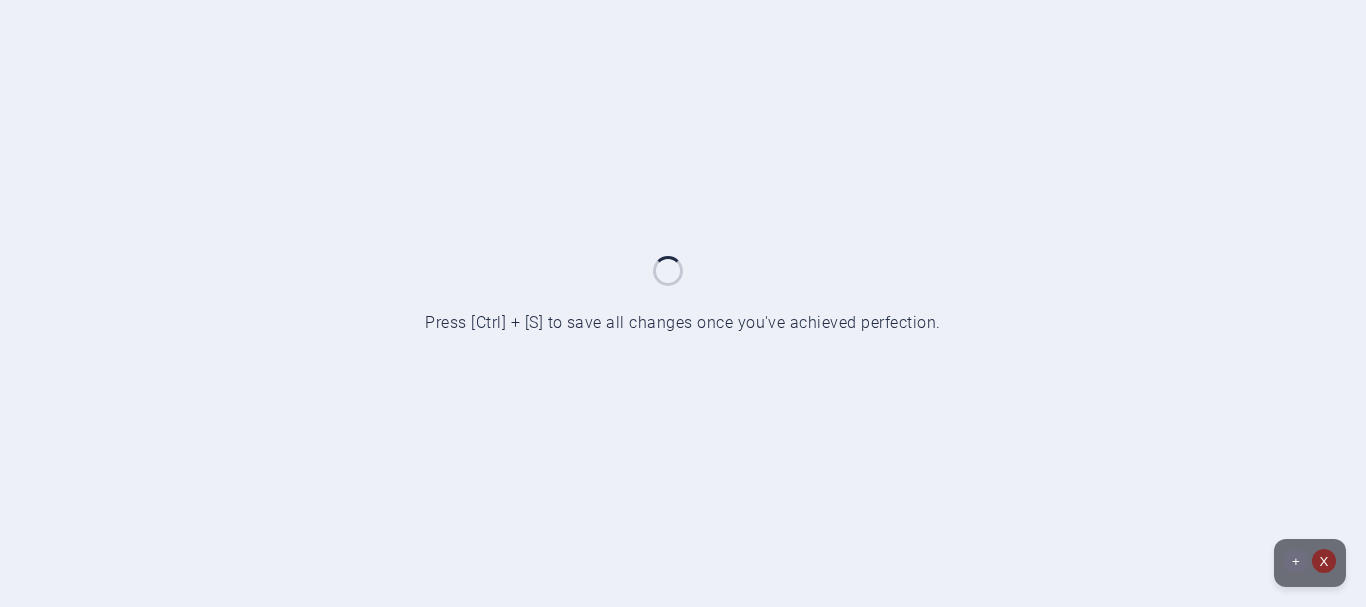 scroll, scrollTop: 0, scrollLeft: 0, axis: both 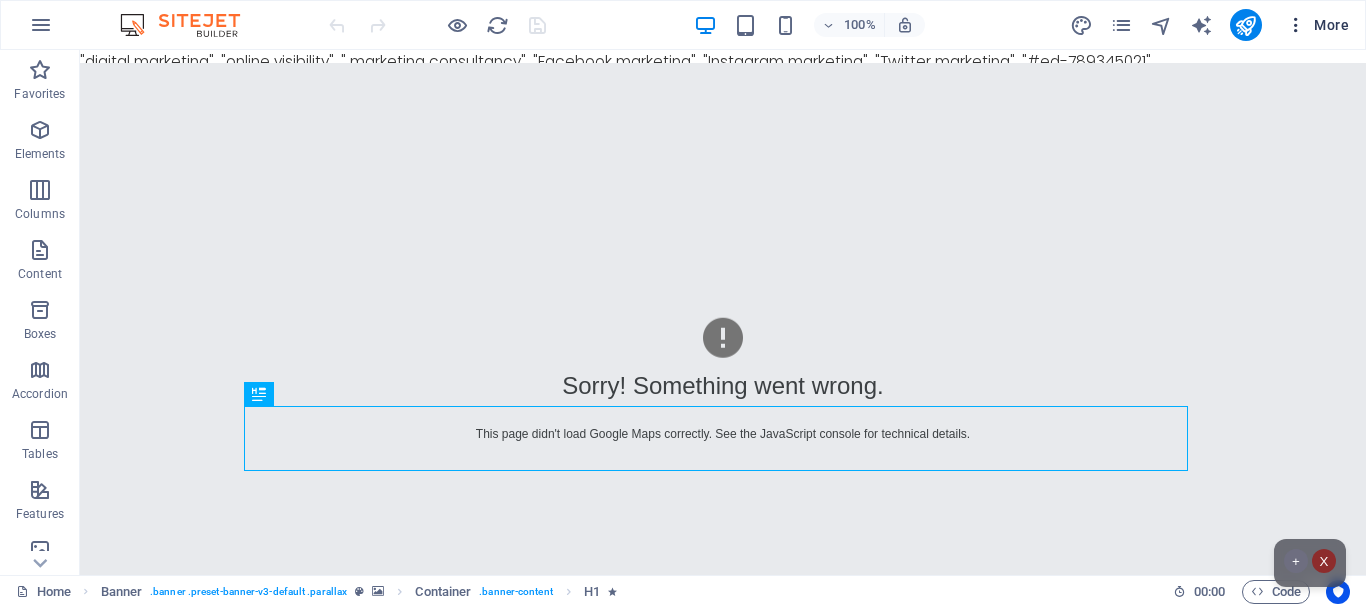 click on "More" at bounding box center (1317, 25) 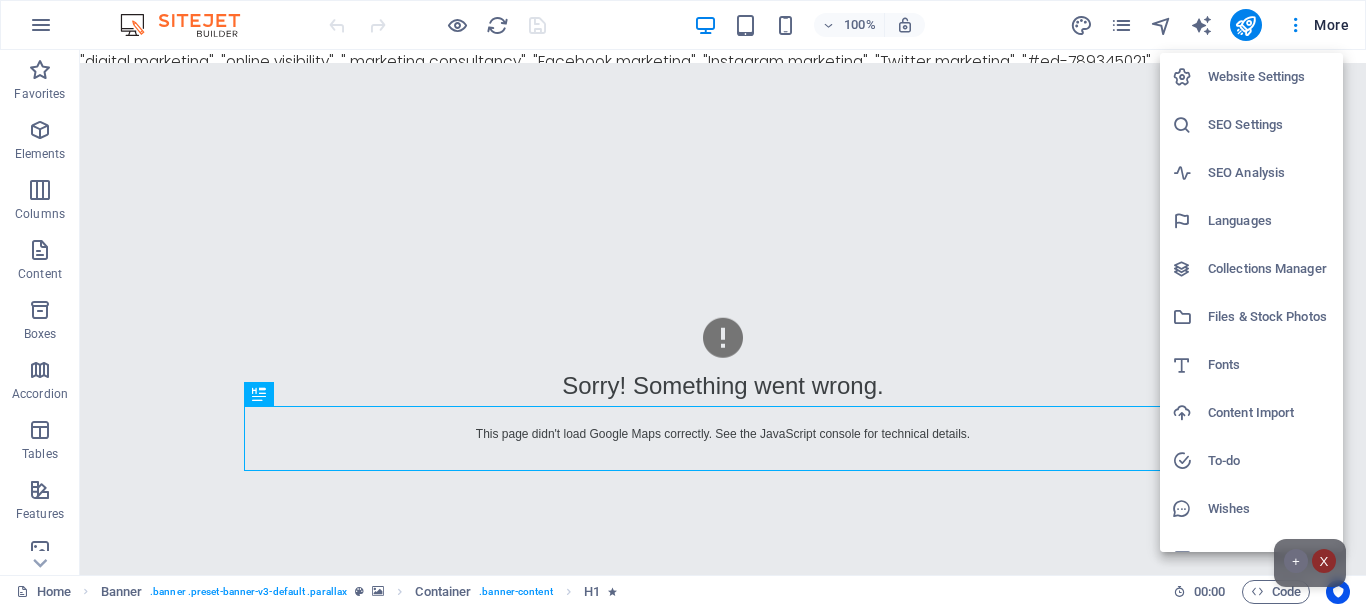 click on "Website Settings" at bounding box center [1269, 77] 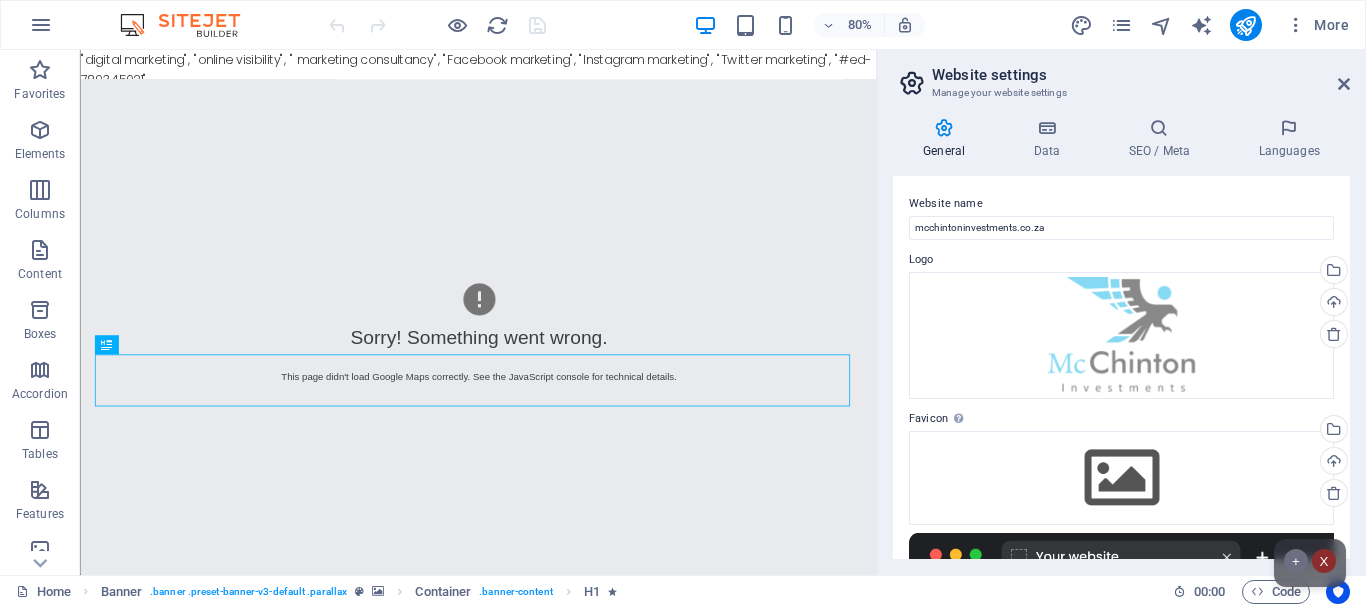 type 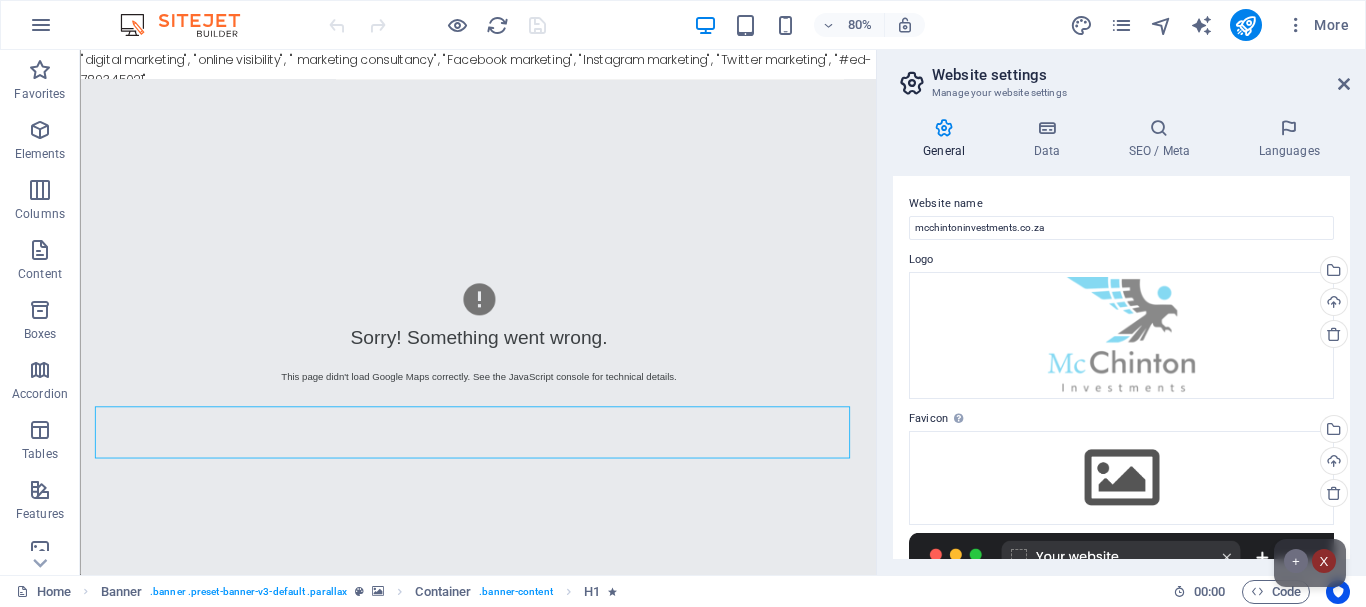 click on "General  Data  SEO / Meta  Languages Website name mcchintoninvestments.co.za Logo Drag files here, click to choose files or select files from Files or our free stock photos & videos Select files from the file manager, stock photos, or upload file(s) Upload Favicon Set the favicon of your website here. A favicon is a small icon shown in the browser tab next to your website title. It helps visitors identify your website. Drag files here, click to choose files or select files from Files or our free stock photos & videos Select files from the file manager, stock photos, or upload file(s) Upload Preview Image (Open Graph) This image will be shown when the website is shared on social networks Drag files here, click to choose files or select files from Files or our free stock photos & videos Select files from the file manager, stock photos, or upload file(s) Upload Contact data for this website. This can be used everywhere on the website and will update automatically. Company mcchintoninvestments.co.za First name [FIRST]" at bounding box center [1121, 338] 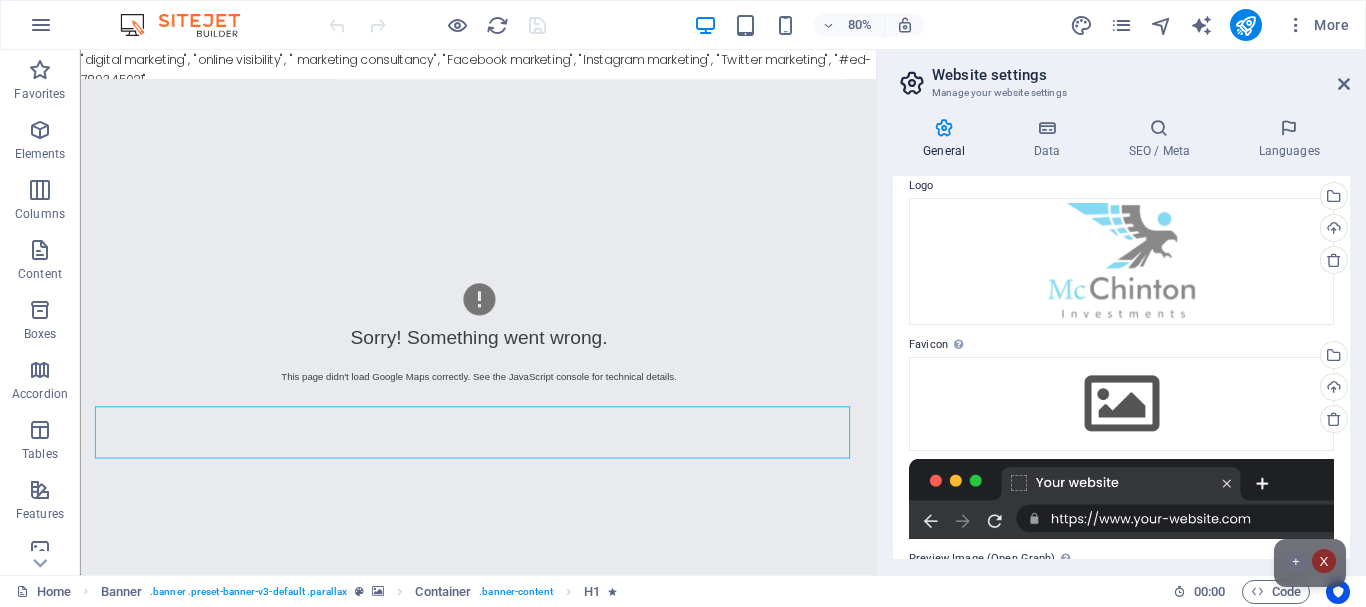 scroll, scrollTop: 0, scrollLeft: 0, axis: both 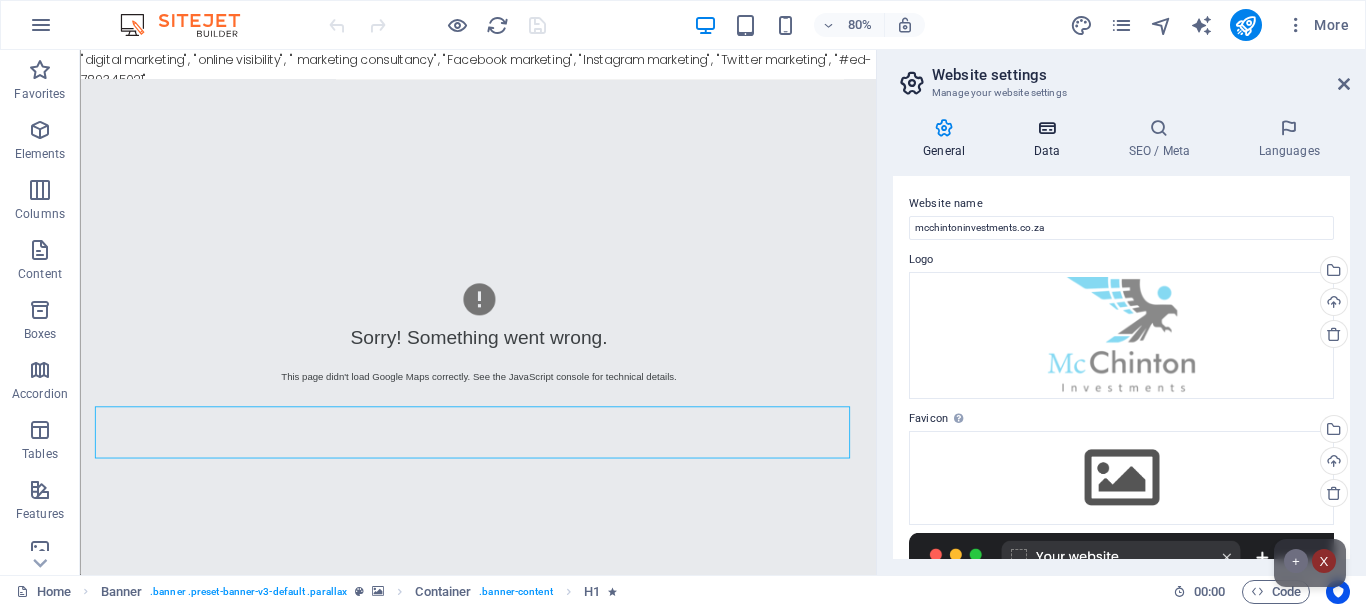 click at bounding box center [1046, 128] 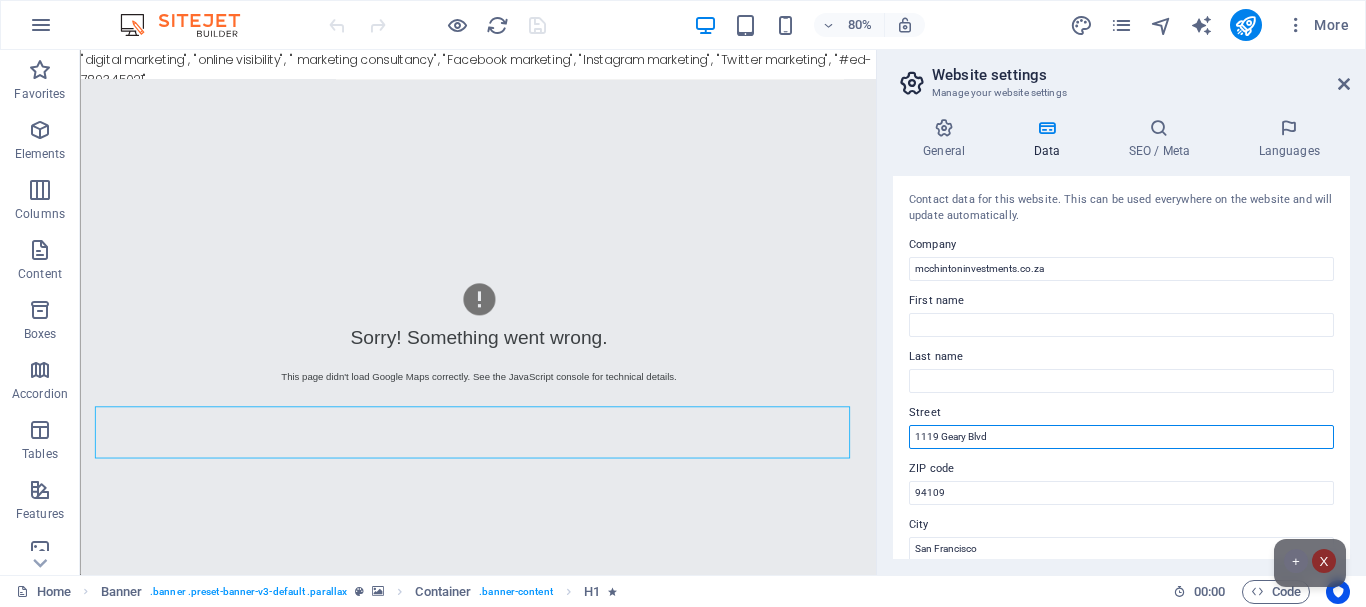 click on "1119 Geary Blvd" at bounding box center [1121, 437] 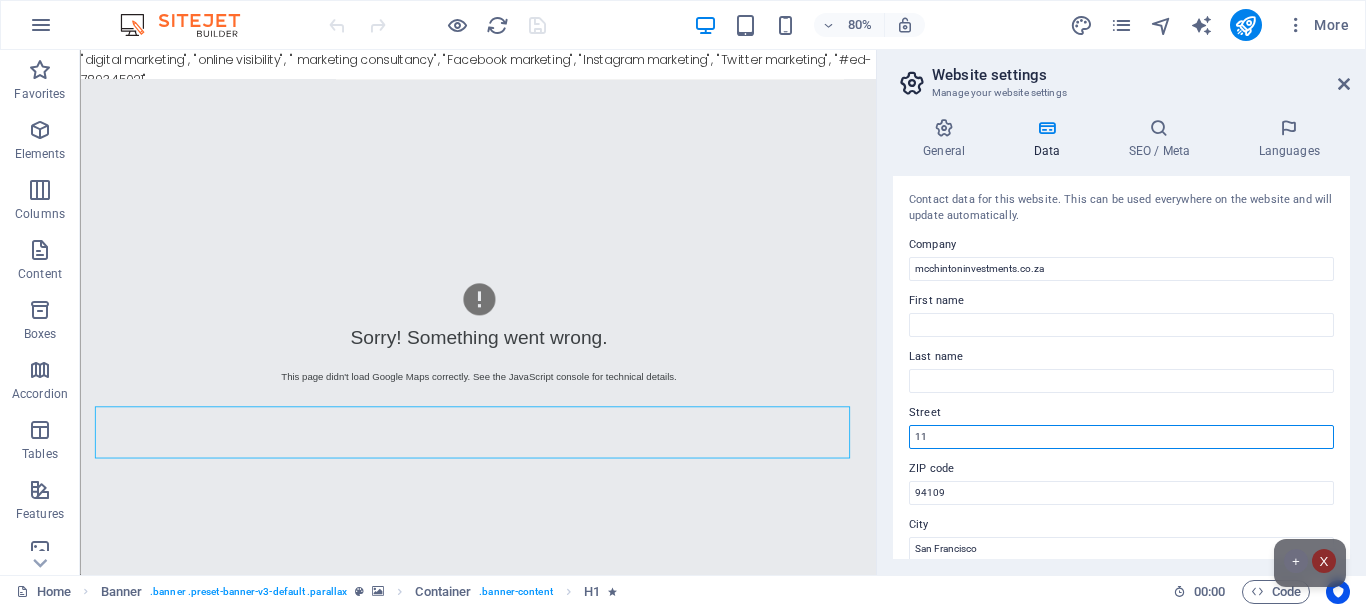 type on "1" 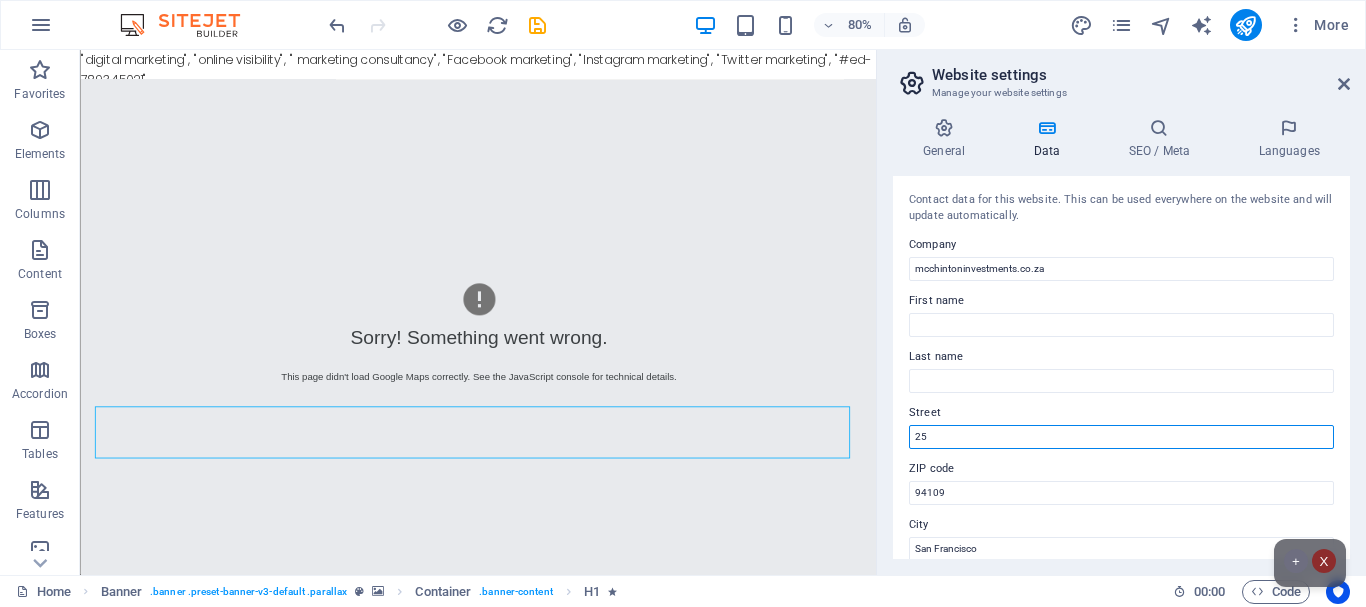 type on "[NUMBER], [STREET], [CITY]" 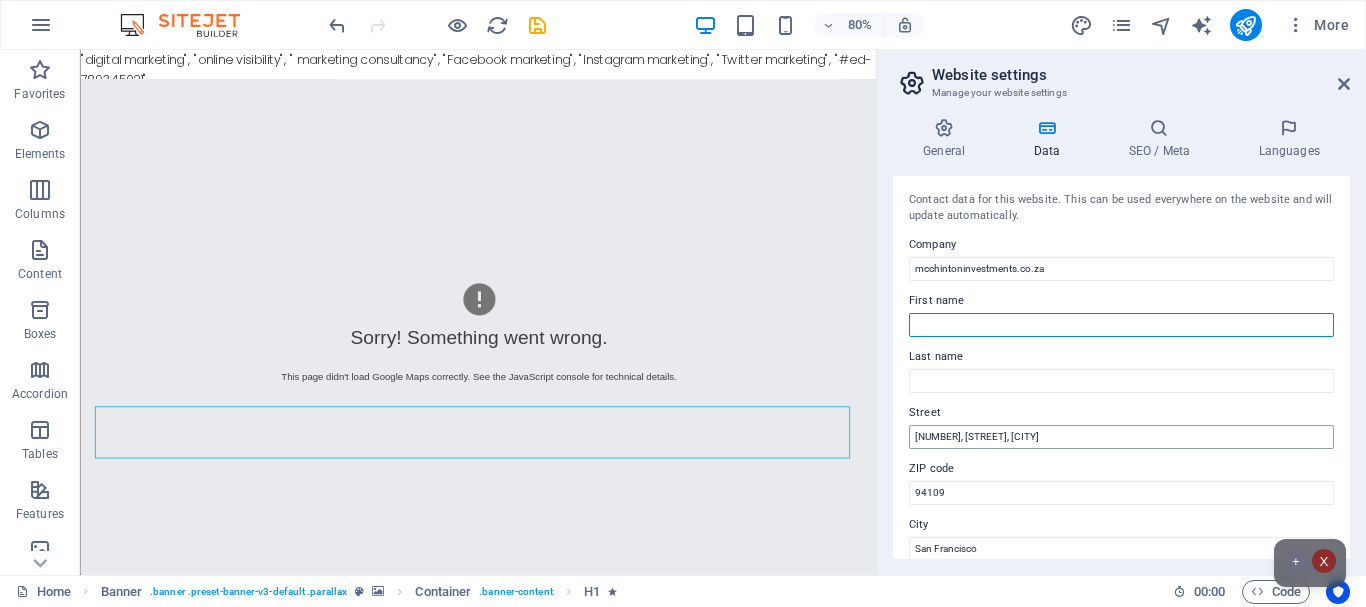 type on "[FIRST]" 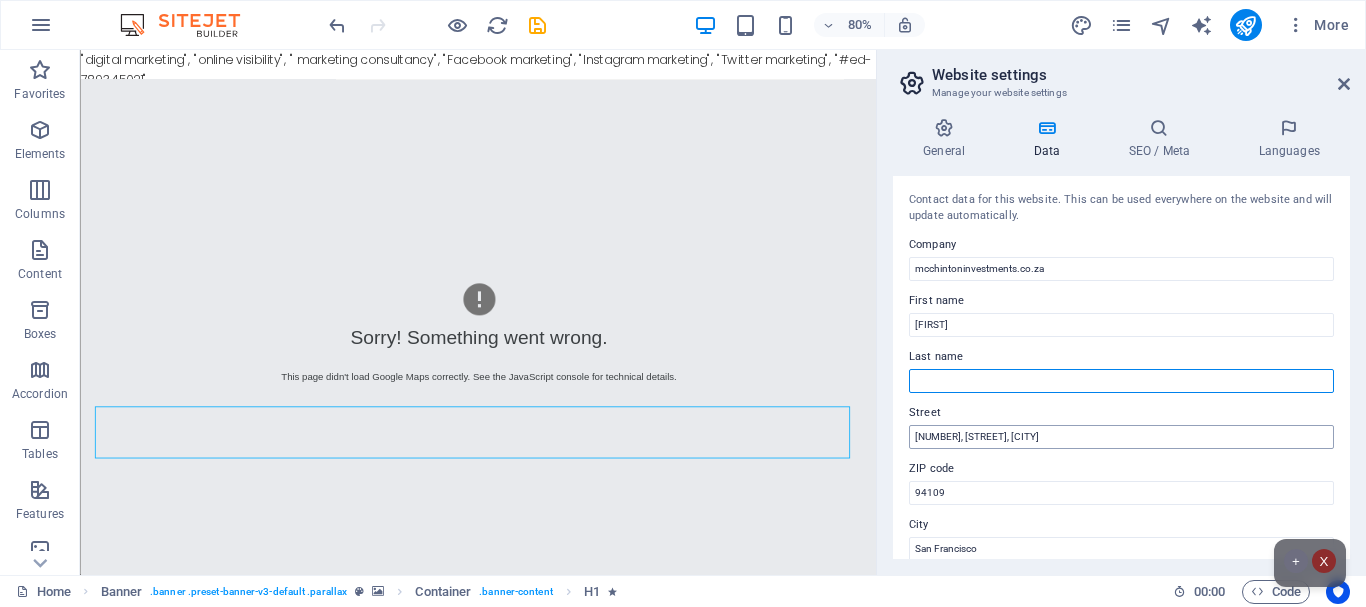 type on "[LAST]" 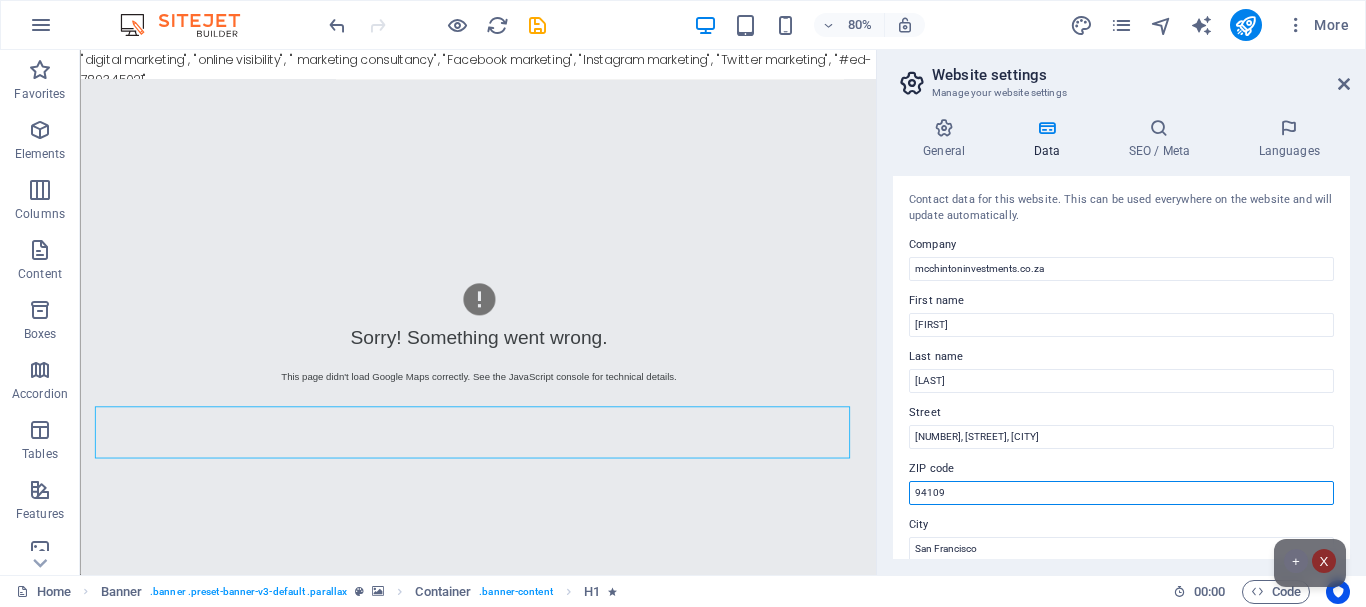 click on "94109" at bounding box center [1121, 493] 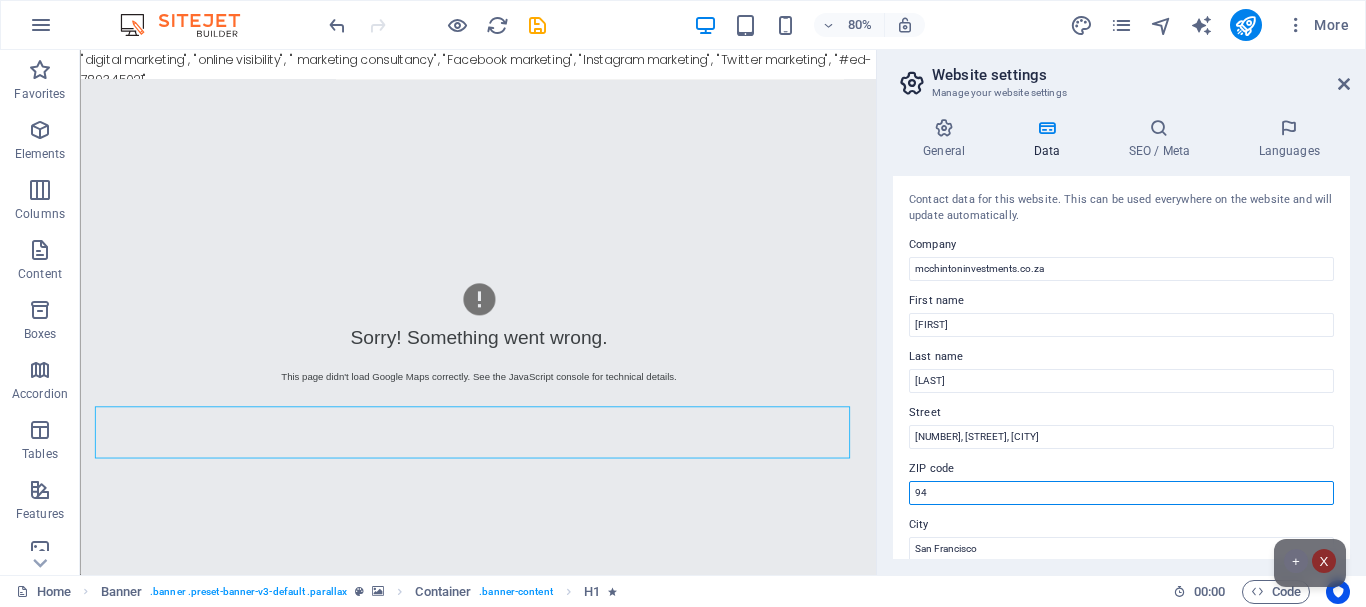 type on "9" 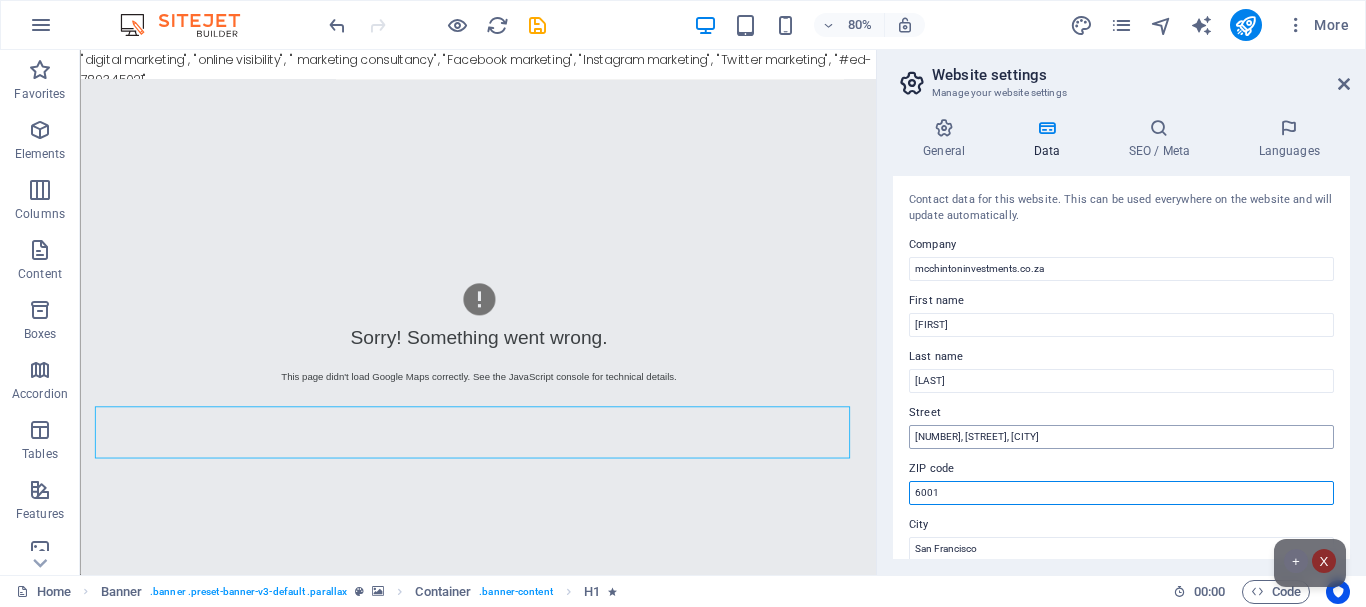 type on "6001" 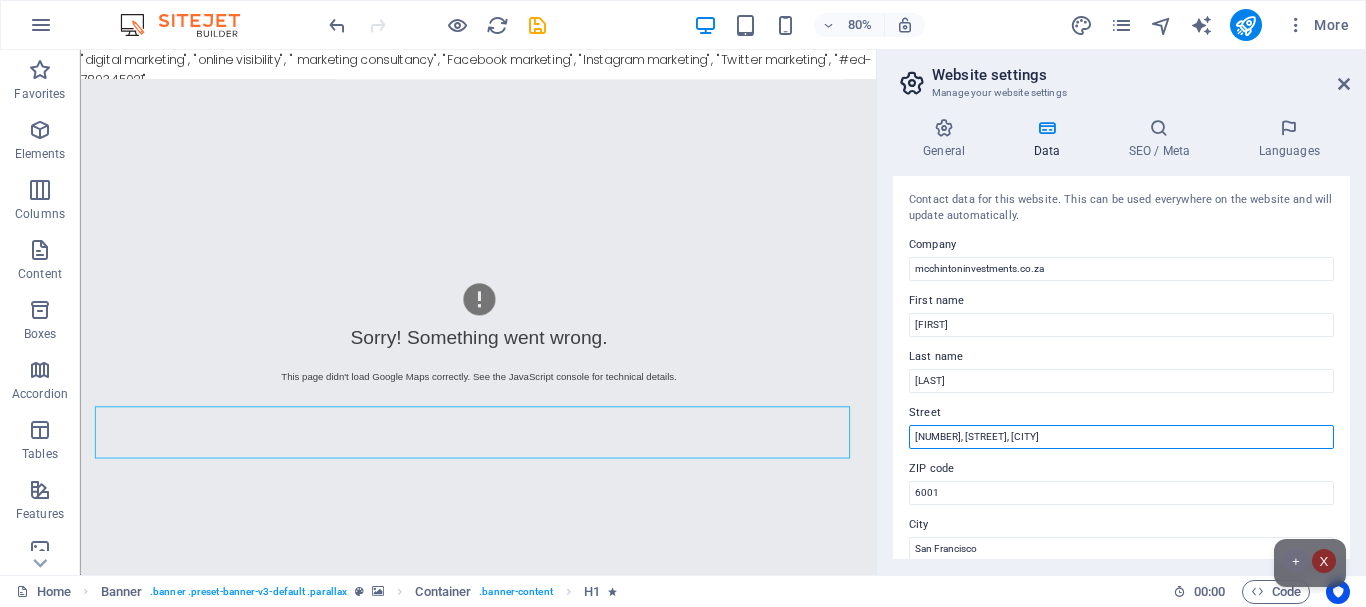 click on "[NUMBER], [STREET], [CITY]" at bounding box center (1121, 437) 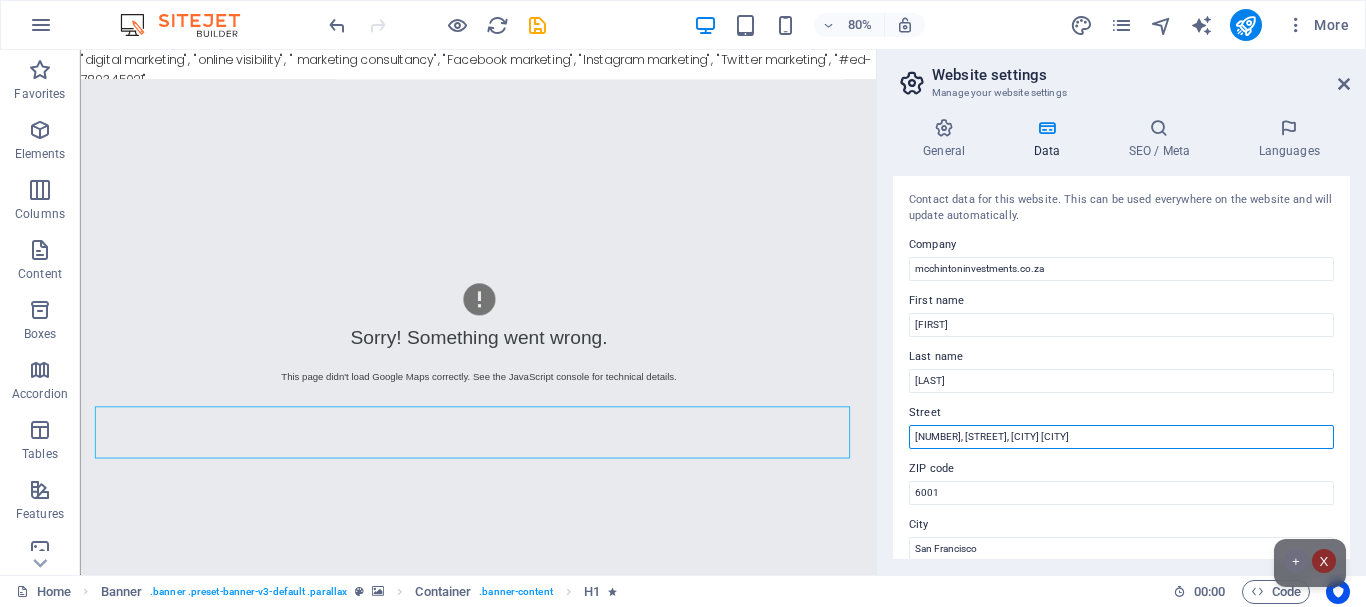 type on "[NUMBER], [STREET], [CITY] [CITY]" 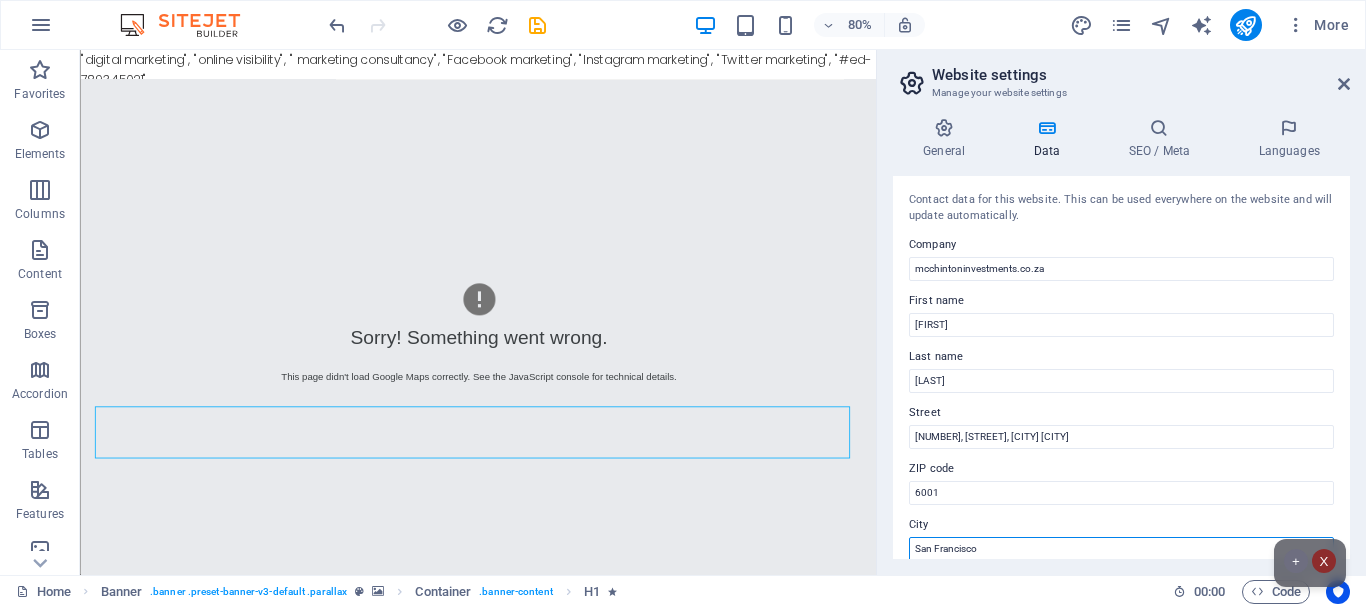 scroll, scrollTop: 2, scrollLeft: 0, axis: vertical 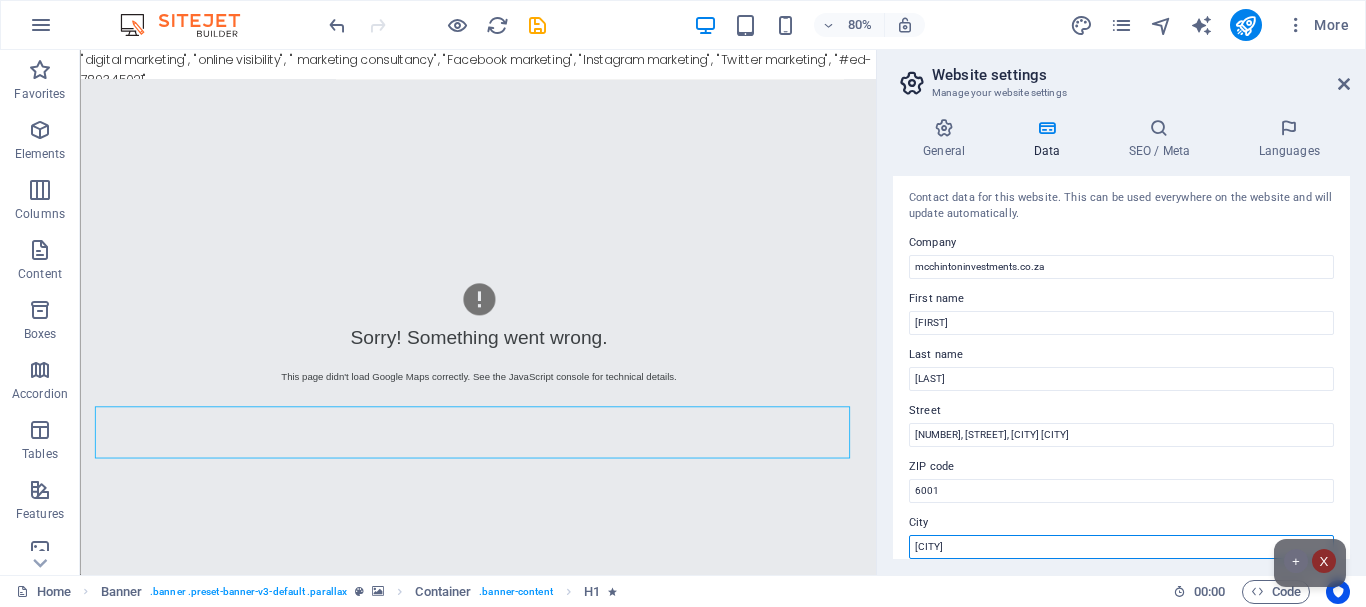 type on "[CITY]" 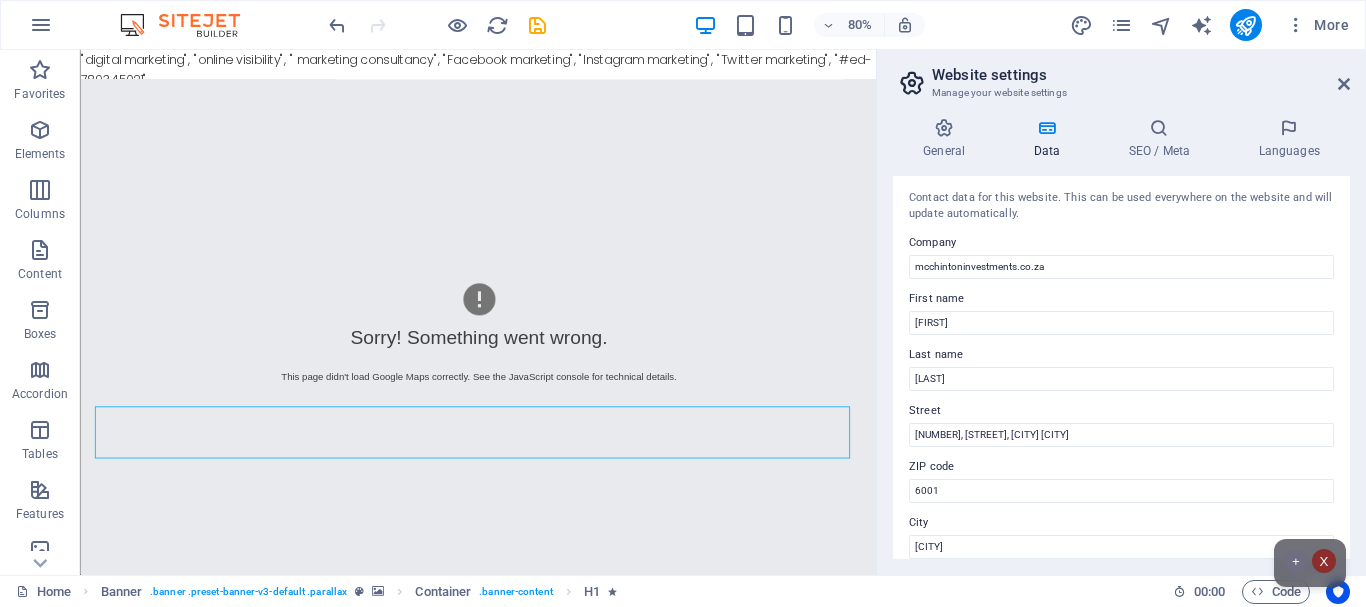scroll, scrollTop: 237, scrollLeft: 0, axis: vertical 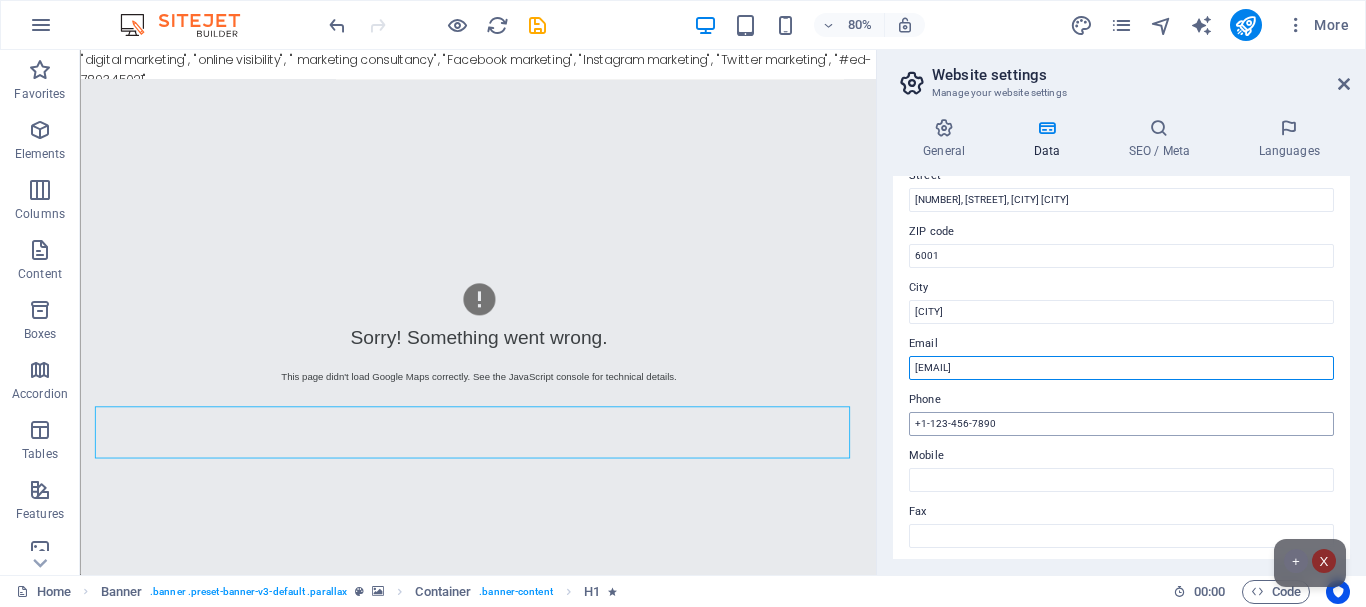 type on "[EMAIL]" 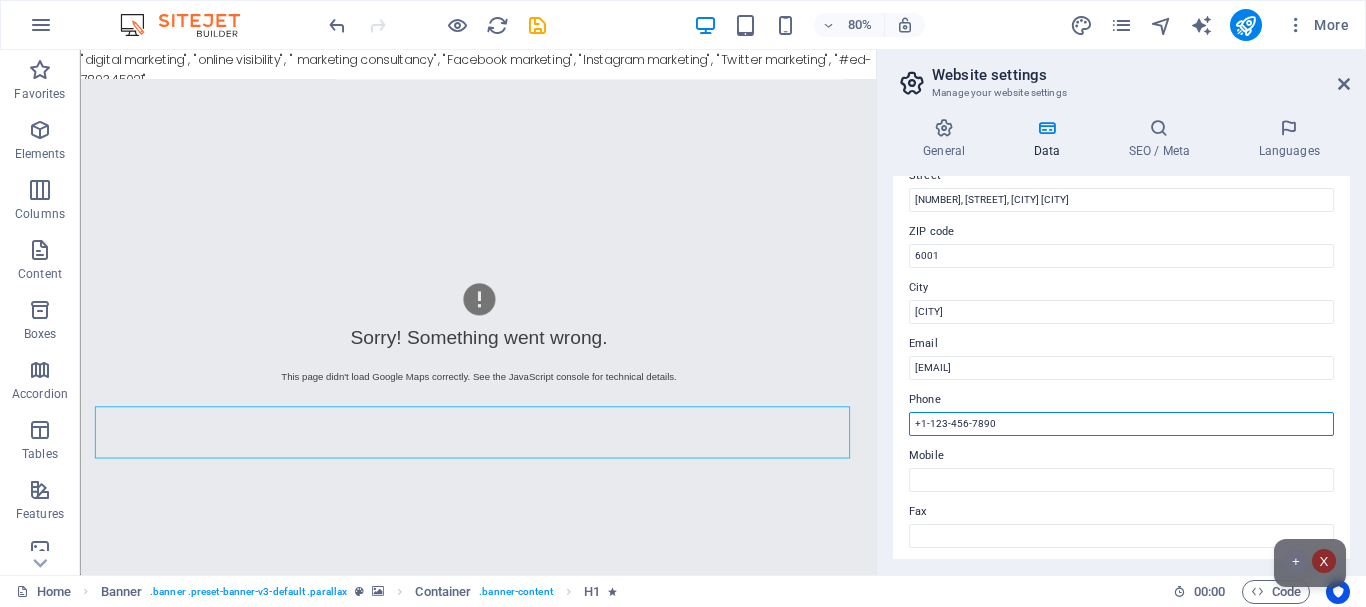 click on "+1-123-456-7890" at bounding box center [1121, 424] 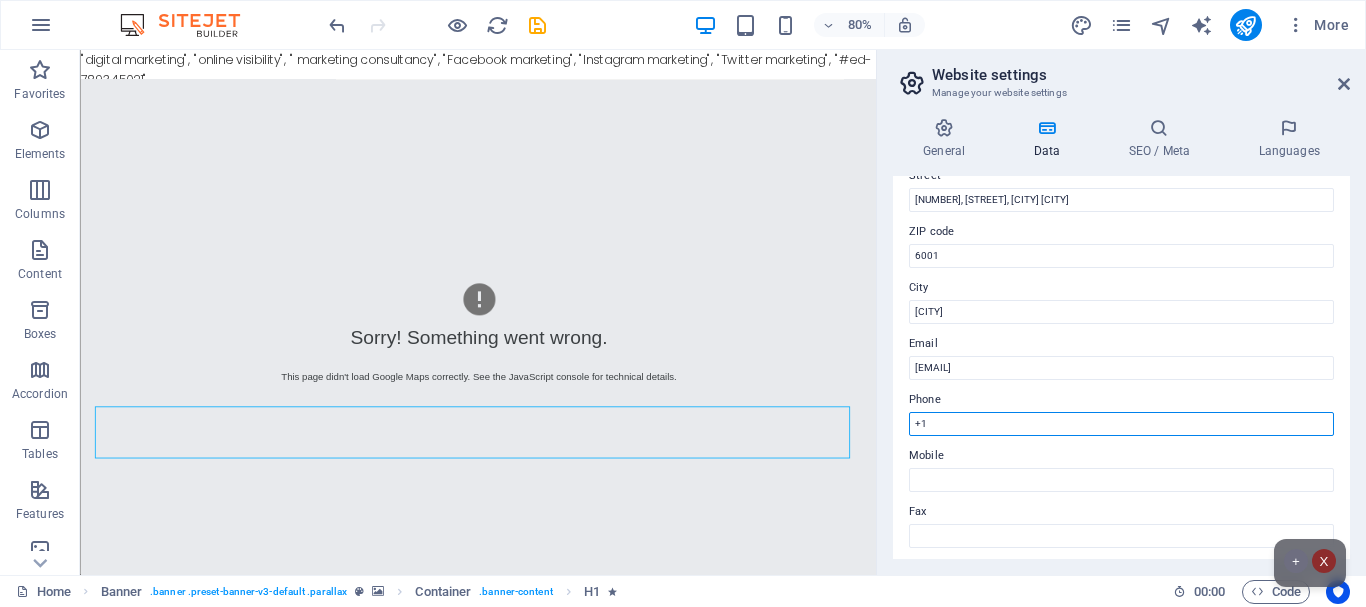 type on "+" 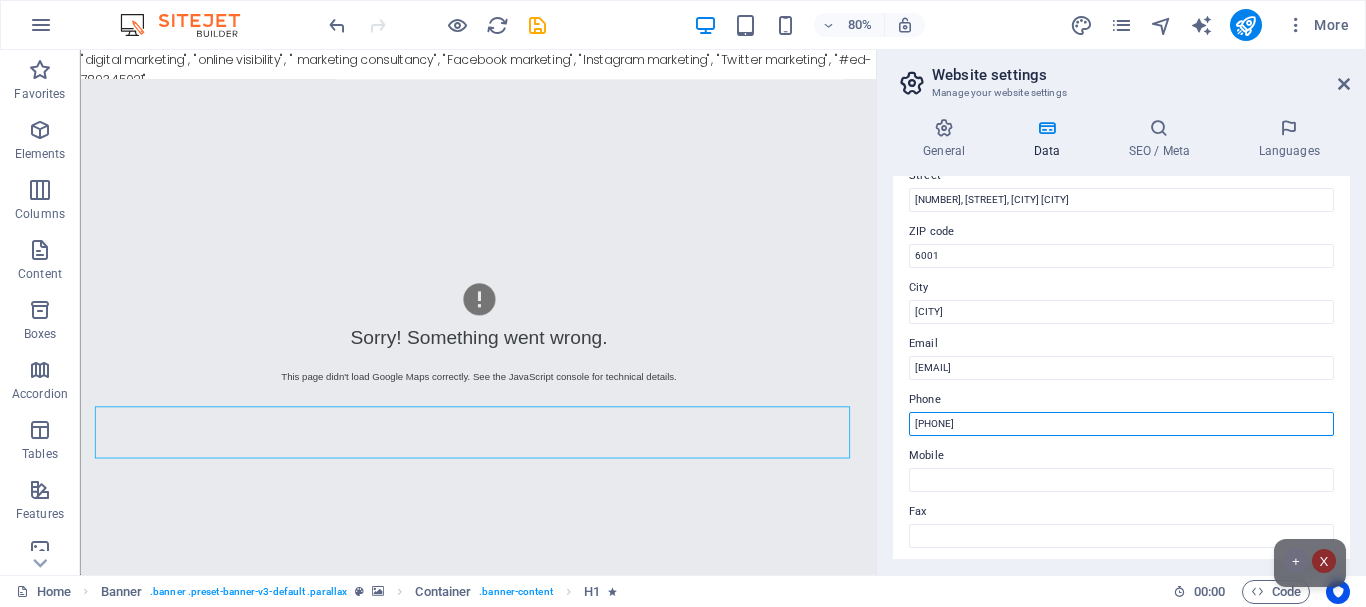 type on "[PHONE]" 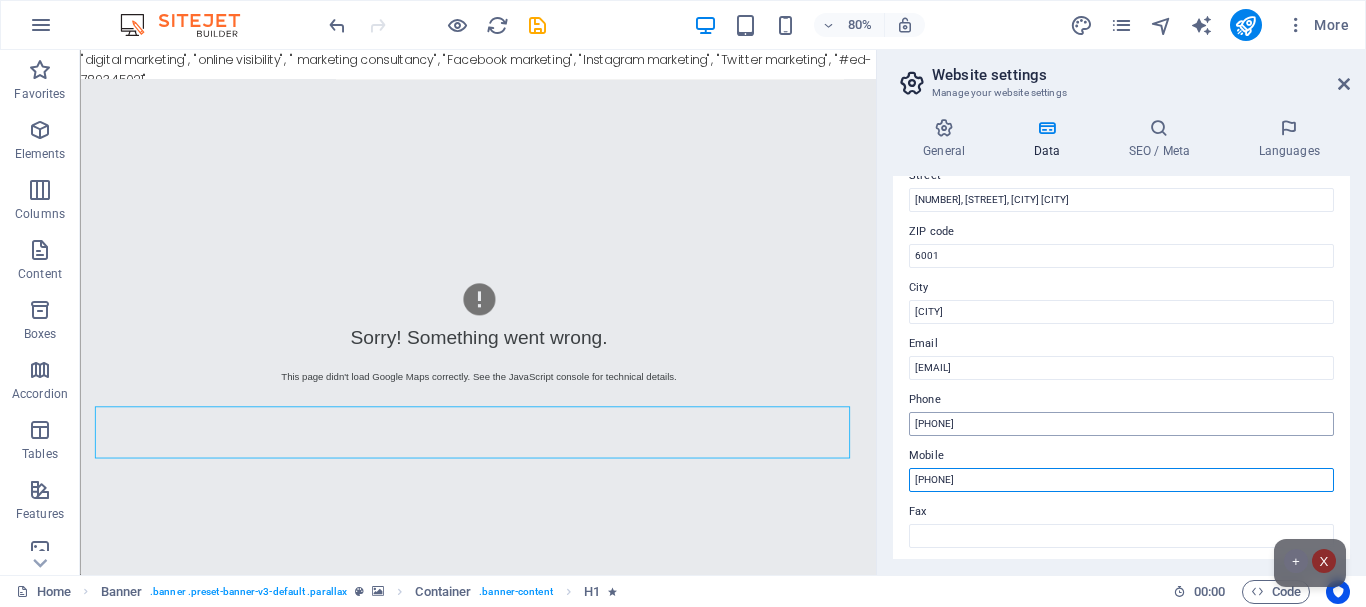 type on "[PHONE]" 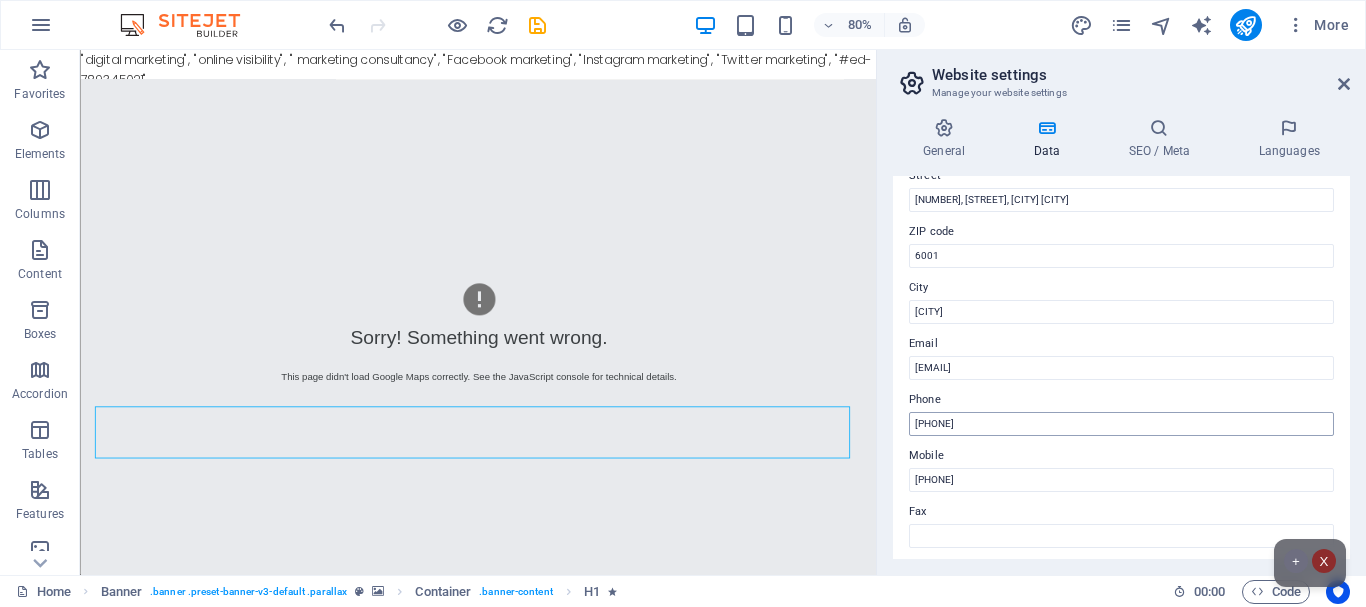 scroll, scrollTop: 461, scrollLeft: 0, axis: vertical 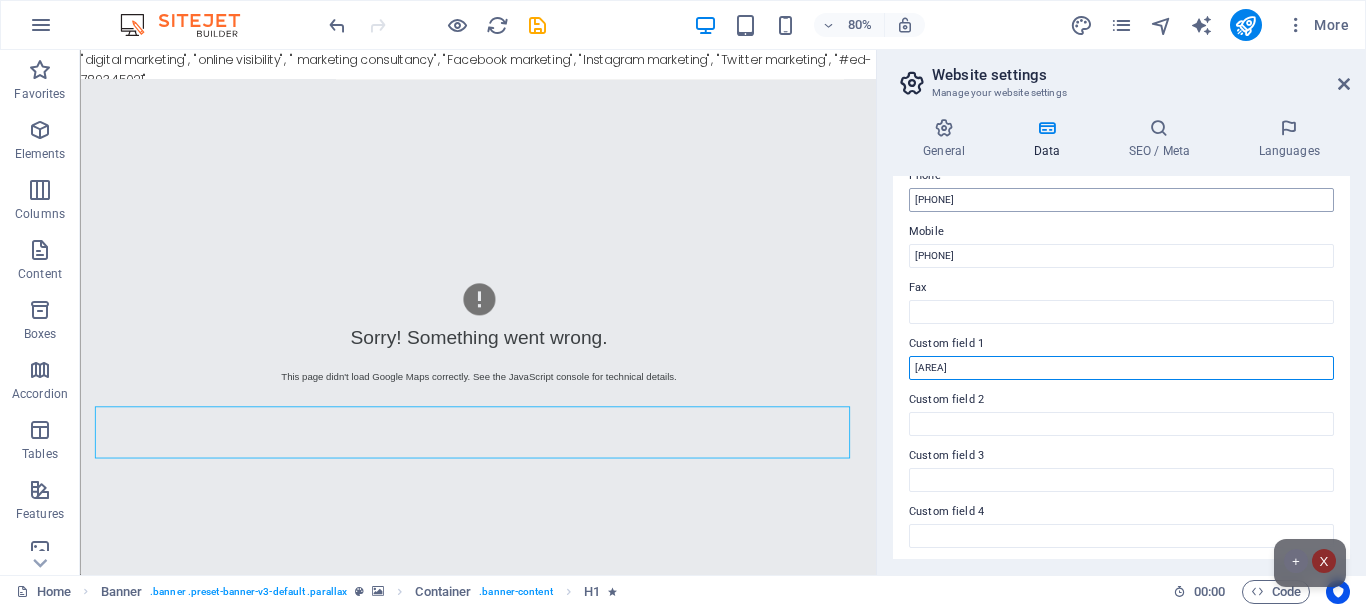 type on "[AREA]" 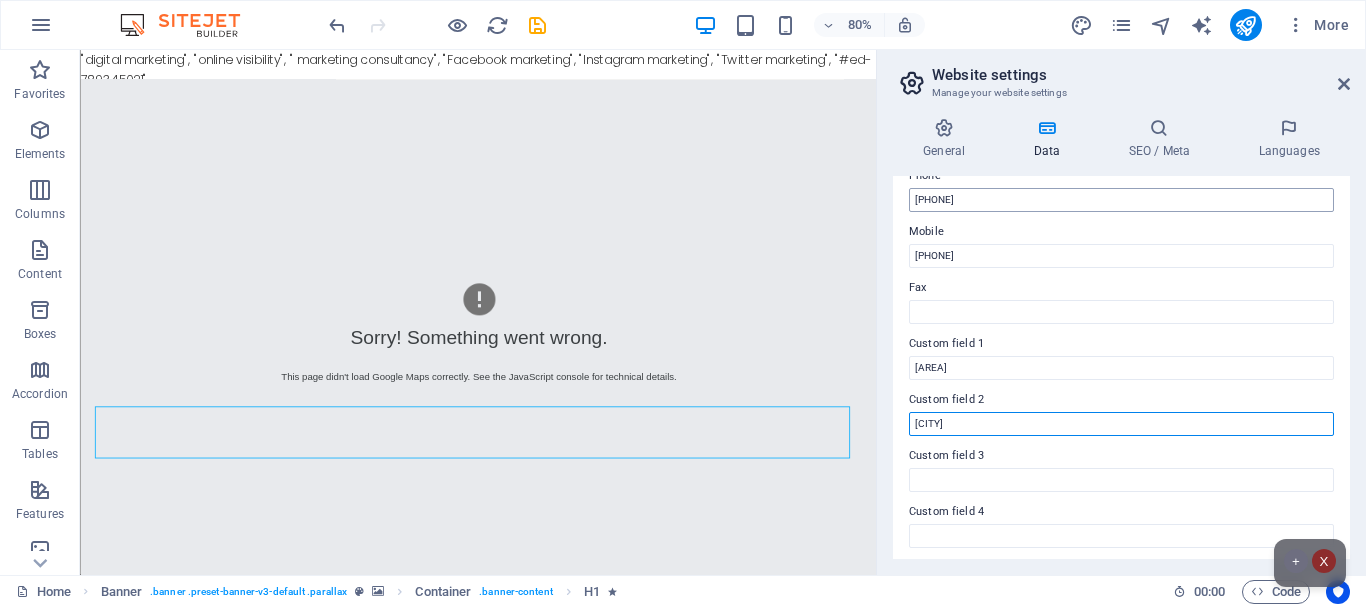 type on "[CITY]" 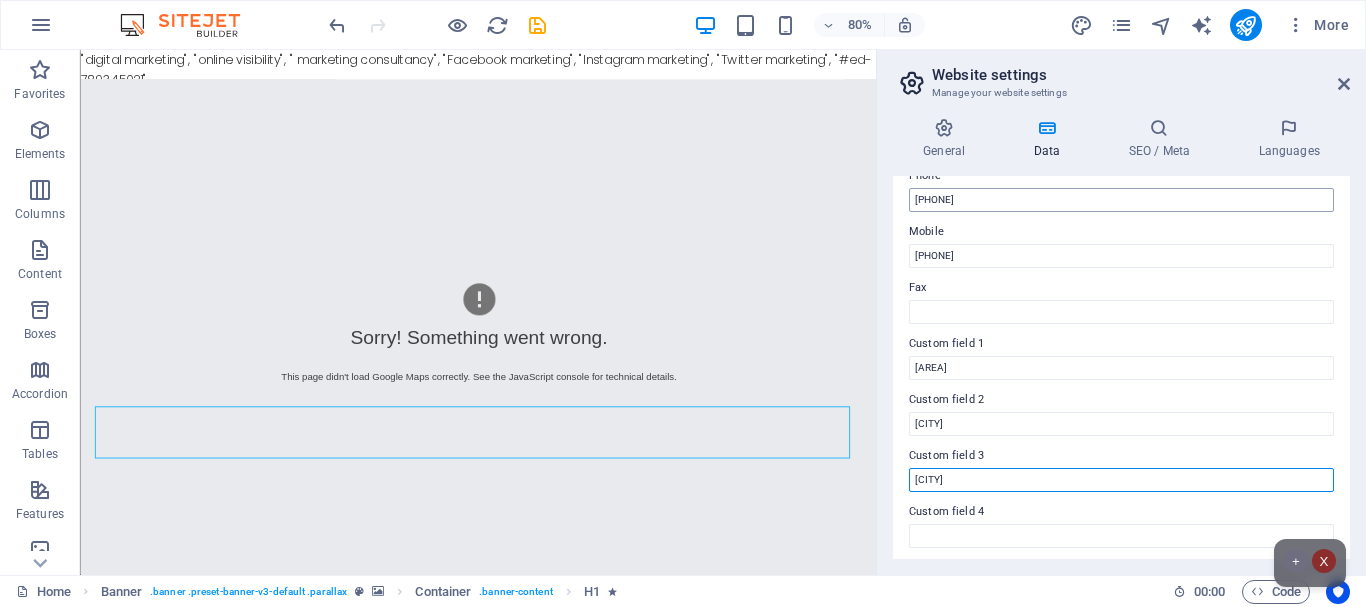 type on "[CITY]" 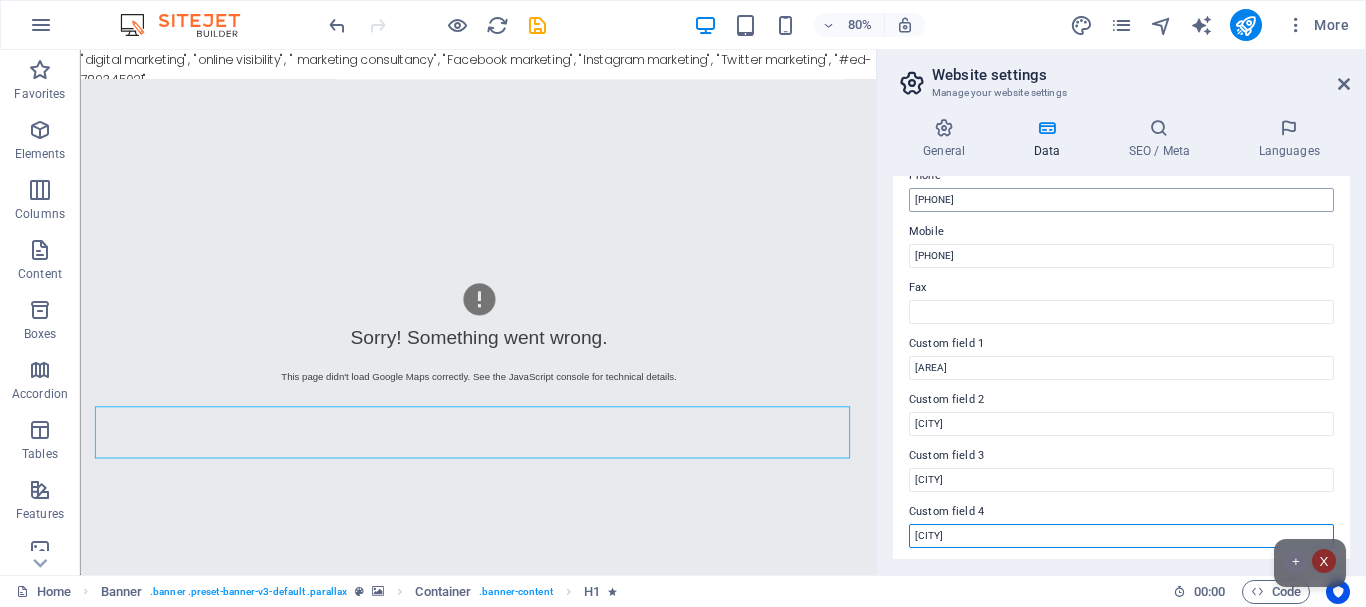 type on "[CITY]" 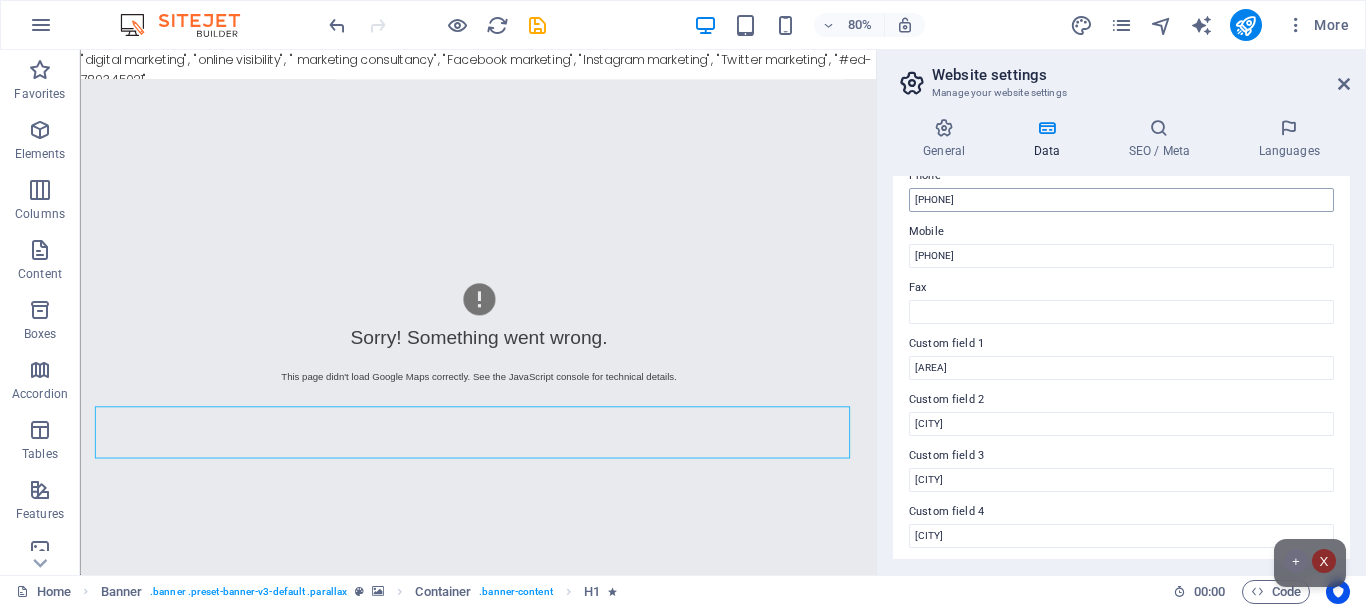 scroll, scrollTop: 578, scrollLeft: 0, axis: vertical 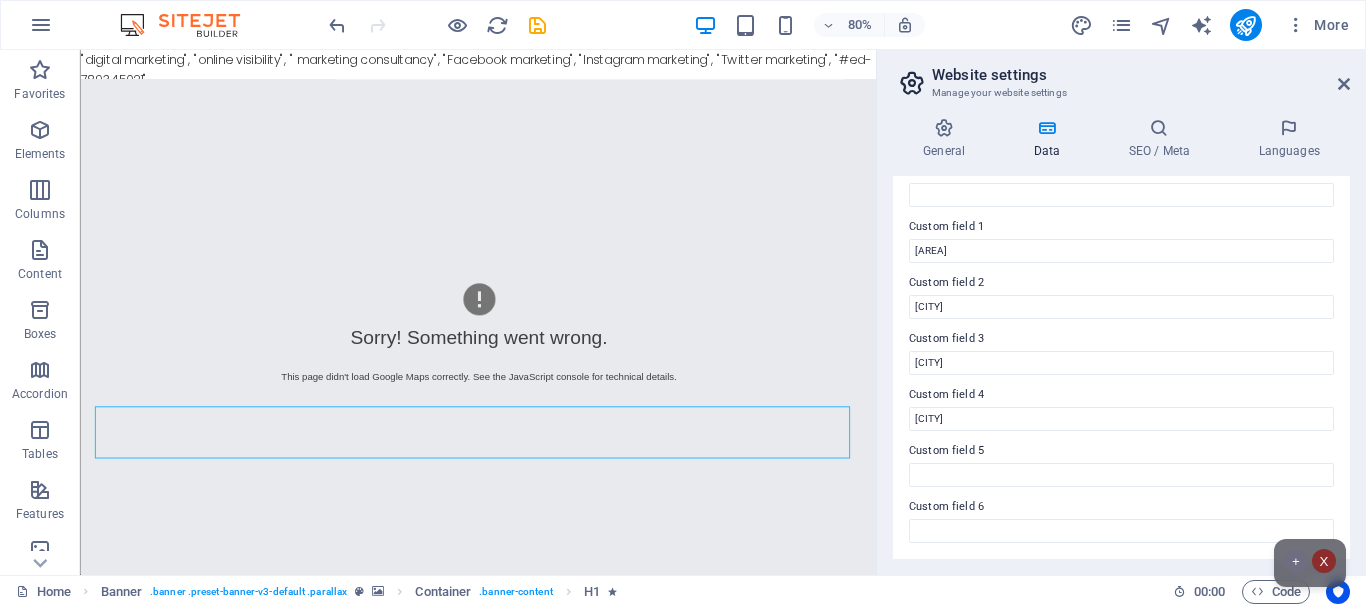 type 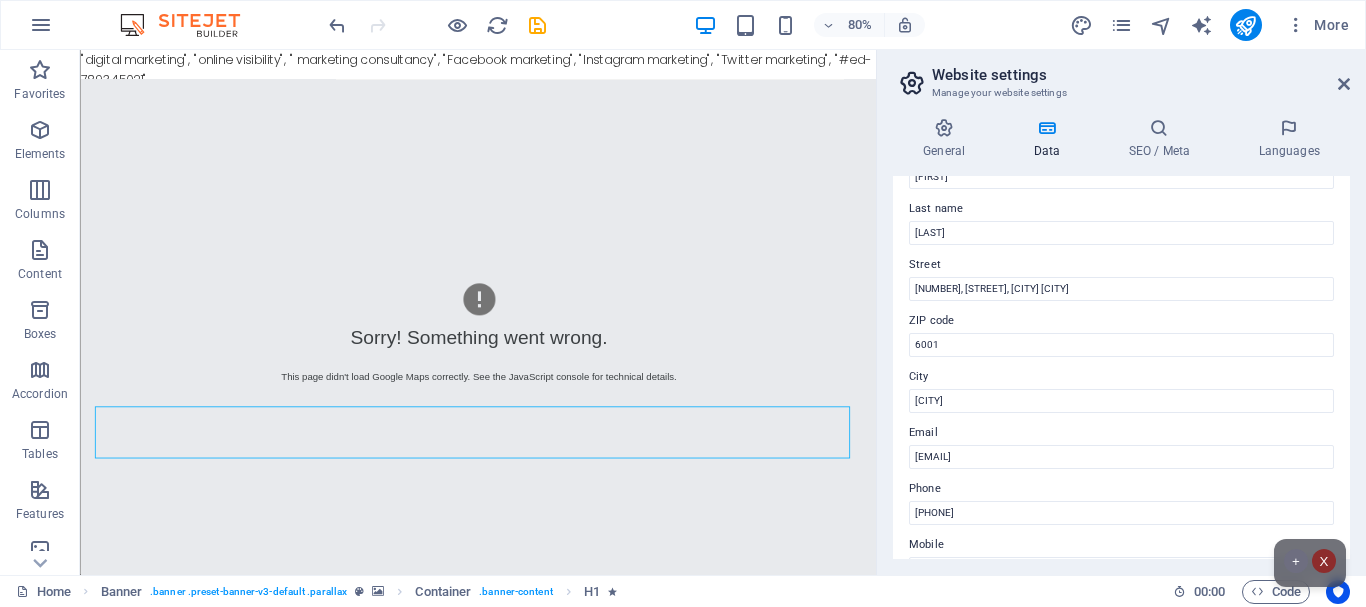 scroll, scrollTop: 144, scrollLeft: 0, axis: vertical 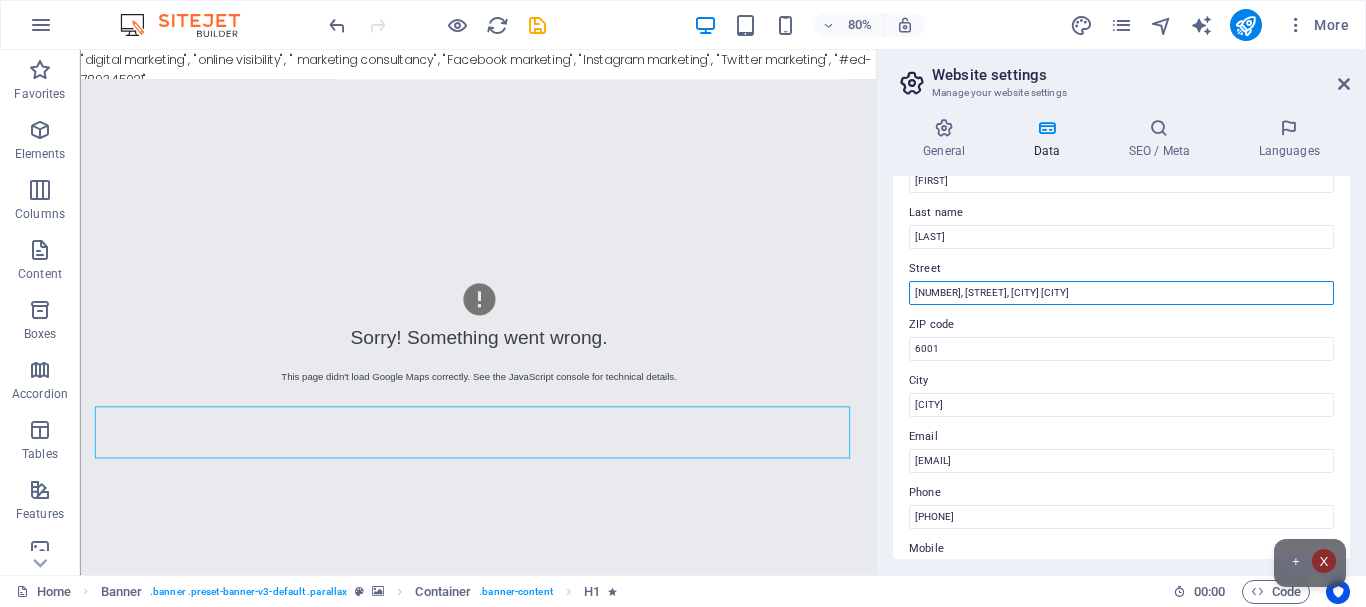 click on "[NUMBER], [STREET], [CITY] [CITY]" at bounding box center [1121, 293] 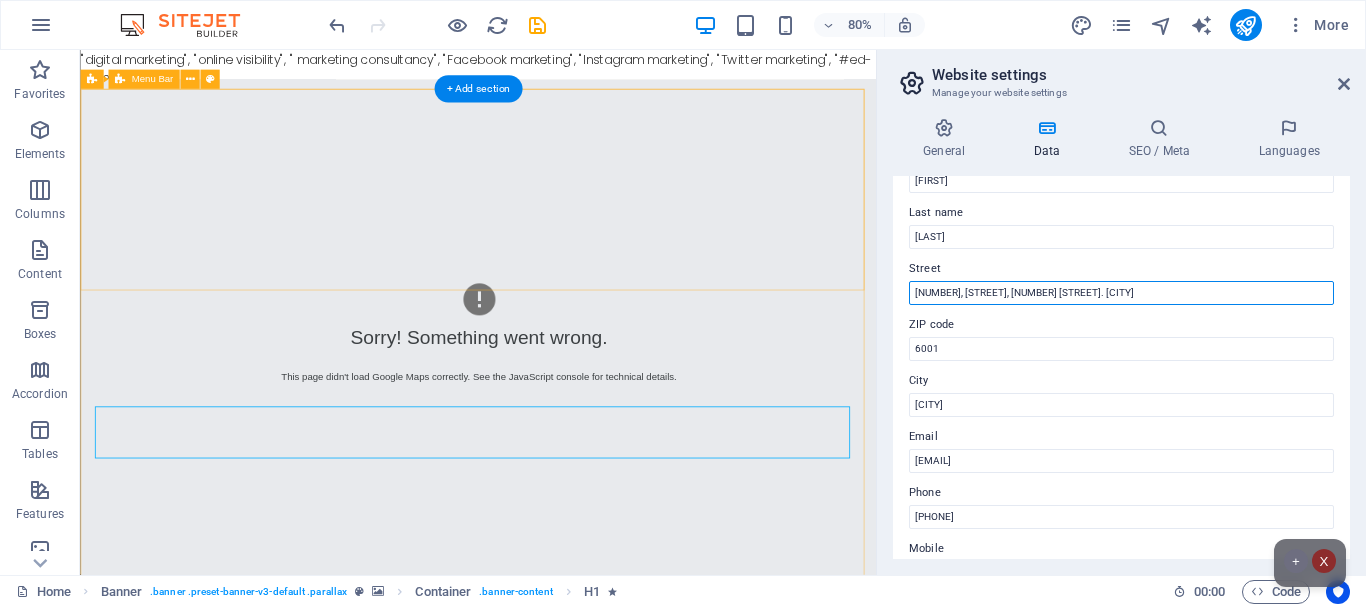 type on "[NUMBER], [STREET], [NUMBER] [STREET]. [CITY]" 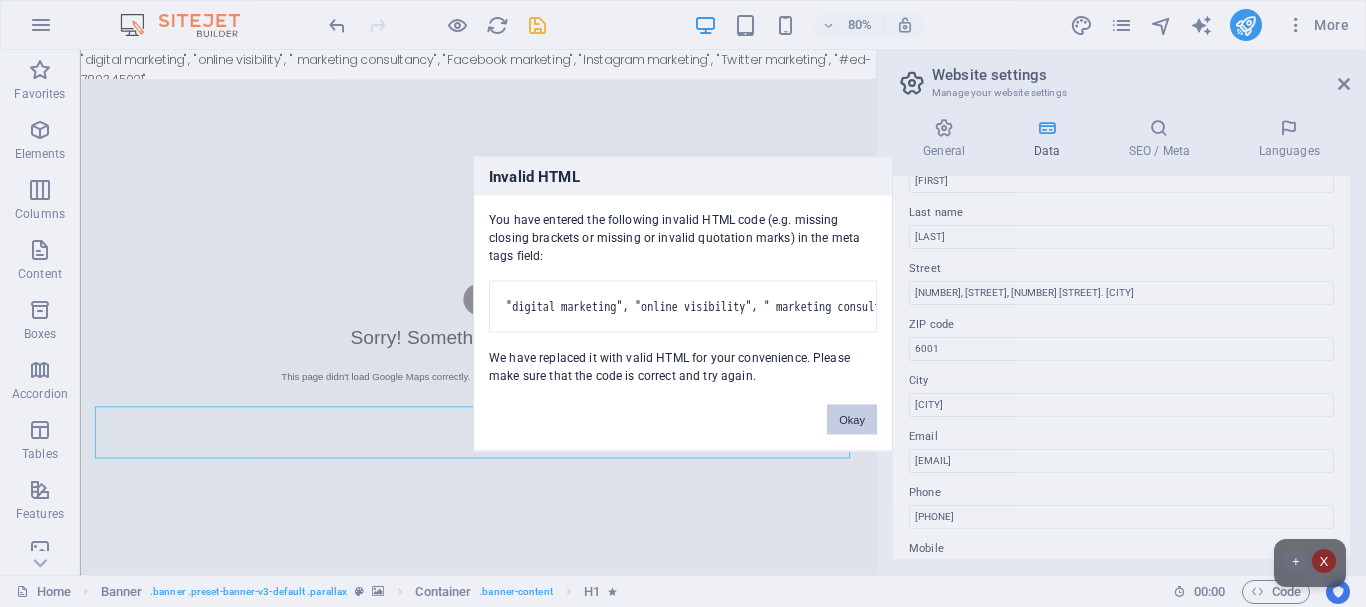 drag, startPoint x: 755, startPoint y: 117, endPoint x: 645, endPoint y: 16, distance: 149.33519 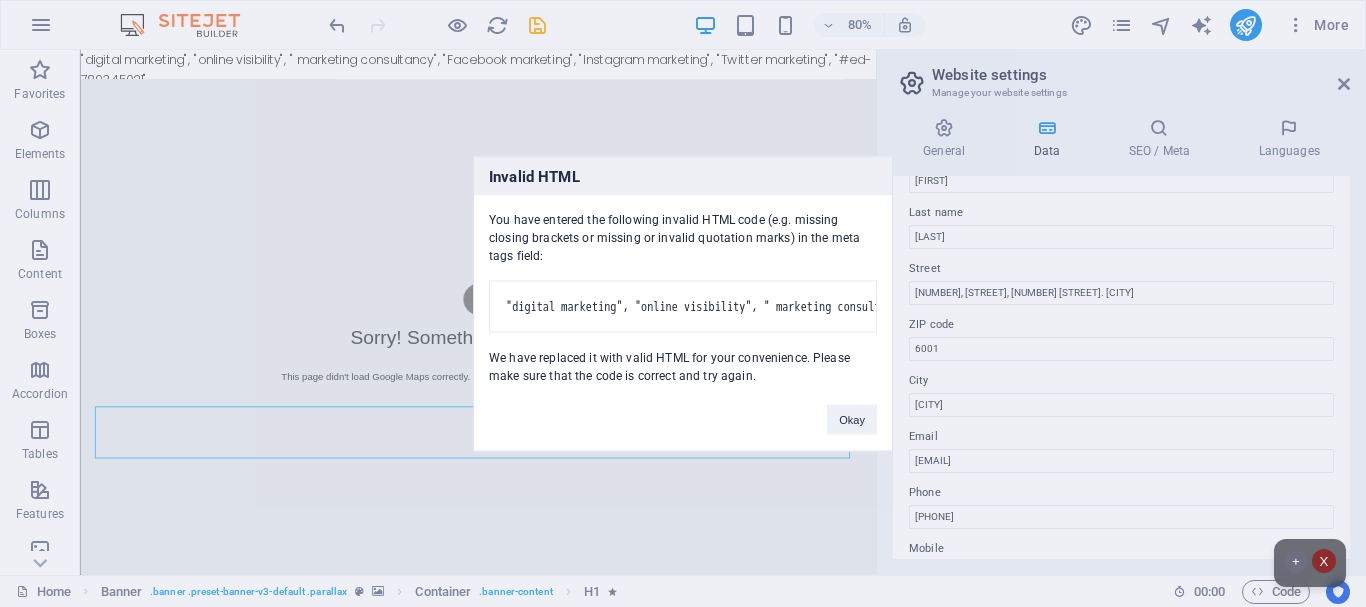 click on "Invalid HTML
You have entered the following invalid HTML code (e.g. missing closing brackets or missing or invalid quotation marks) in the meta tags field:
"digital marketing", "online visibility", " marketing consultancy", "Facebook marketing", "Instagram marketing", "Twitter marketing", "[ID]"
We have replaced it with valid HTML for your convenience. Please make sure that the code is correct and try again.
Okay" at bounding box center [683, 303] 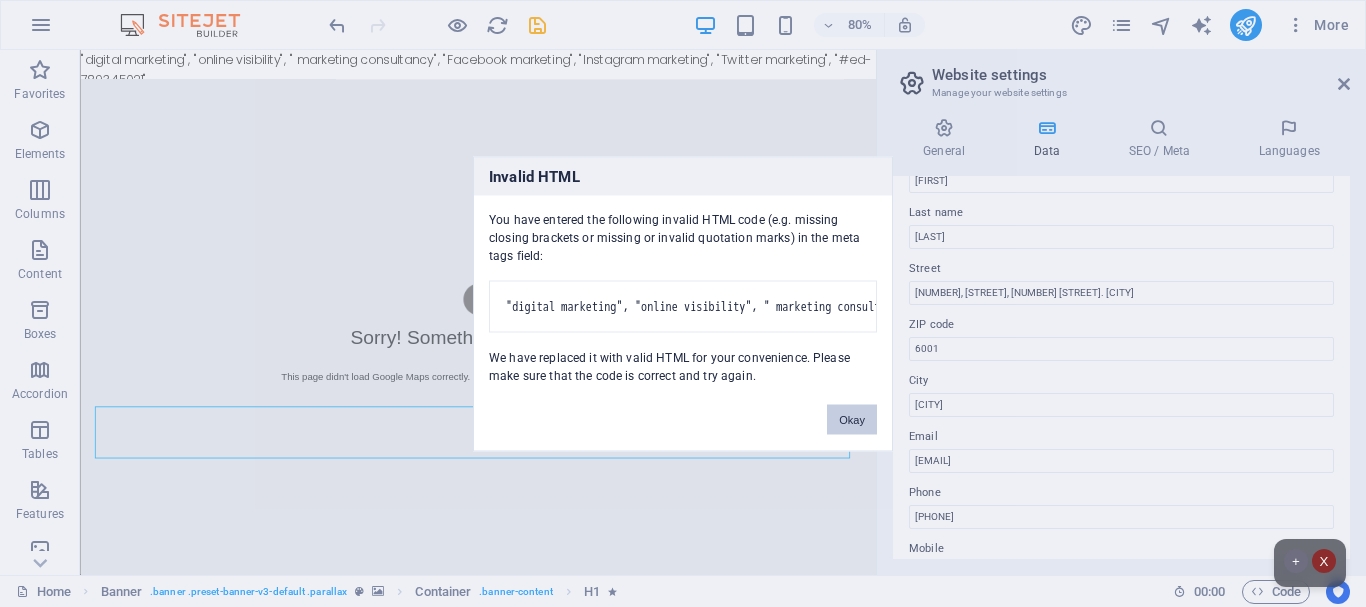 click on "Okay" at bounding box center [852, 419] 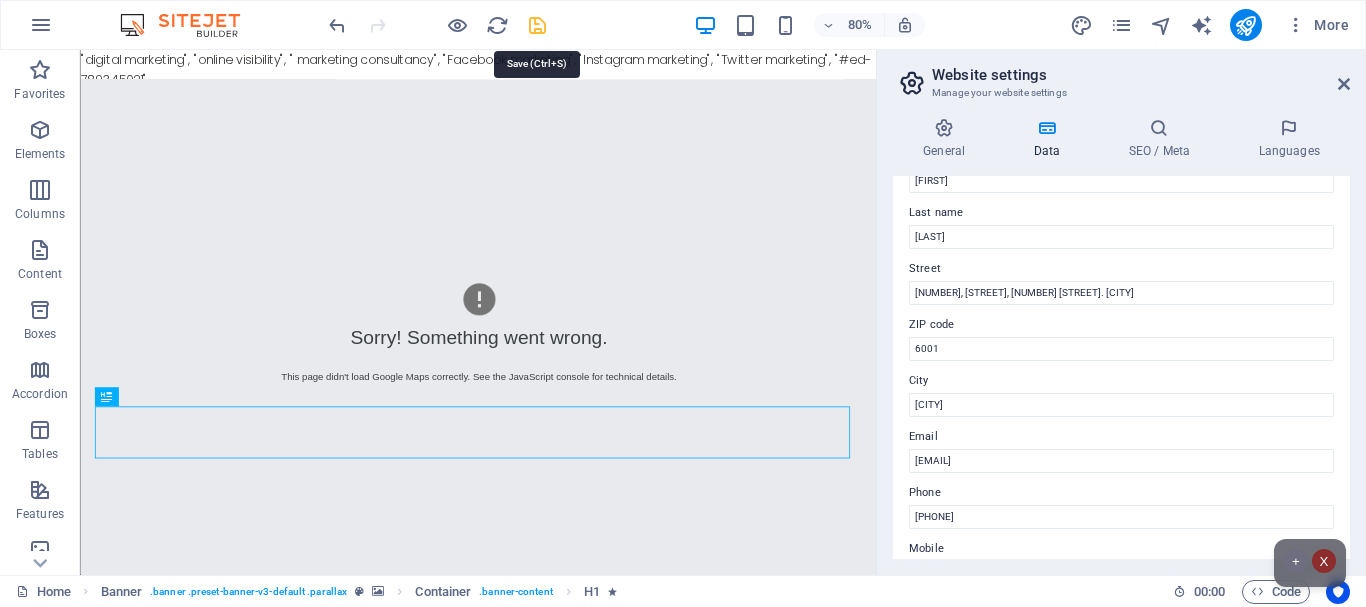 click at bounding box center (537, 25) 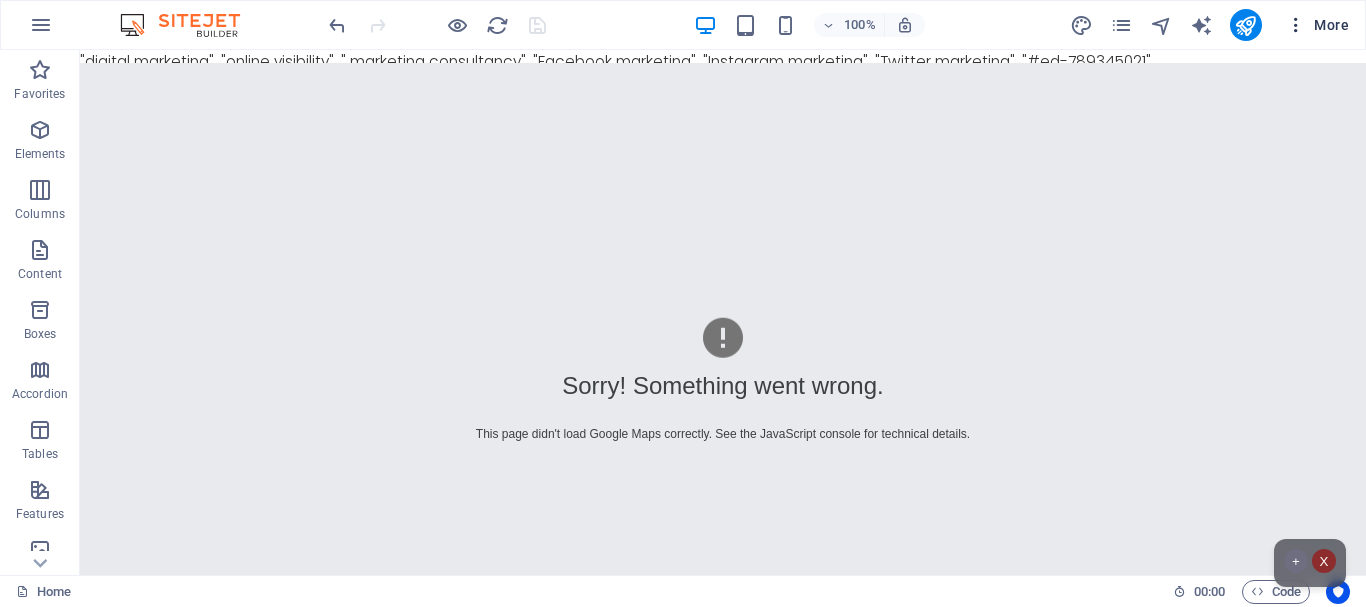 click on "More" at bounding box center (1317, 25) 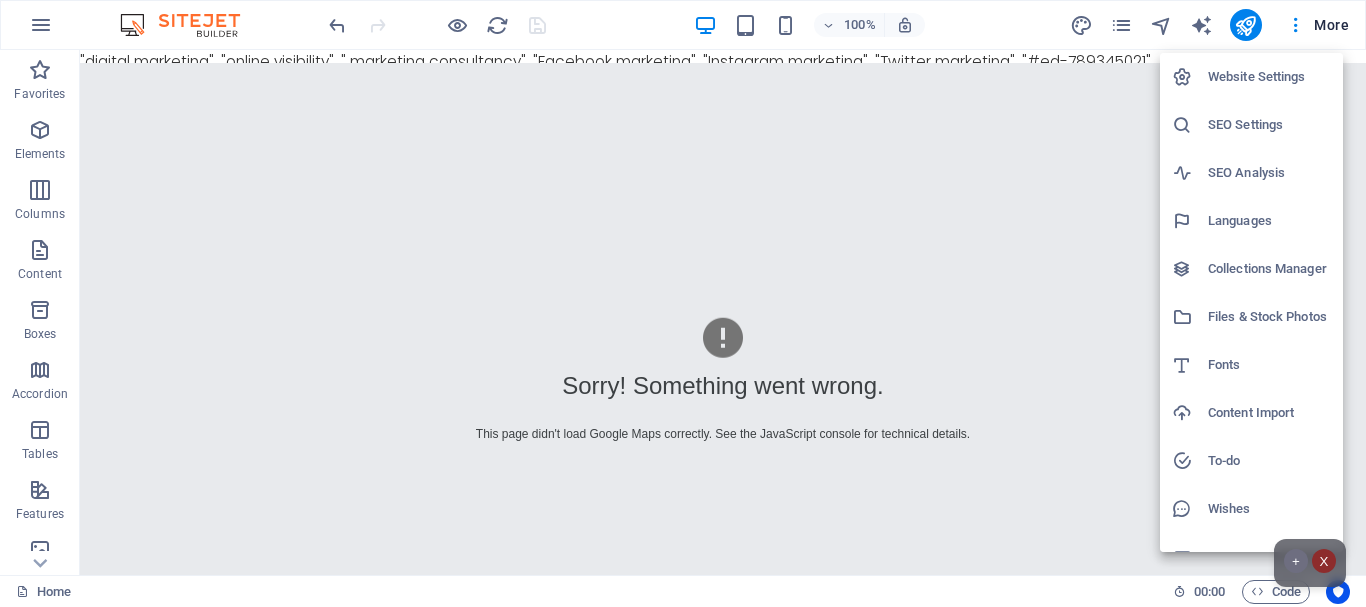 click on "Website Settings" at bounding box center [1269, 77] 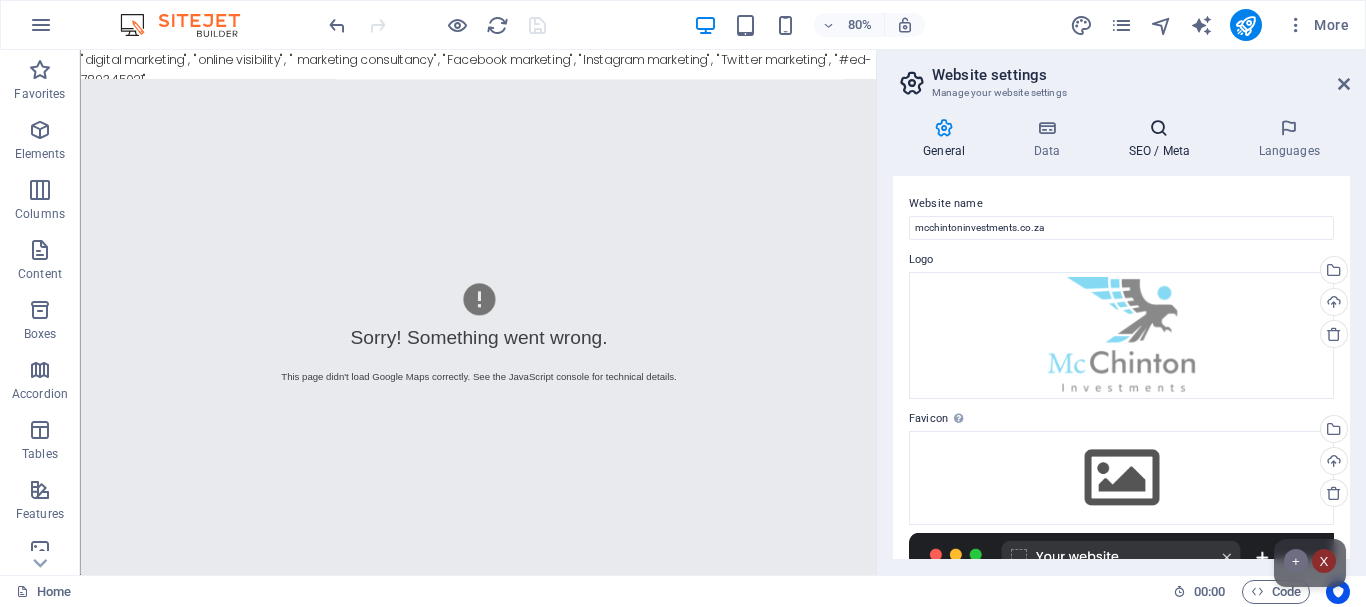 click at bounding box center (1159, 128) 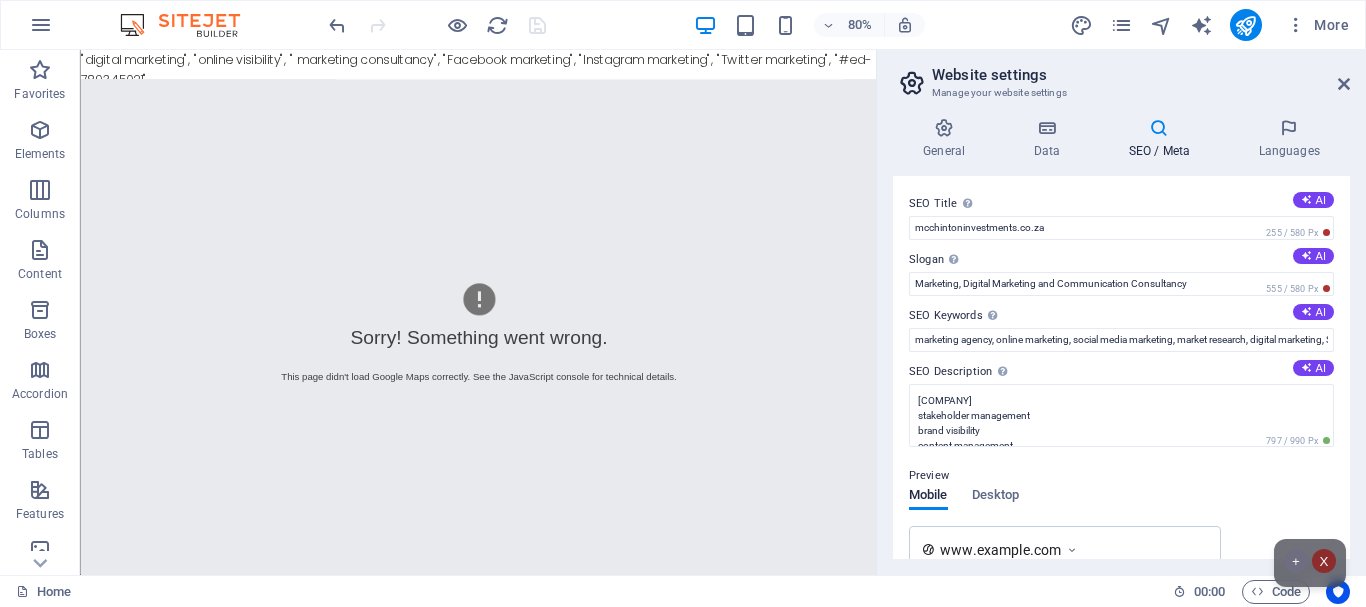 click on "General  Data  SEO / Meta  Languages Website name mcchintoninvestments.co.za Logo Drag files here, click to choose files or select files from Files or our free stock photos & videos Select files from the file manager, stock photos, or upload file(s) Upload Favicon Set the favicon of your website here. A favicon is a small icon shown in the browser tab next to your website title. It helps visitors identify your website. Drag files here, click to choose files or select files from Files or our free stock photos & videos Select files from the file manager, stock photos, or upload file(s) Upload Preview Image (Open Graph) This image will be shown when the website is shared on social networks Drag files here, click to choose files or select files from Files or our free stock photos & videos Select files from the file manager, stock photos, or upload file(s) Upload Contact data for this website. This can be used everywhere on the website and will update automatically. Company mcchintoninvestments.co.za First name [FIRST]" at bounding box center (1121, 338) 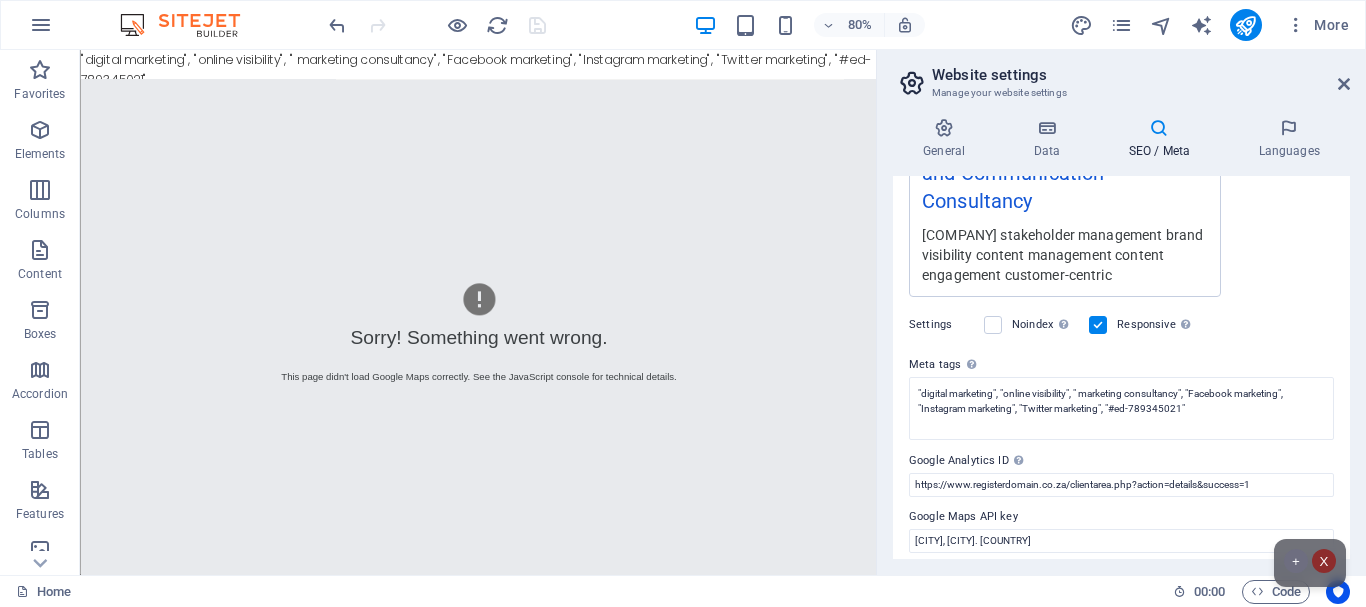scroll, scrollTop: 497, scrollLeft: 0, axis: vertical 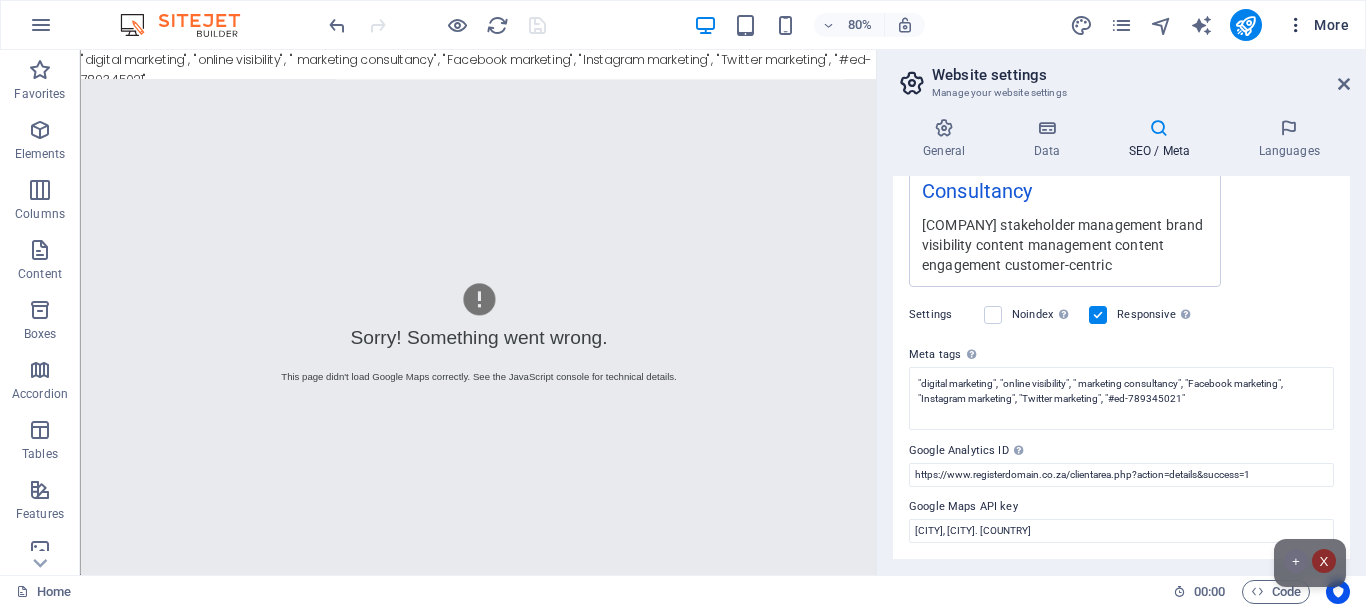 type 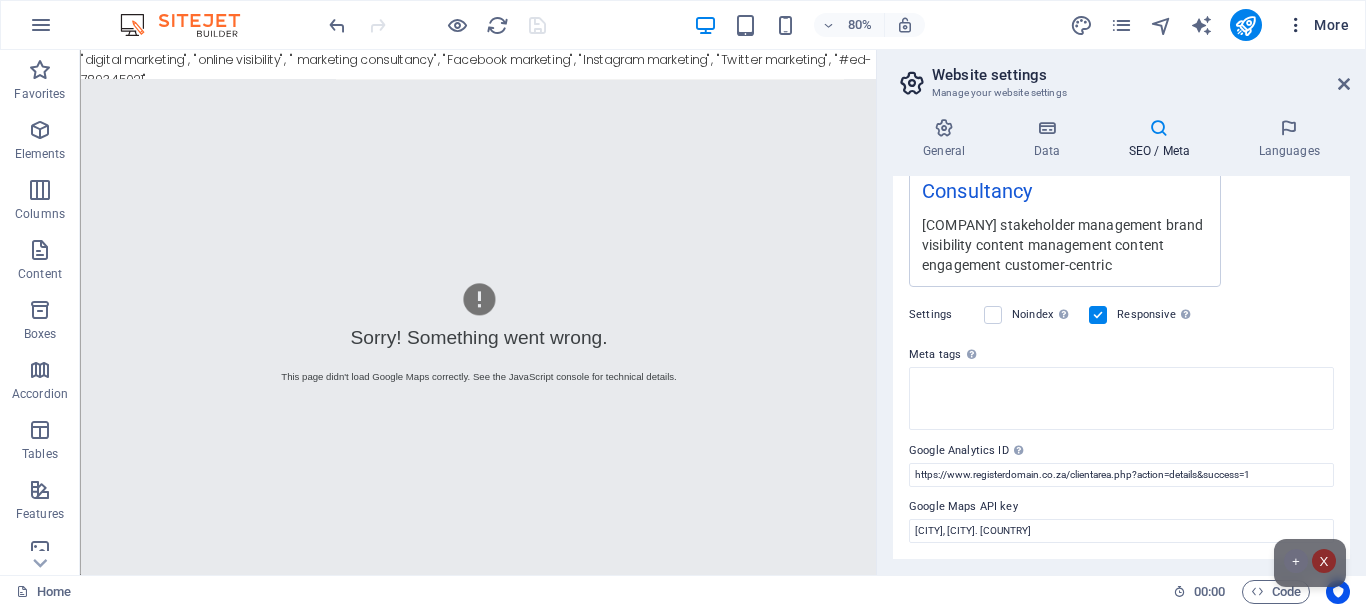click on "mcchintoninvestments.co.za Home (en) Favorites Elements Columns Content Boxes Accordion Tables Features Images Slider Header Footer Forms Marketing Collections
Drag here to replace the existing content. Press “Ctrl” if you want to create a new element.
H1   Banner   Container   Banner   Menu Bar   H1 80% More Home 00 : 00 Code Website settings Manage your website settings  General  Data  SEO / Meta  Languages Website name mcchintoninvestments.co.za Logo Drag files here, click to choose files or select files from Files or our free stock photos & videos Select files from the file manager, stock photos, or upload file(s) Upload Favicon Set the favicon of your website here. A favicon is a small icon shown in the browser tab next to your website title. It helps visitors identify your website. Drag files here, click to choose files or select files from Files or our free stock photos & videos Upload AI" at bounding box center (683, 303) 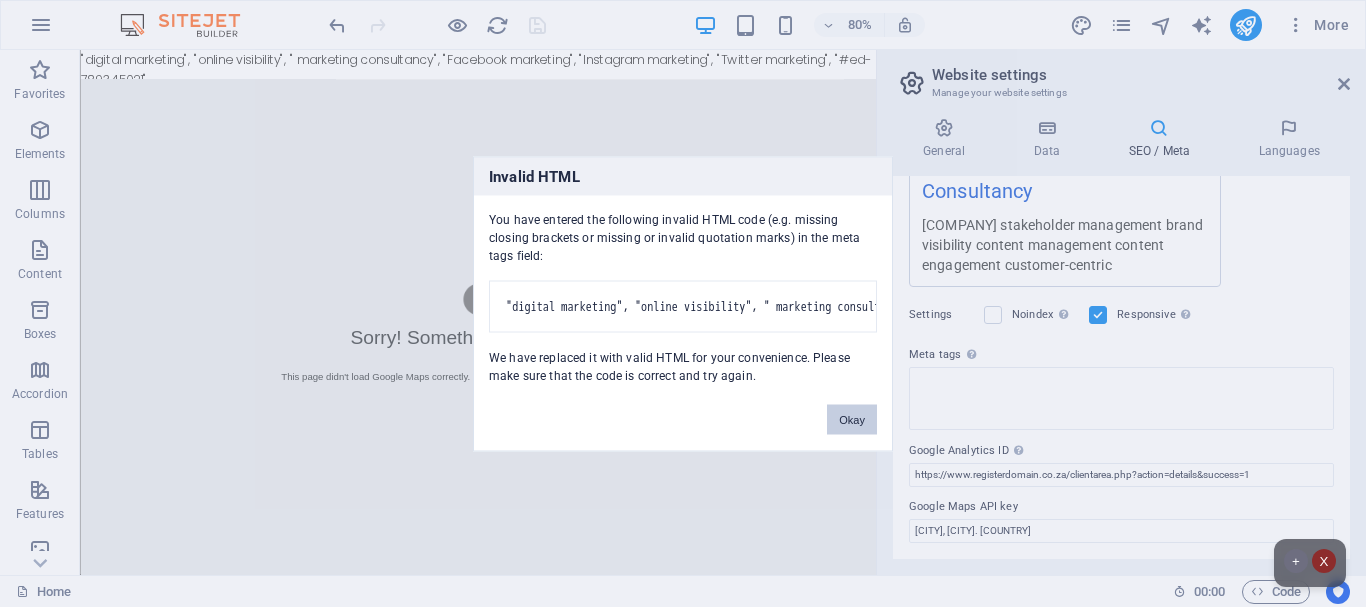 click on "Okay" at bounding box center [852, 419] 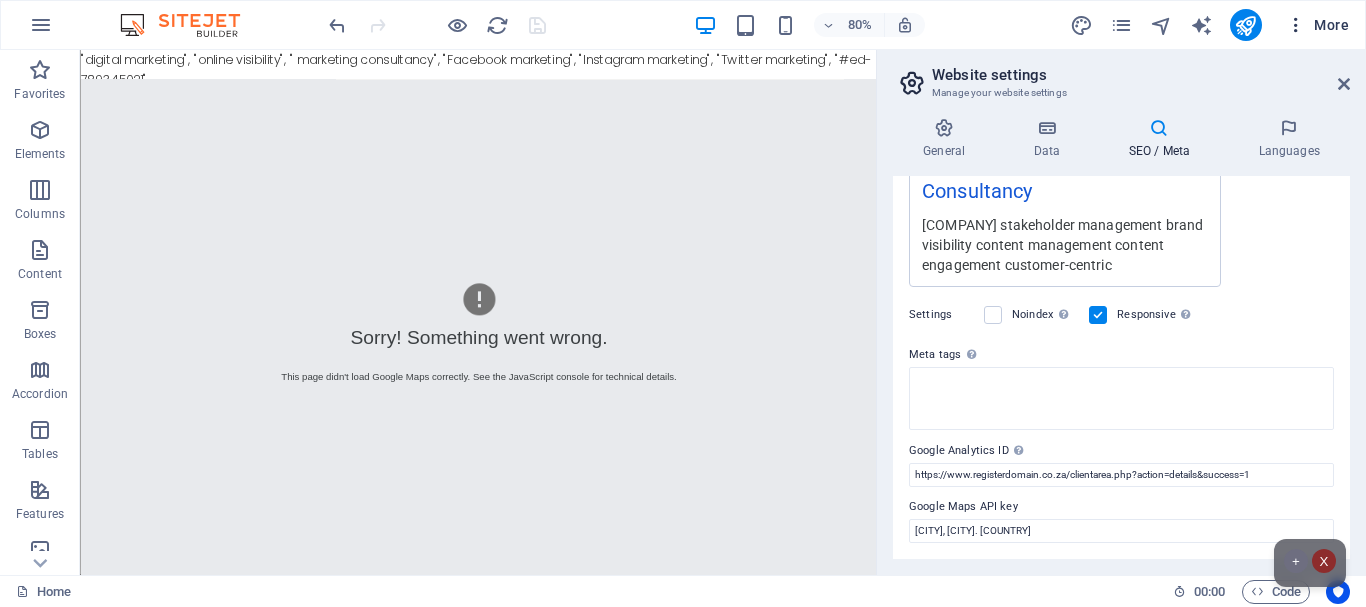 click at bounding box center (1296, 25) 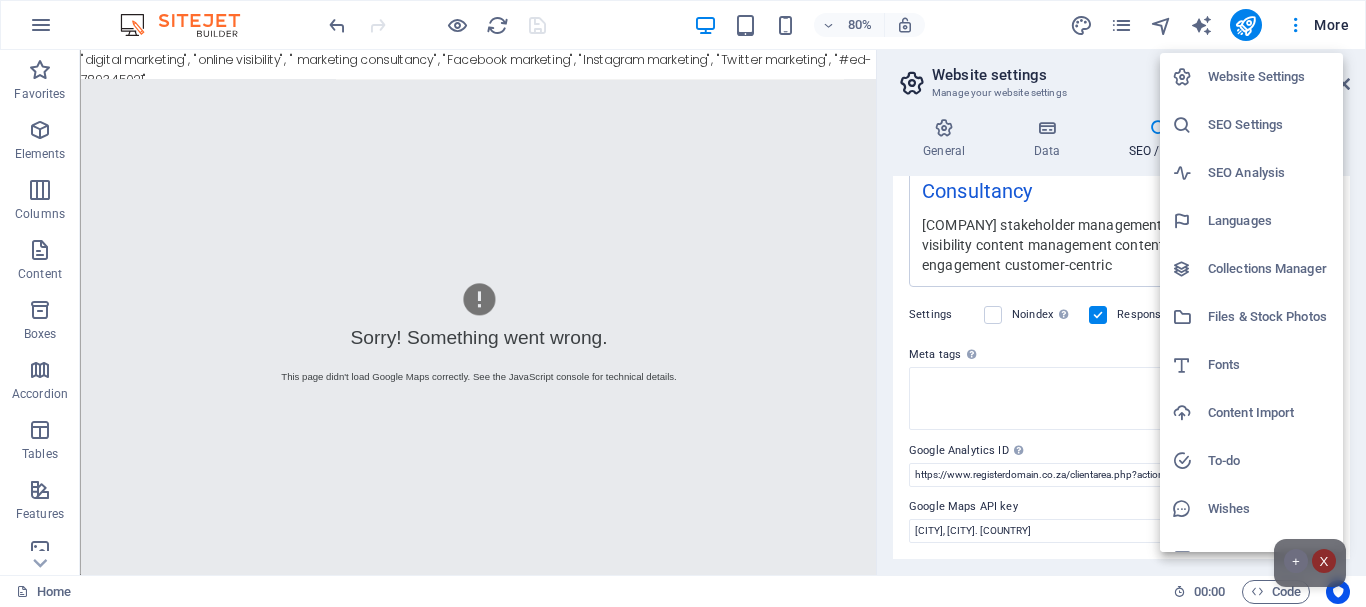 click on "Wishes" at bounding box center (1269, 509) 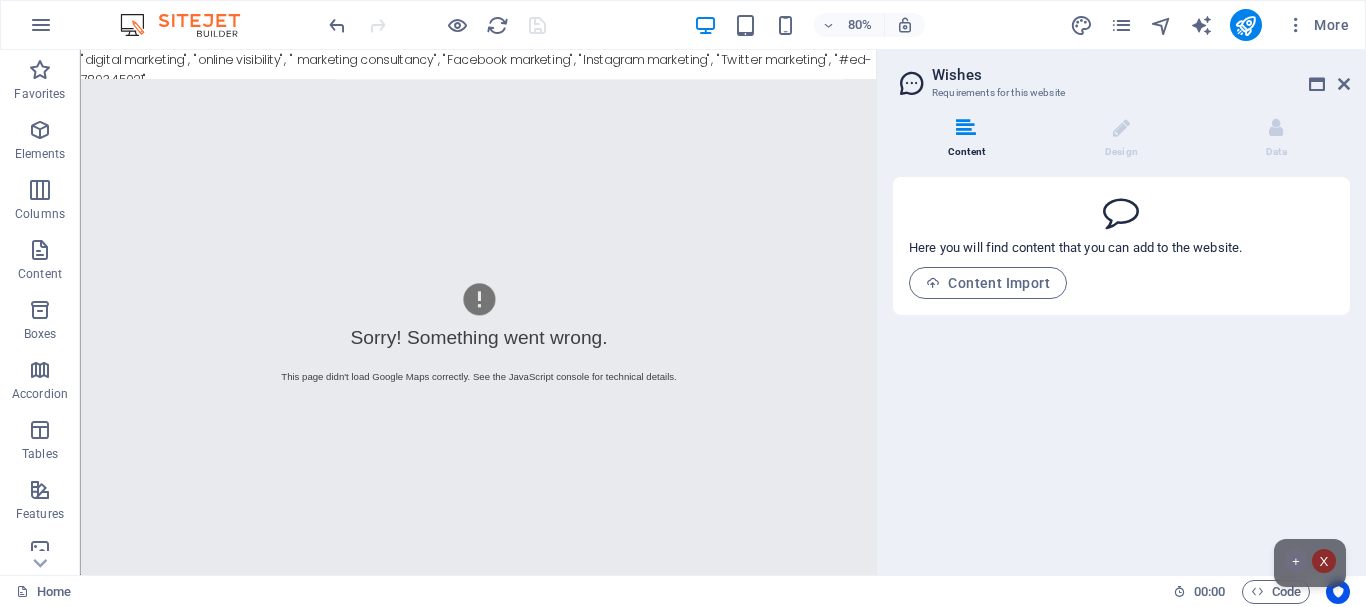 click on "Here you will find content that you can add to the website." at bounding box center [1075, 248] 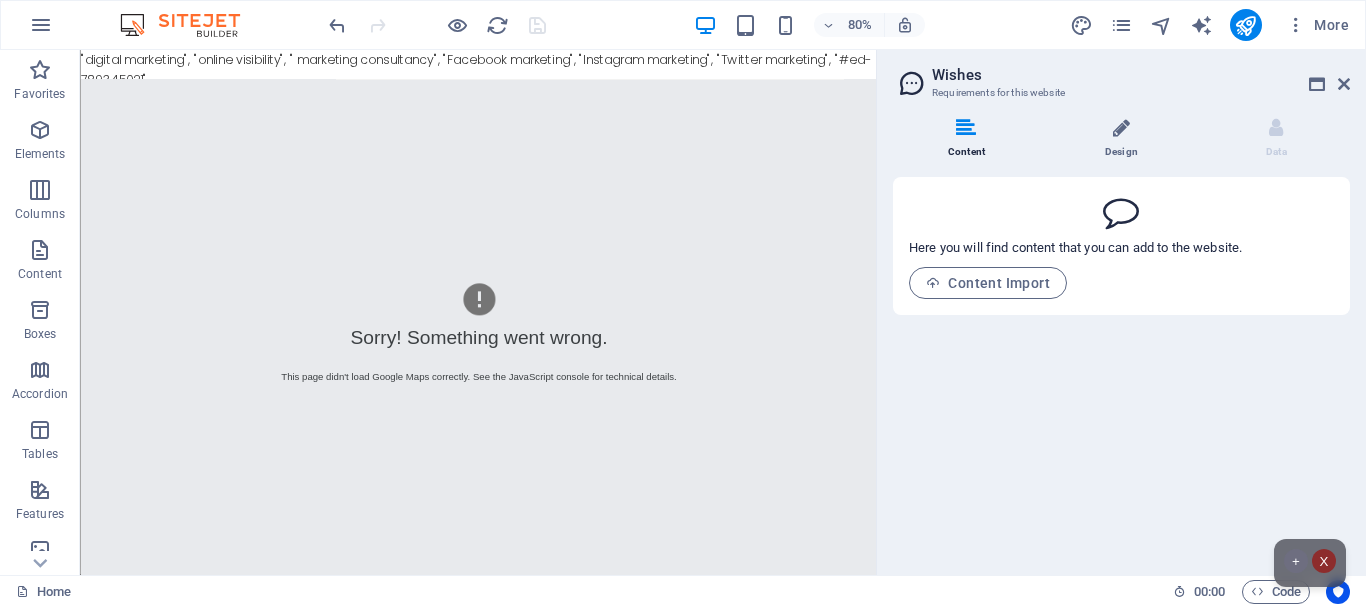 click at bounding box center (1121, 128) 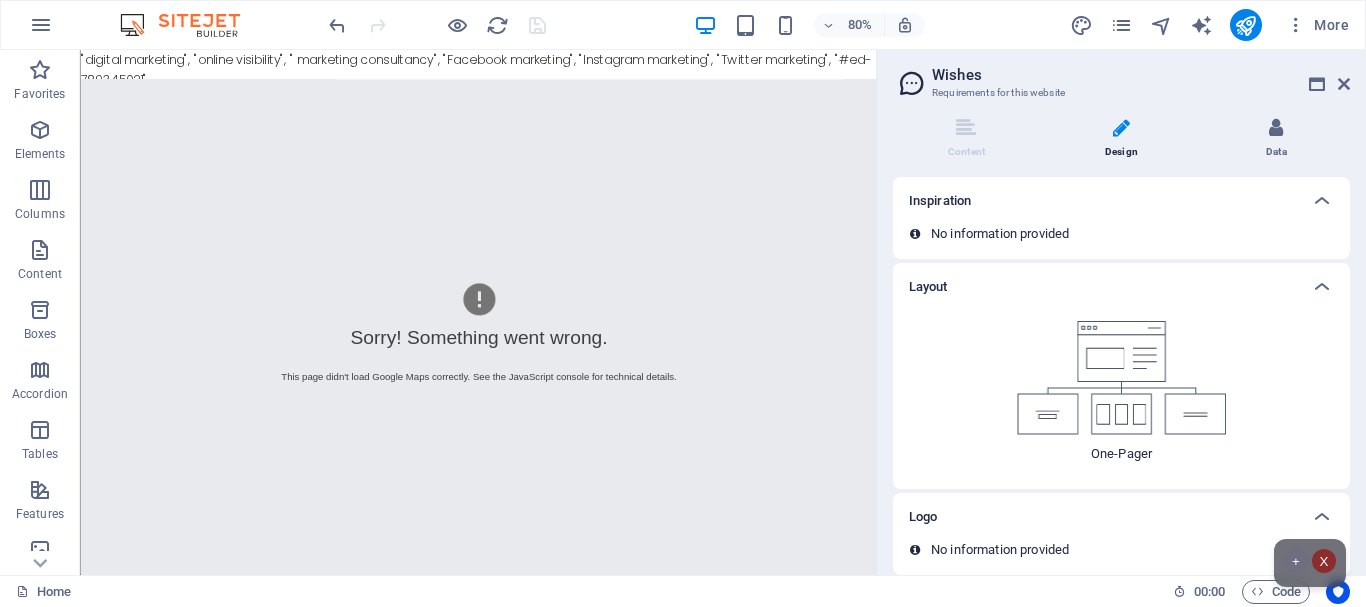 click at bounding box center (1276, 128) 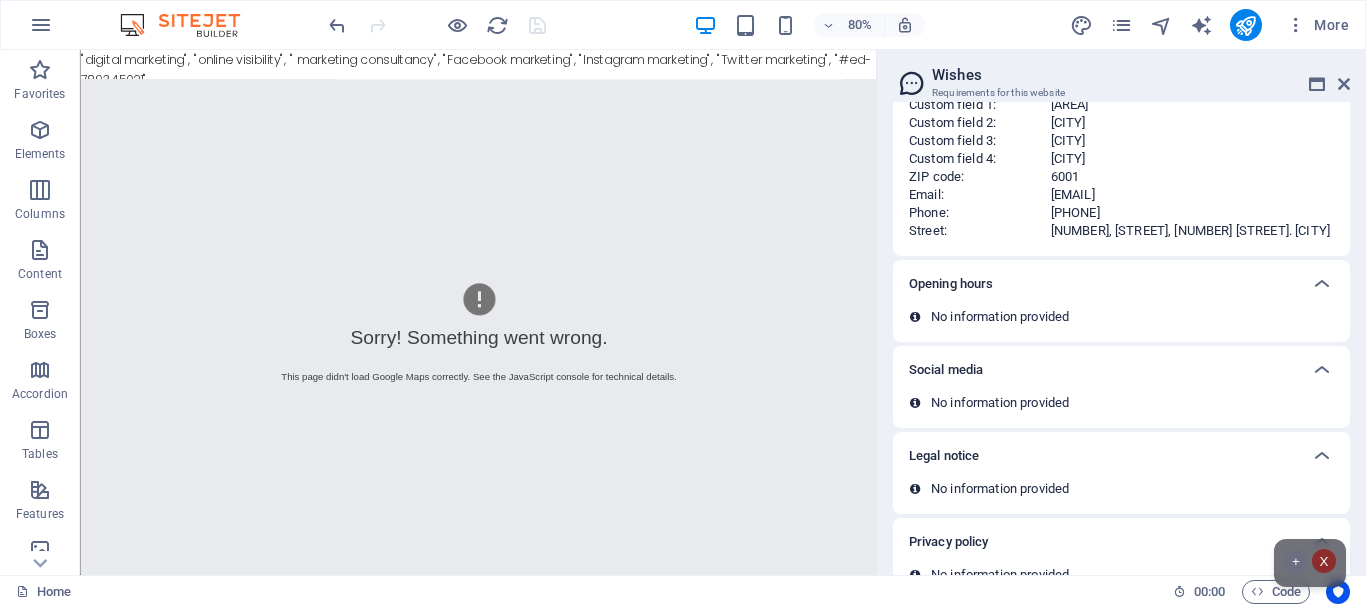 scroll, scrollTop: 204, scrollLeft: 0, axis: vertical 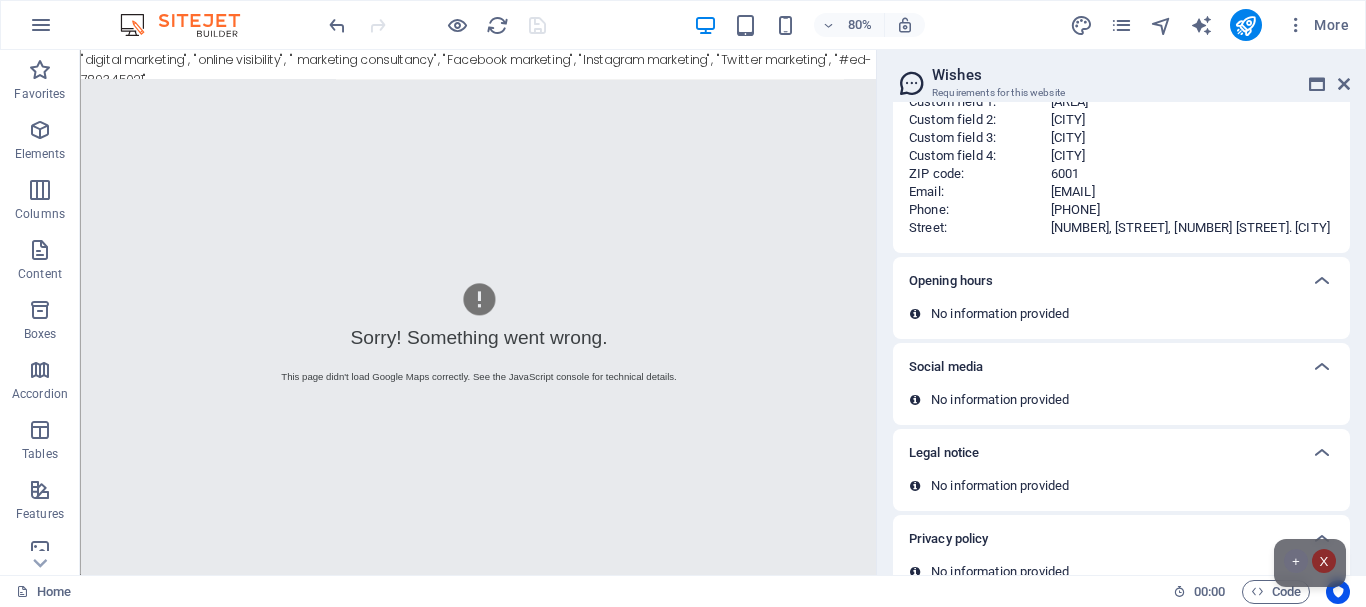 click on "No information provided" at bounding box center [1000, 314] 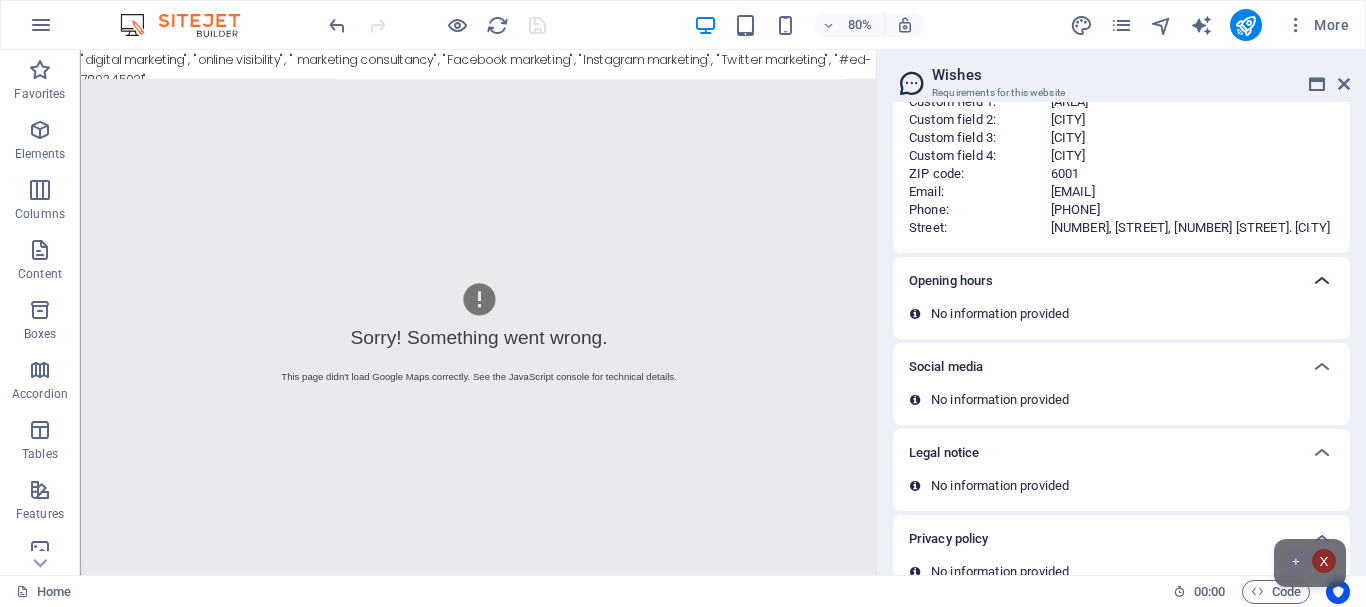 click at bounding box center (1322, 281) 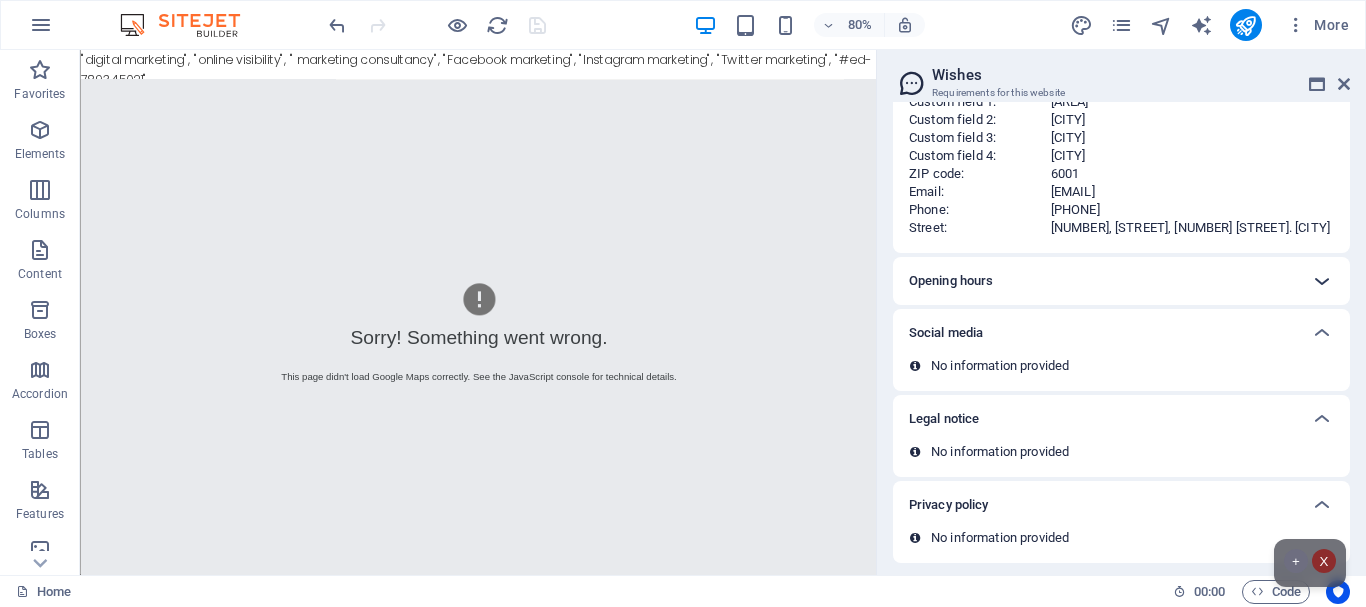 click at bounding box center (1322, 281) 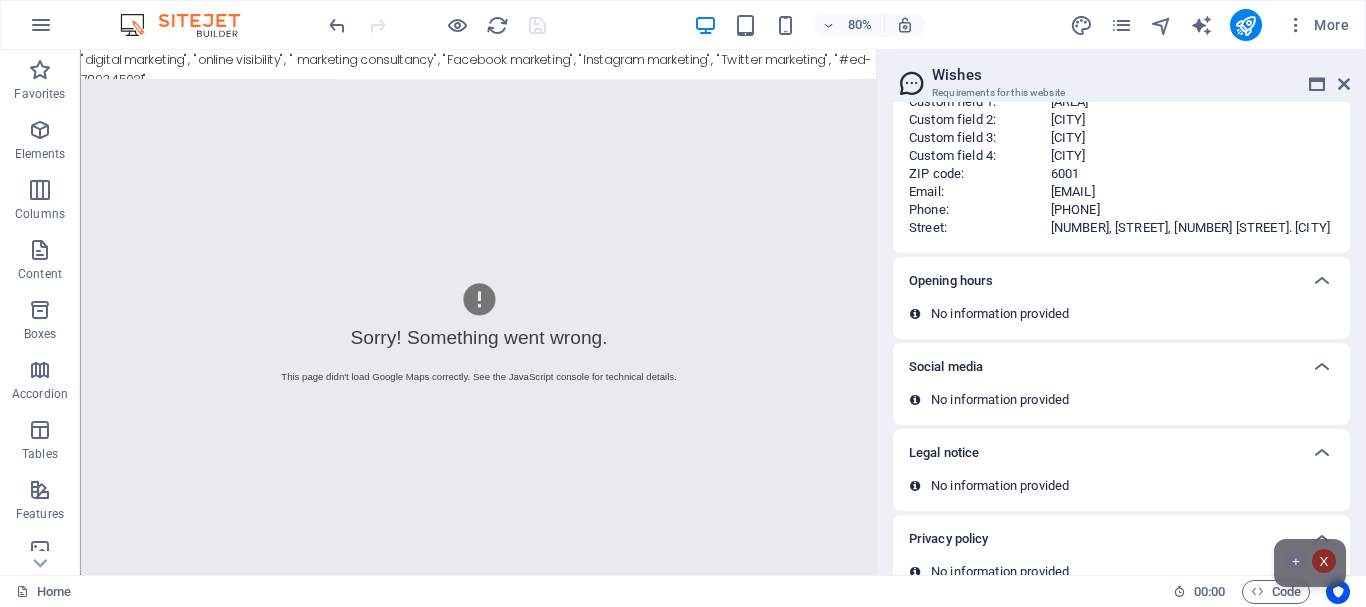 click at bounding box center (915, 314) 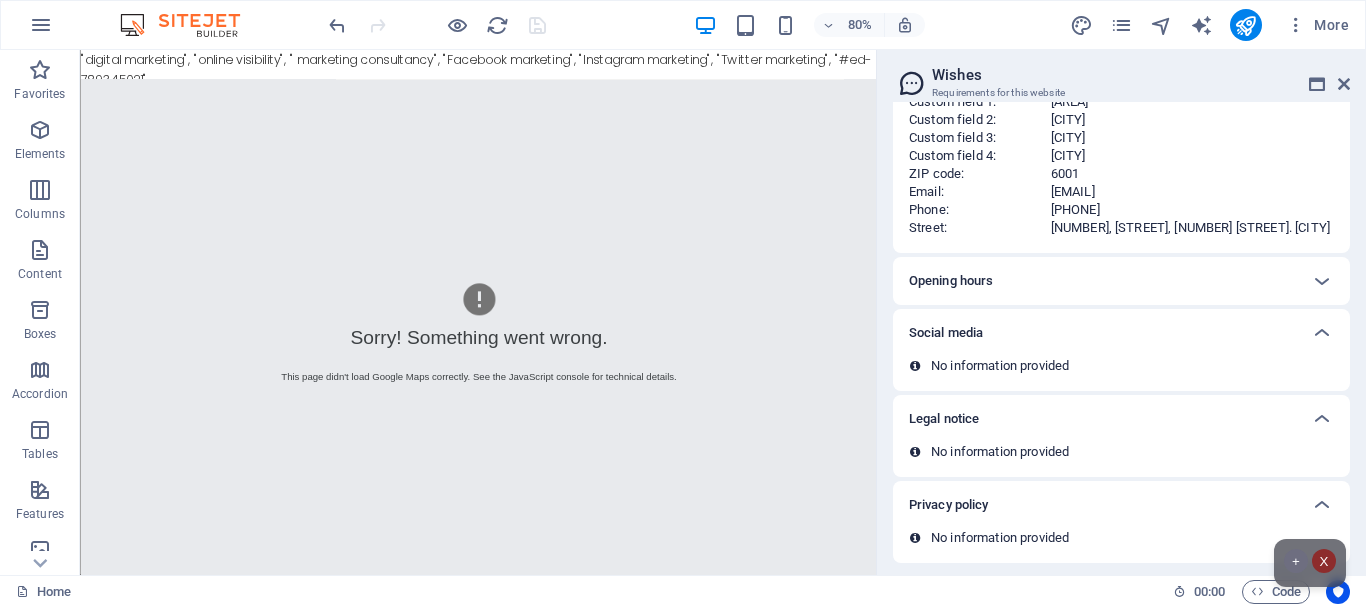 click on "Opening hours" at bounding box center [951, 281] 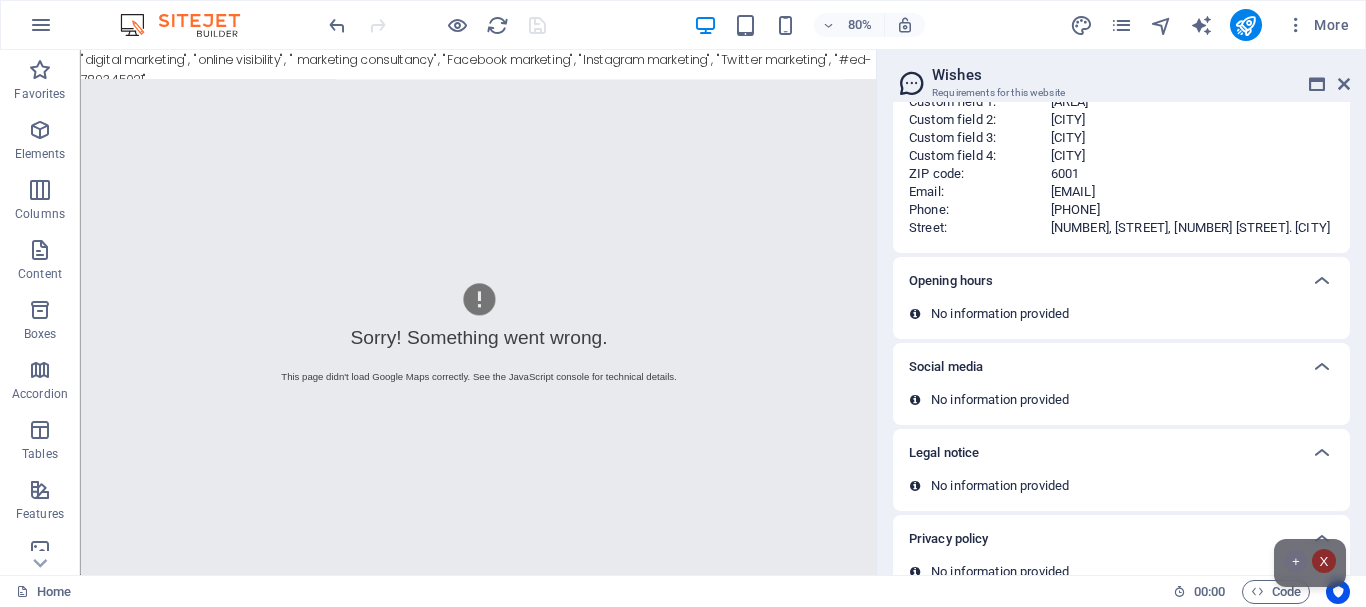 click on "No information provided" at bounding box center (1000, 314) 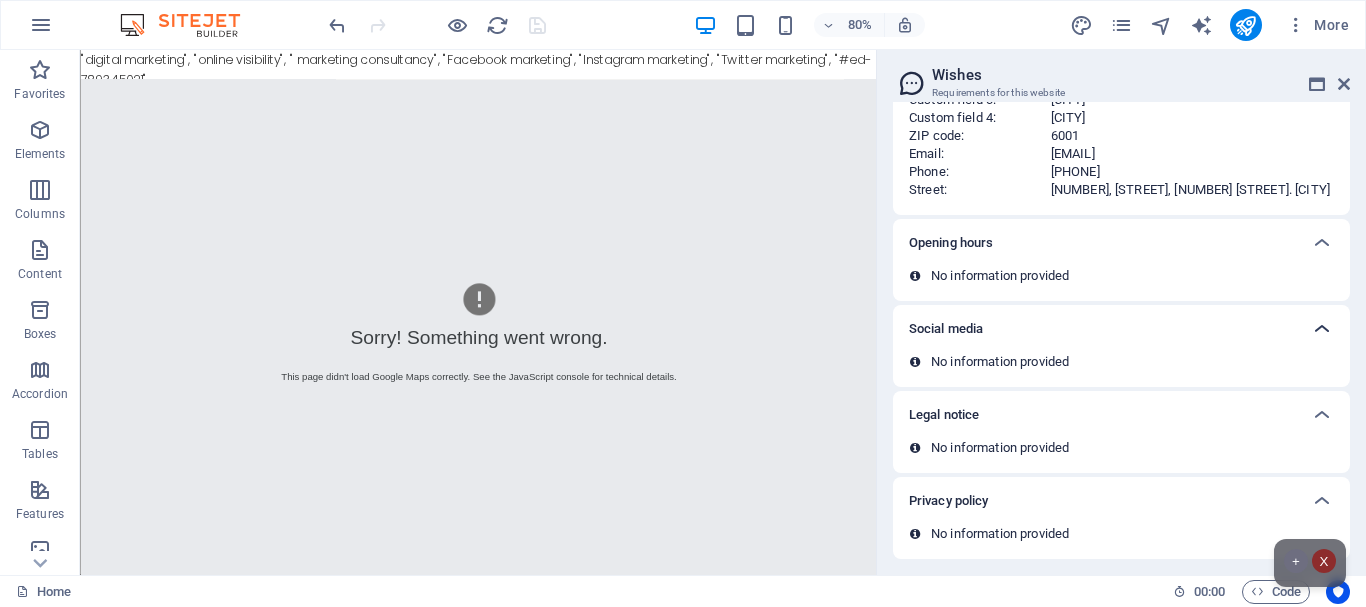 click at bounding box center [1322, 329] 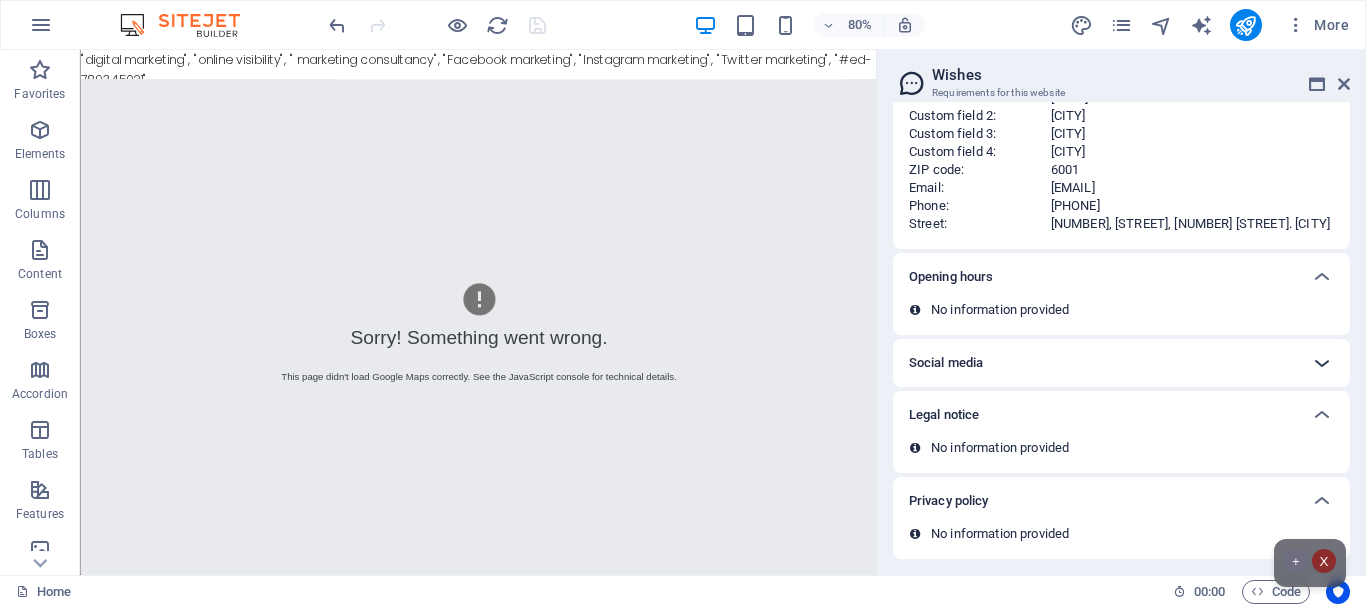 scroll, scrollTop: 208, scrollLeft: 0, axis: vertical 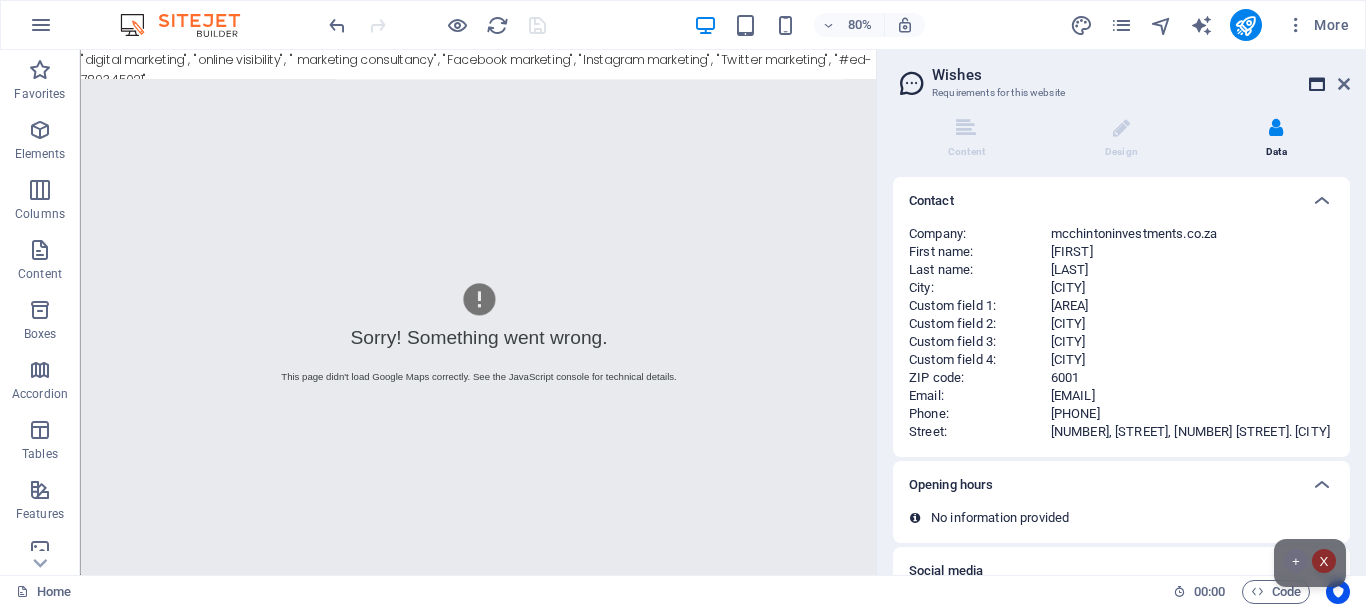 click at bounding box center (1317, 84) 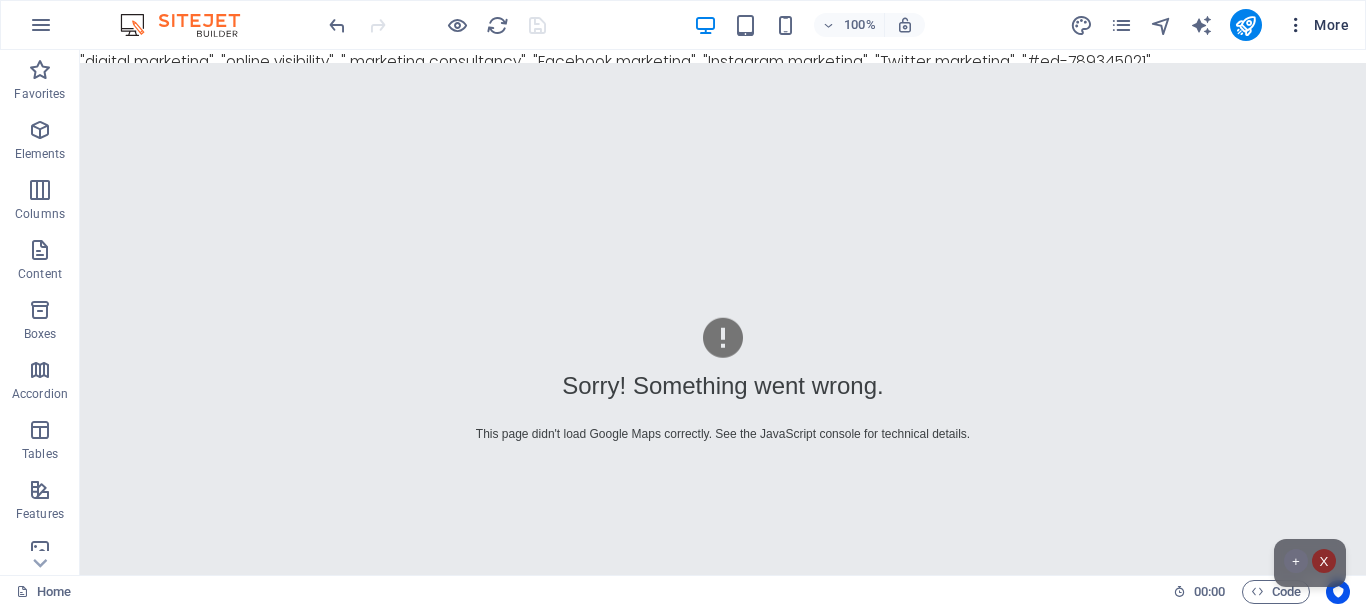 click on "More" at bounding box center (1317, 25) 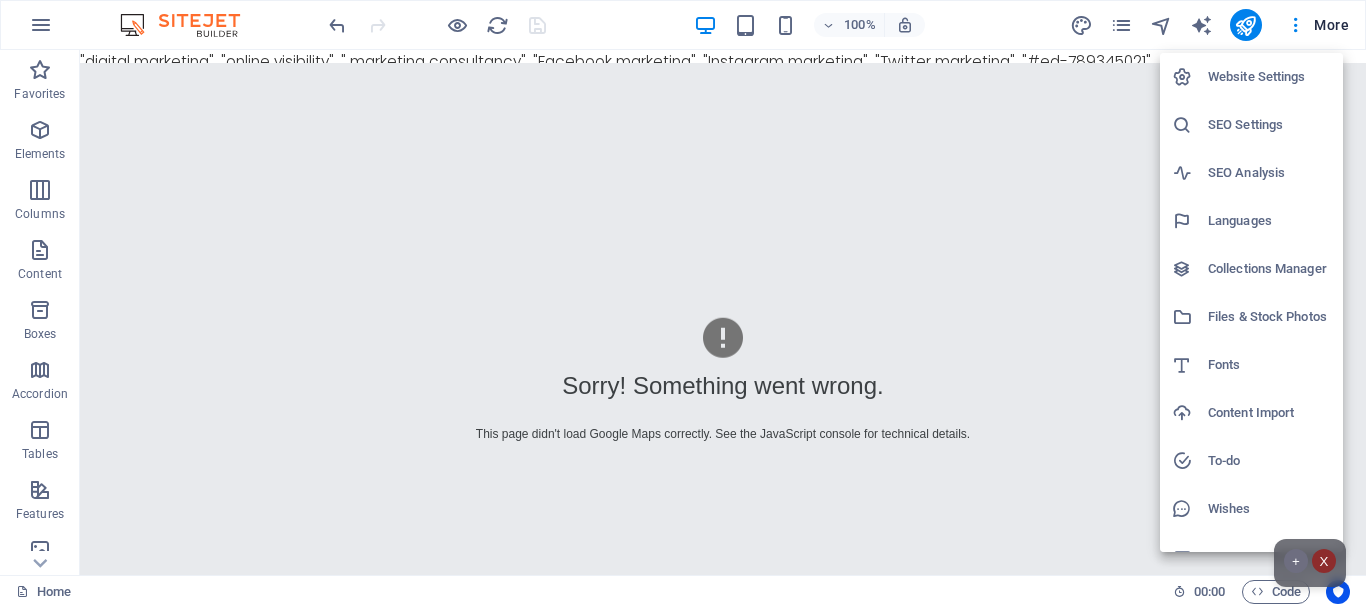 click on "Website Settings" at bounding box center [1269, 77] 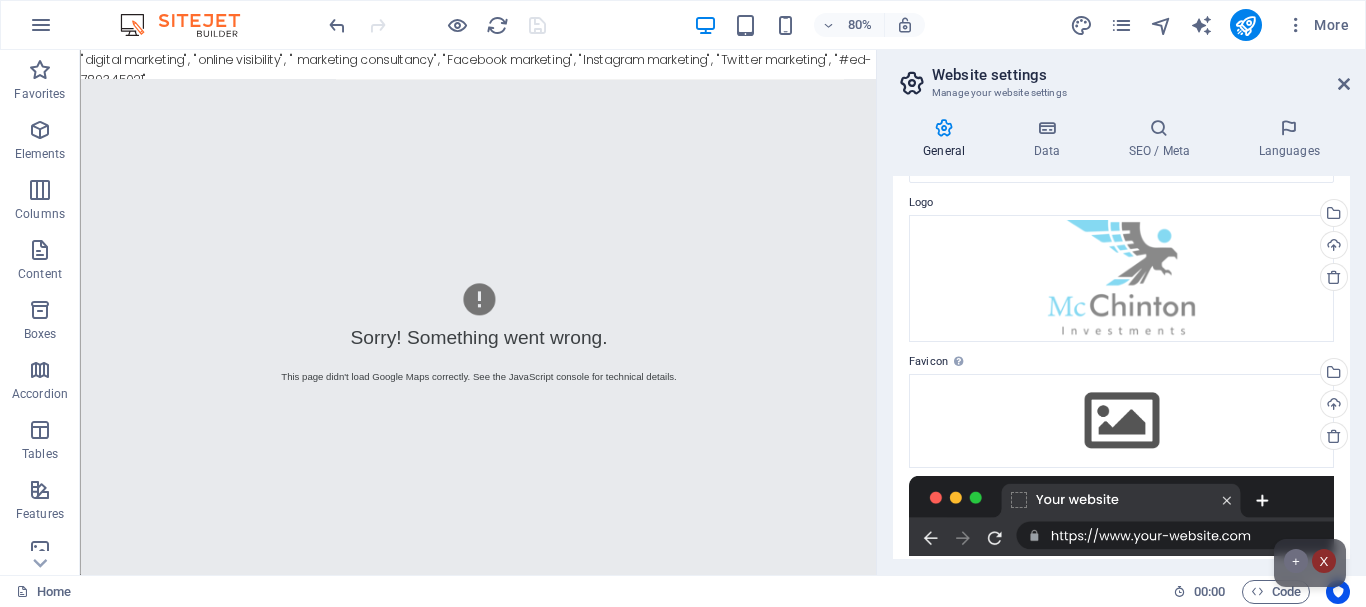 scroll, scrollTop: 0, scrollLeft: 0, axis: both 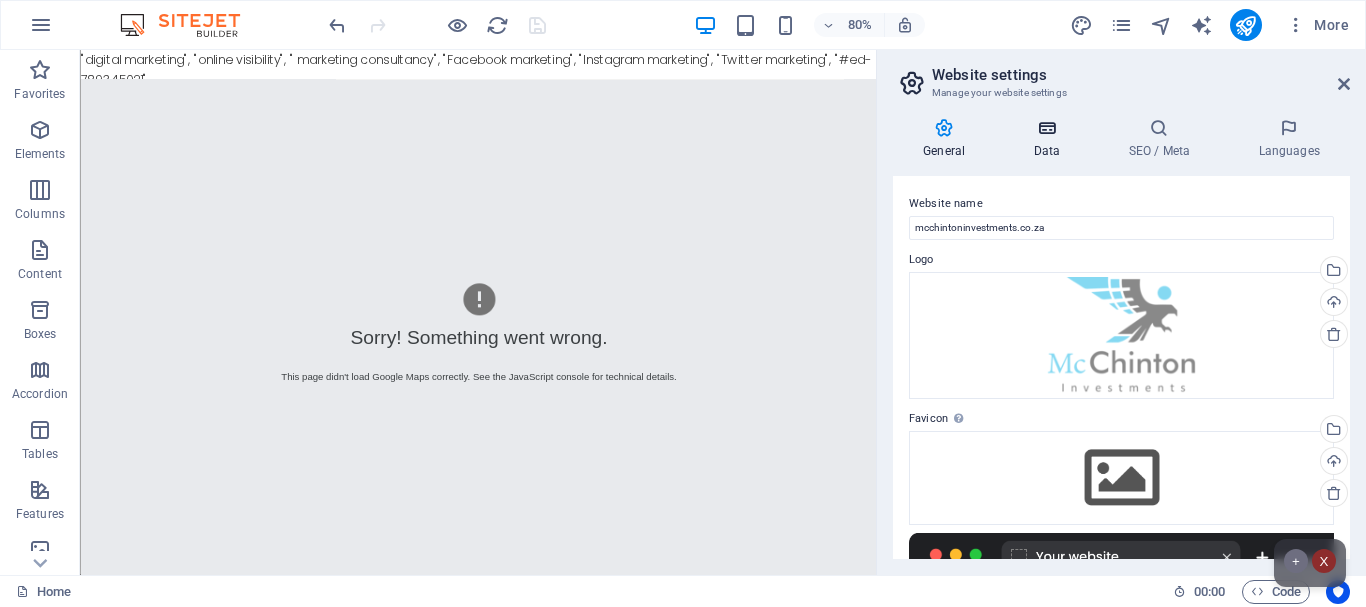 click at bounding box center (1046, 128) 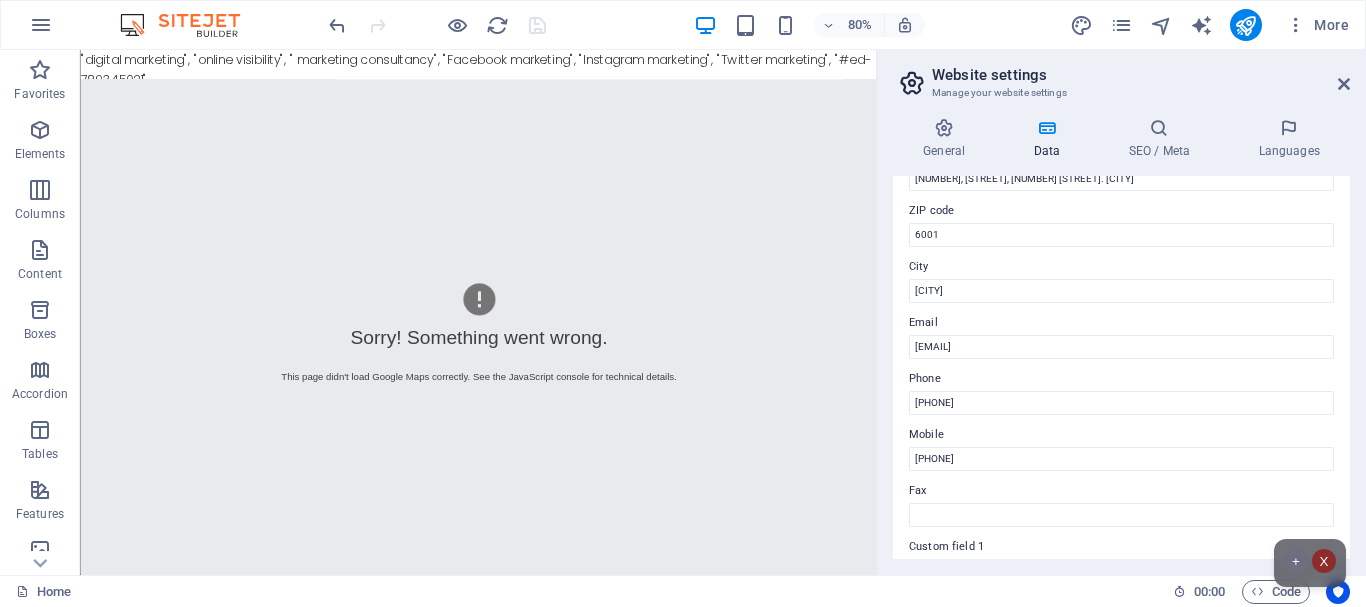 scroll, scrollTop: 264, scrollLeft: 0, axis: vertical 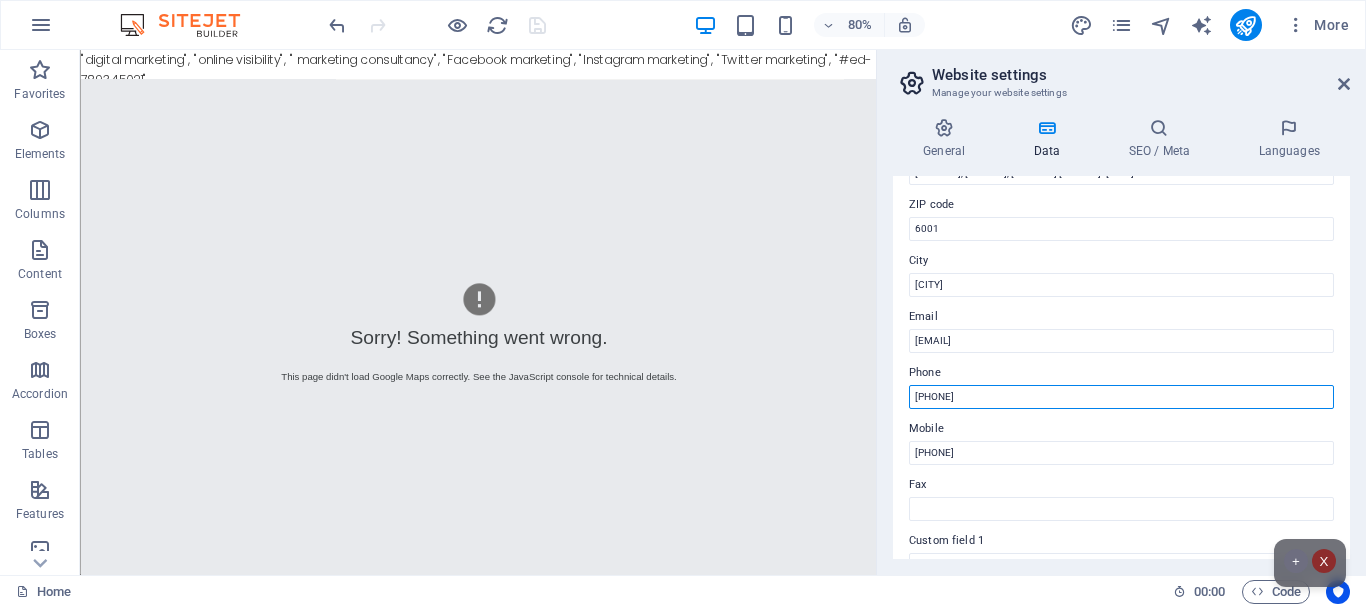 click on "[PHONE]" at bounding box center [1121, 397] 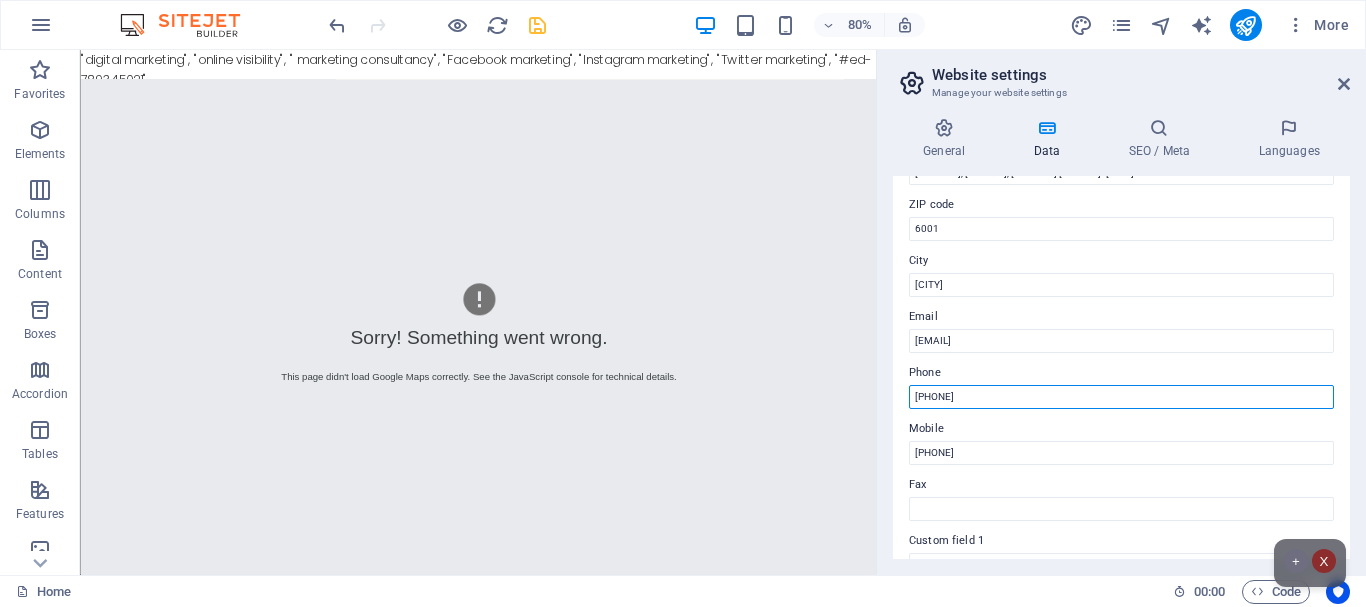 type on "[PHONE]" 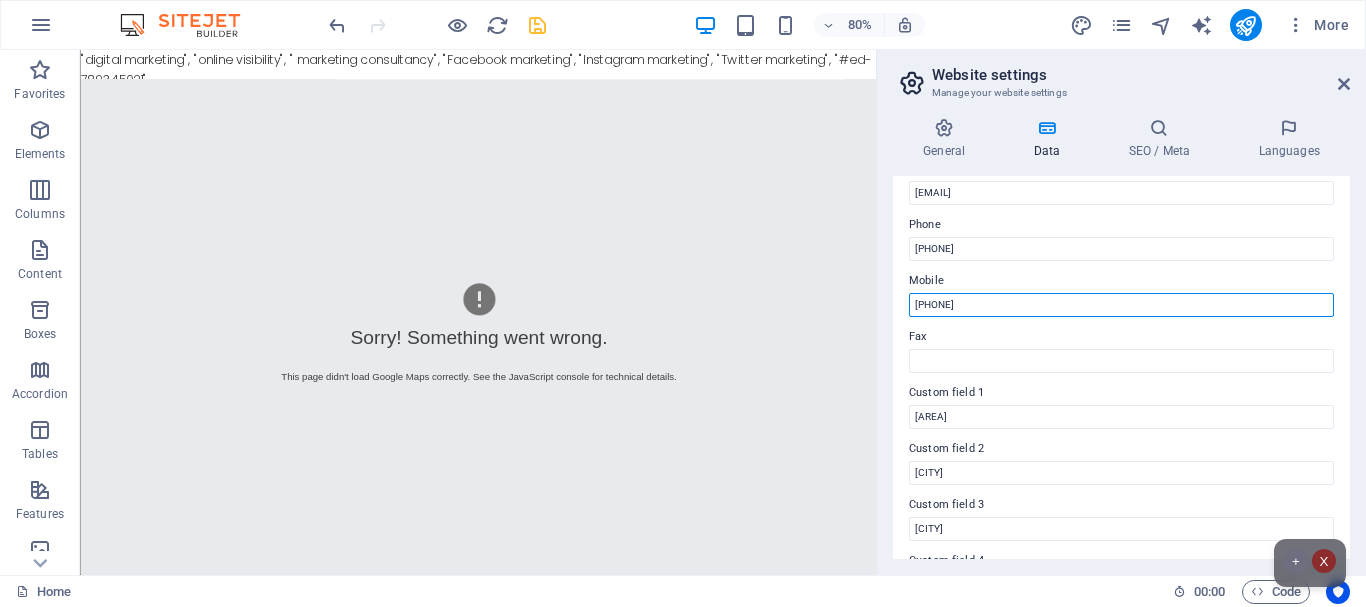 scroll, scrollTop: 407, scrollLeft: 0, axis: vertical 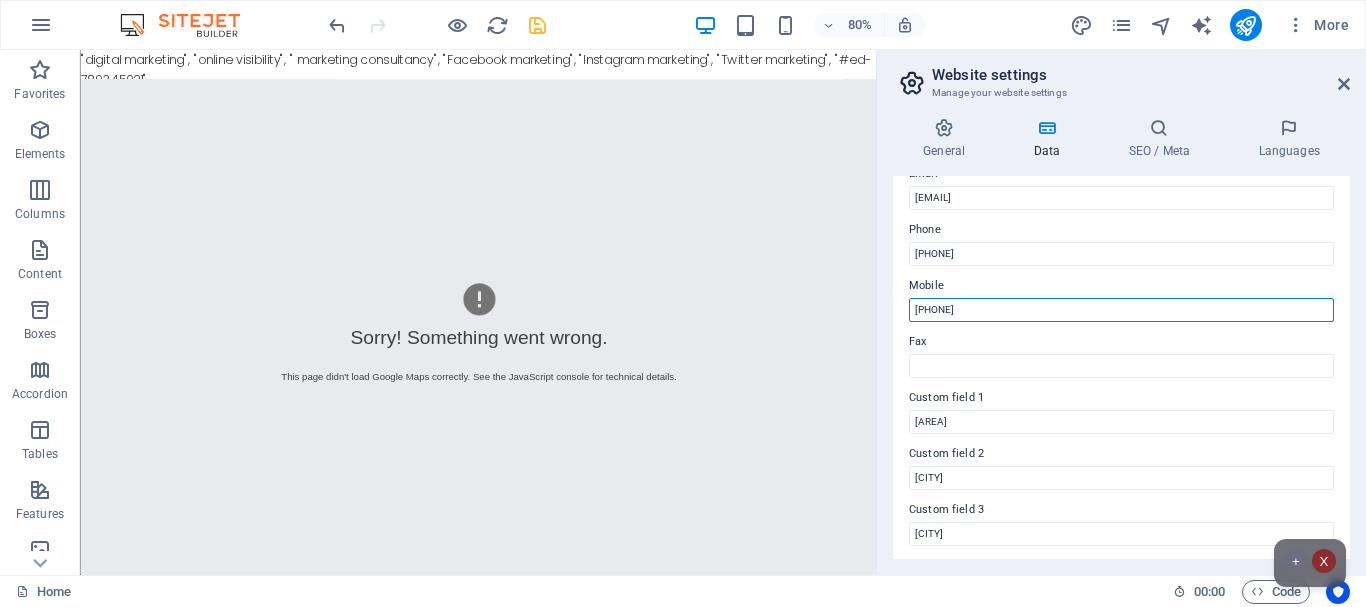 type on "[PHONE]" 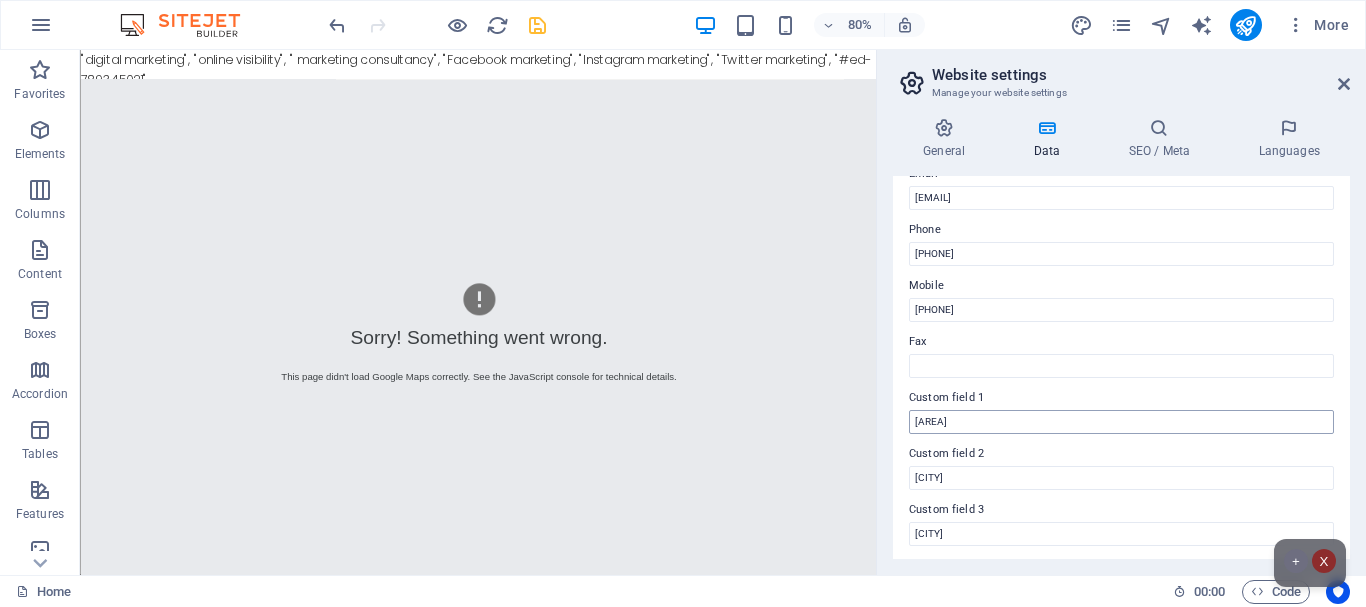 drag, startPoint x: 960, startPoint y: 390, endPoint x: 962, endPoint y: 419, distance: 29.068884 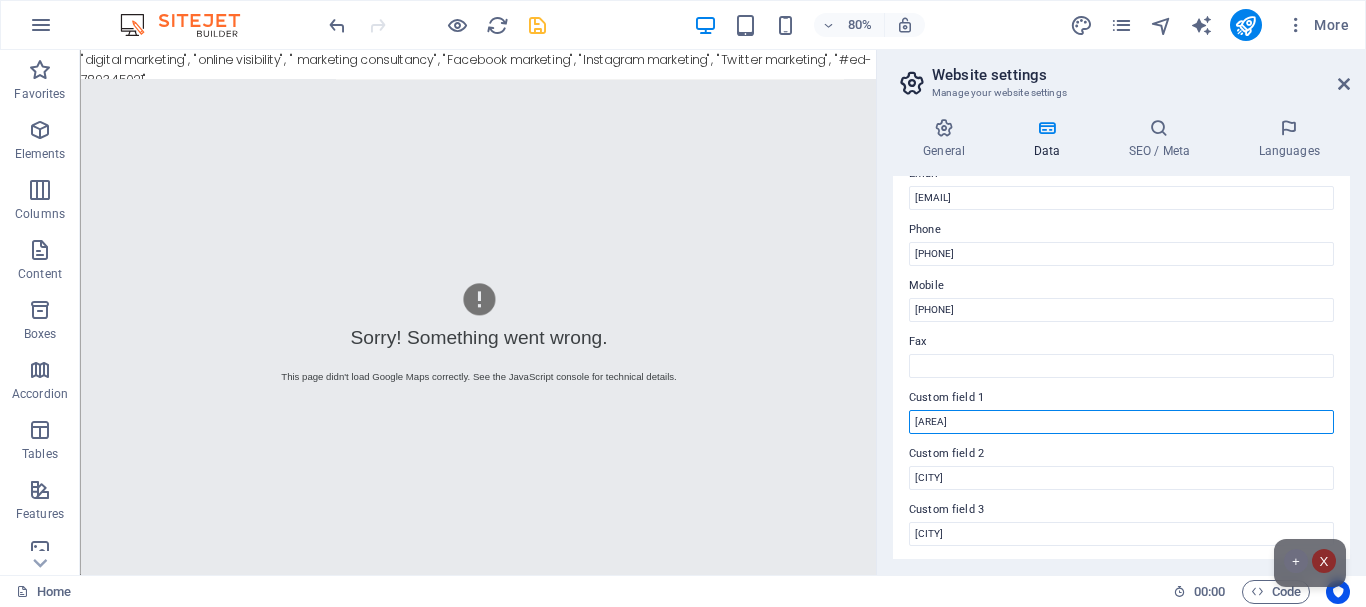 click on "[AREA]" at bounding box center (1121, 422) 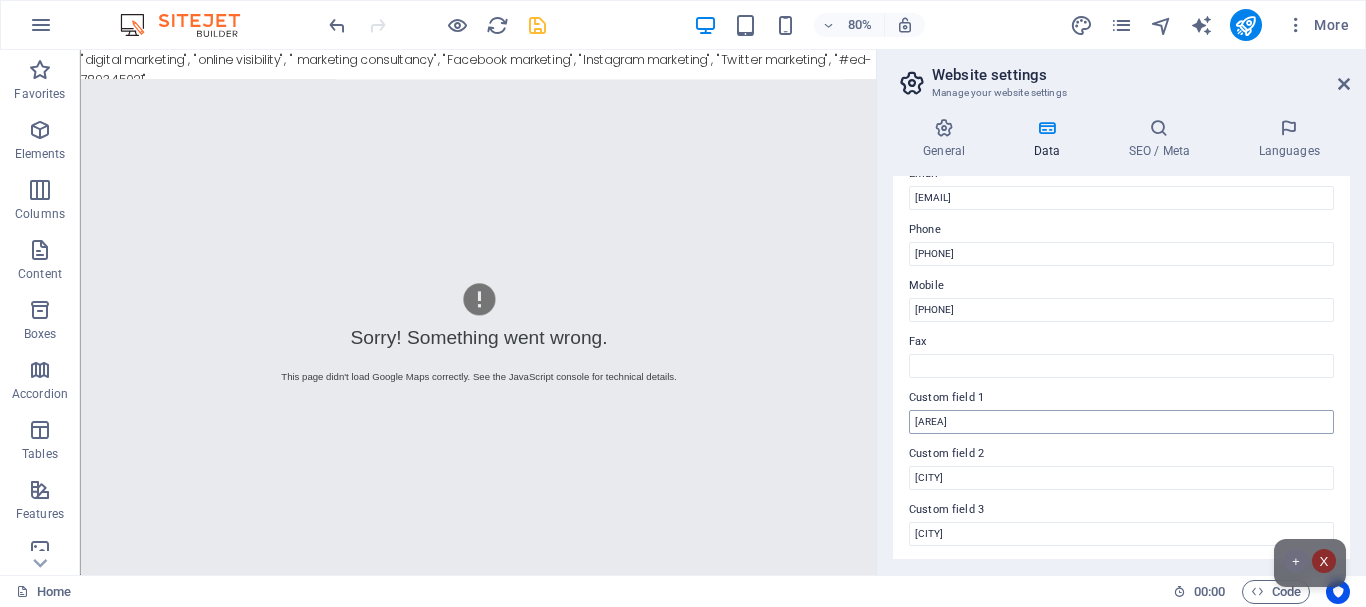 click on "Custom field 1" at bounding box center [1121, 398] 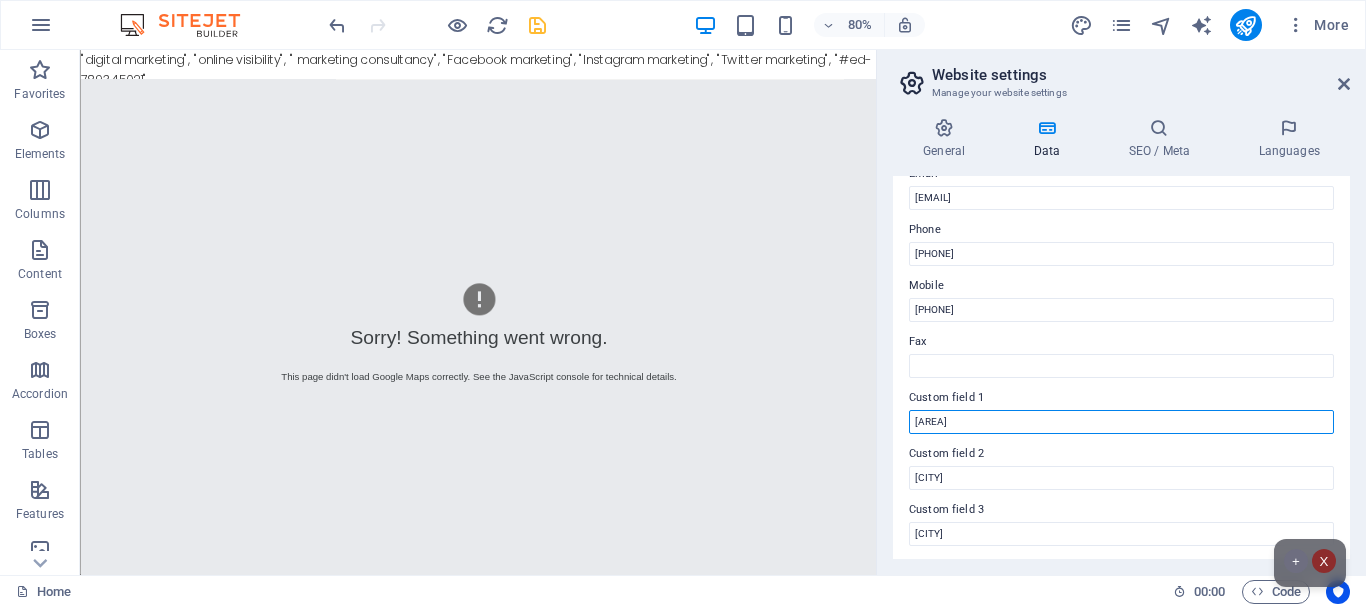 click on "[AREA]" at bounding box center (1121, 422) 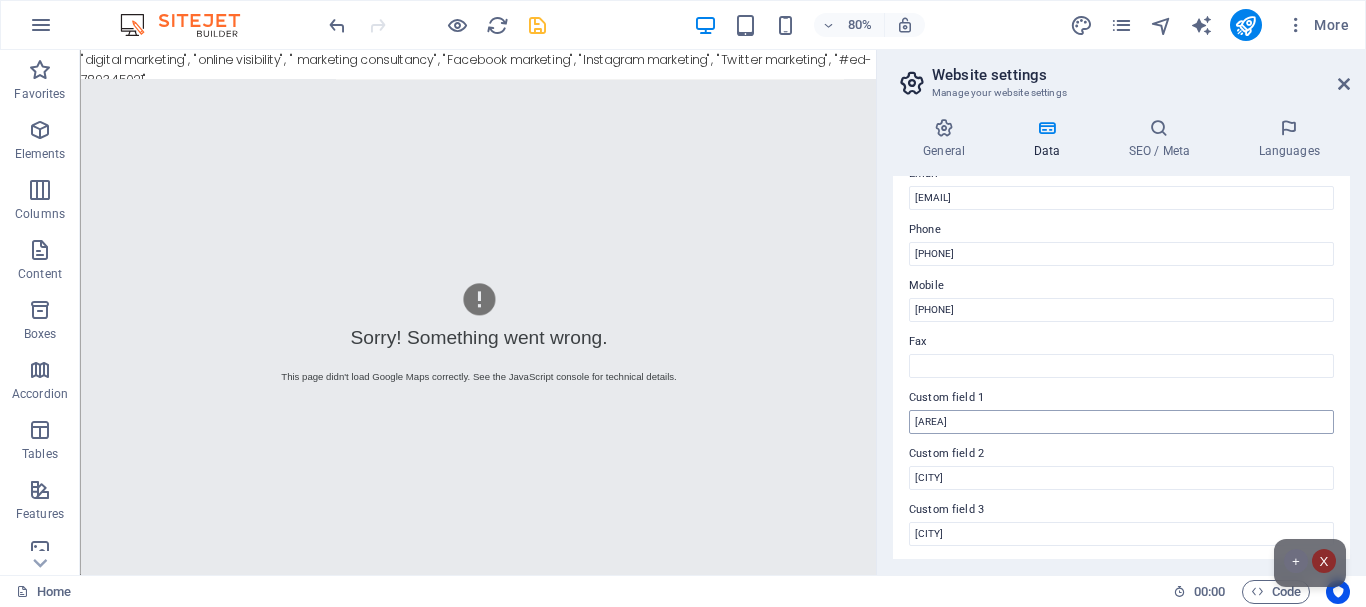 click on "Custom field 1" at bounding box center [1121, 398] 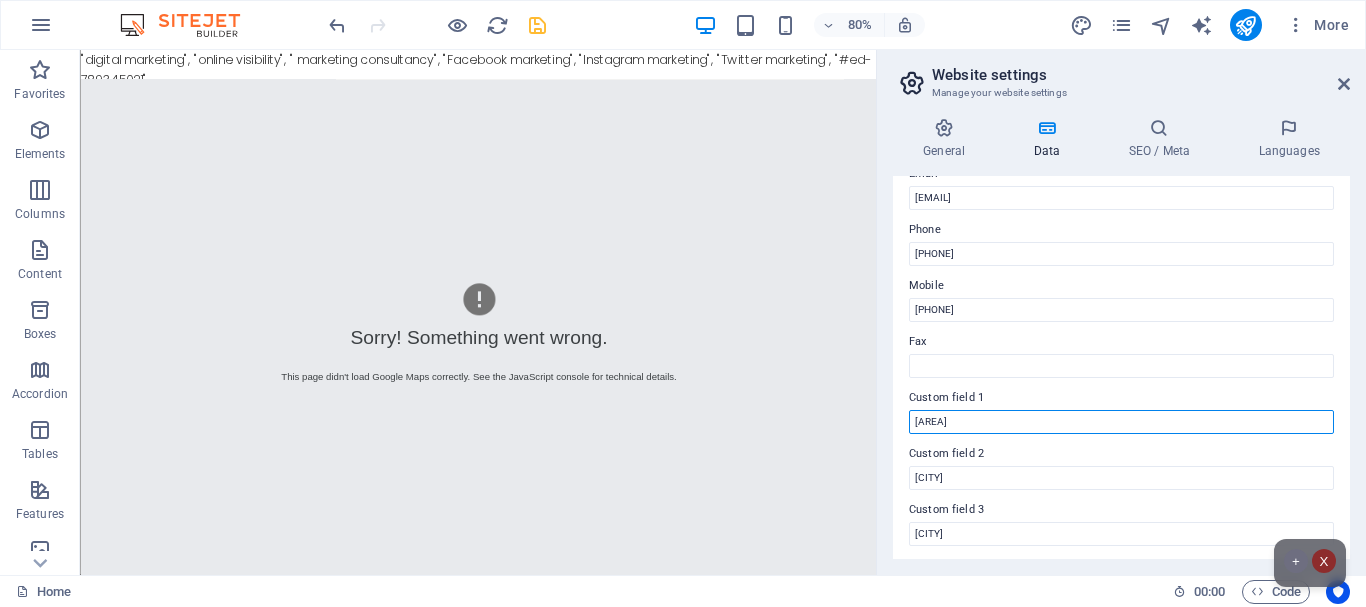 click on "[AREA]" at bounding box center [1121, 422] 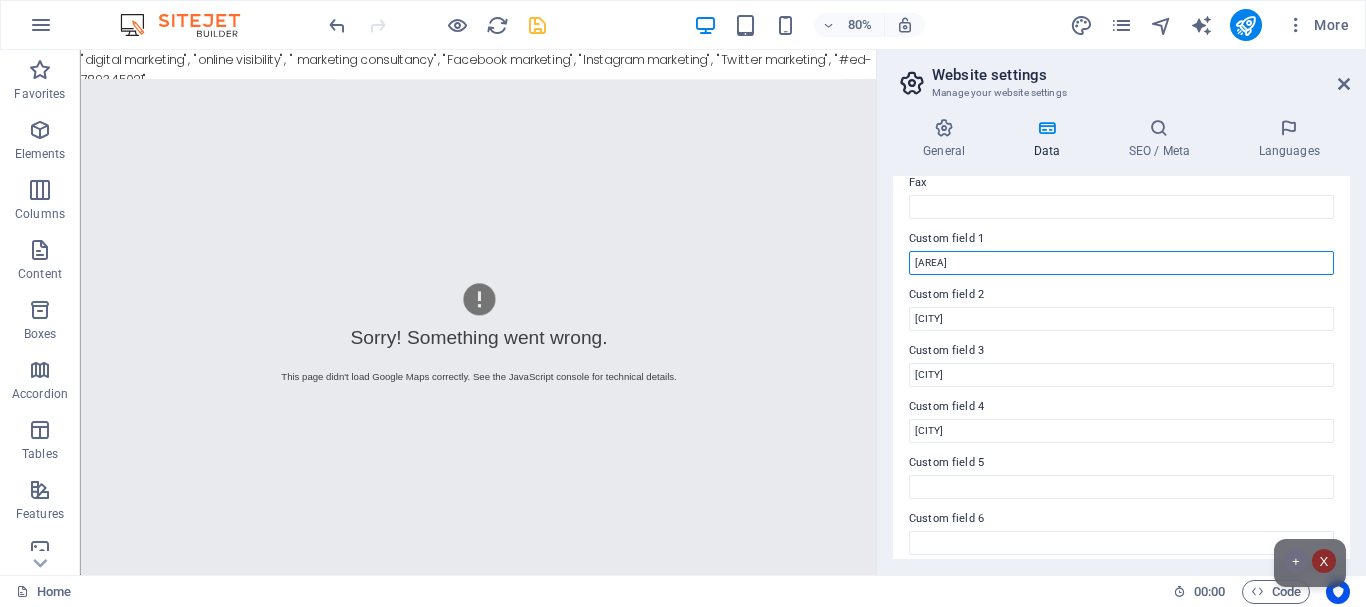 scroll, scrollTop: 578, scrollLeft: 0, axis: vertical 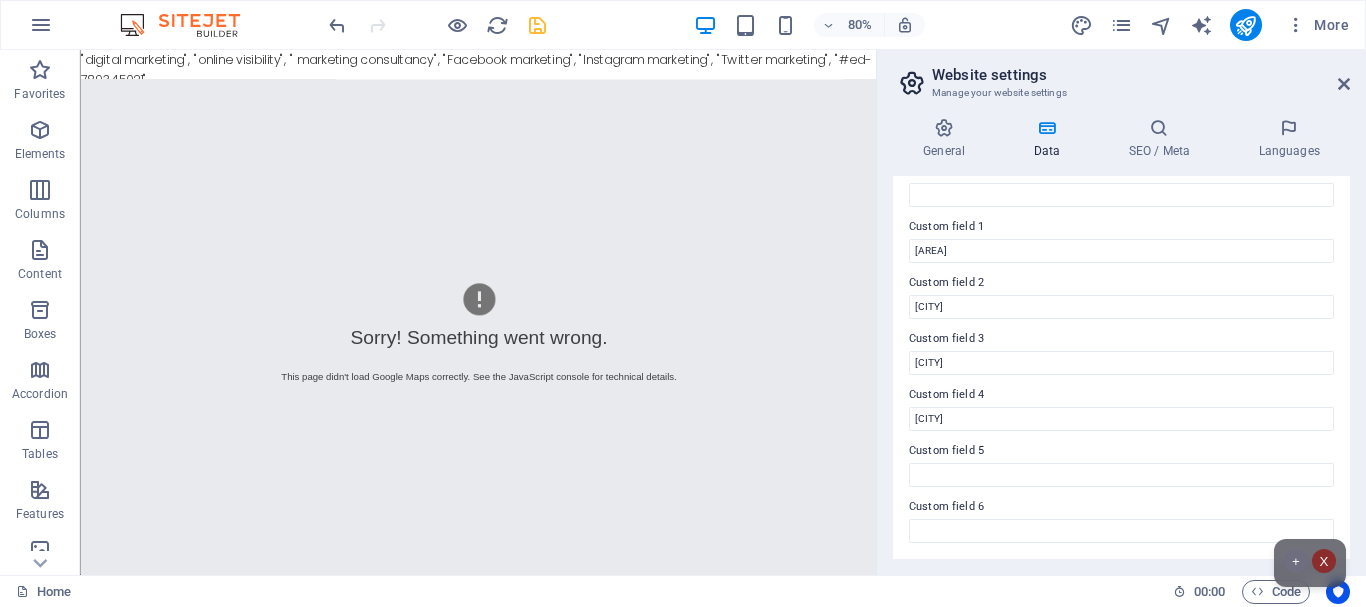 click at bounding box center (1046, 128) 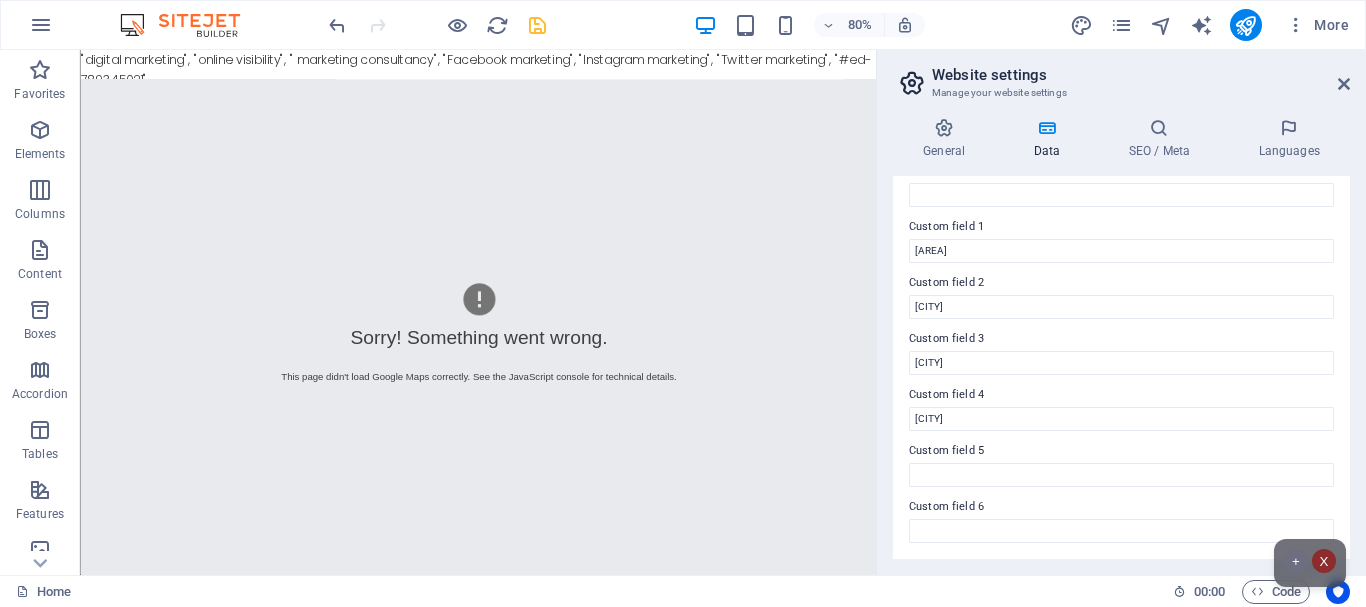 click at bounding box center [1046, 128] 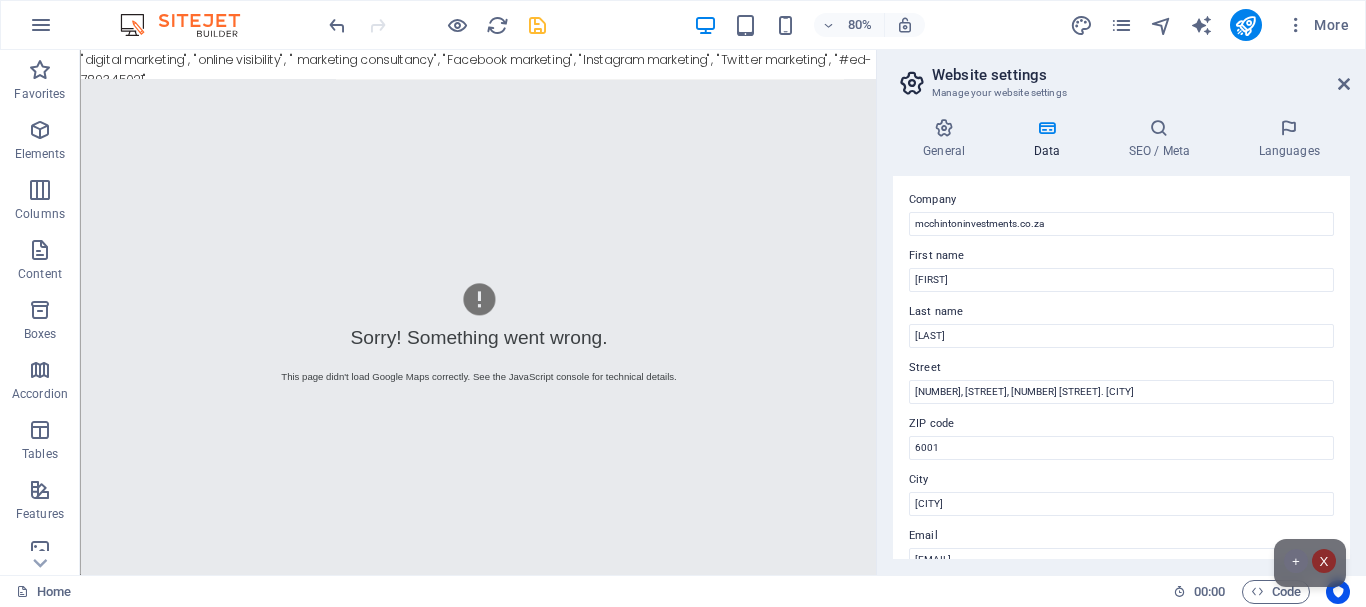 scroll, scrollTop: 0, scrollLeft: 0, axis: both 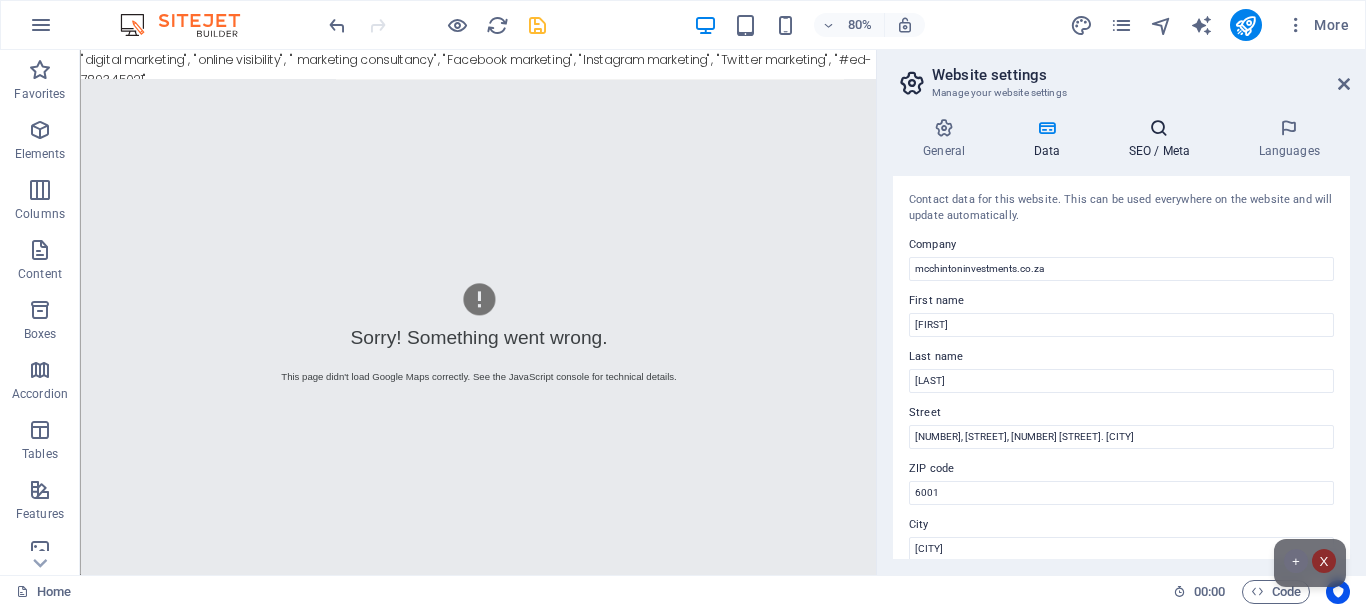 click on "SEO / Meta" at bounding box center (1163, 139) 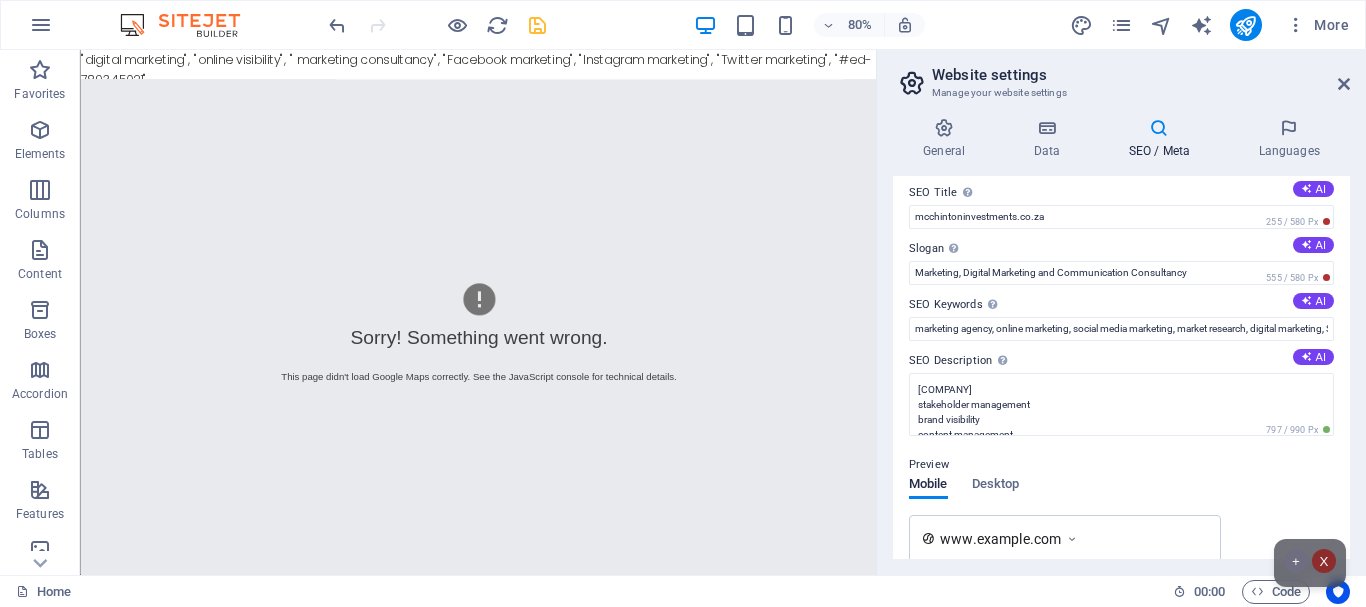 scroll, scrollTop: 0, scrollLeft: 0, axis: both 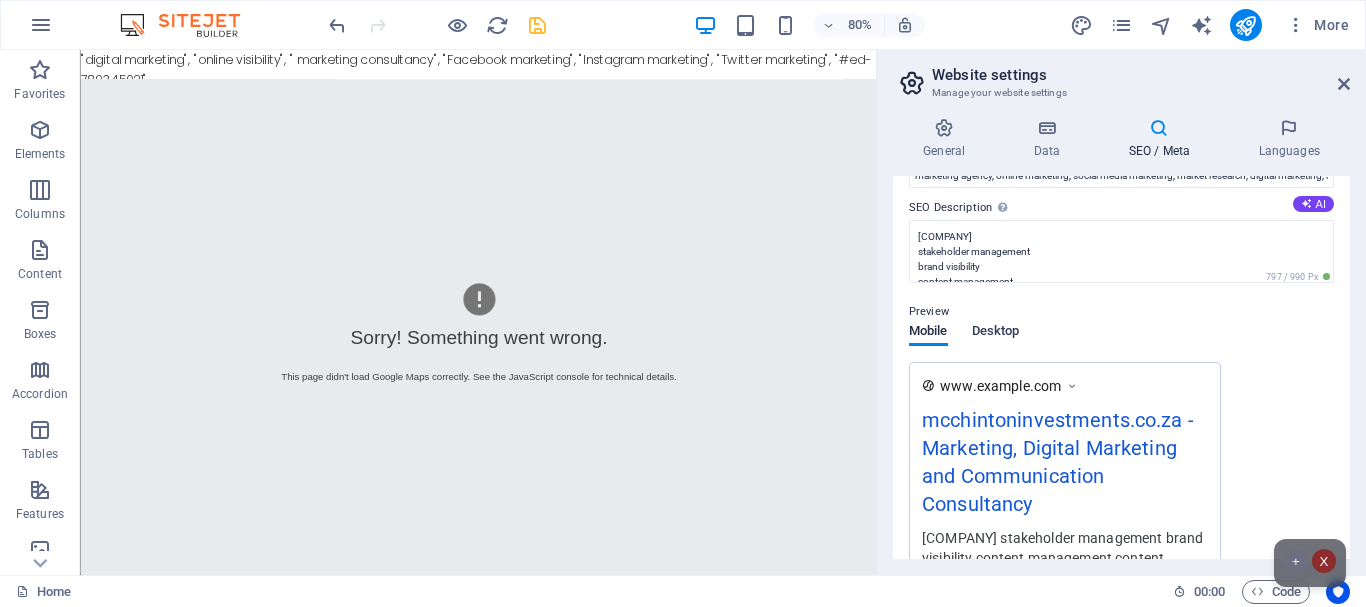 click on "Desktop" at bounding box center (996, 333) 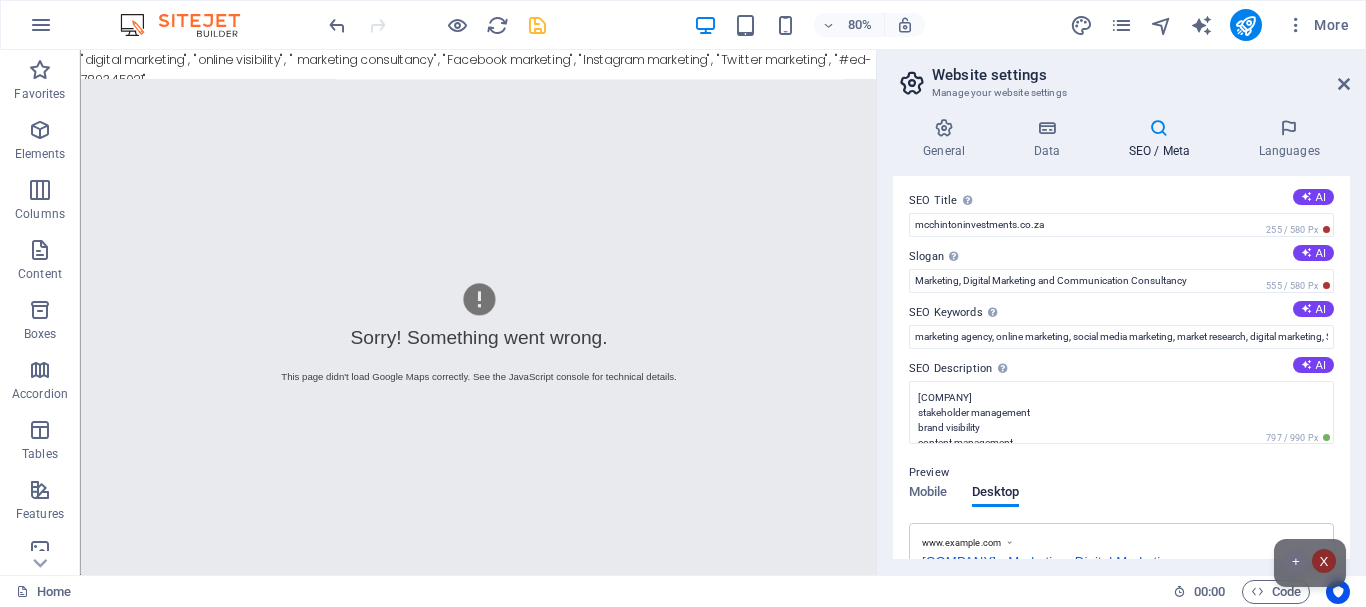 scroll, scrollTop: 0, scrollLeft: 0, axis: both 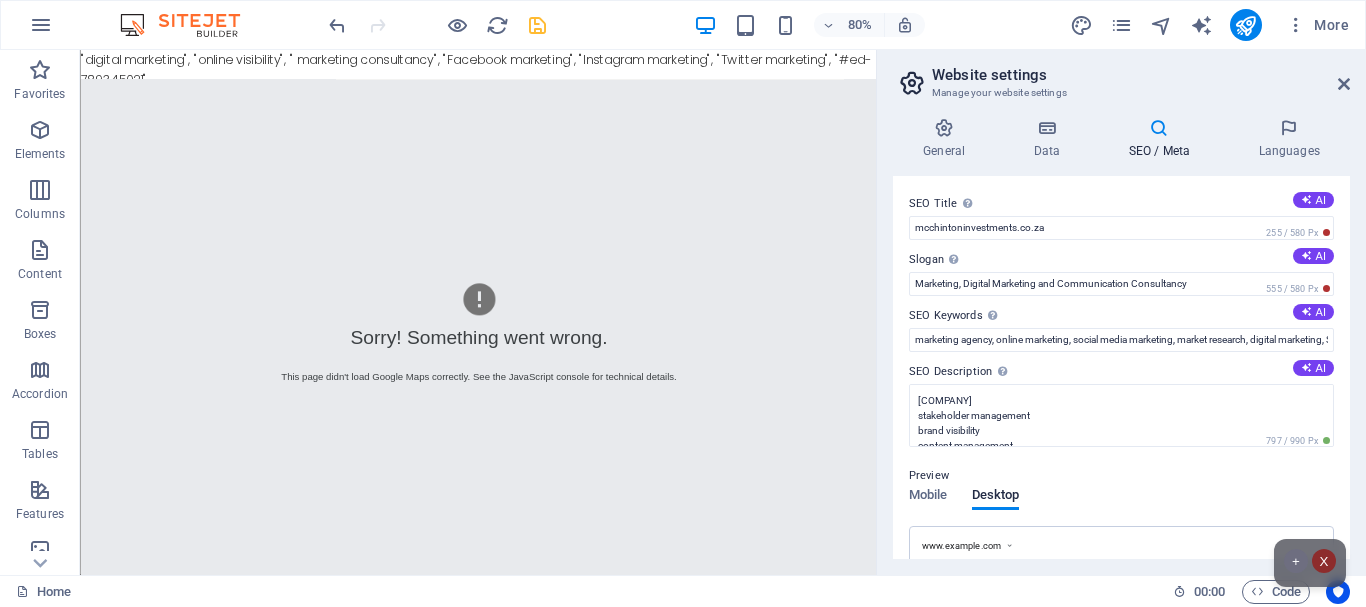 click on "General  Data  SEO / Meta  Languages Website name mcchintoninvestments.co.za Logo Drag files here, click to choose files or select files from Files or our free stock photos & videos Select files from the file manager, stock photos, or upload file(s) Upload Favicon Set the favicon of your website here. A favicon is a small icon shown in the browser tab next to your website title. It helps visitors identify your website. Drag files here, click to choose files or select files from Files or our free stock photos & videos Select files from the file manager, stock photos, or upload file(s) Upload Preview Image (Open Graph) This image will be shown when the website is shared on social networks Drag files here, click to choose files or select files from Files or our free stock photos & videos Select files from the file manager, stock photos, or upload file(s) Upload Contact data for this website. This can be used everywhere on the website and will update automatically. Company mcchintoninvestments.co.za First name [FIRST]" at bounding box center (1121, 338) 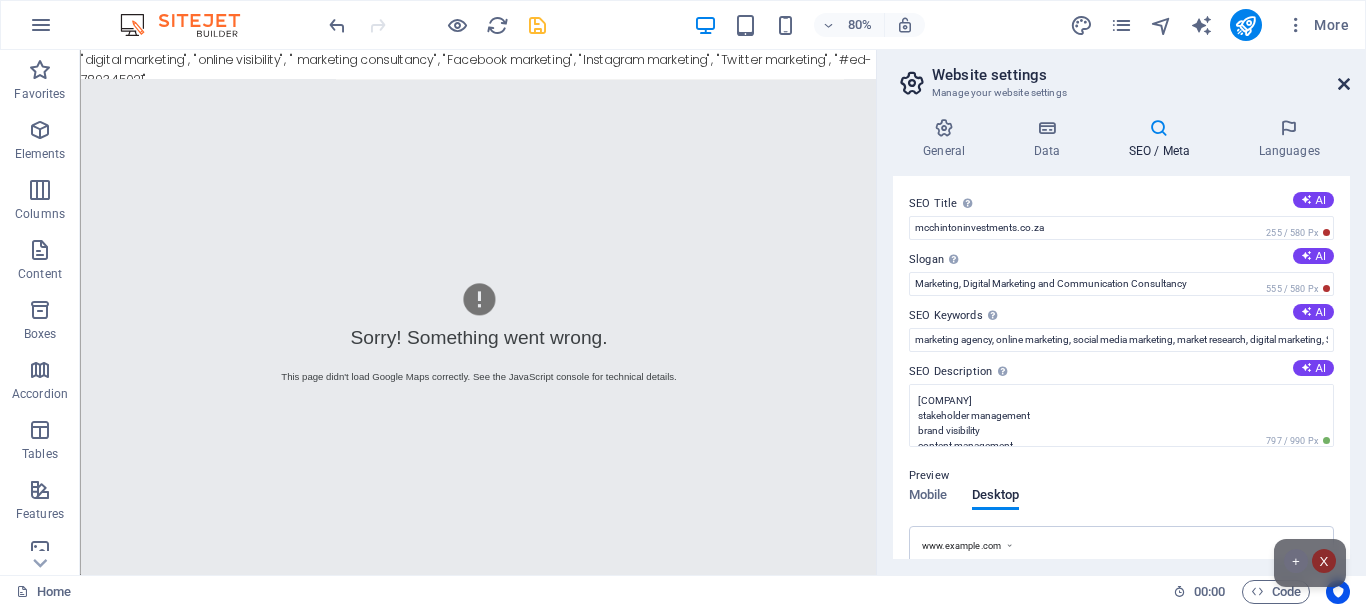click at bounding box center [1344, 84] 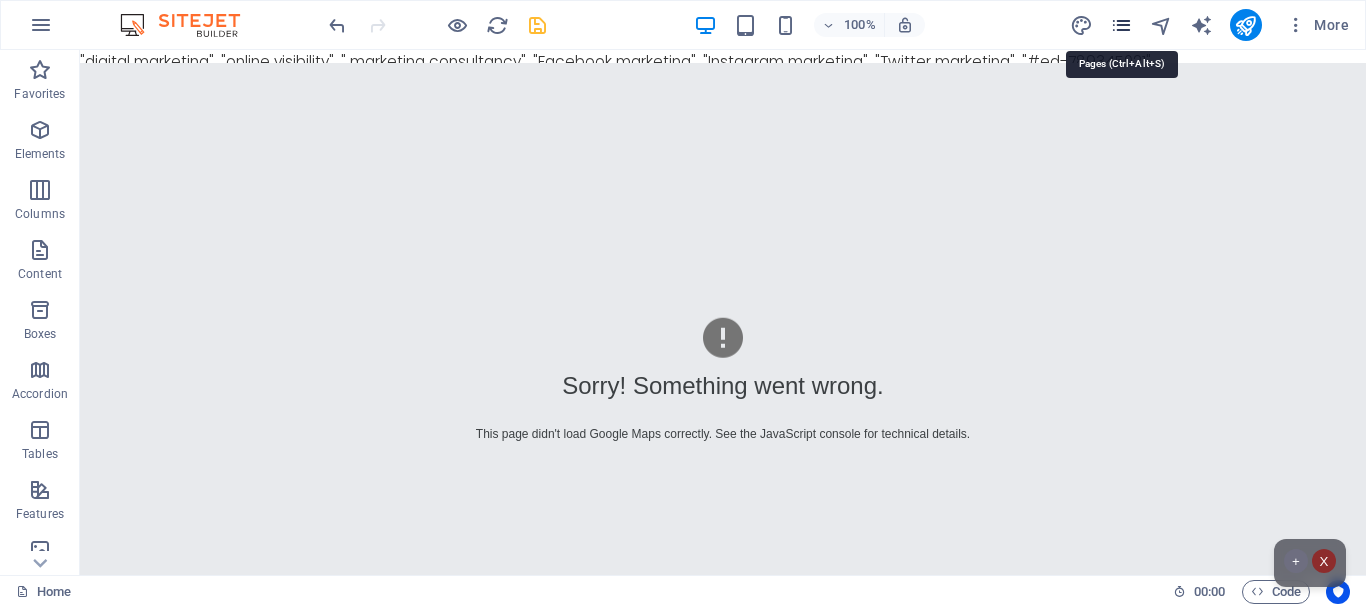 click at bounding box center [1121, 25] 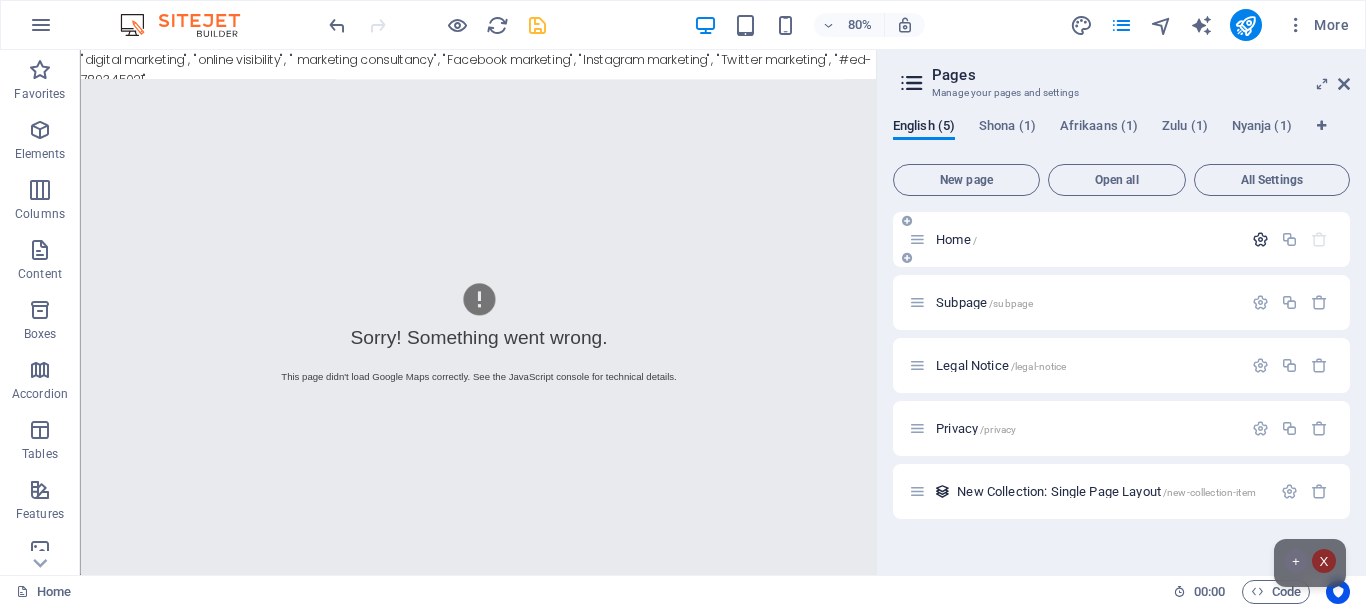 click at bounding box center (1260, 239) 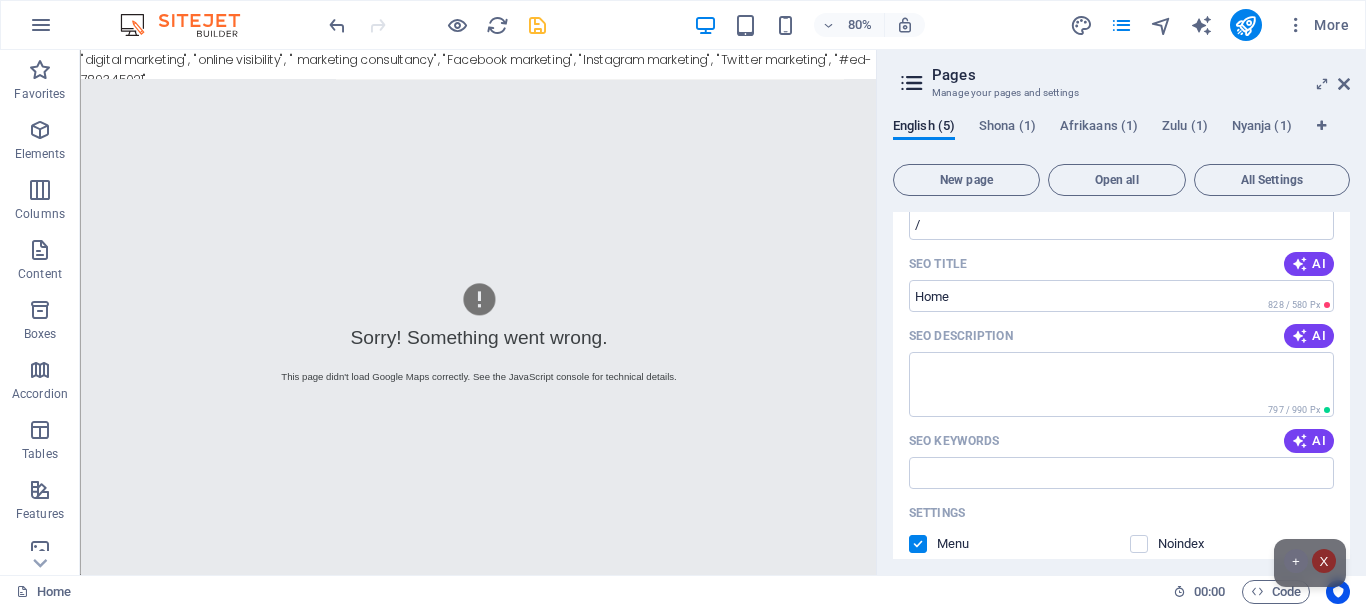 scroll, scrollTop: 170, scrollLeft: 0, axis: vertical 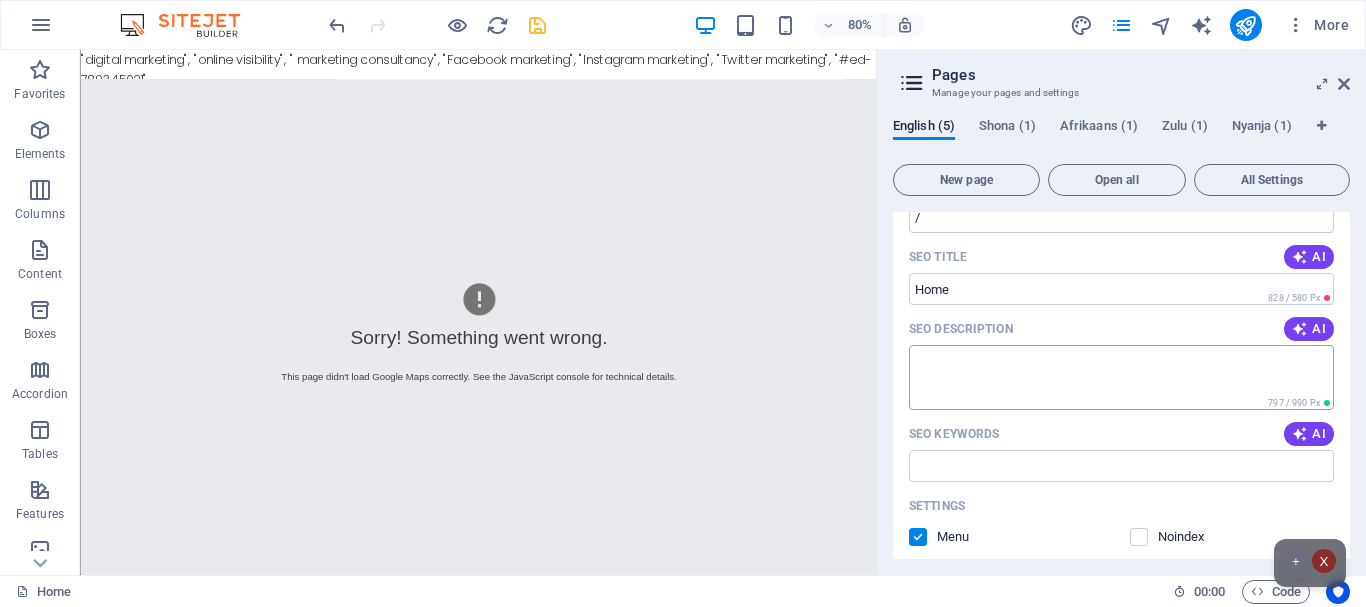 click on "SEO Description" at bounding box center (1121, 377) 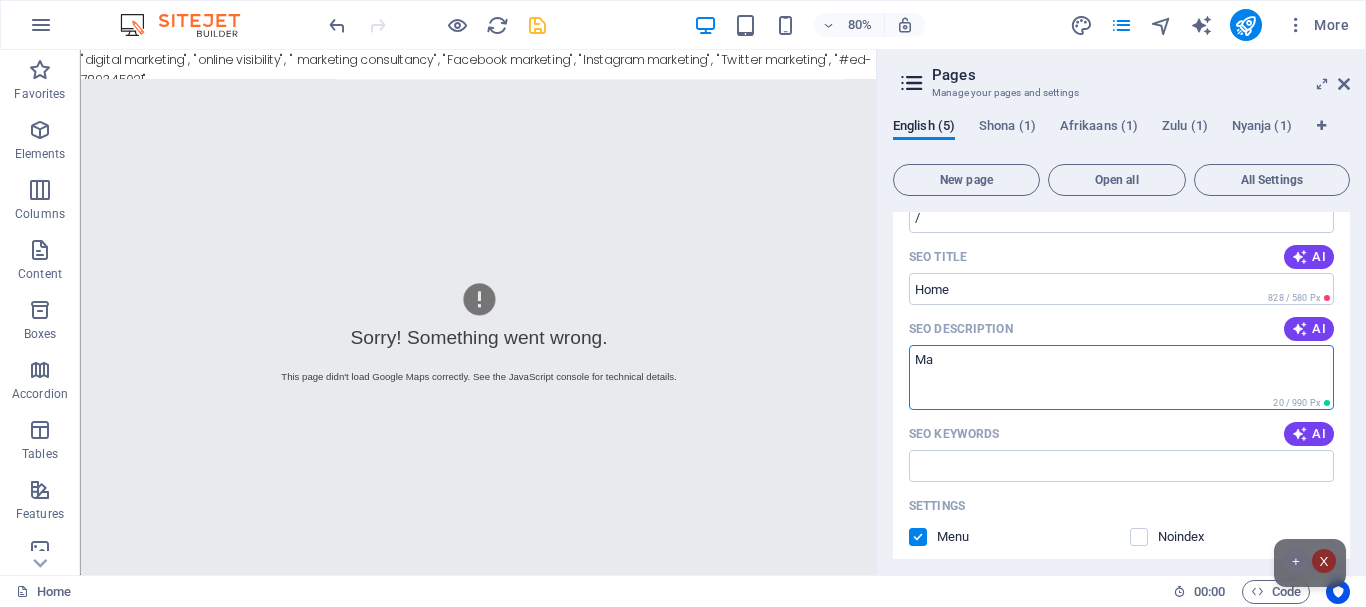 type on "M" 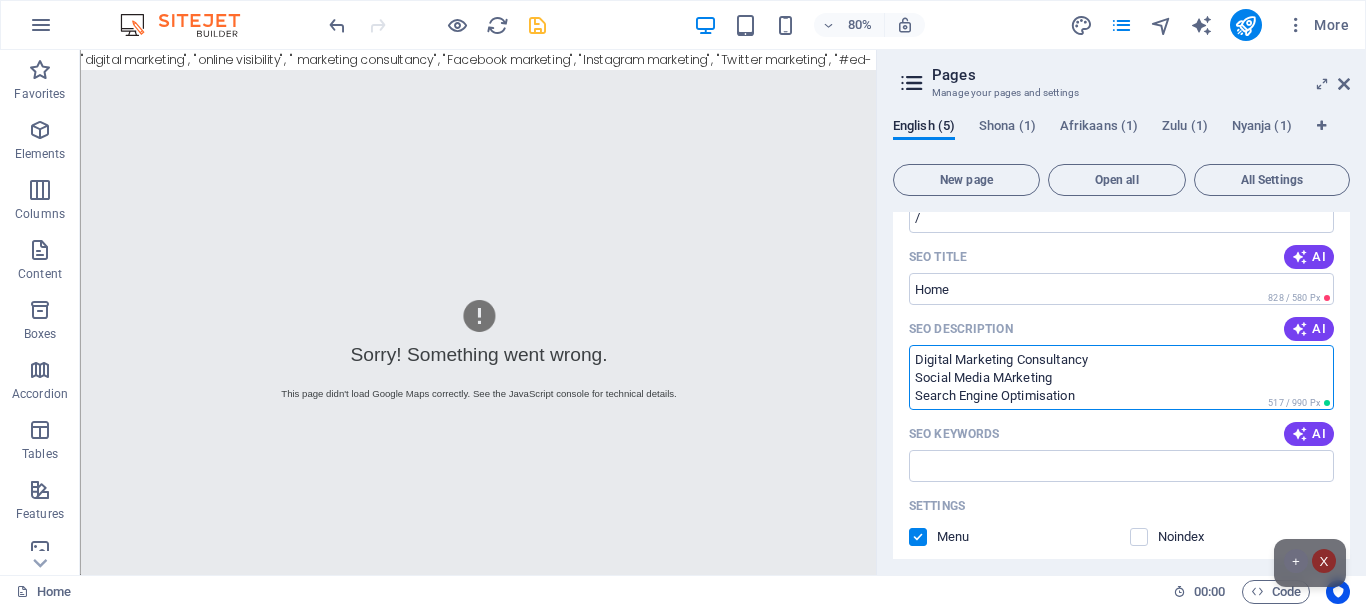 click on "Digital Marketing Consultancy
Social Media MArketing
Search Engine Optimisation" at bounding box center (1121, 377) 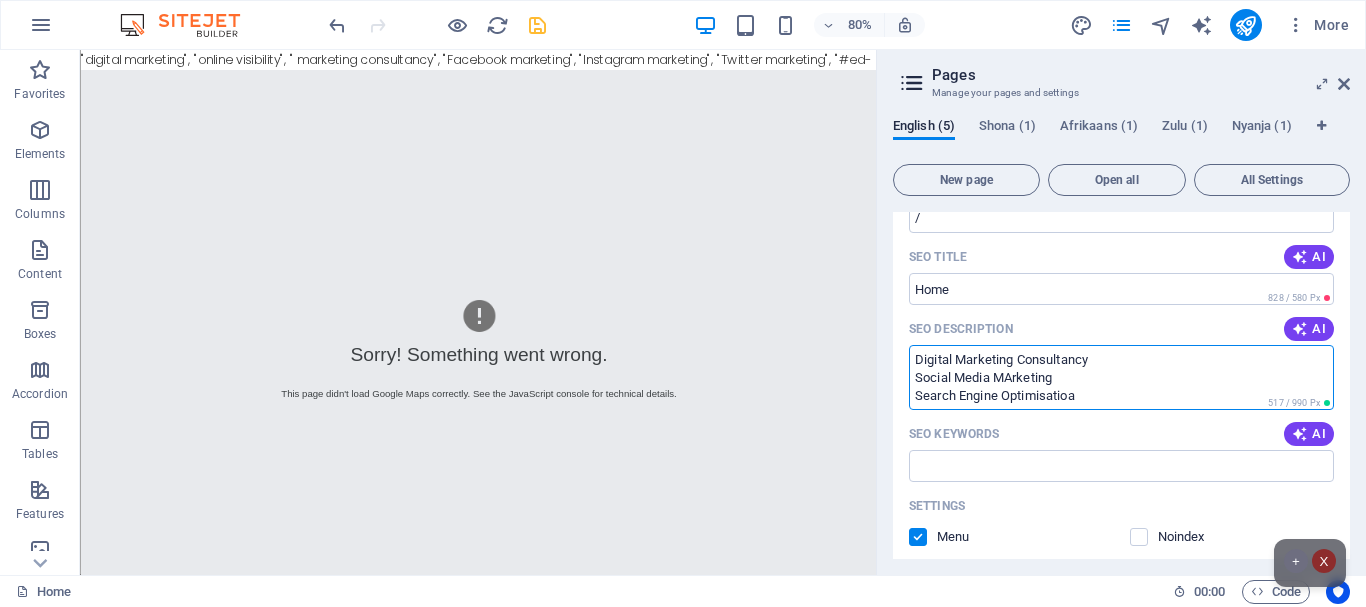 click on "Digital Marketing Consultancy
Social Media MArketing
Search Engine Optimisatioa" at bounding box center [1121, 377] 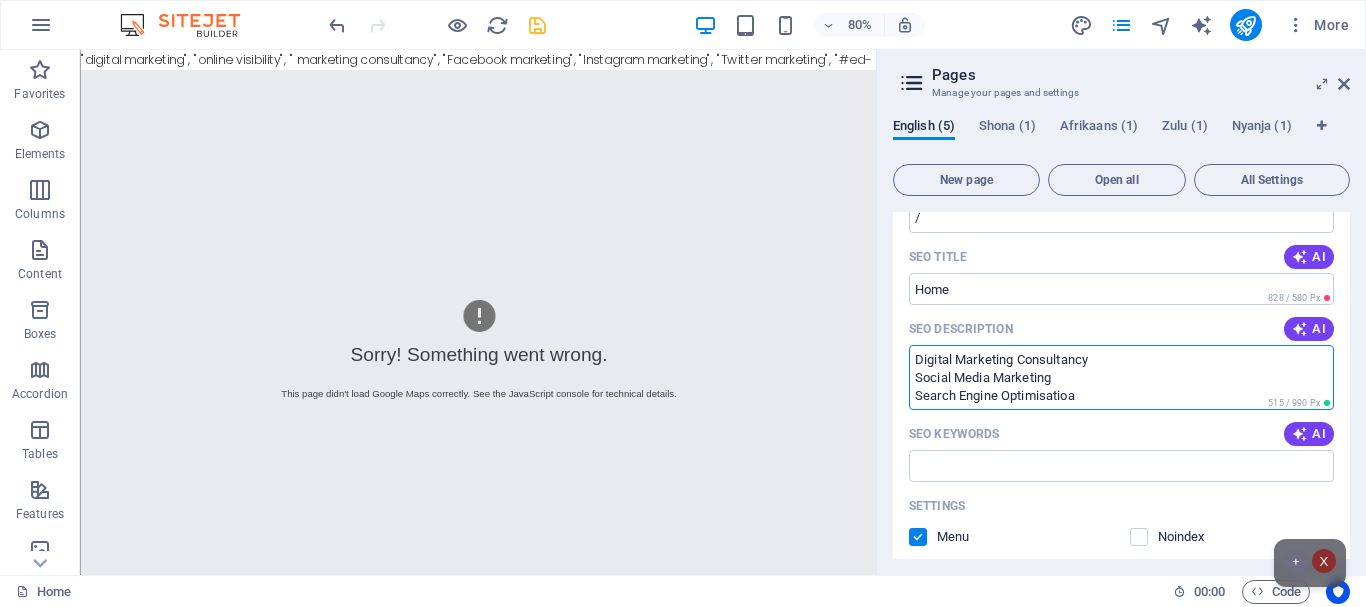 click on "Digital Marketing Consultancy
Social Media Marketing
Search Engine Optimisatioa" at bounding box center [1121, 377] 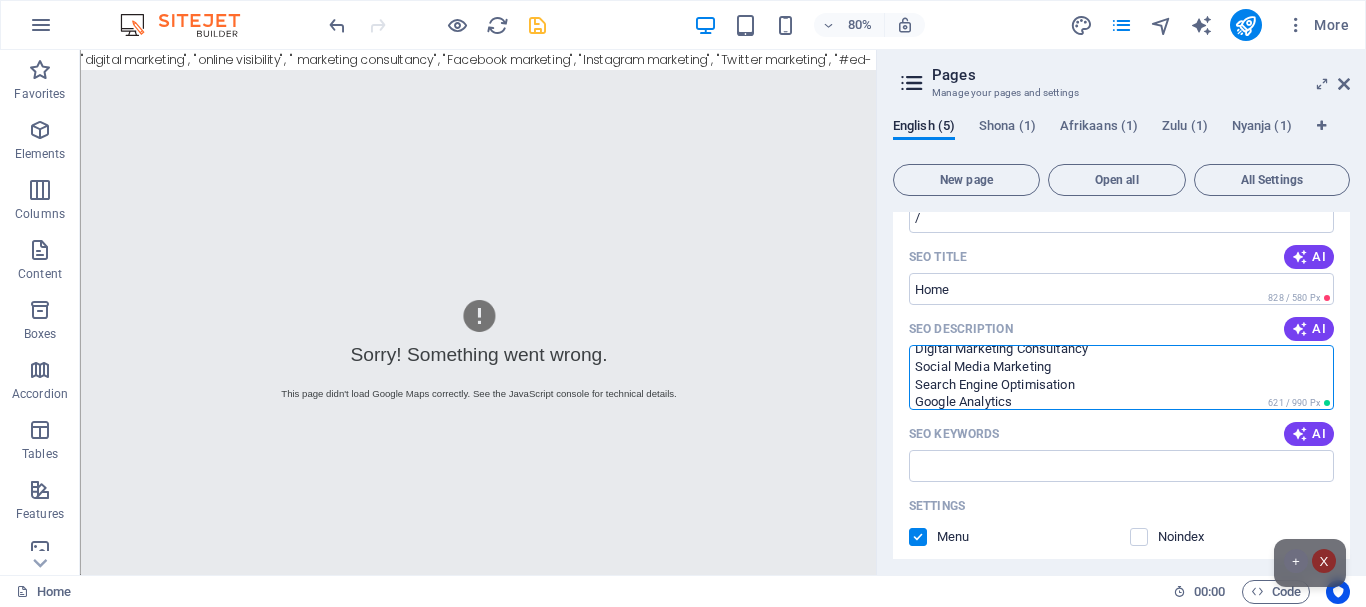 scroll, scrollTop: 29, scrollLeft: 0, axis: vertical 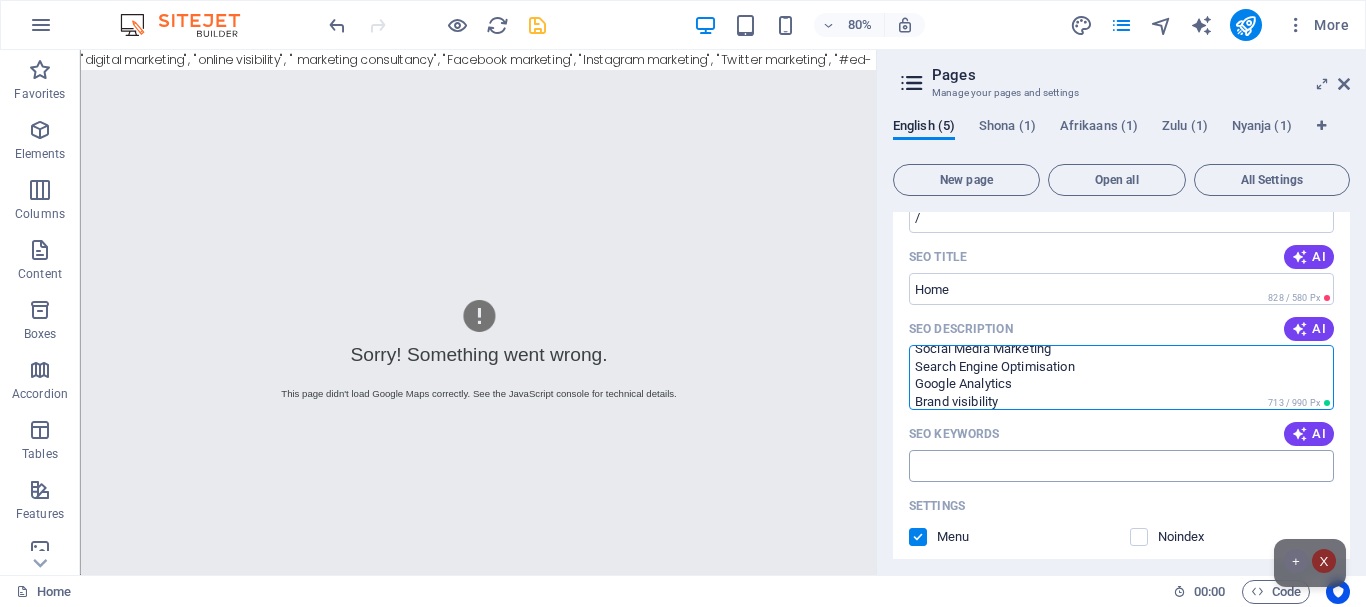 type on "Digital Marketing Consultancy
Social Media Marketing
Search Engine Optimisation
Google Analytics
Brand visibility" 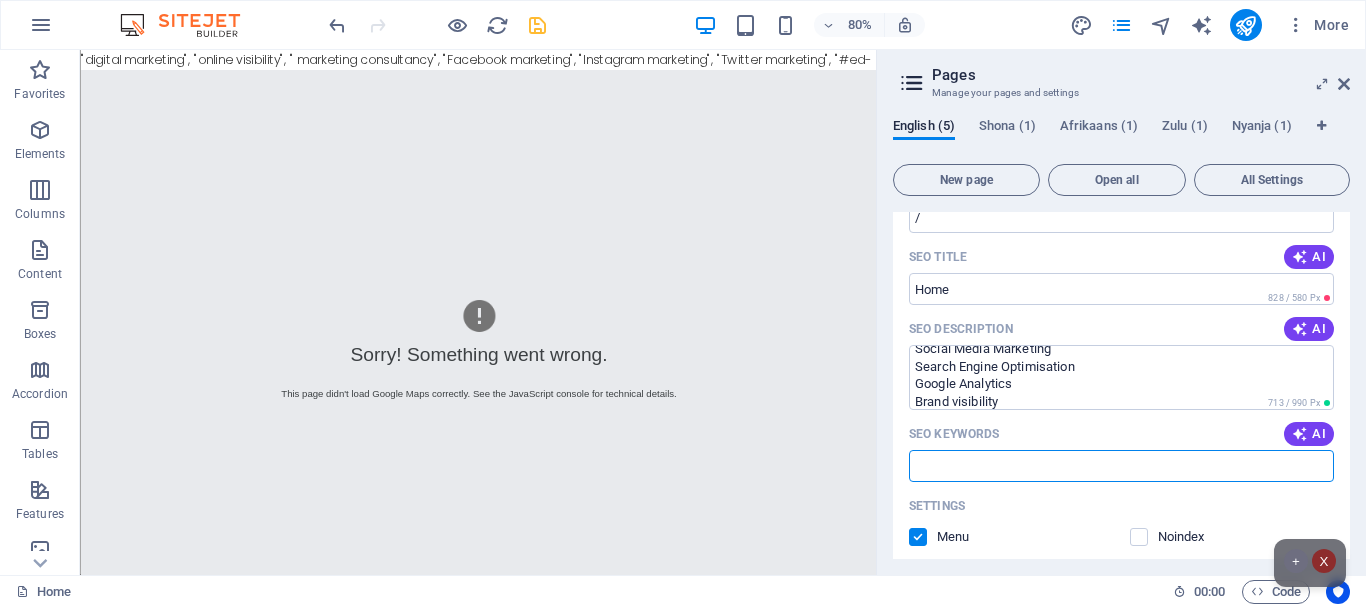 click on "SEO Keywords" at bounding box center [1121, 466] 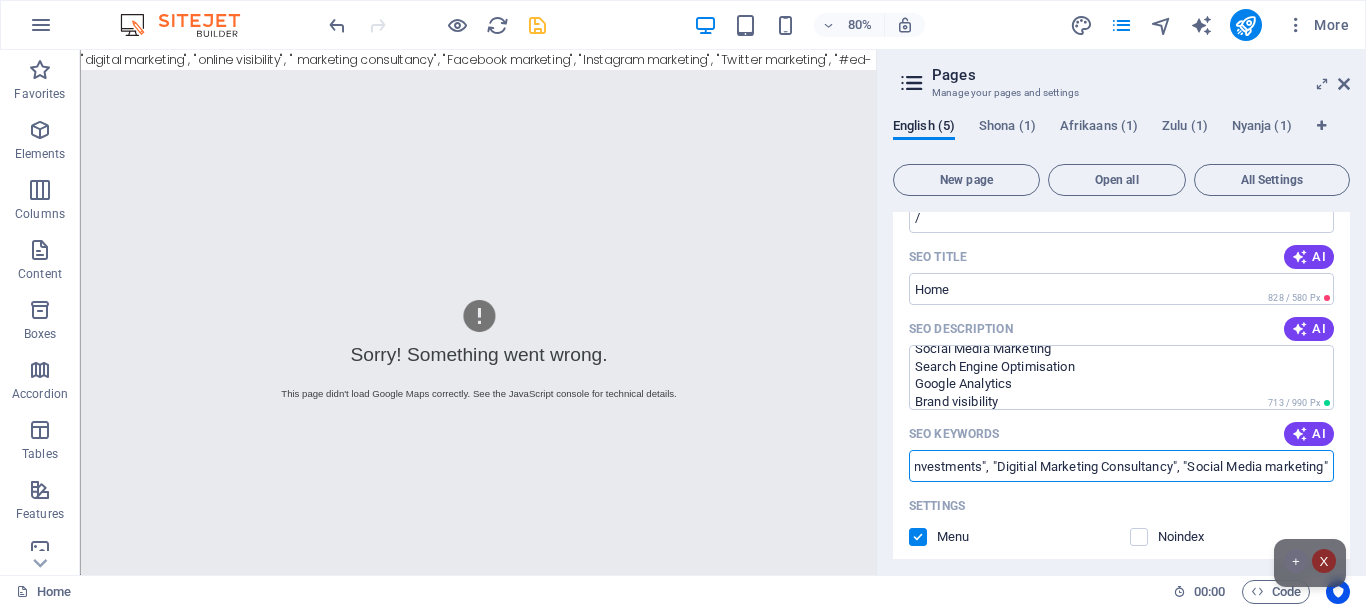 scroll, scrollTop: 0, scrollLeft: 84, axis: horizontal 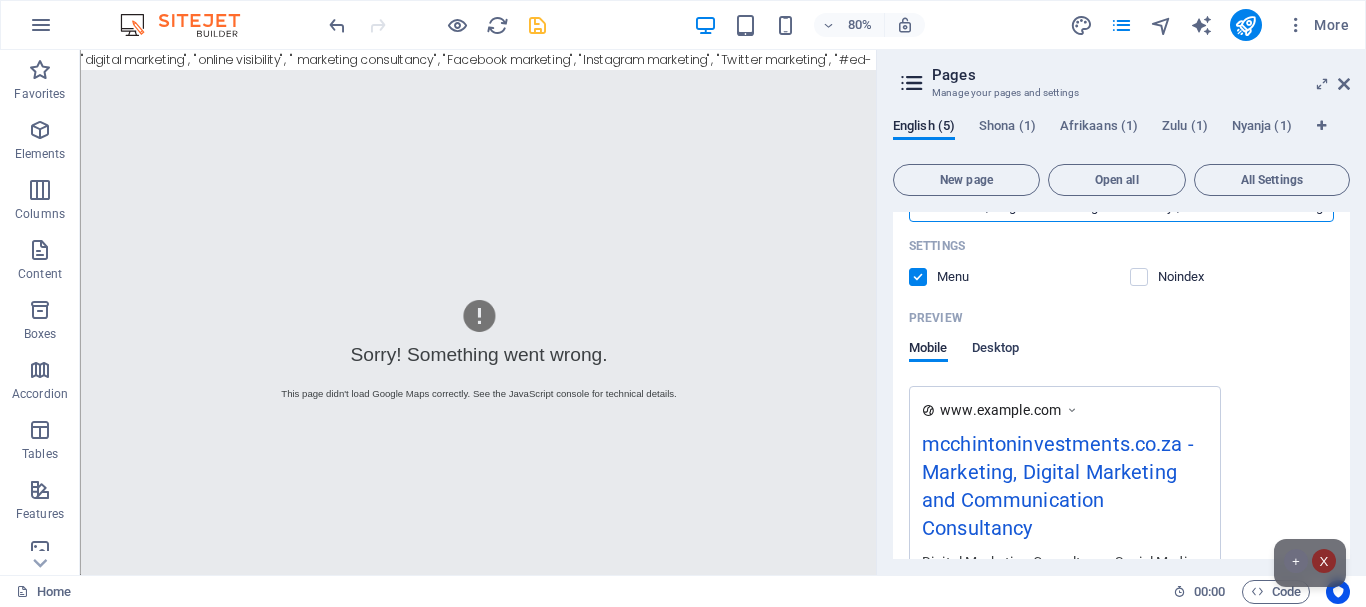 type on ""McChinton Investments", "Digitial Marketing Consultancy", "Social Media marketing"" 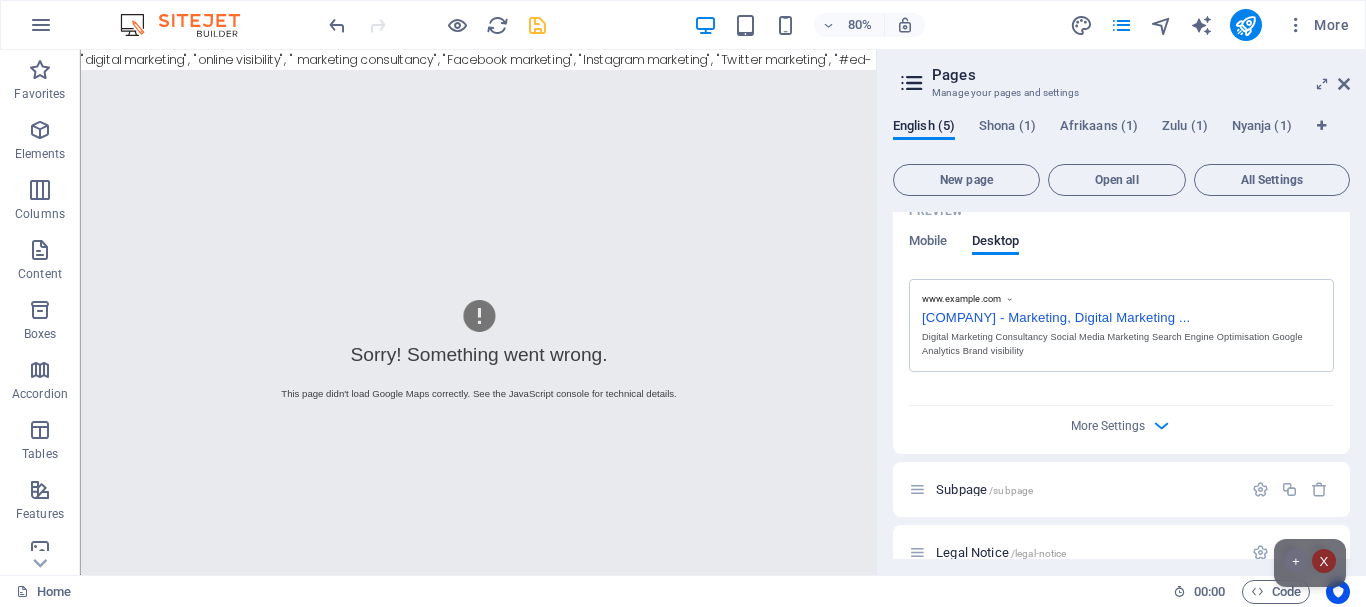 scroll, scrollTop: 539, scrollLeft: 0, axis: vertical 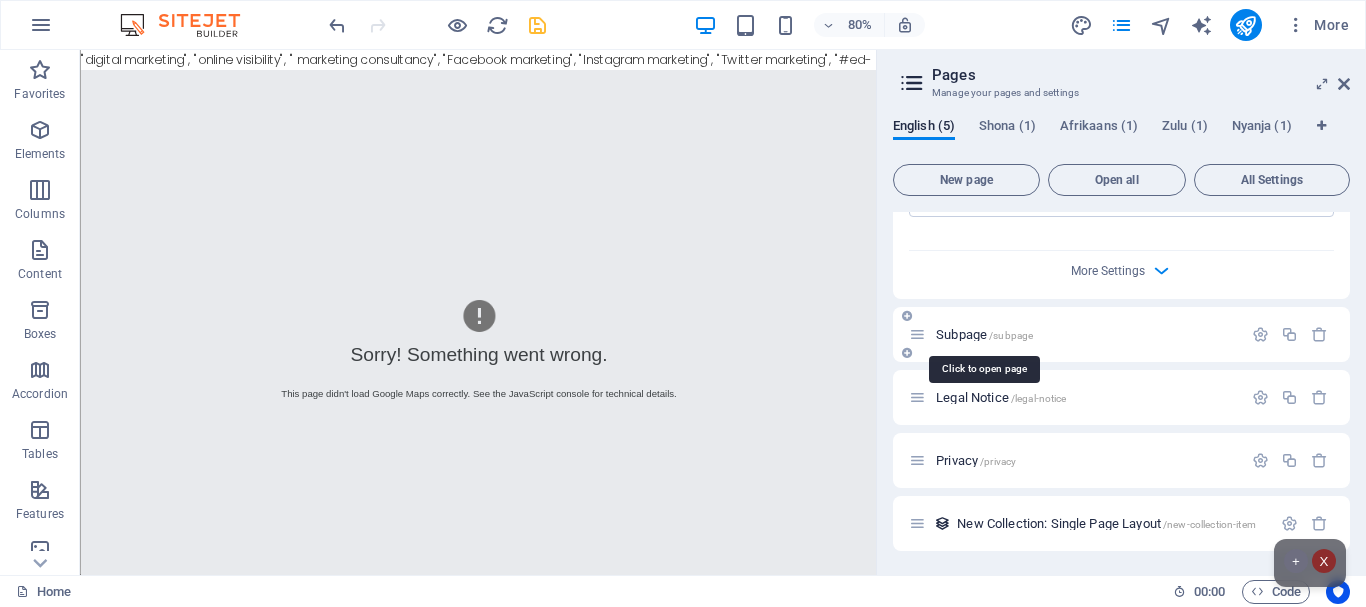 click on "/subpage" at bounding box center [1011, 335] 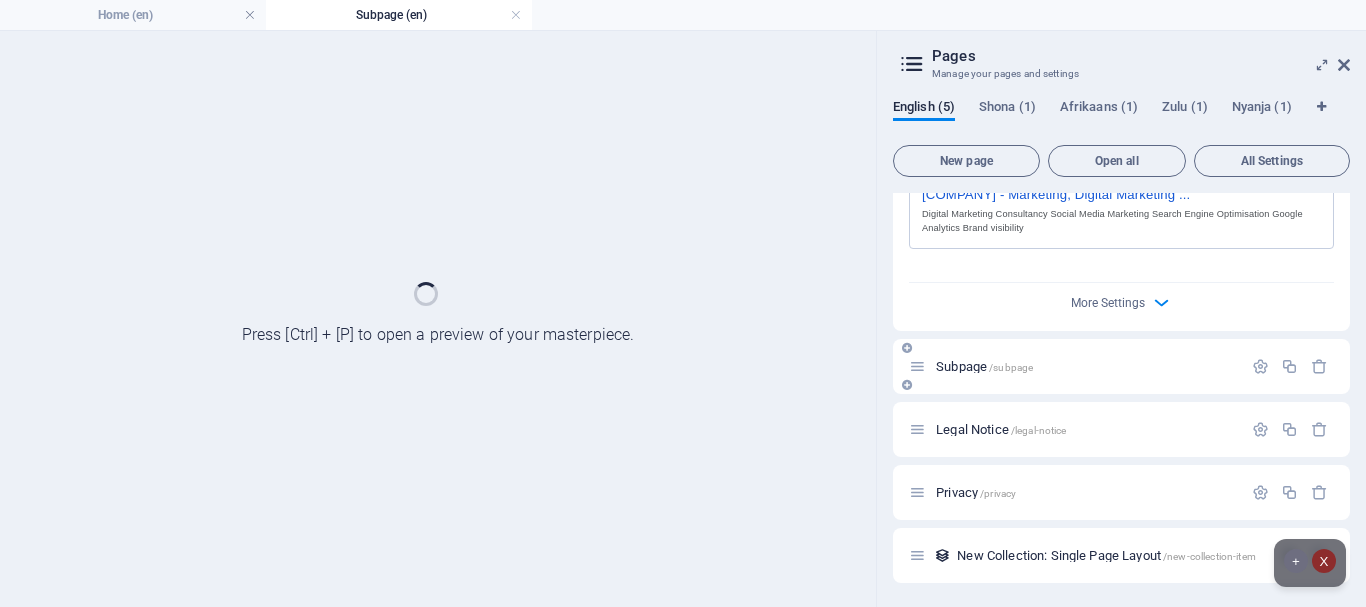 scroll, scrollTop: 641, scrollLeft: 0, axis: vertical 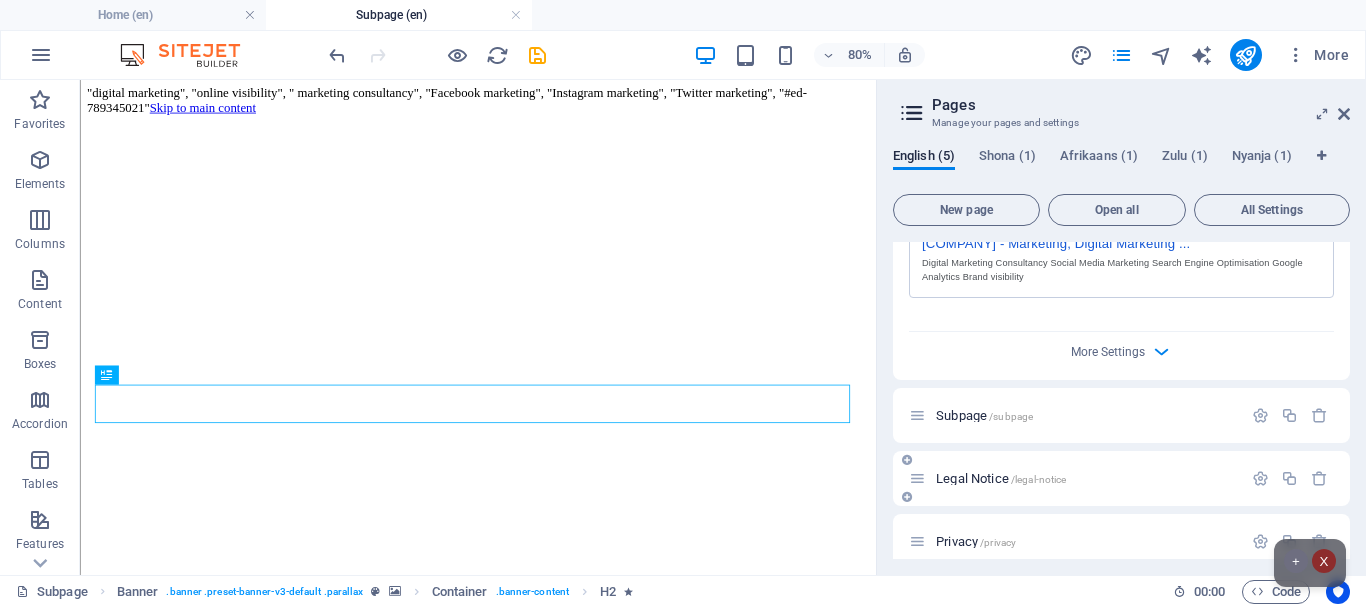 click on "Legal Notice /legal-notice" at bounding box center (1075, 478) 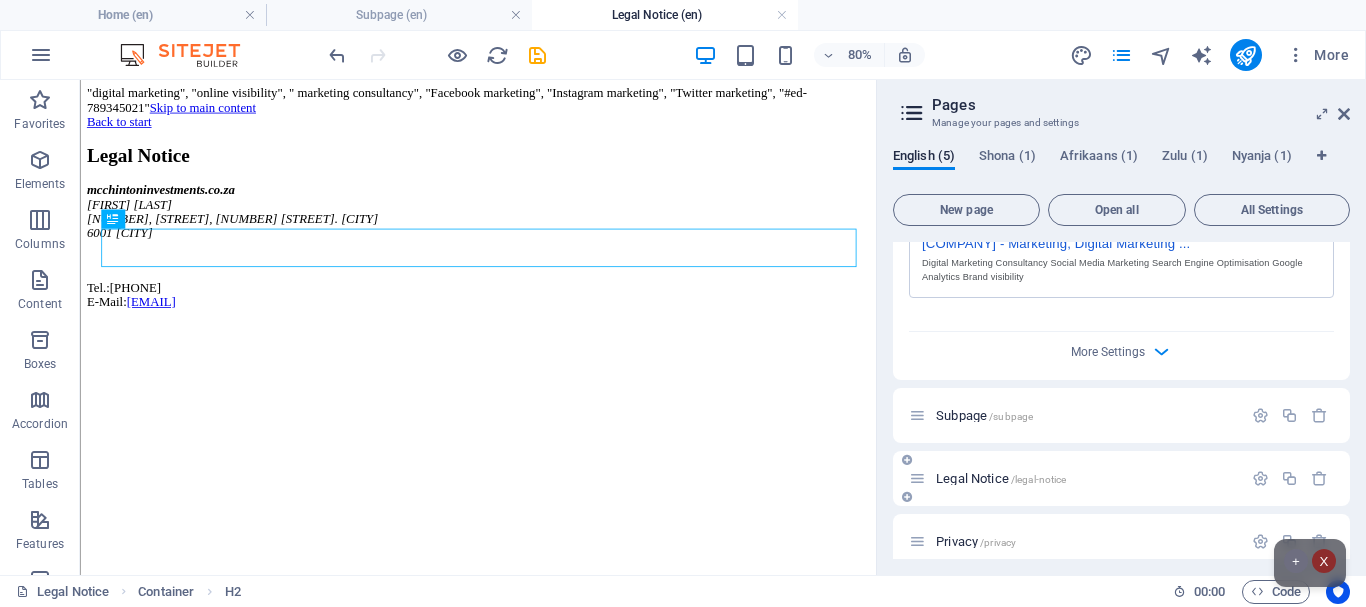 scroll, scrollTop: 0, scrollLeft: 0, axis: both 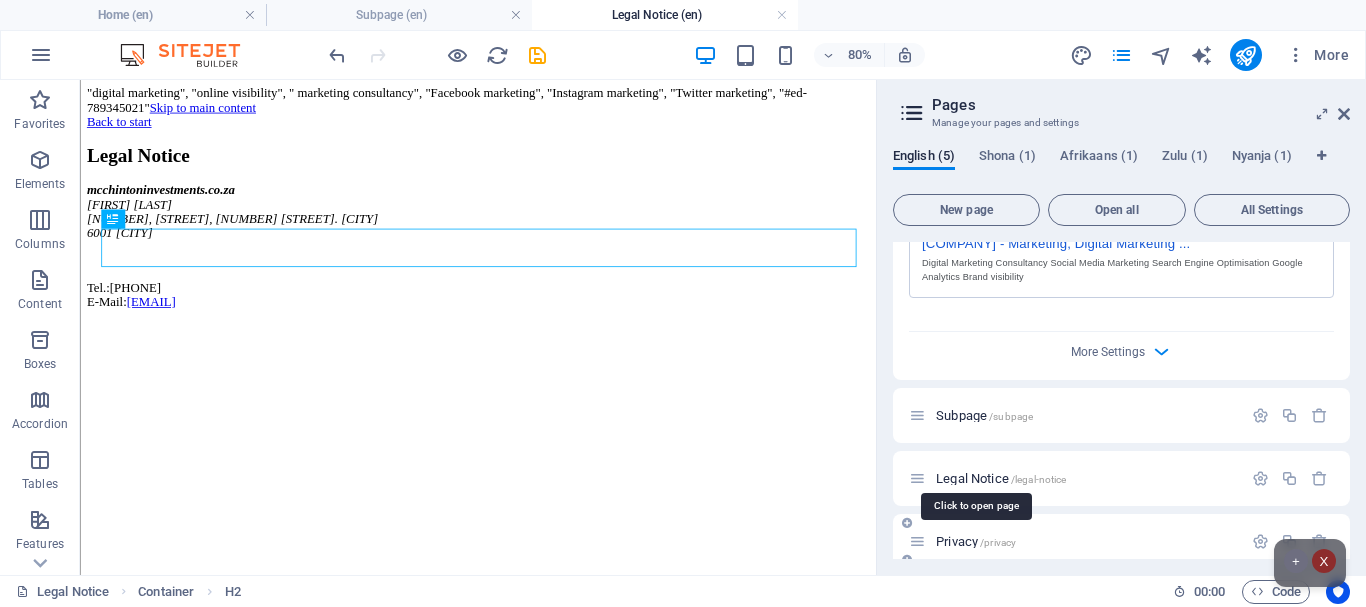 click on "Privacy /privacy" at bounding box center [976, 541] 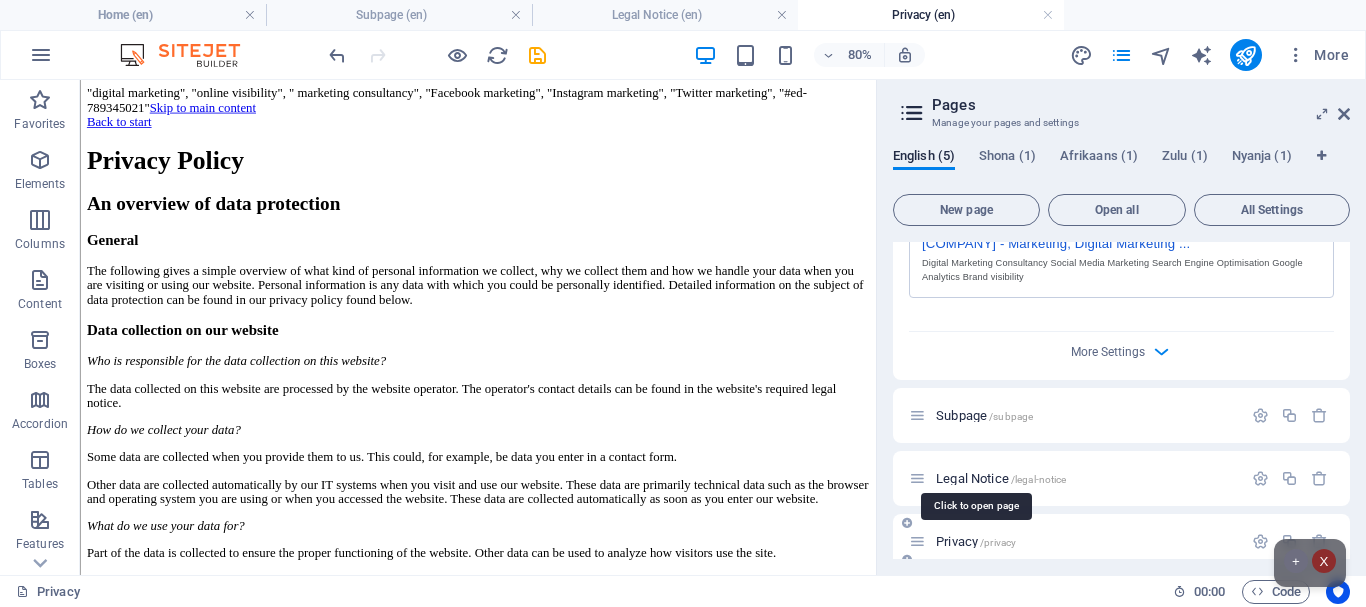 scroll, scrollTop: 0, scrollLeft: 0, axis: both 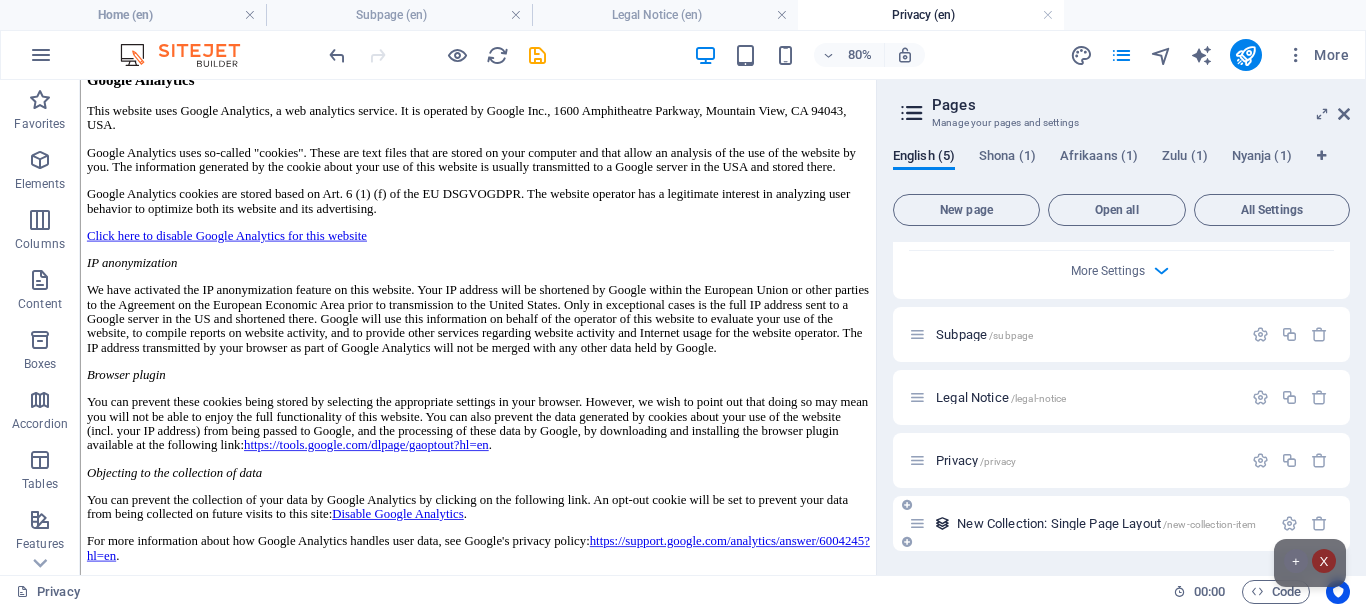 click on "New Collection: Single Page Layout /new-collection-item" at bounding box center [1106, 523] 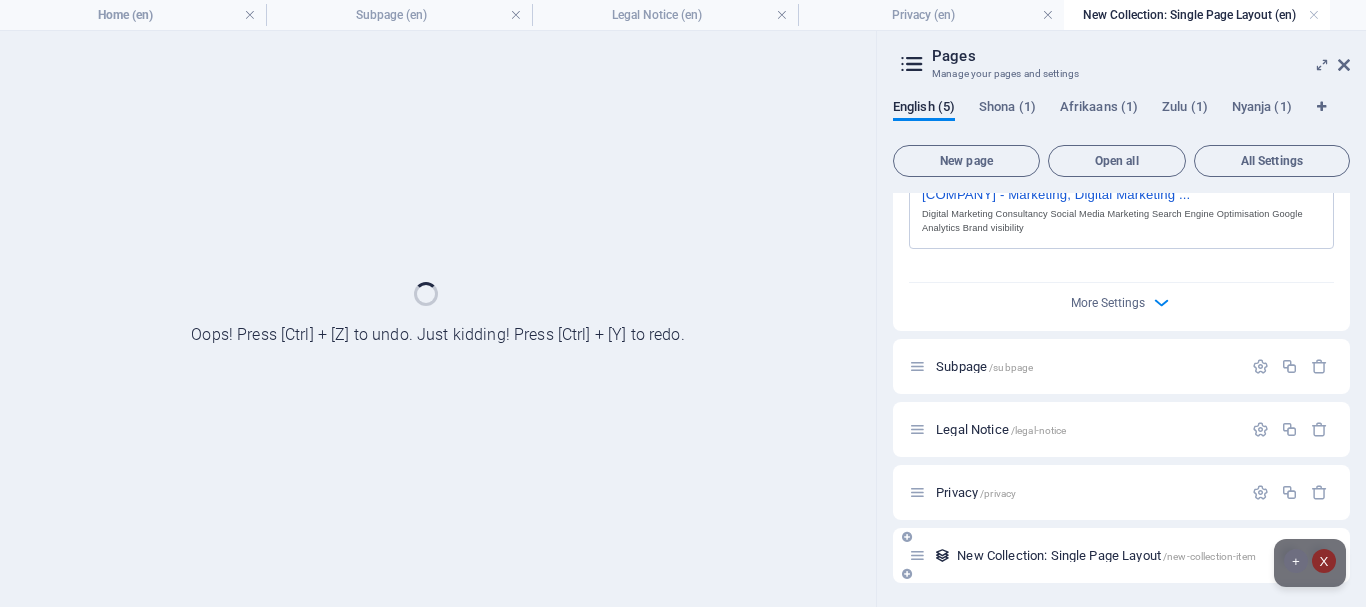 scroll, scrollTop: 641, scrollLeft: 0, axis: vertical 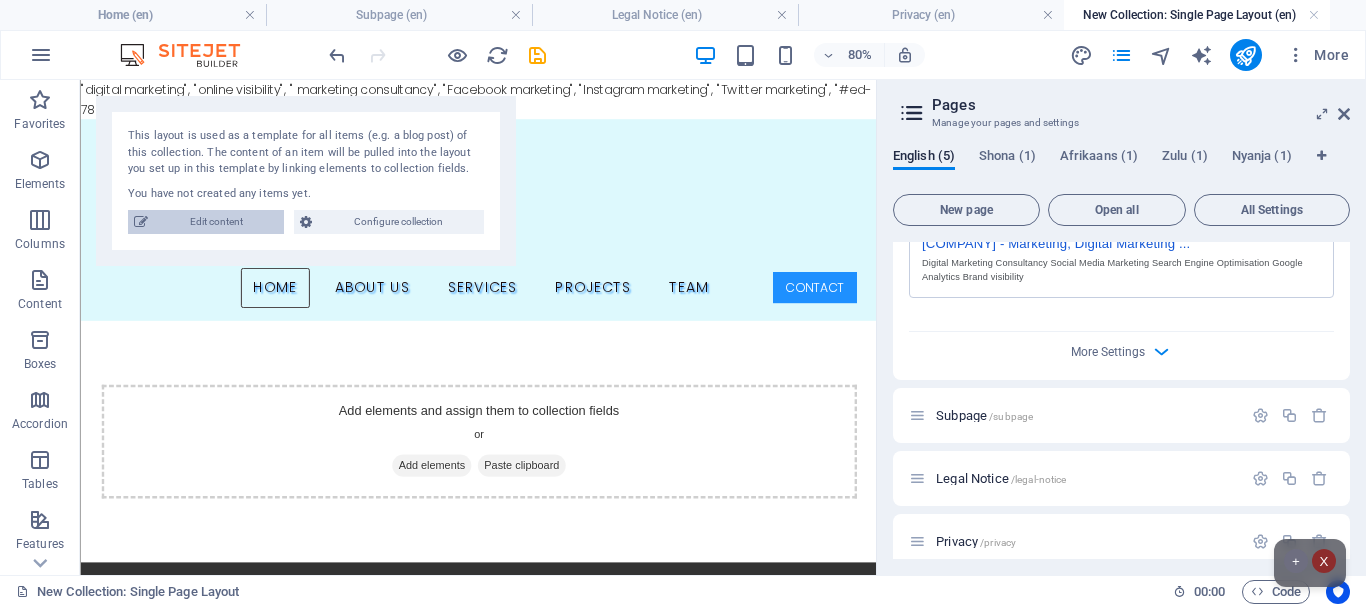 click on "Edit content" at bounding box center [216, 222] 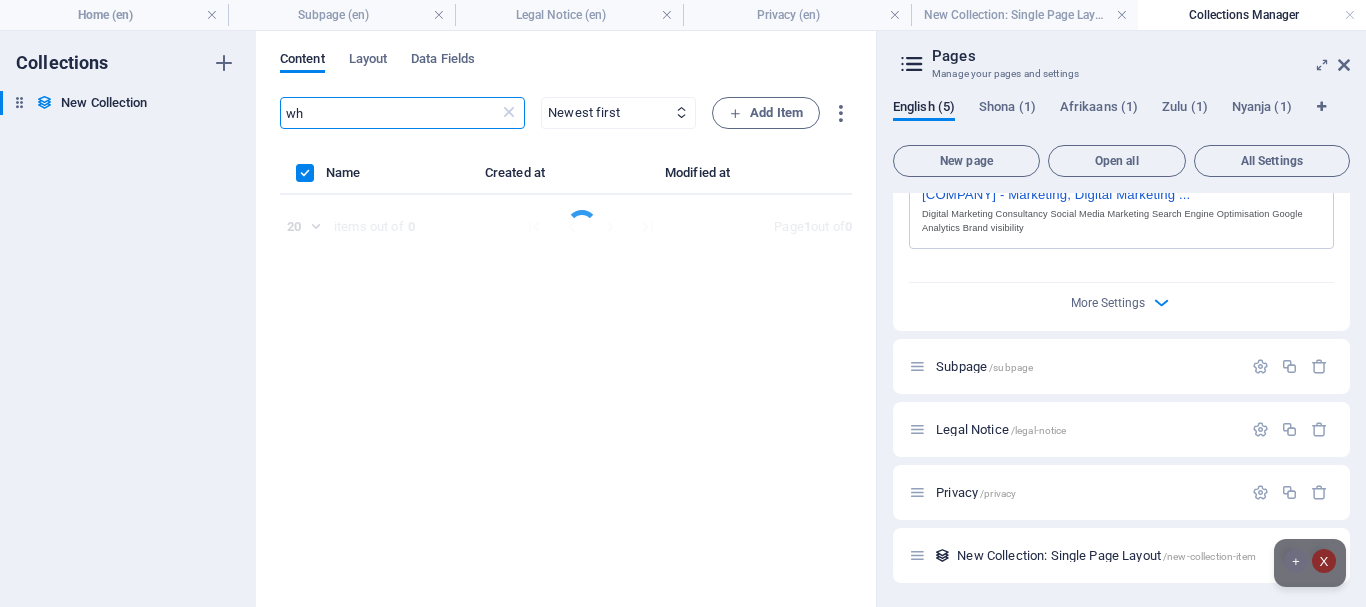 type on "w" 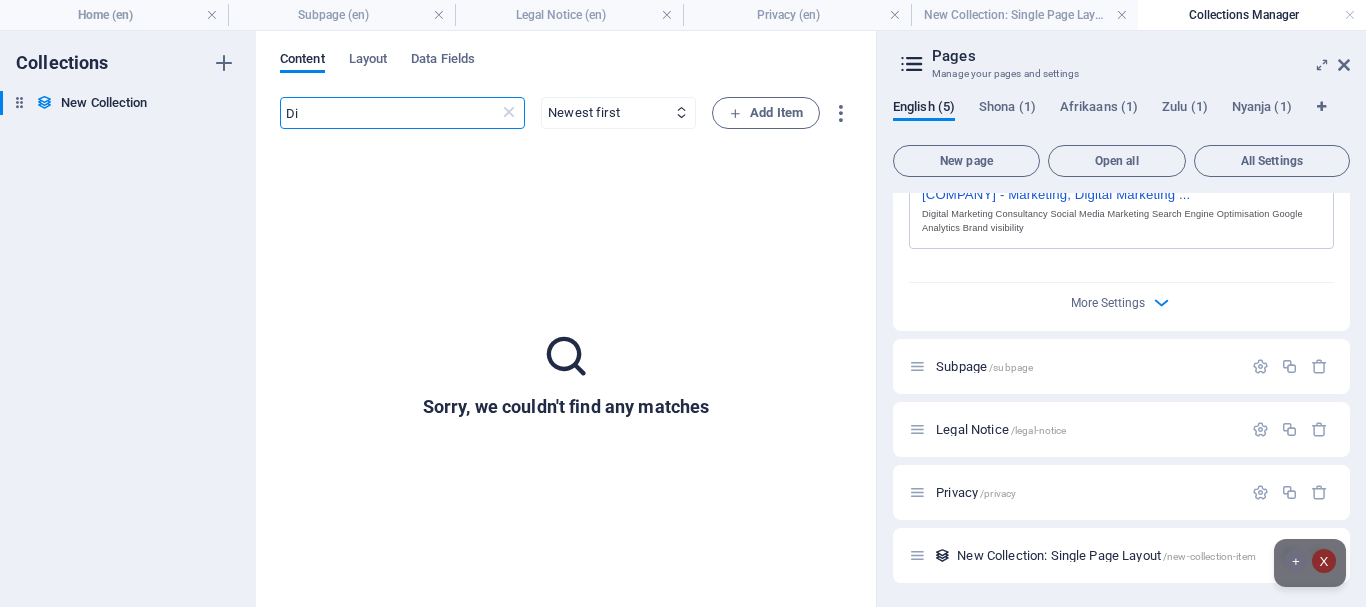 type on "D" 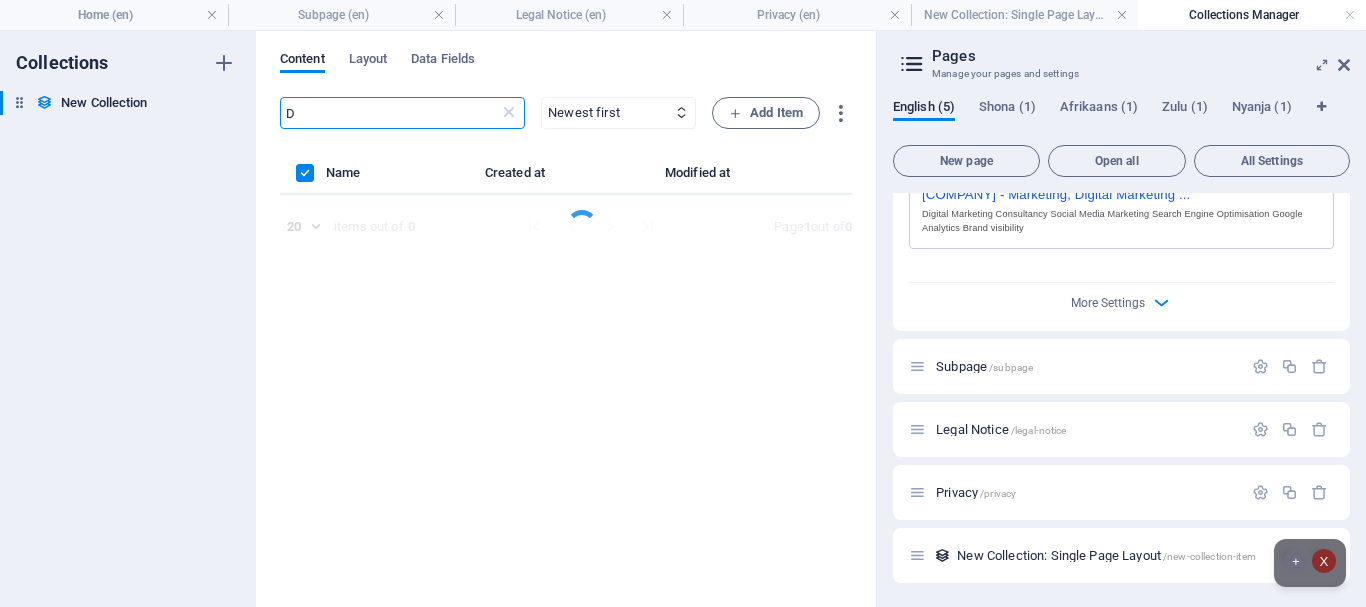 type 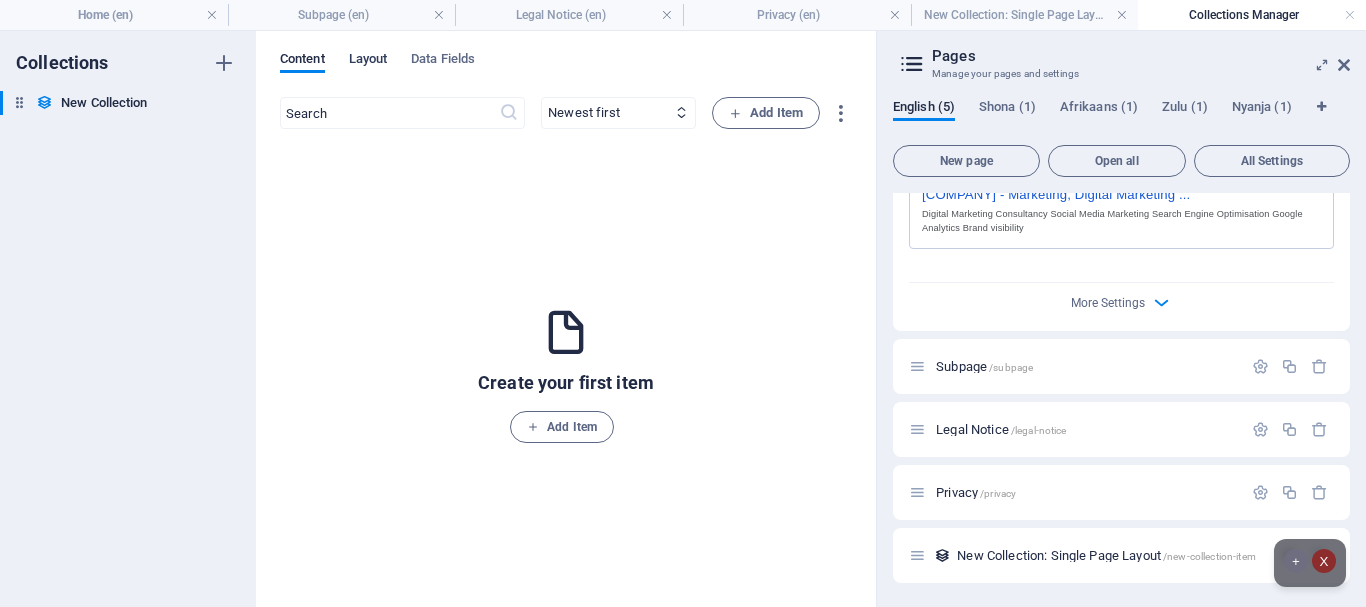 click on "Layout" at bounding box center [368, 61] 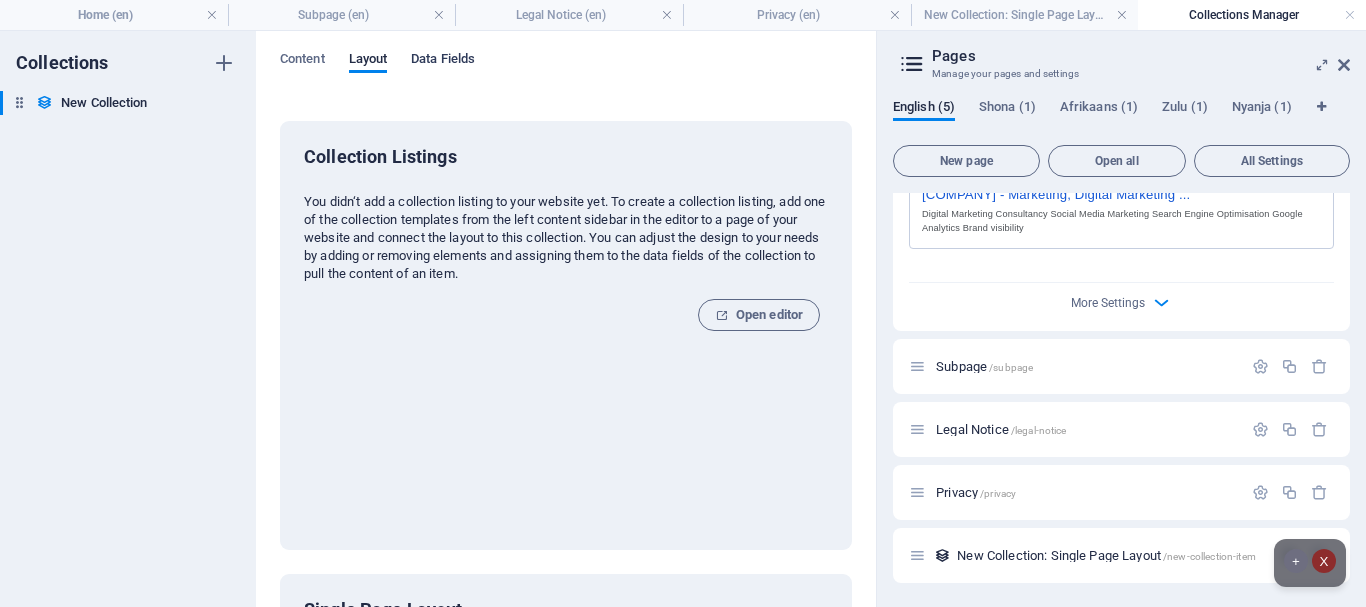 click on "Data Fields" at bounding box center (443, 61) 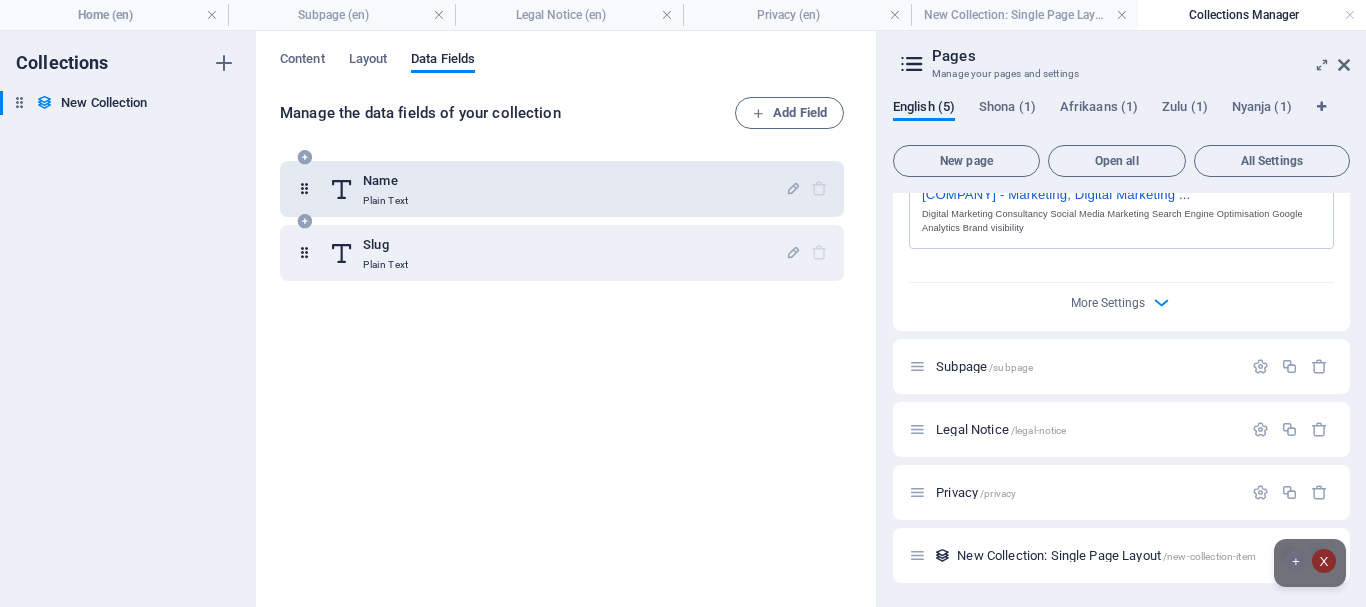 type 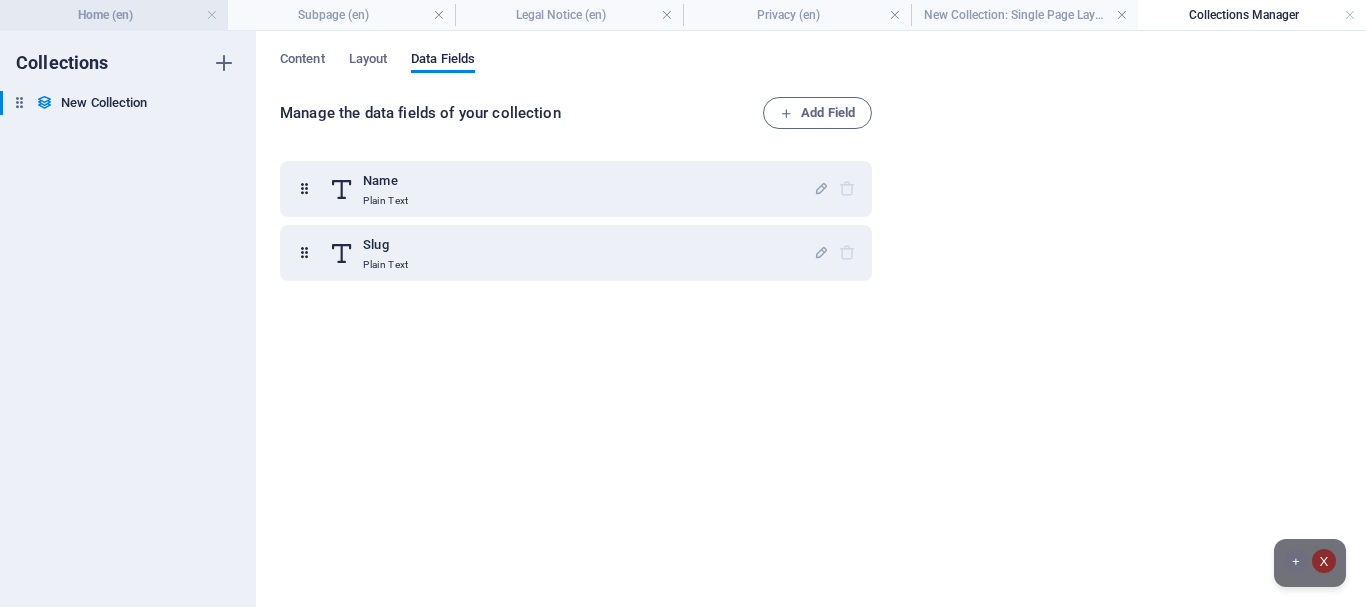click on "Home (en)" at bounding box center (114, 15) 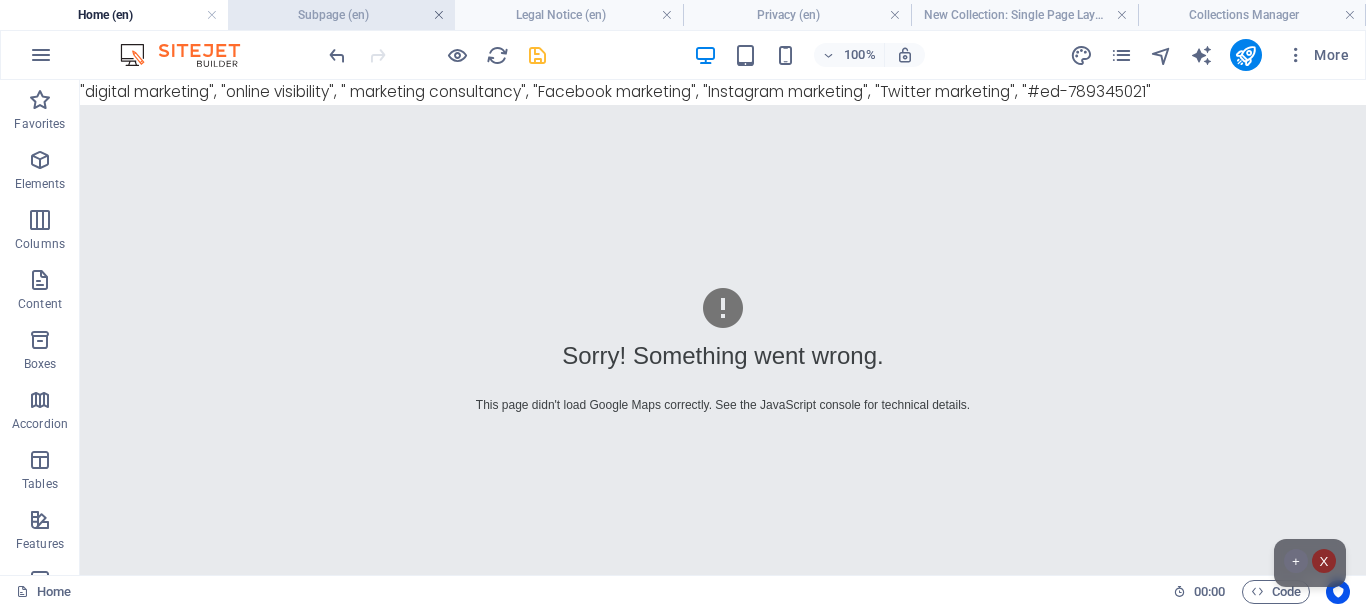 click at bounding box center (439, 15) 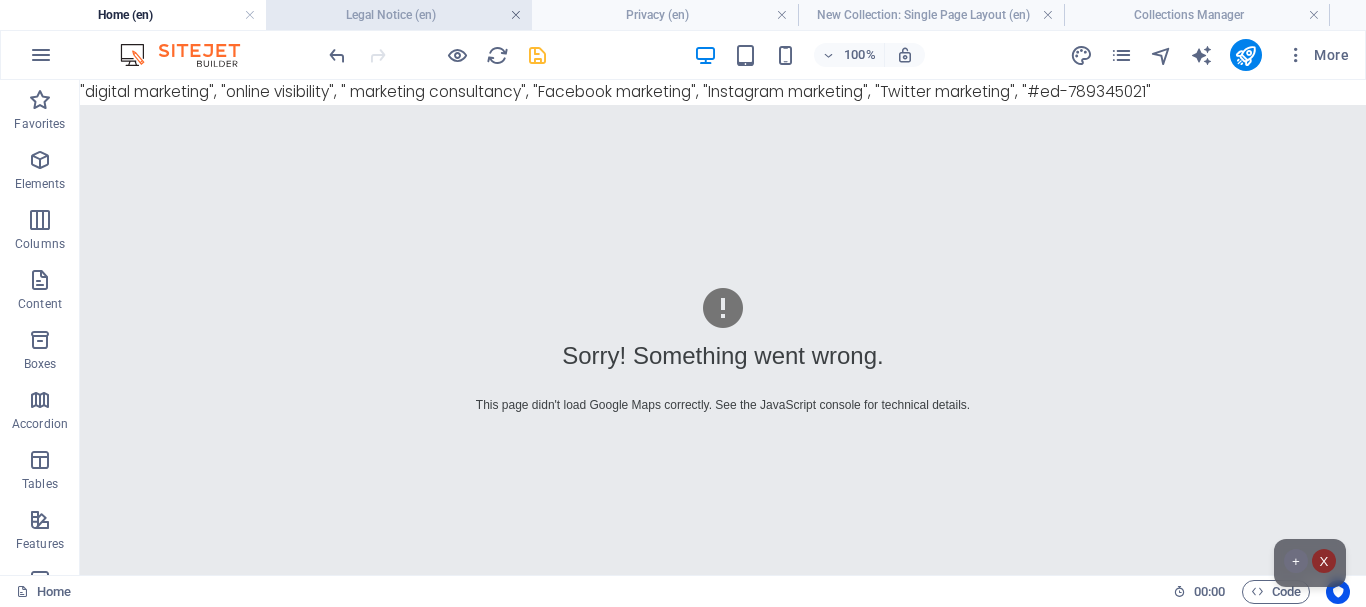 click at bounding box center [516, 15] 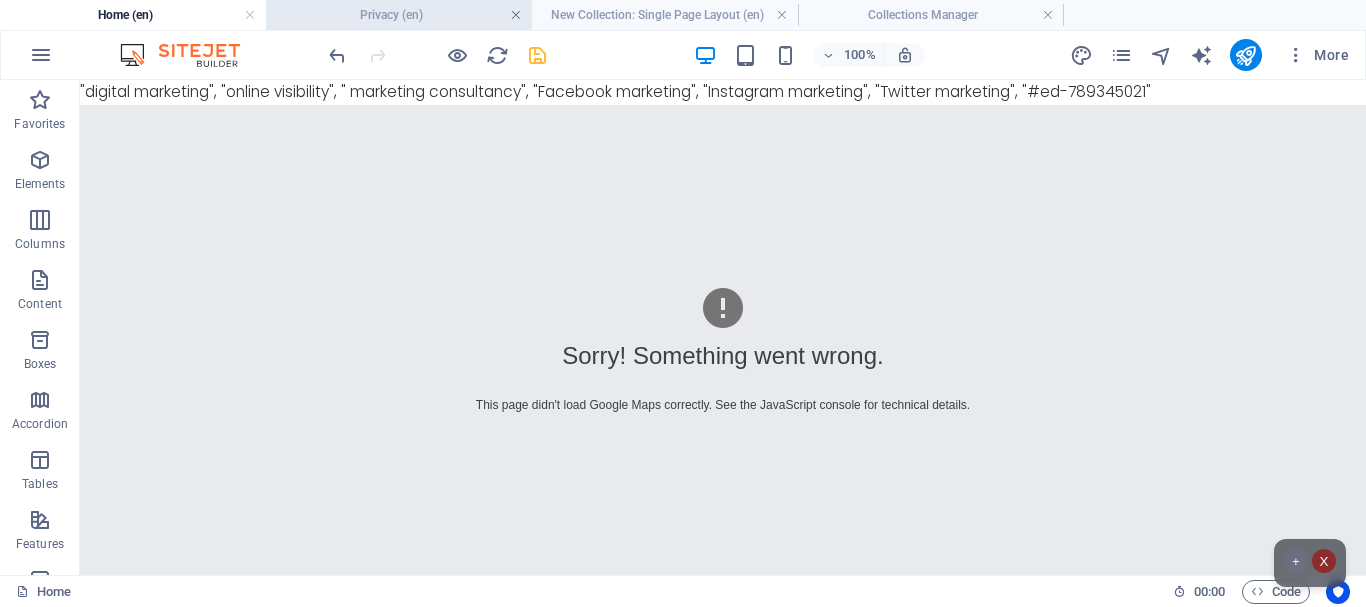 click at bounding box center (516, 15) 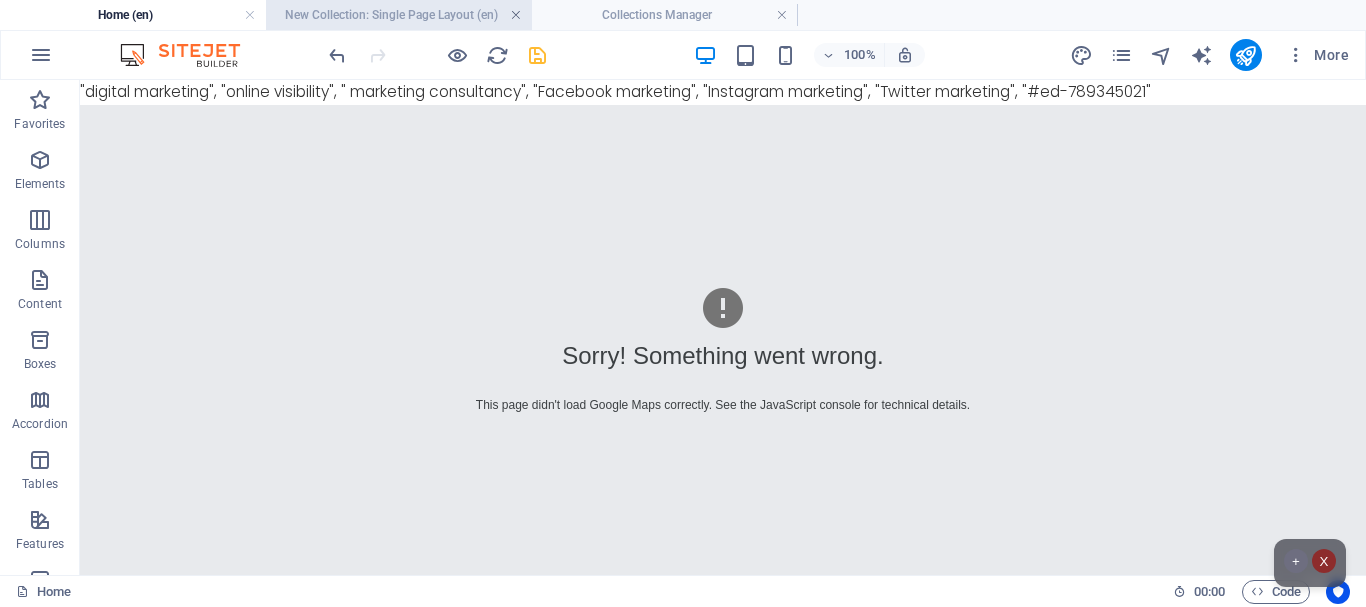 click at bounding box center (516, 15) 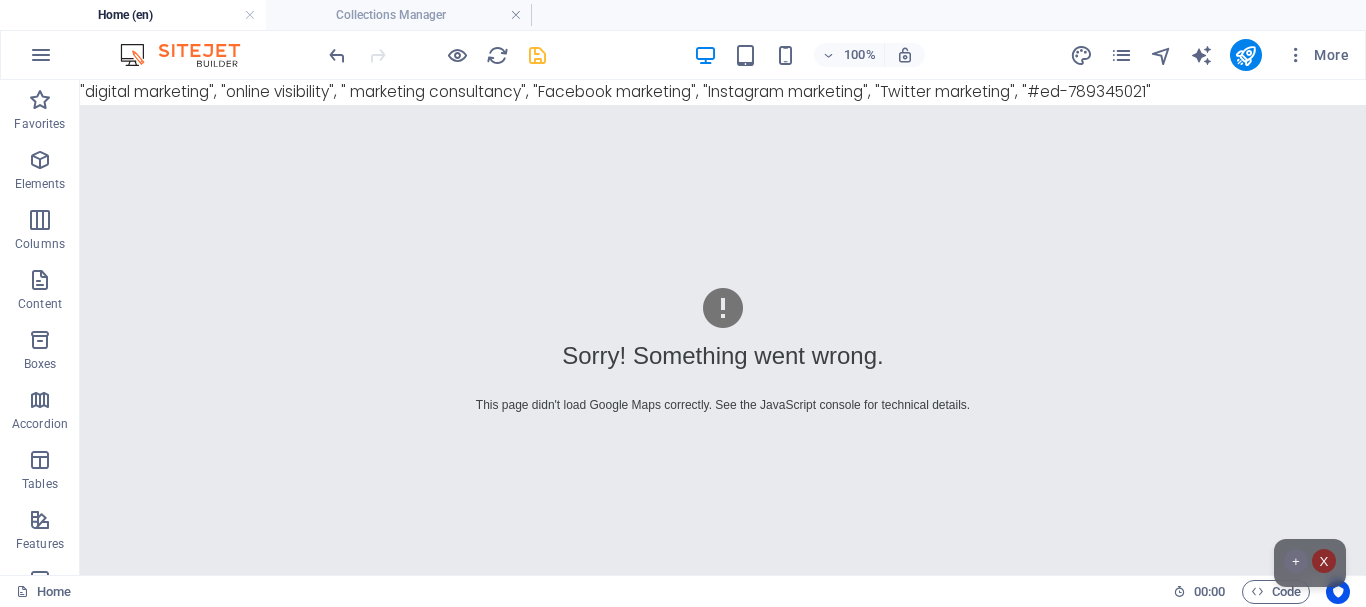 click at bounding box center (516, 15) 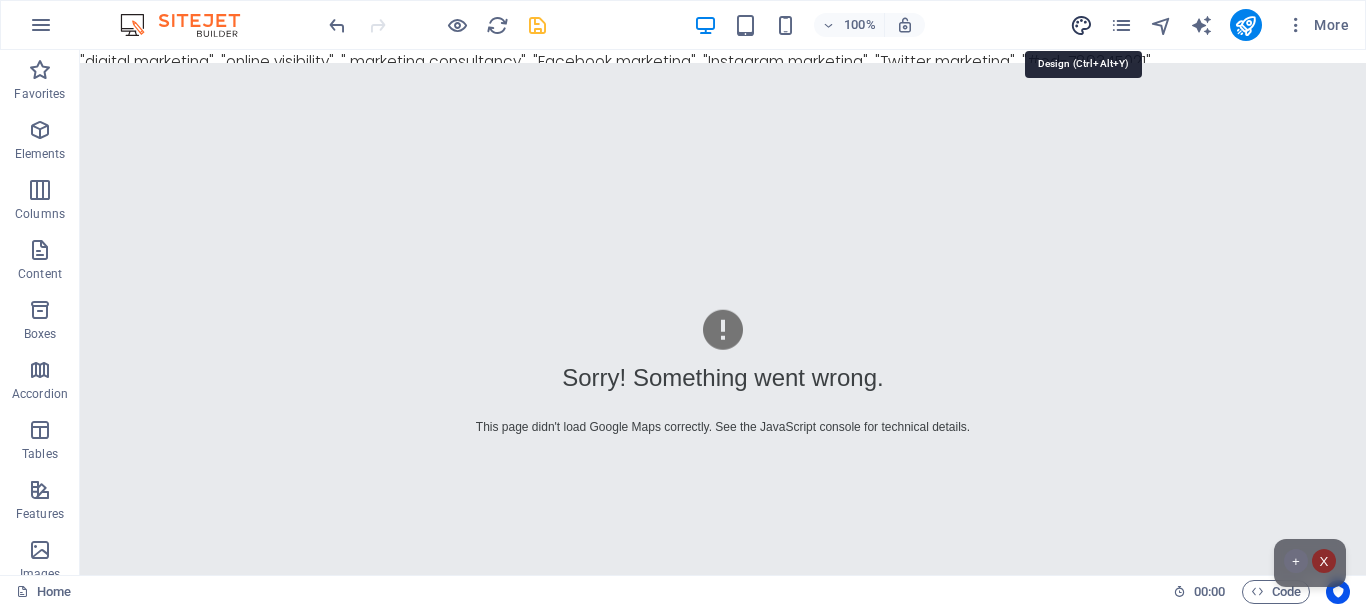 click at bounding box center (1081, 25) 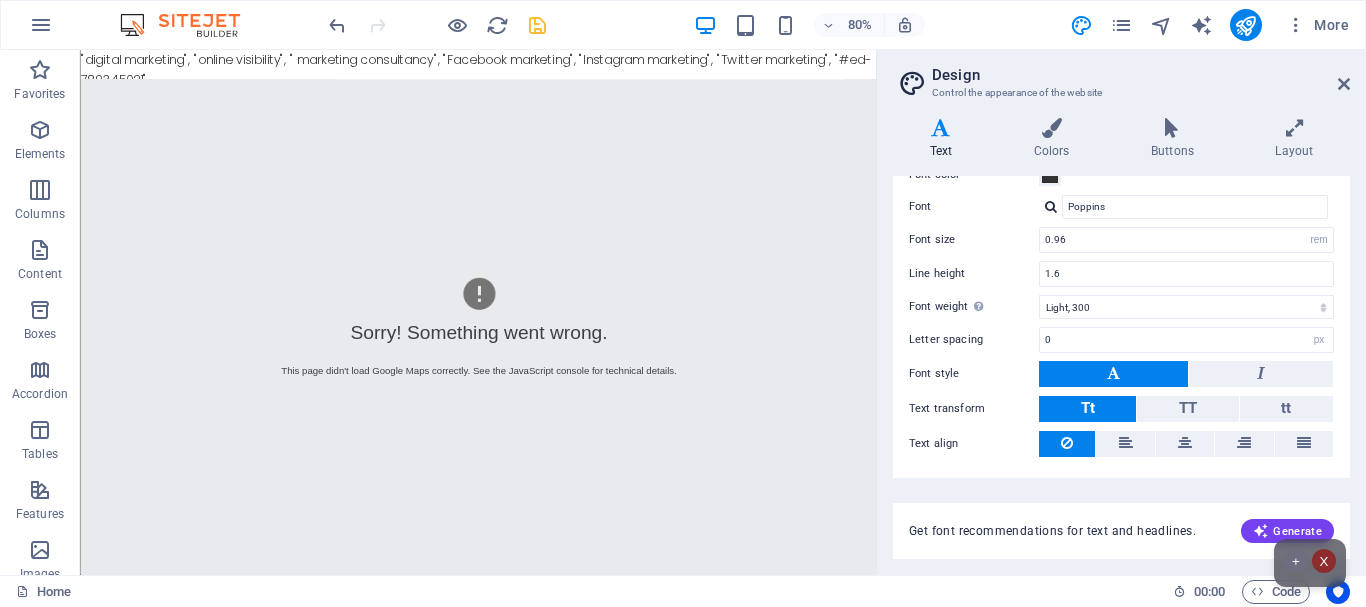 scroll, scrollTop: 153, scrollLeft: 0, axis: vertical 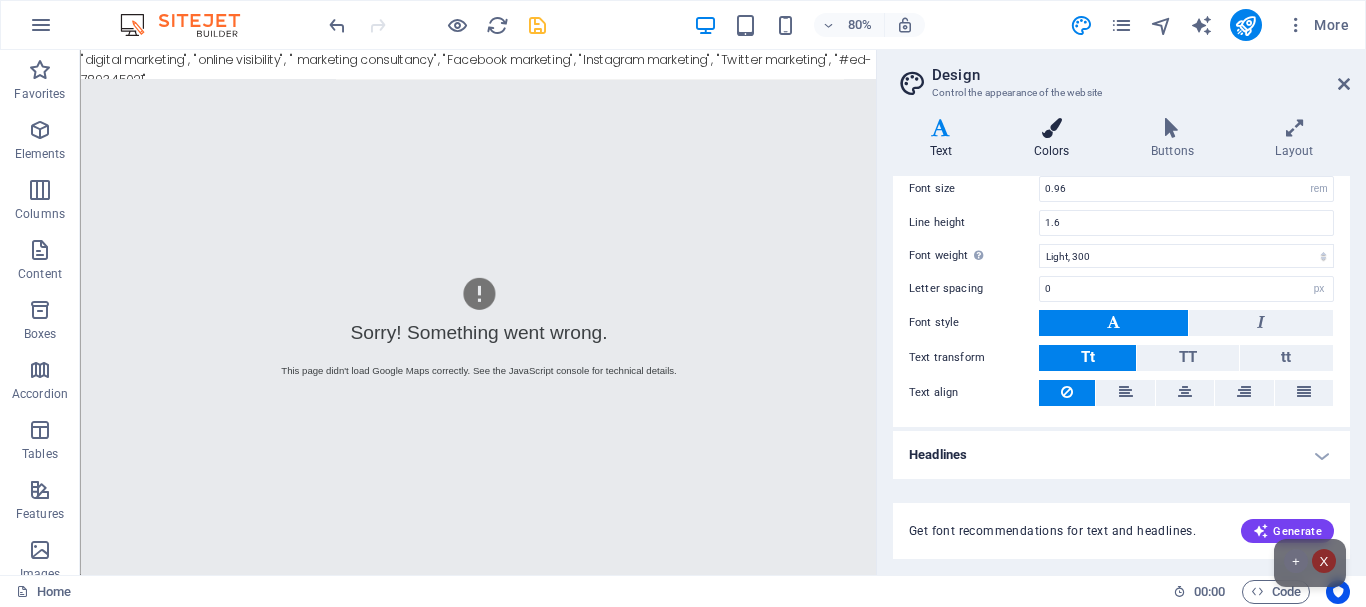 click at bounding box center (1051, 128) 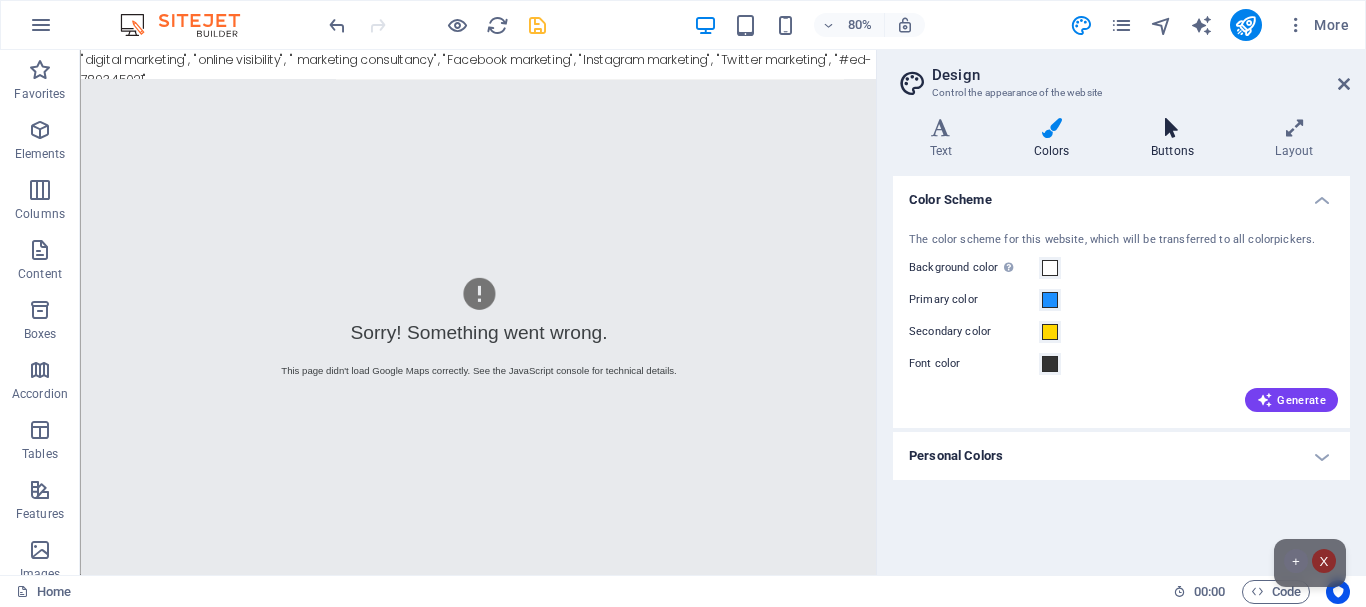 click at bounding box center (1172, 128) 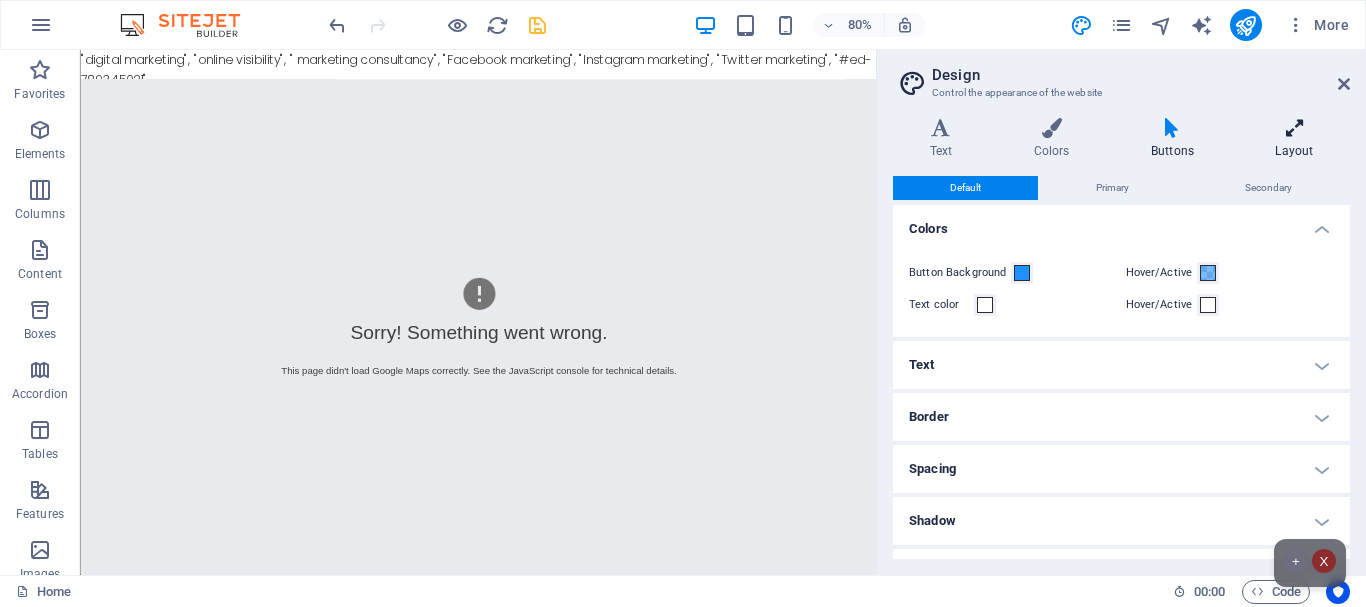 click at bounding box center [1294, 128] 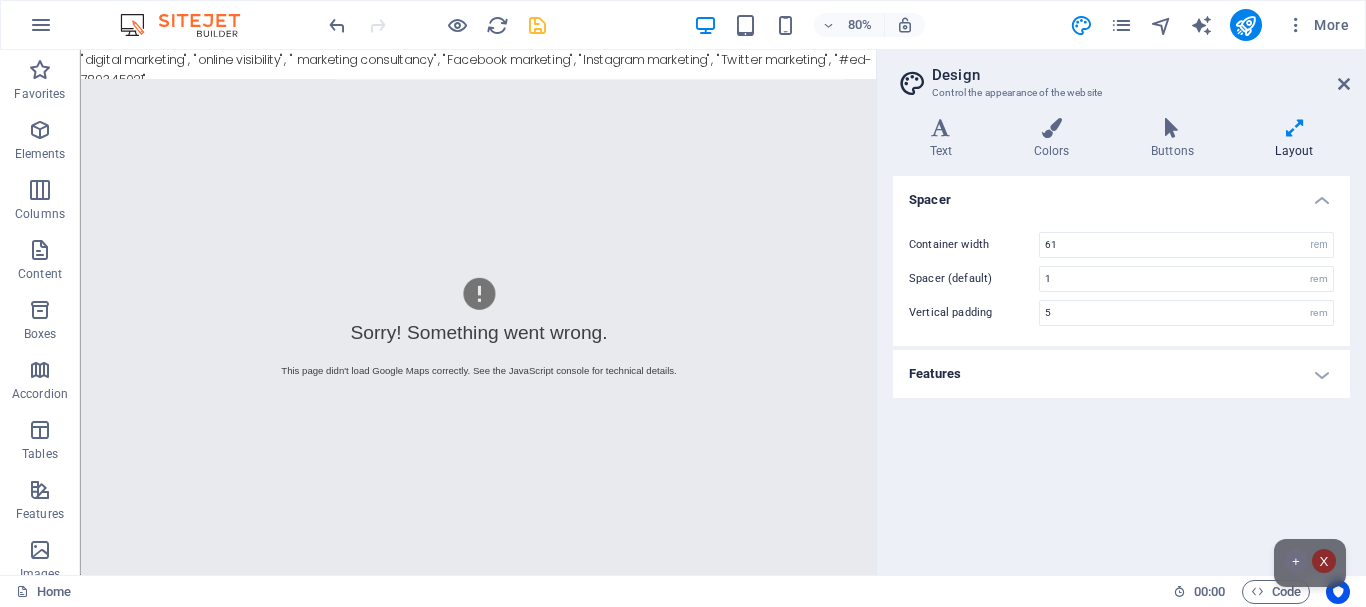 click on "Features" at bounding box center [1121, 374] 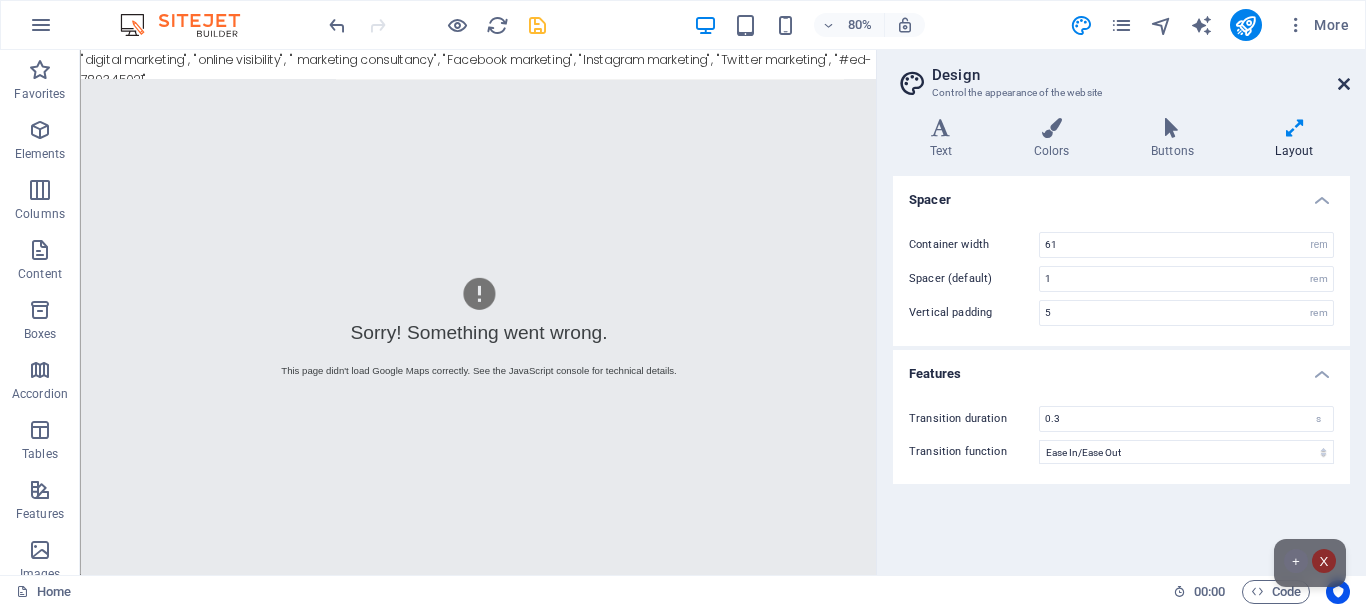 click at bounding box center [1344, 84] 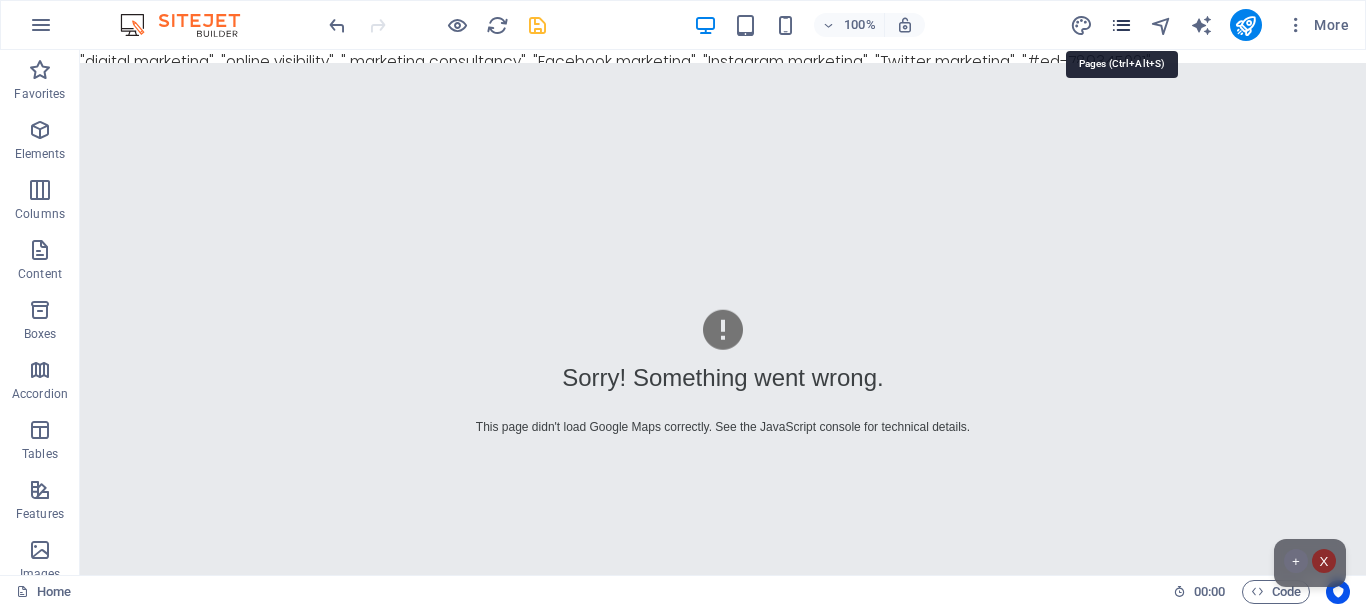 click at bounding box center (1121, 25) 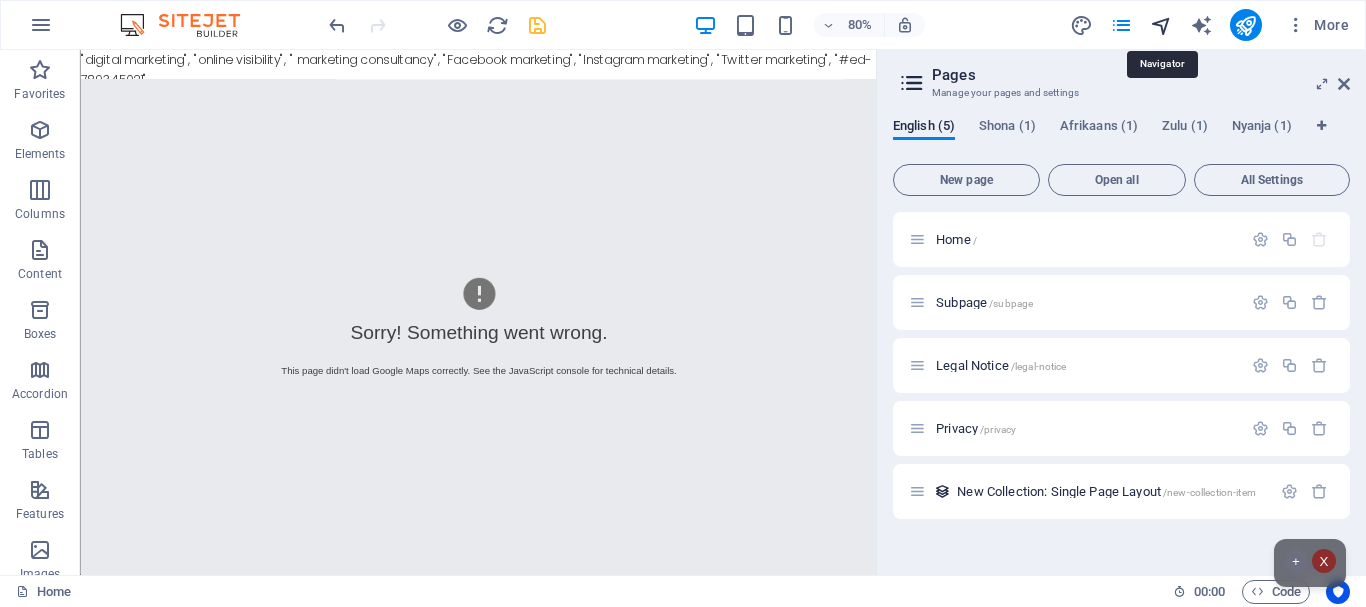 click at bounding box center [1161, 25] 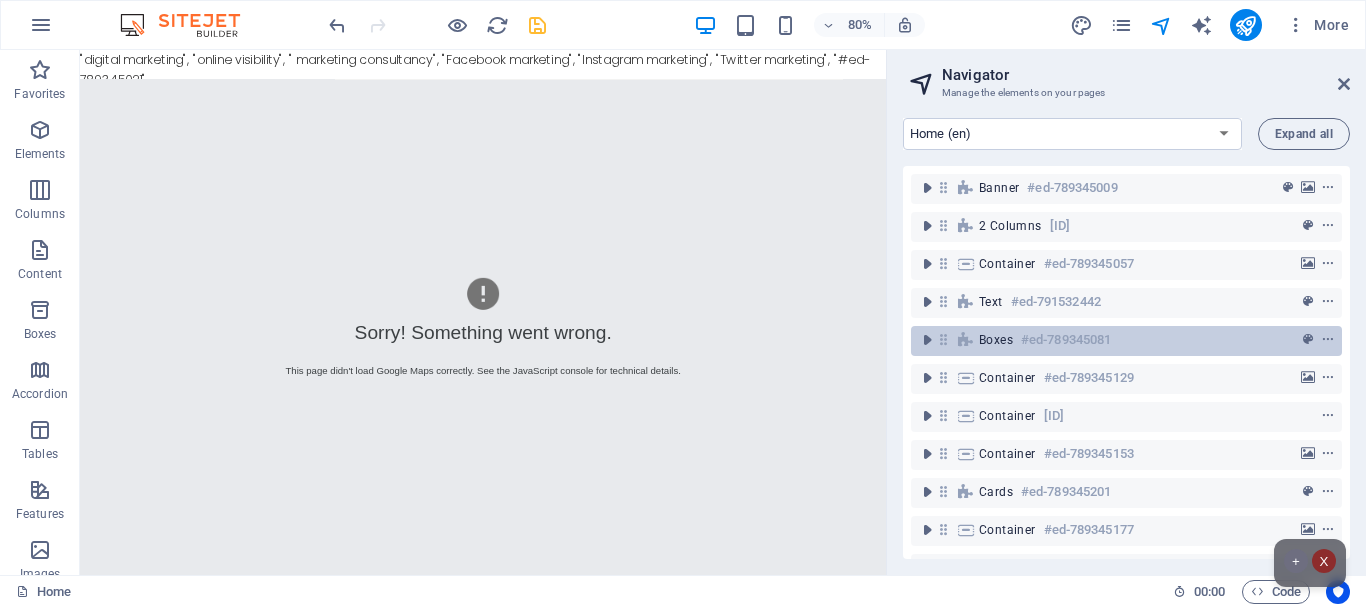 click on "Boxes" at bounding box center [996, 340] 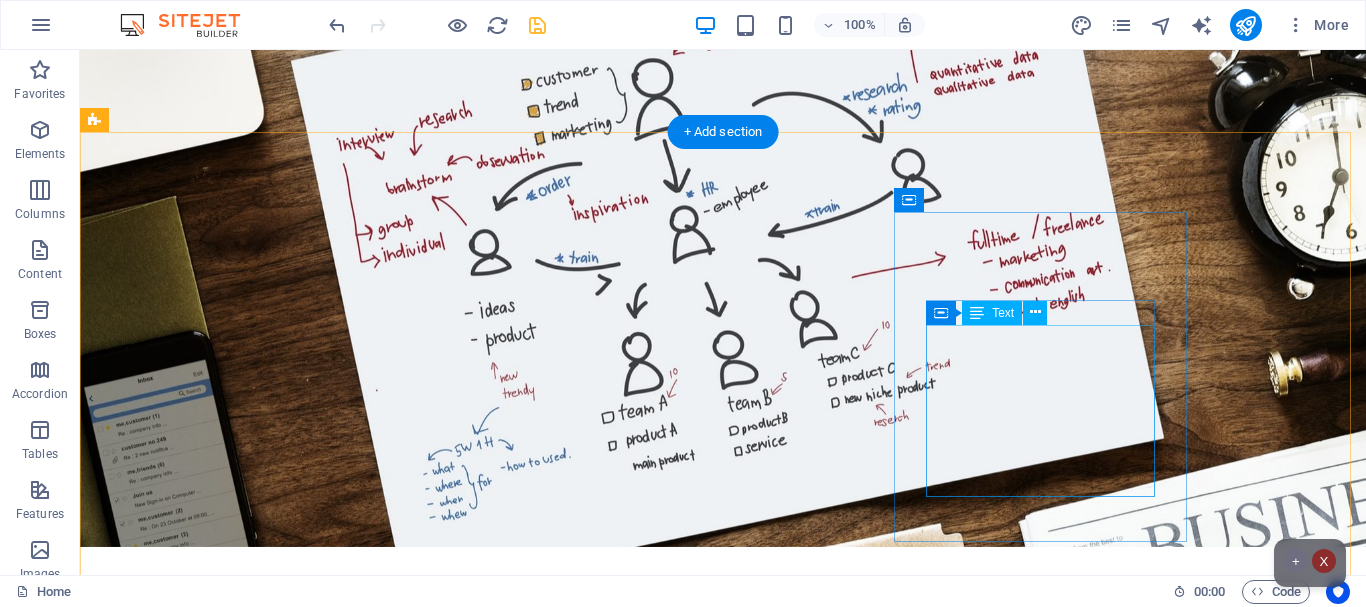 scroll, scrollTop: 1826, scrollLeft: 0, axis: vertical 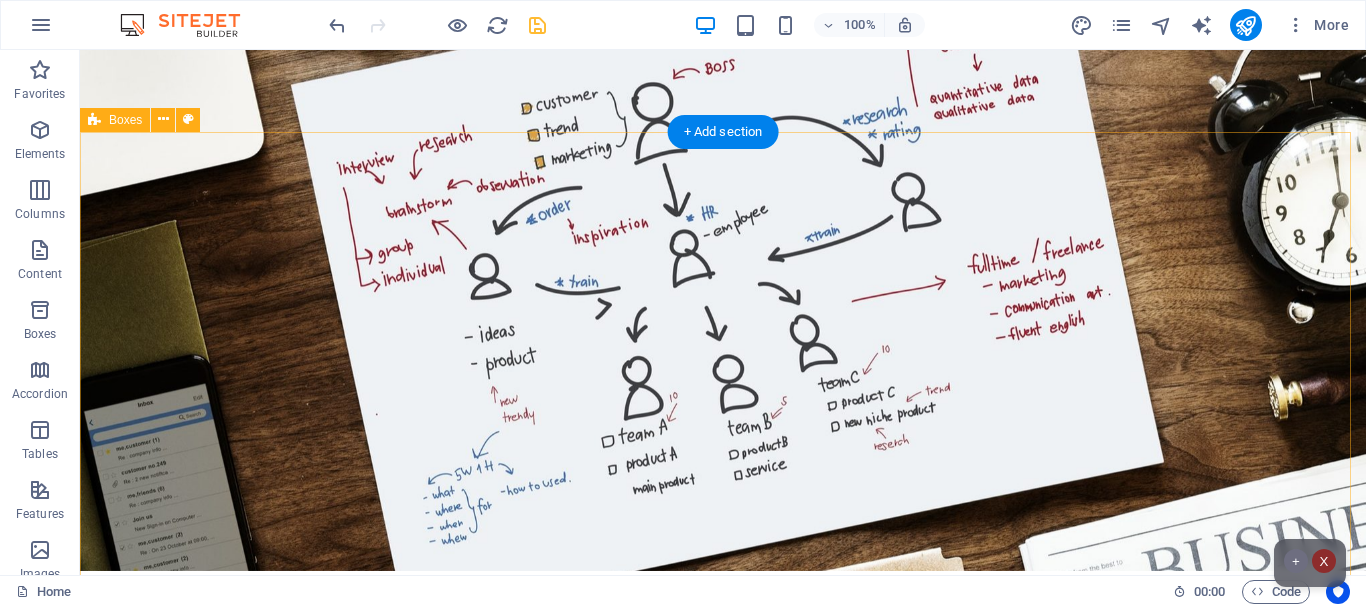 click on "BRAND Analytics Utilise advanced analytics to understand your brand's performance and audience engagement, enabling data-driven decision and targeted strategies CONSULTING Our consulting services provide tailored strategies to enhance your digital presence and drive growth. We analyse strategies, and implement solutions that lead to be tangible results. CUSTOMER-MAPPING Customer journey mapping is at our core for our services. By understanding your customers deeply, we craft engaging experiences that convert leads into loyal customers" at bounding box center [723, 2030] 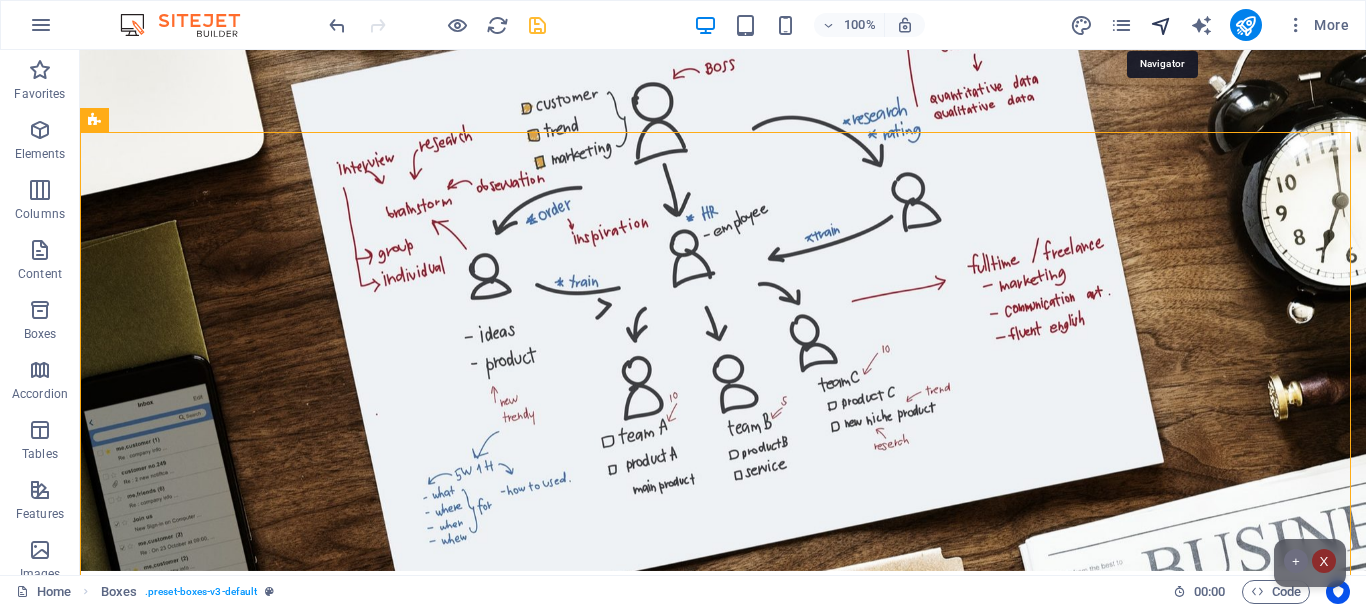 click at bounding box center (1161, 25) 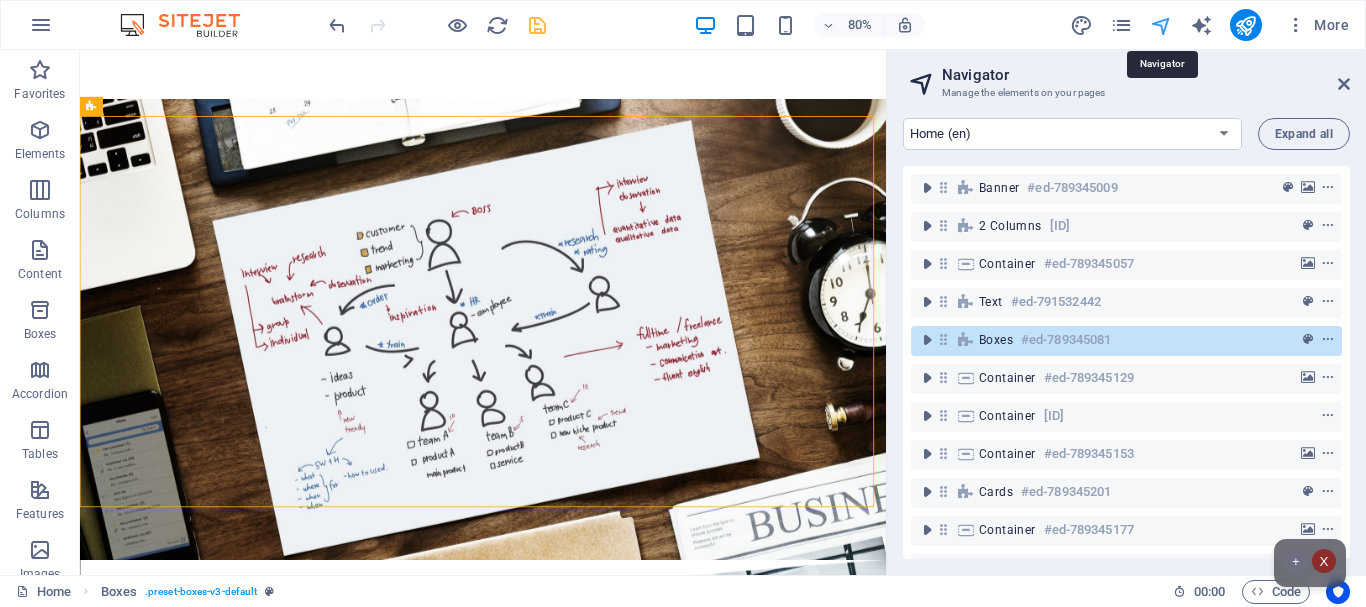 type 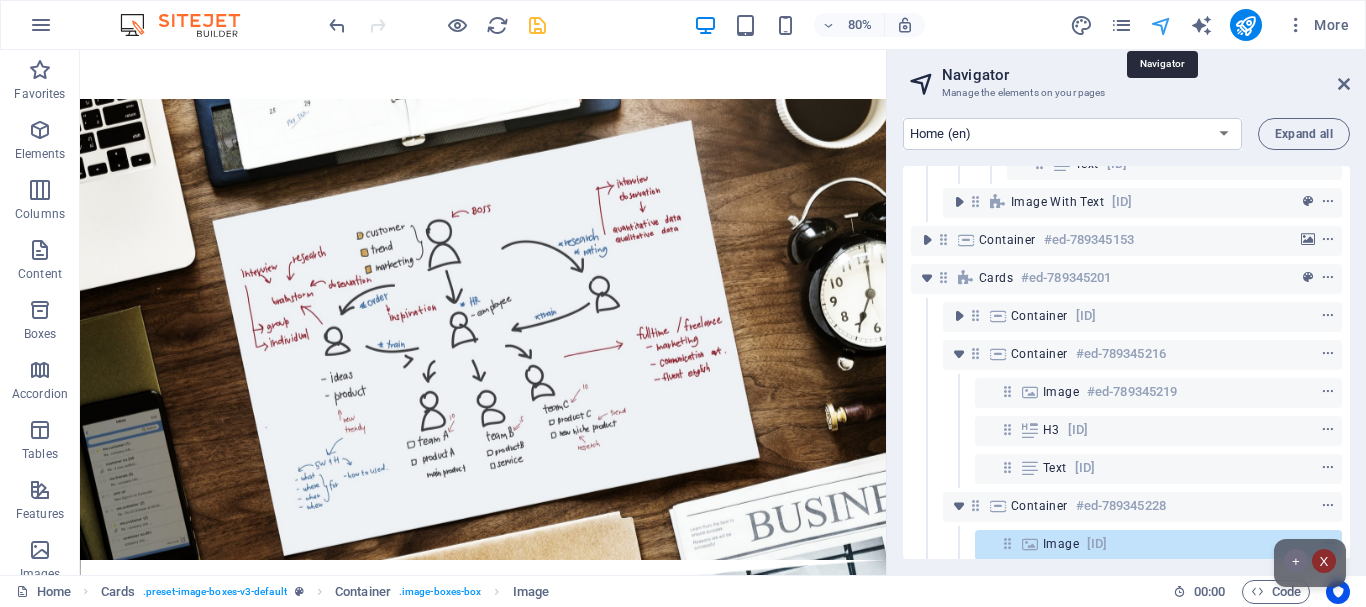 scroll, scrollTop: 1506, scrollLeft: 0, axis: vertical 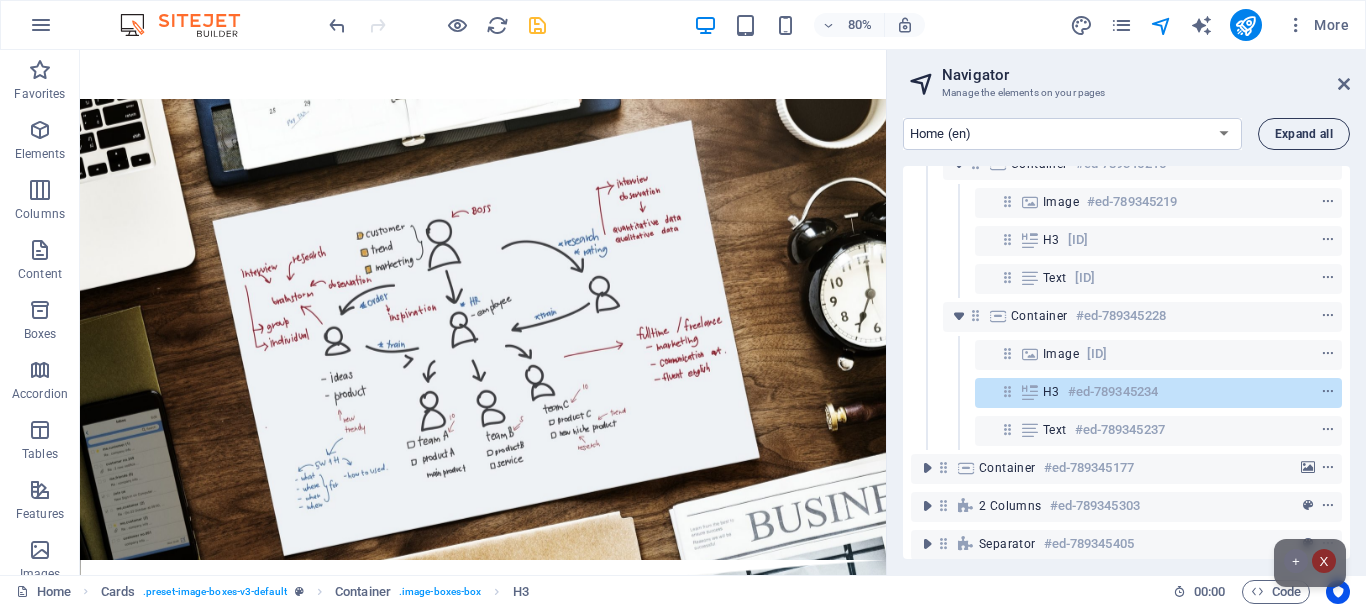 click on "Expand all" at bounding box center (1304, 134) 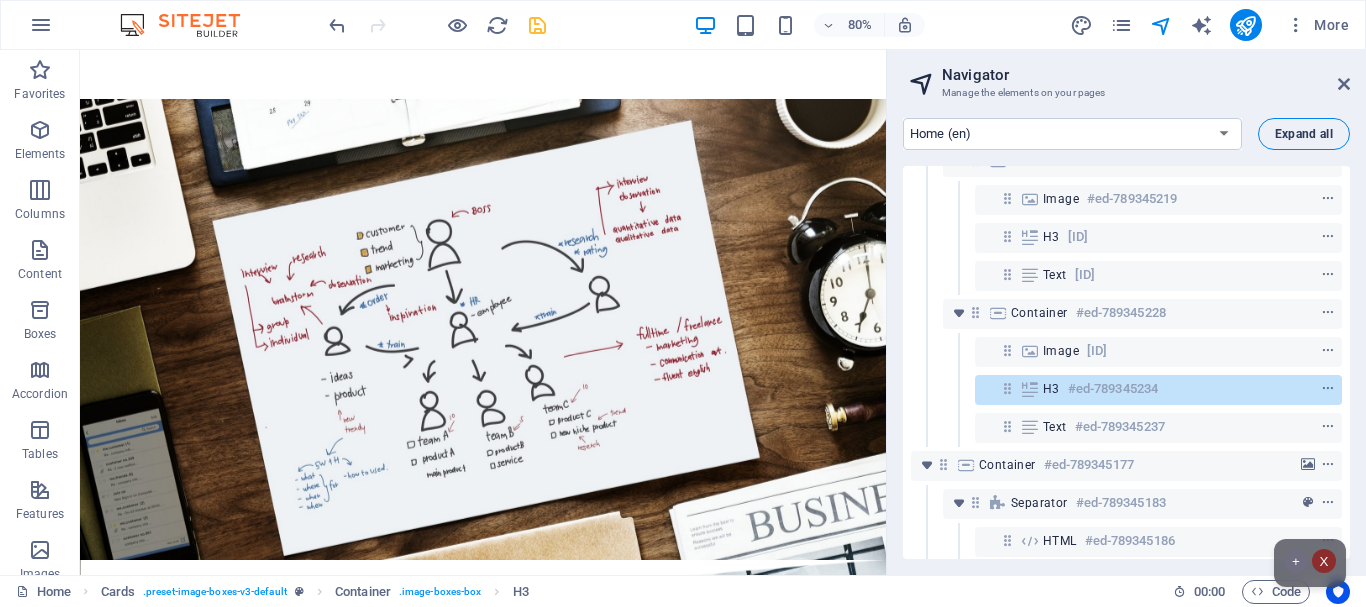 scroll, scrollTop: 3444, scrollLeft: 0, axis: vertical 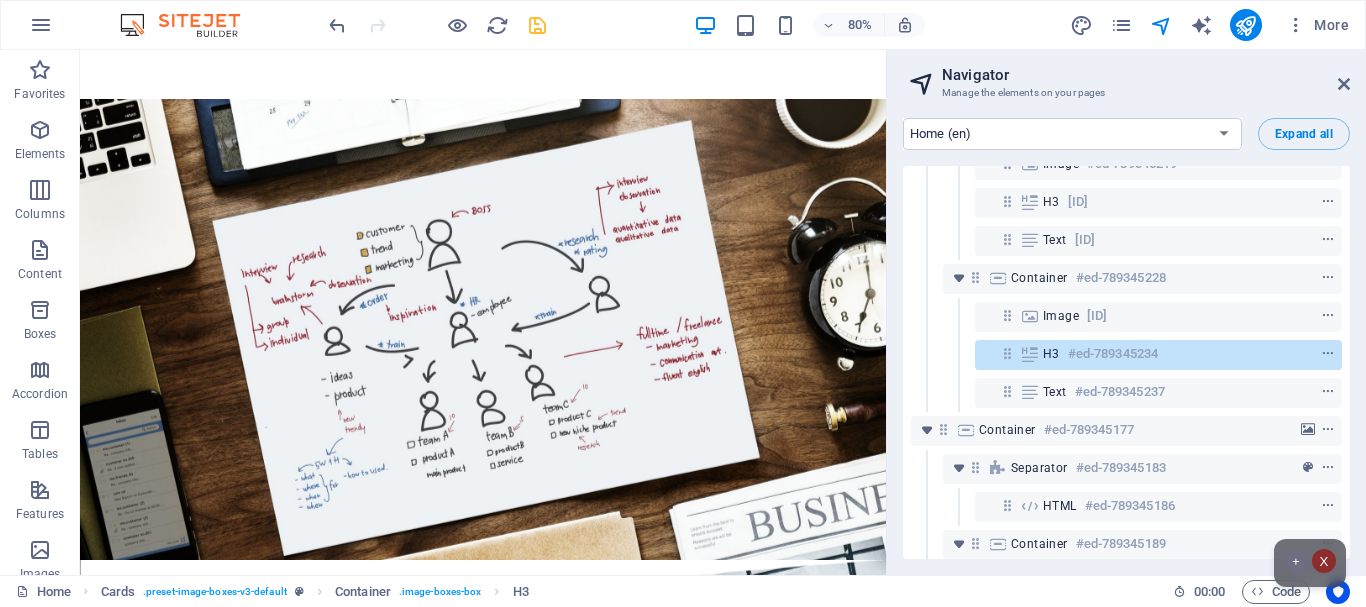 drag, startPoint x: 1351, startPoint y: 428, endPoint x: 1351, endPoint y: 357, distance: 71 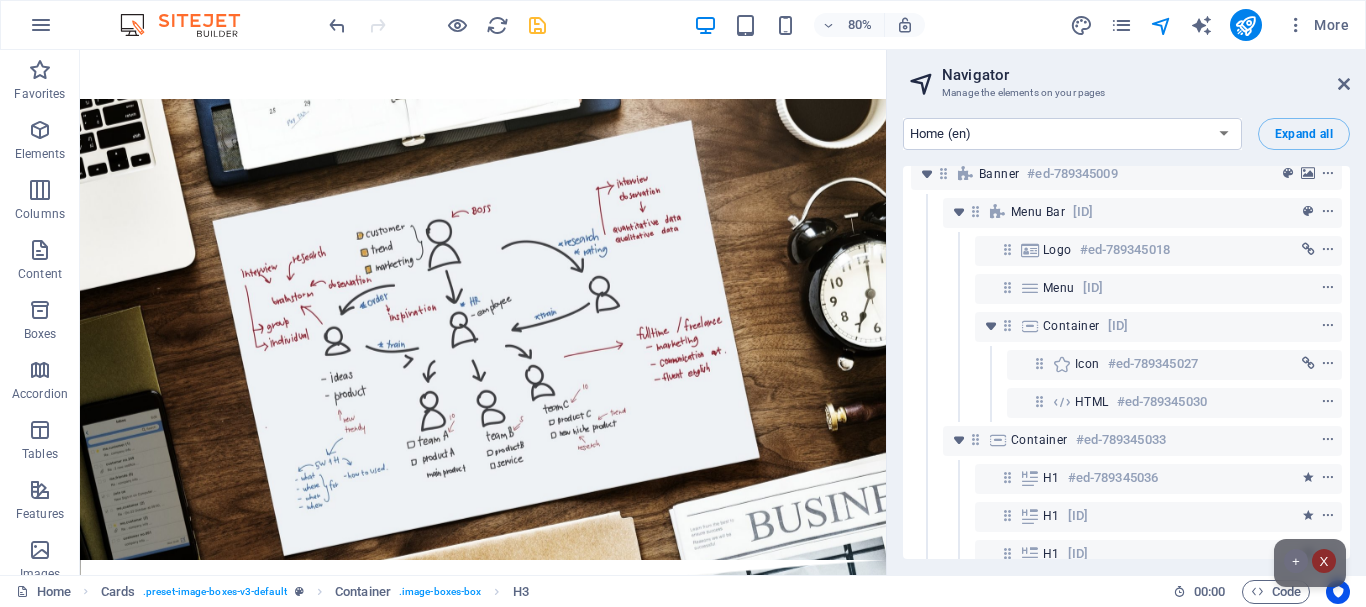 scroll, scrollTop: 0, scrollLeft: 0, axis: both 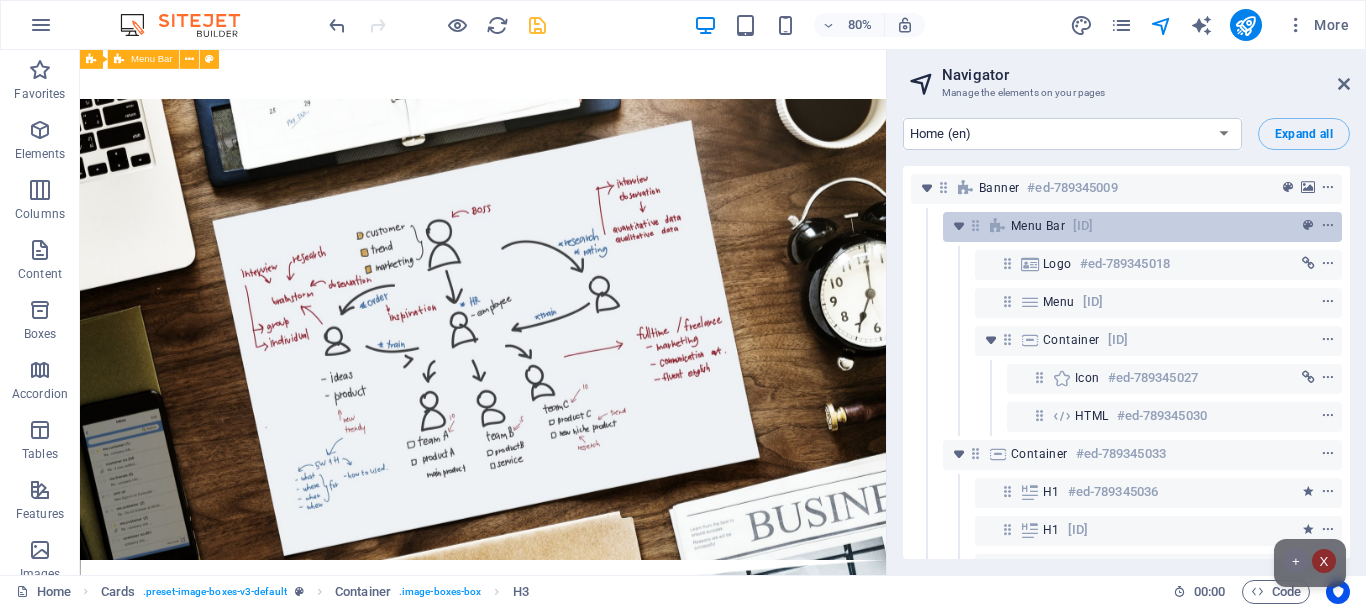 click at bounding box center (1291, 226) 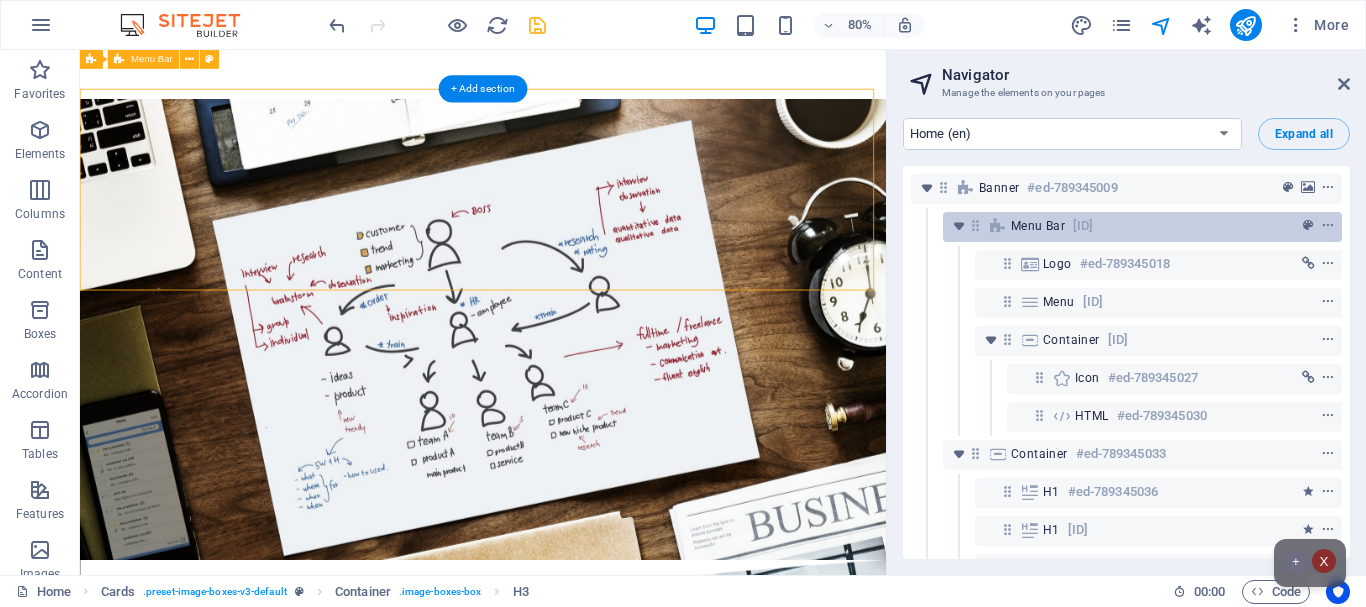 scroll, scrollTop: 0, scrollLeft: 0, axis: both 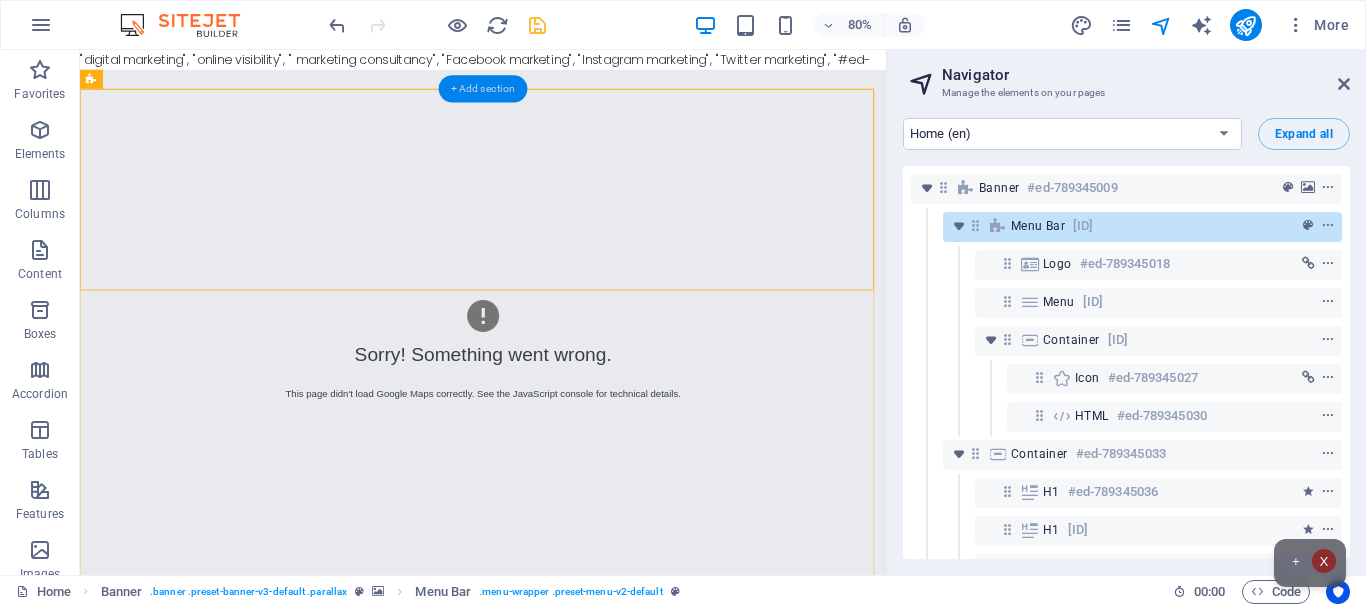 click on "+ Add section" at bounding box center [483, 89] 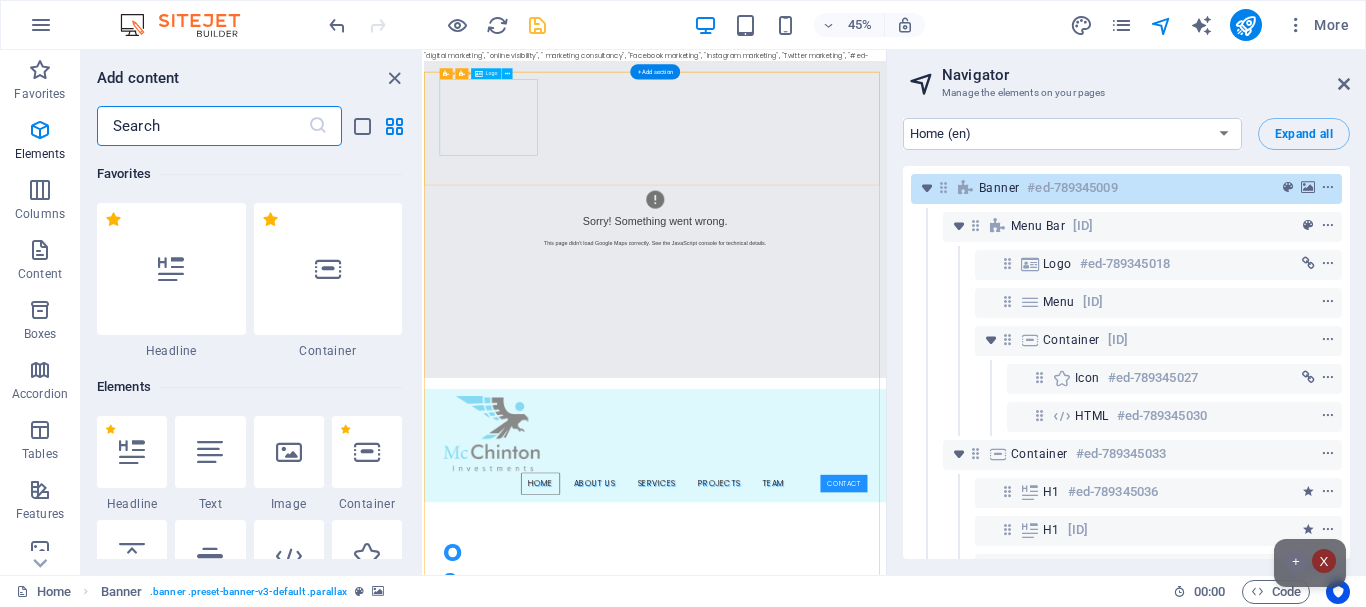 scroll, scrollTop: 3499, scrollLeft: 0, axis: vertical 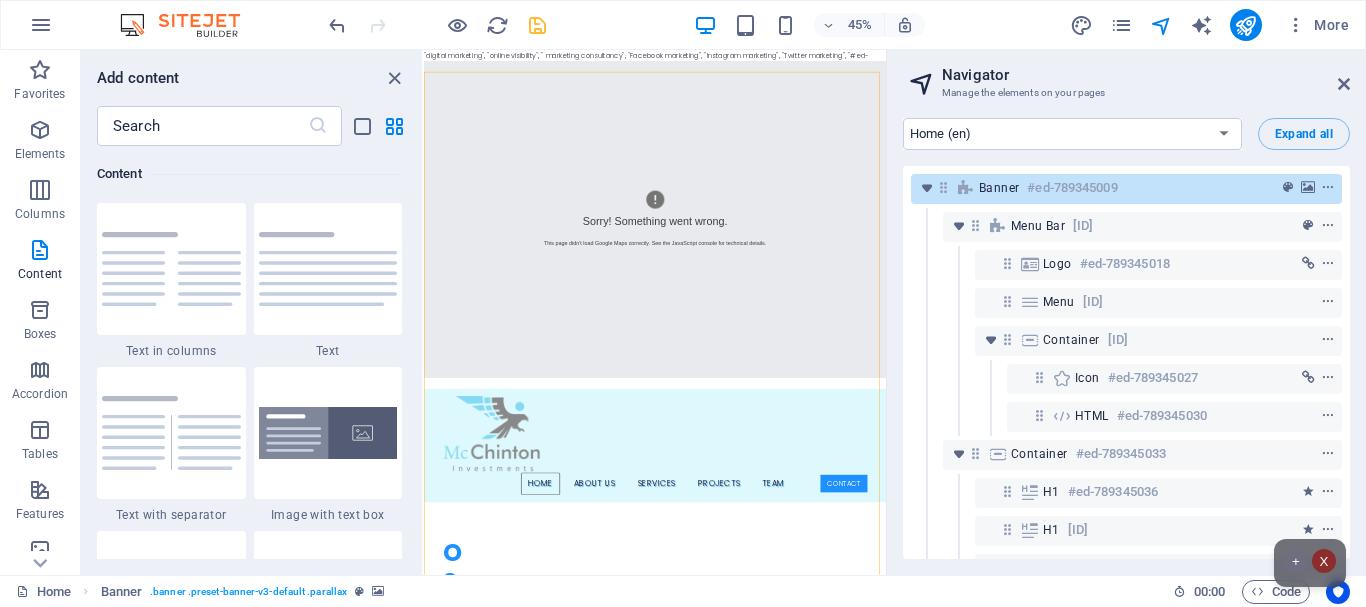 drag, startPoint x: 417, startPoint y: 227, endPoint x: 416, endPoint y: 251, distance: 24.020824 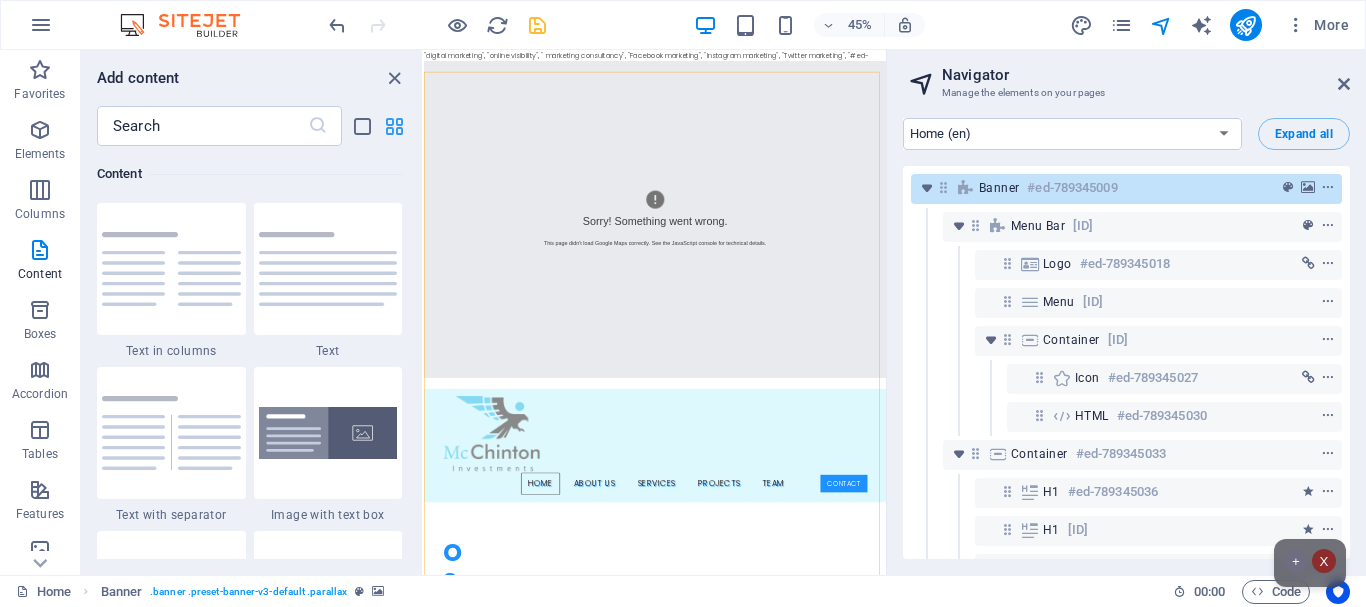 click at bounding box center [394, 126] 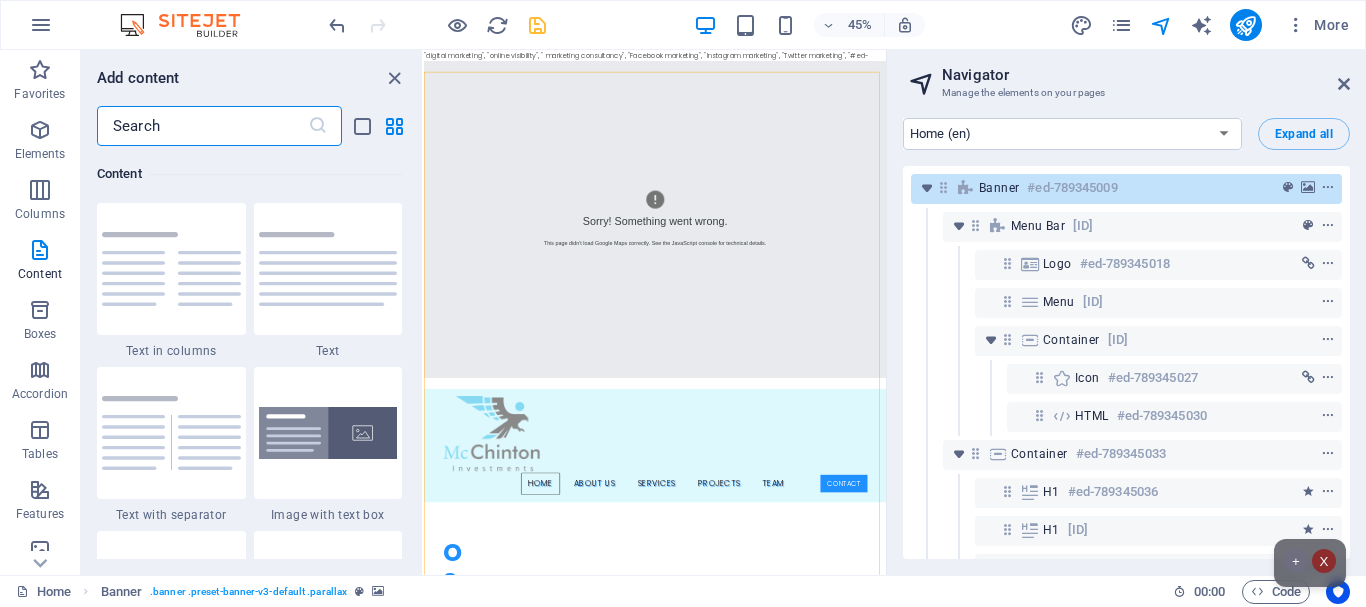 click at bounding box center (202, 126) 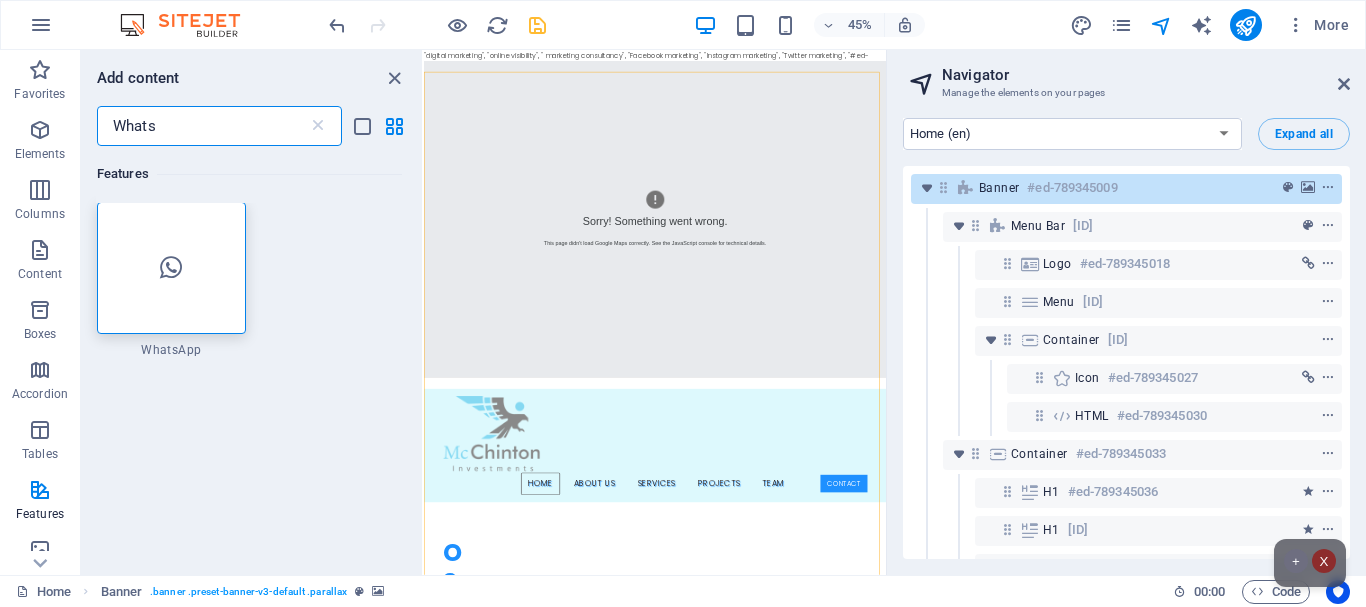 scroll, scrollTop: 0, scrollLeft: 0, axis: both 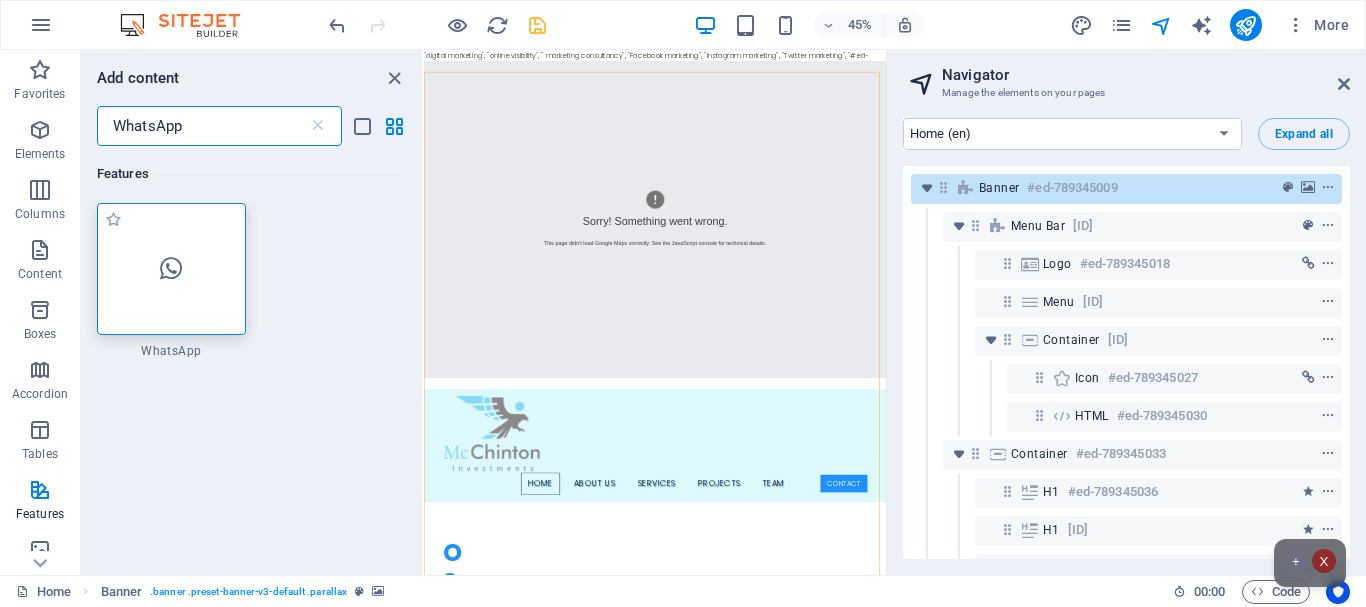 type on "WhatsApp" 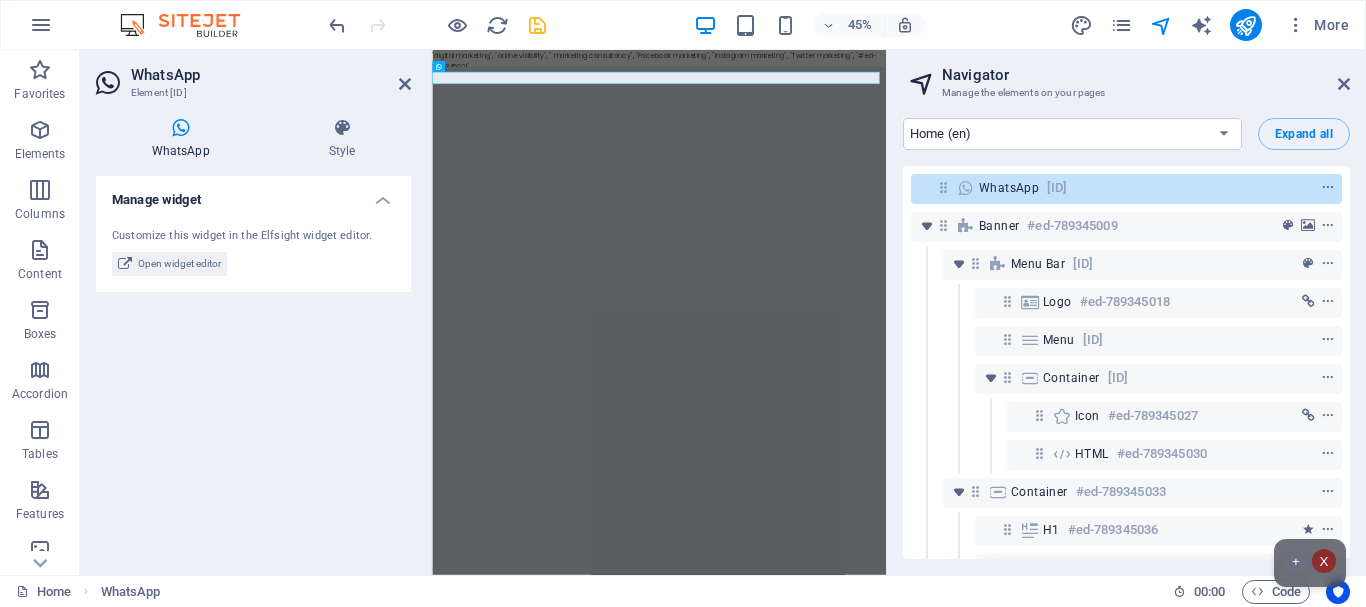 drag, startPoint x: 1082, startPoint y: 186, endPoint x: 1146, endPoint y: 320, distance: 148.49916 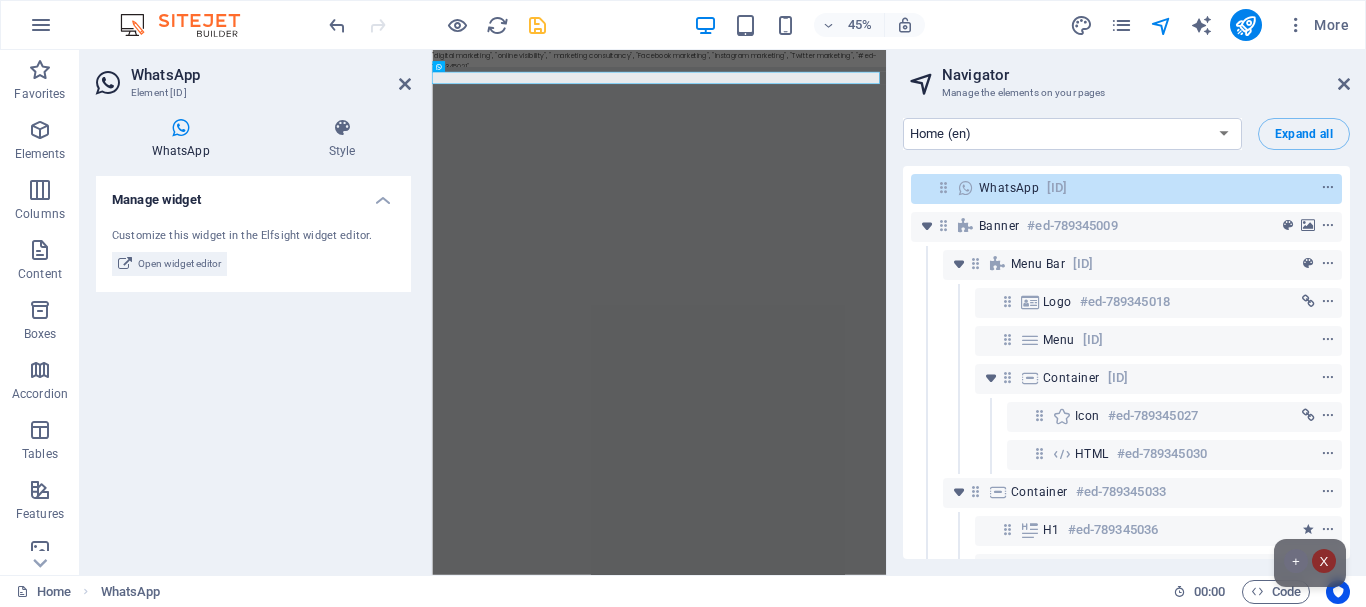 click on "Logo #ed-789345018" at bounding box center [1126, 303] 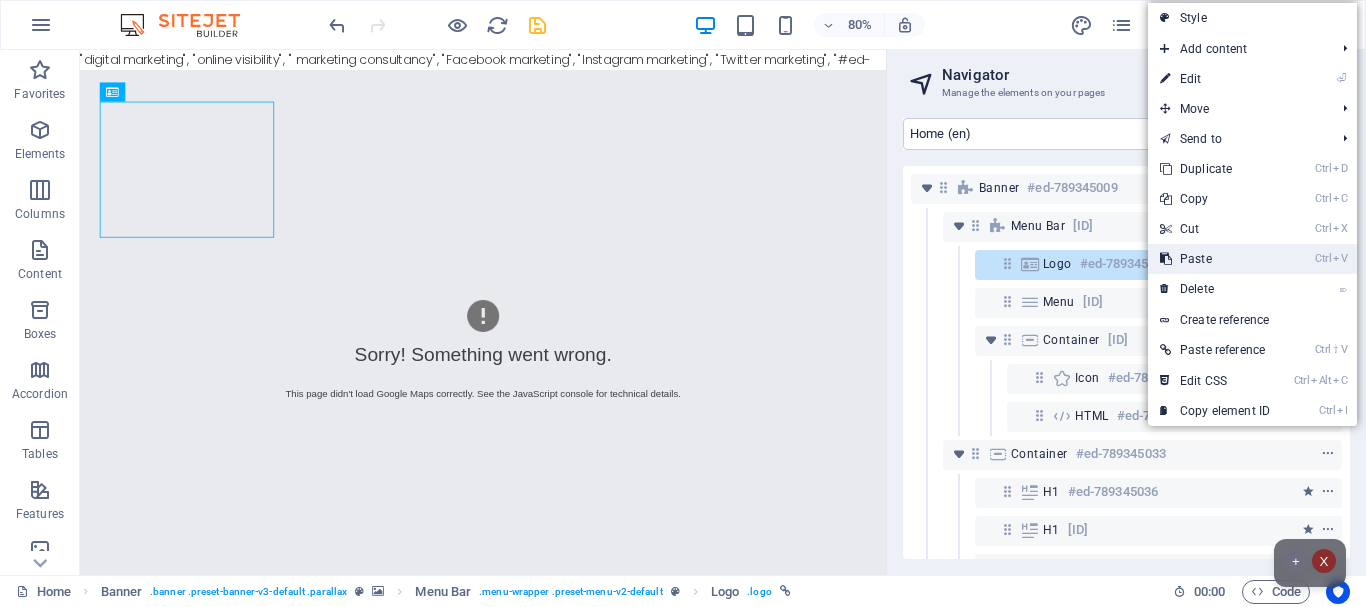 drag, startPoint x: 1146, startPoint y: 320, endPoint x: 1201, endPoint y: 257, distance: 83.630135 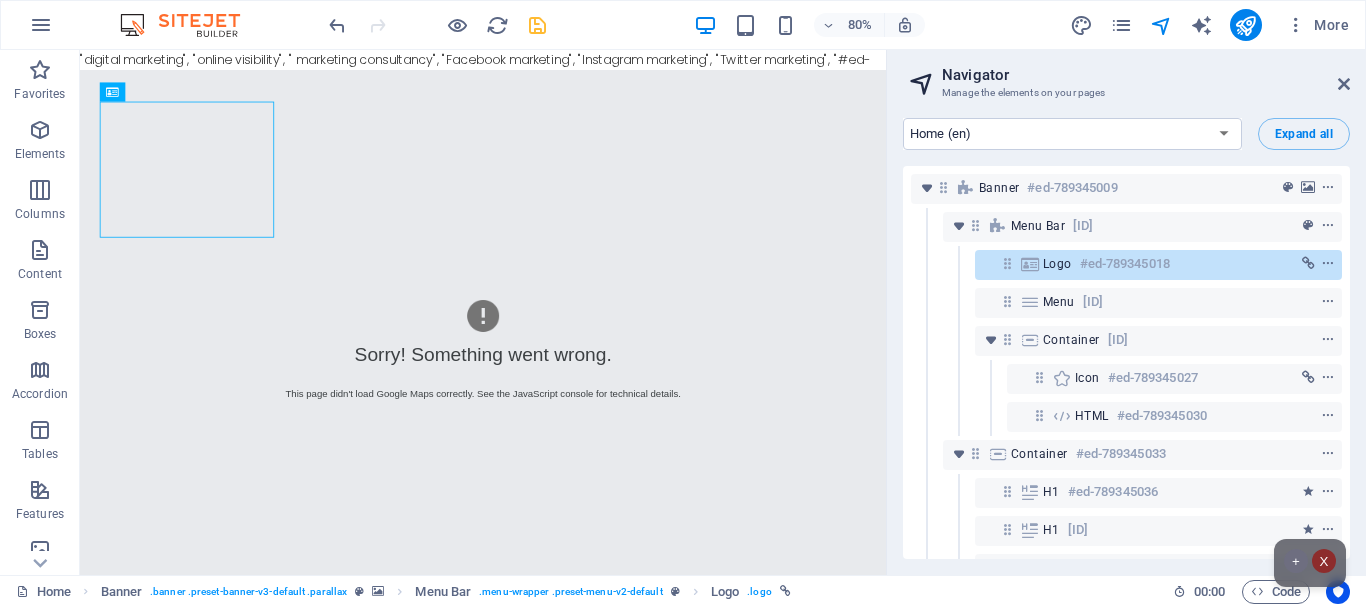 click on "Logo #ed-789345018" at bounding box center [1142, 264] 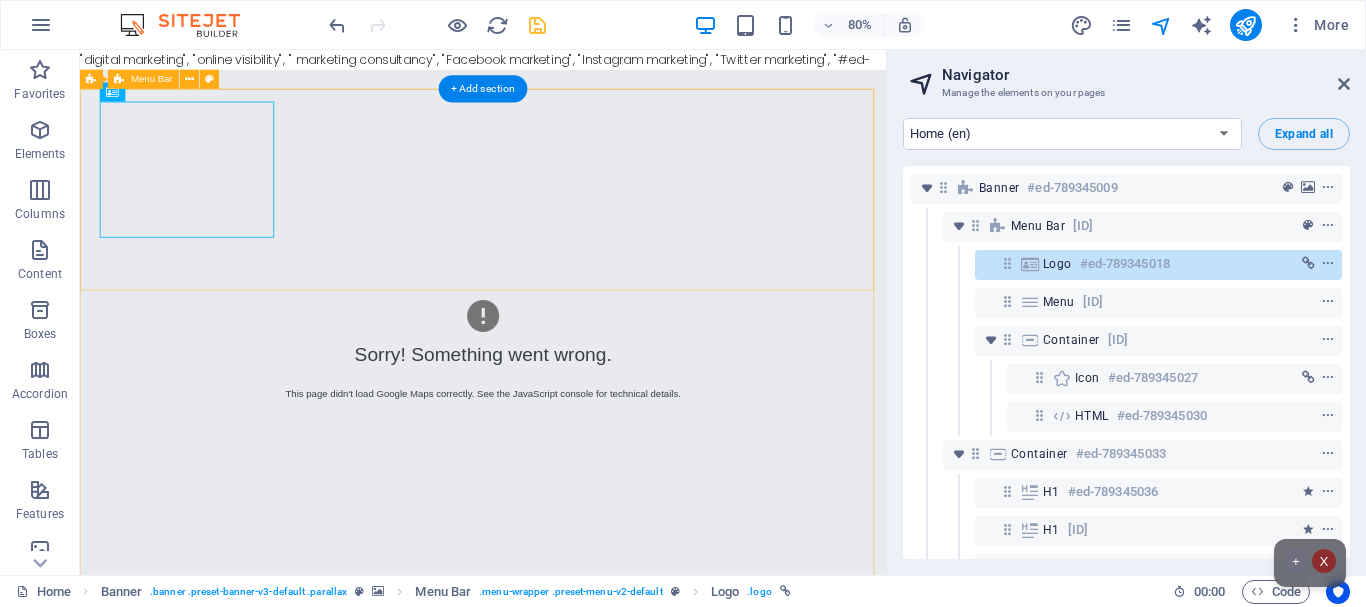 click on "Home About us Services Projects Team Contact" at bounding box center (584, 929) 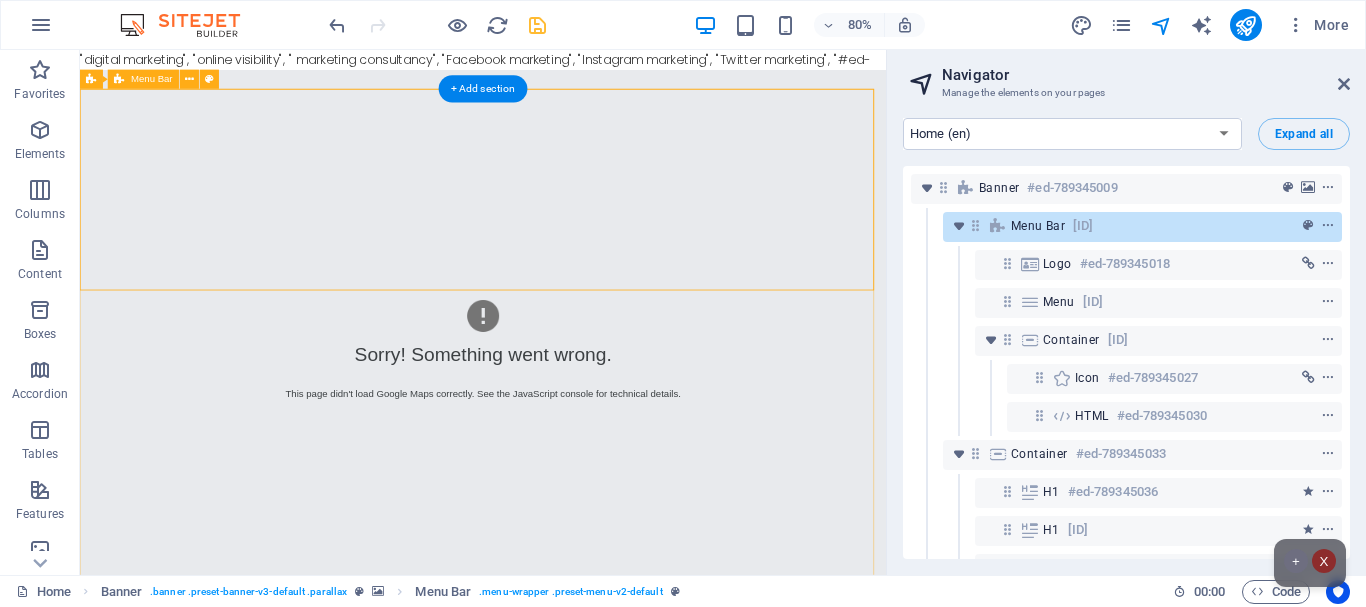 click on "[ID]" at bounding box center [1083, 226] 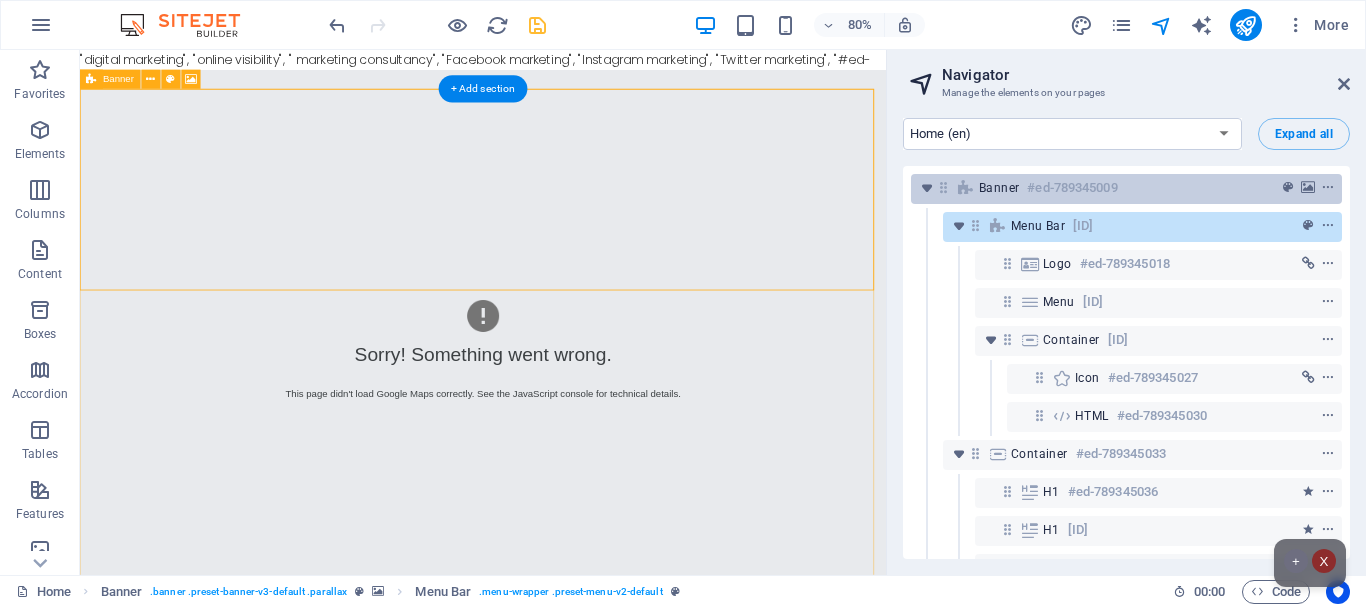 click on "#ed-789345009" at bounding box center (1072, 188) 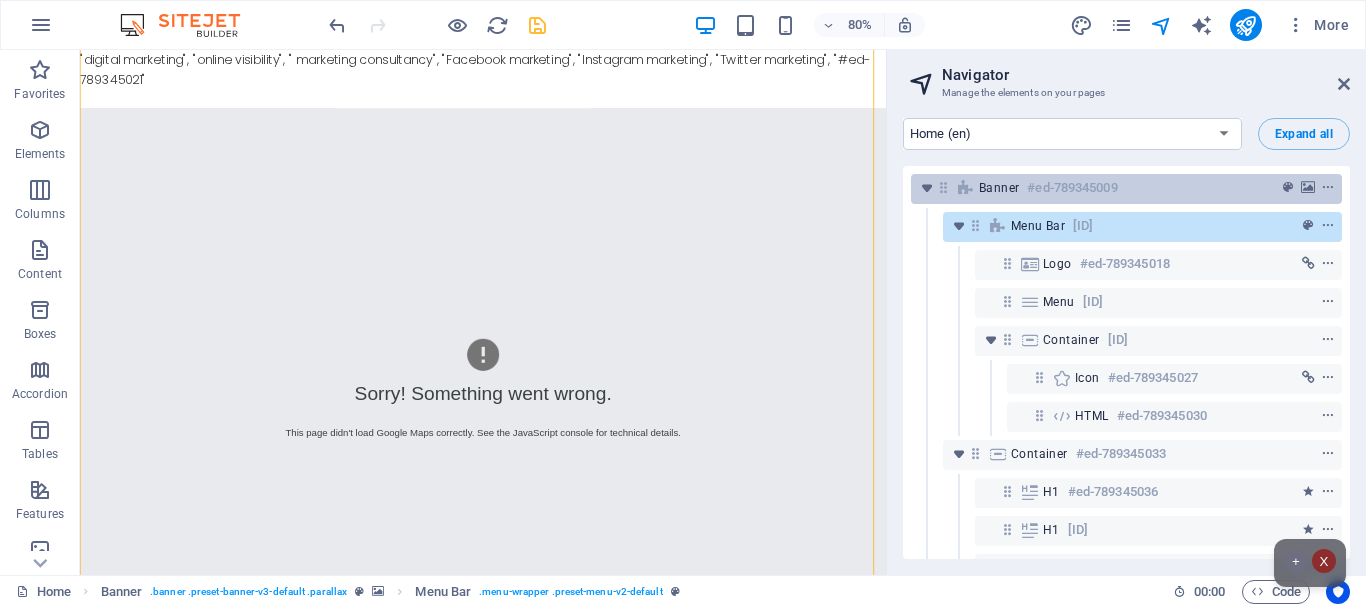 scroll, scrollTop: 97, scrollLeft: 0, axis: vertical 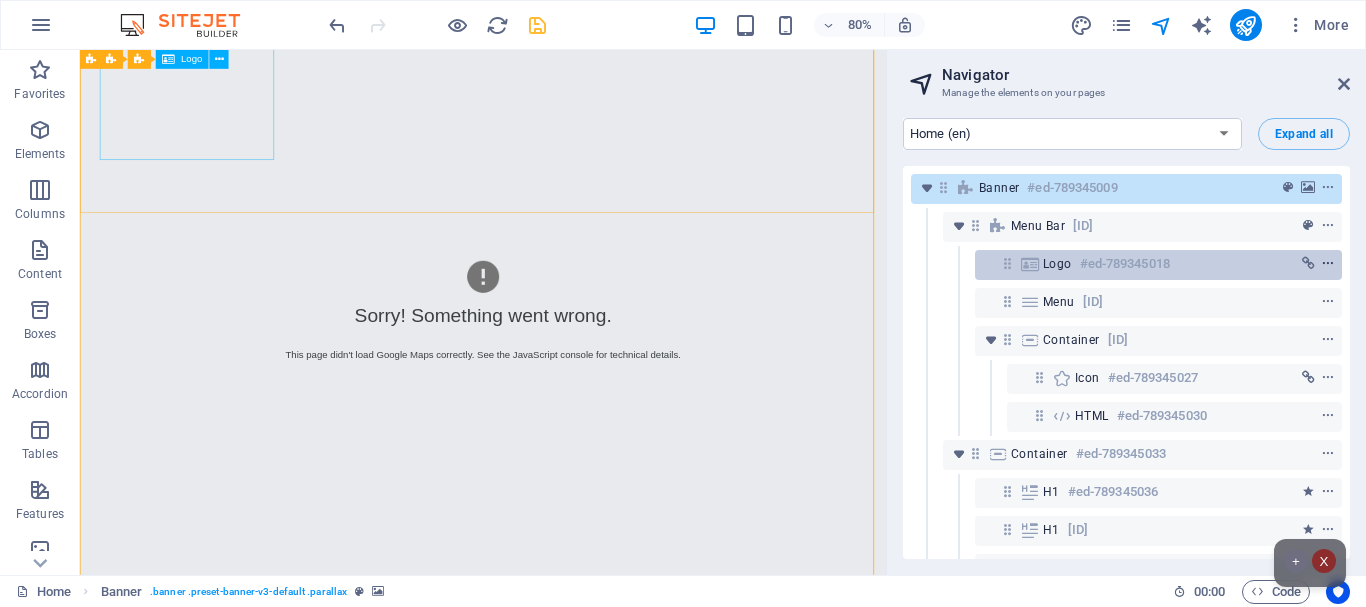 click at bounding box center (1328, 264) 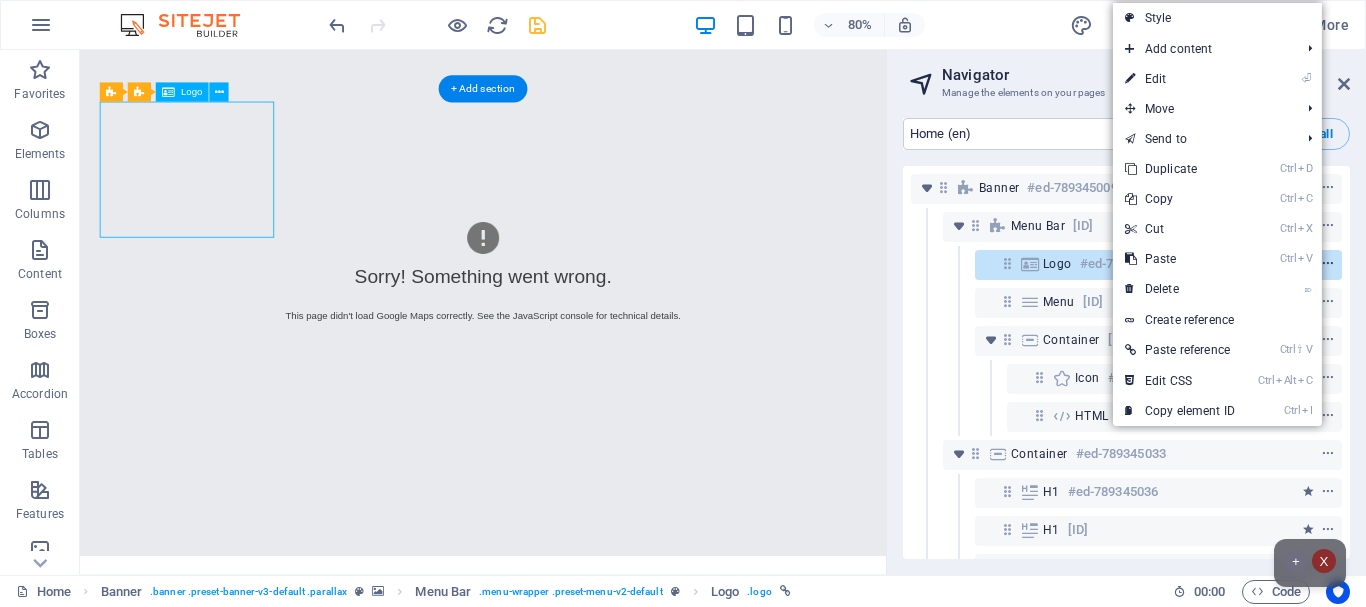 scroll, scrollTop: 0, scrollLeft: 0, axis: both 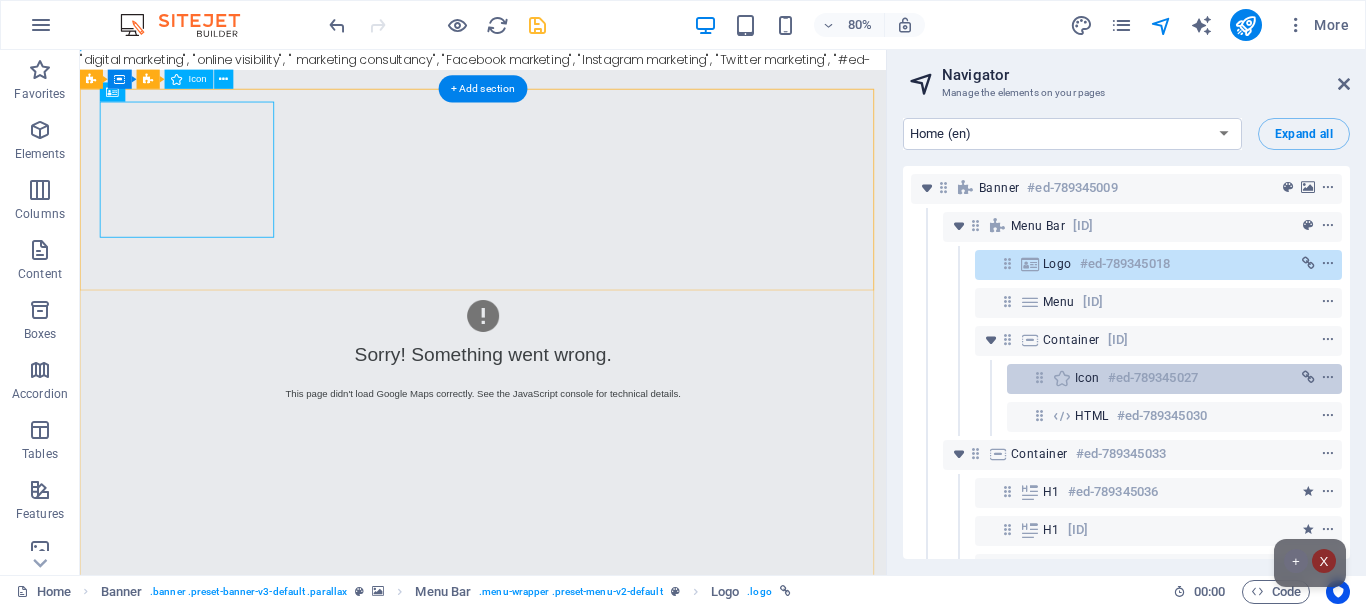 click on "#ed-789345027" at bounding box center [1153, 378] 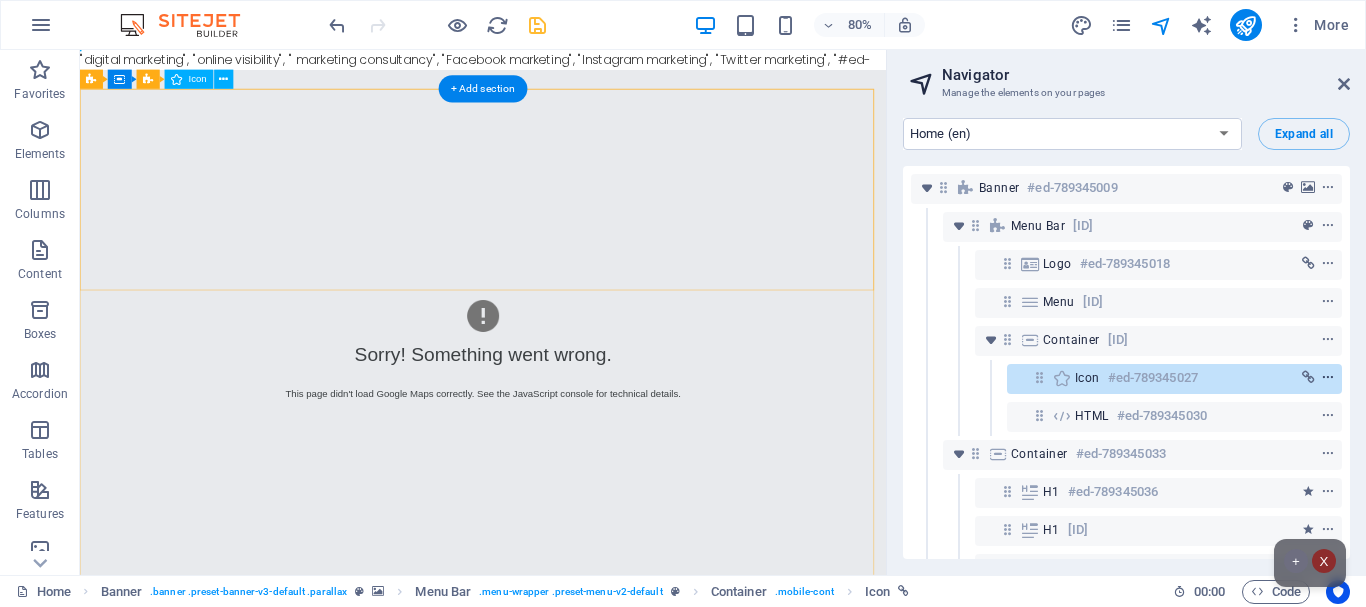 click at bounding box center [1328, 378] 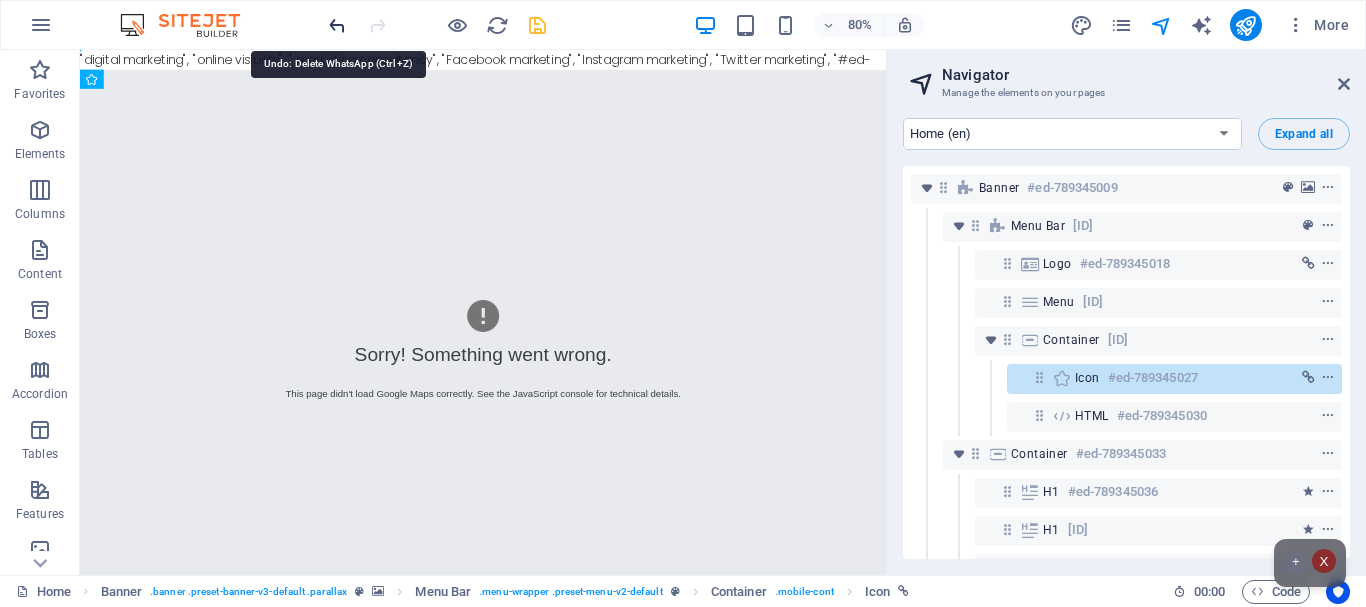 click at bounding box center [337, 25] 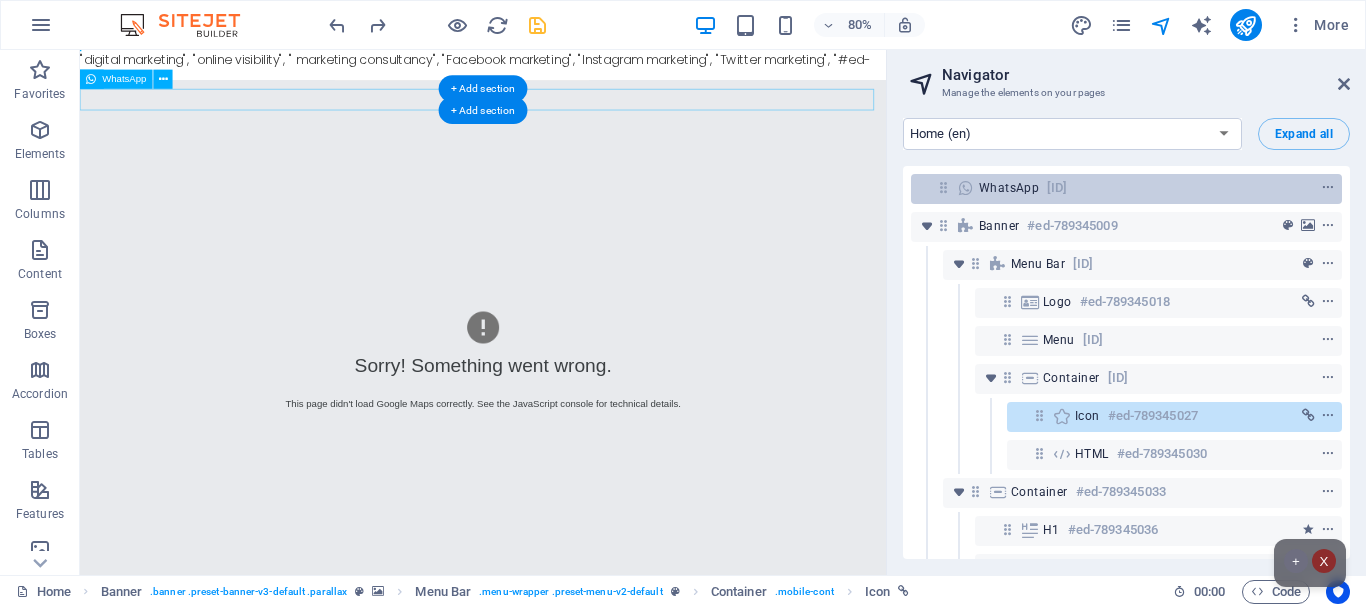 click on "[ID]" at bounding box center (1057, 188) 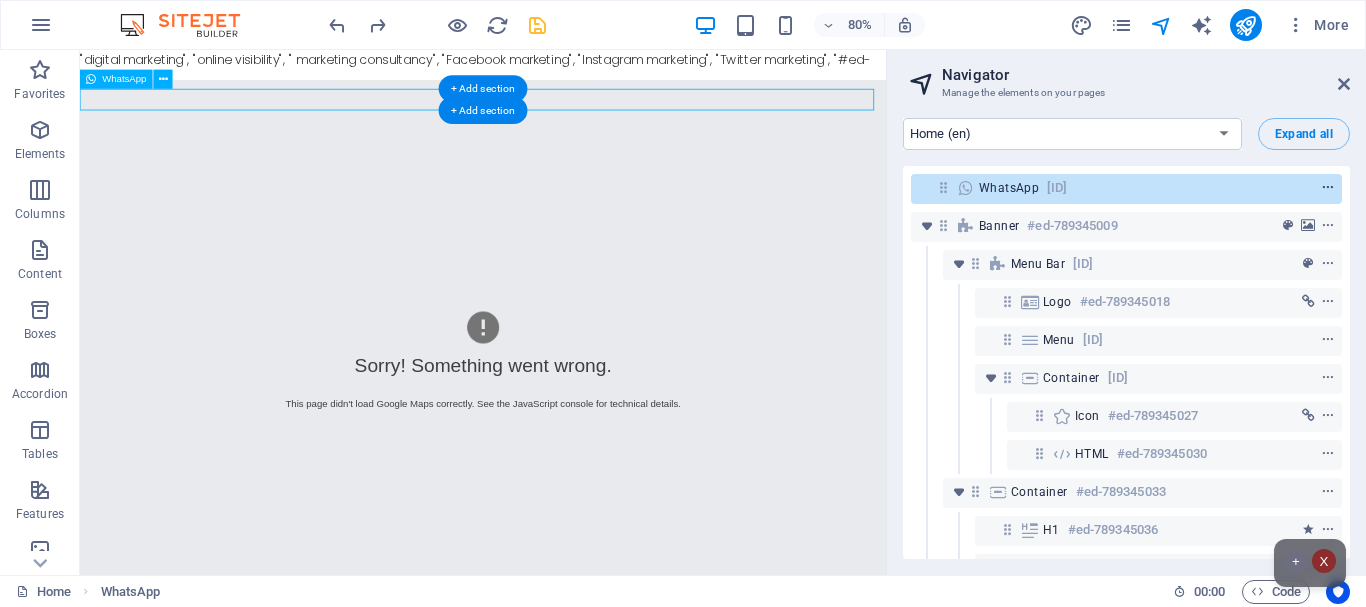 click at bounding box center [1328, 188] 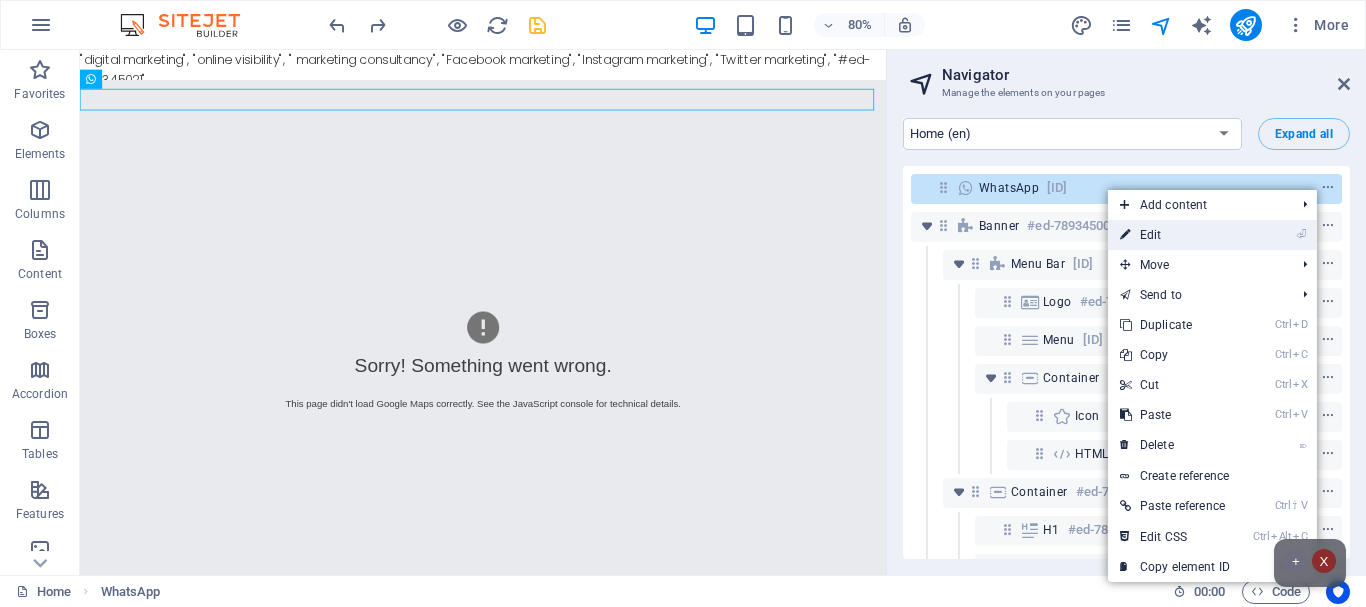 click on "⏎  Edit" at bounding box center (1175, 235) 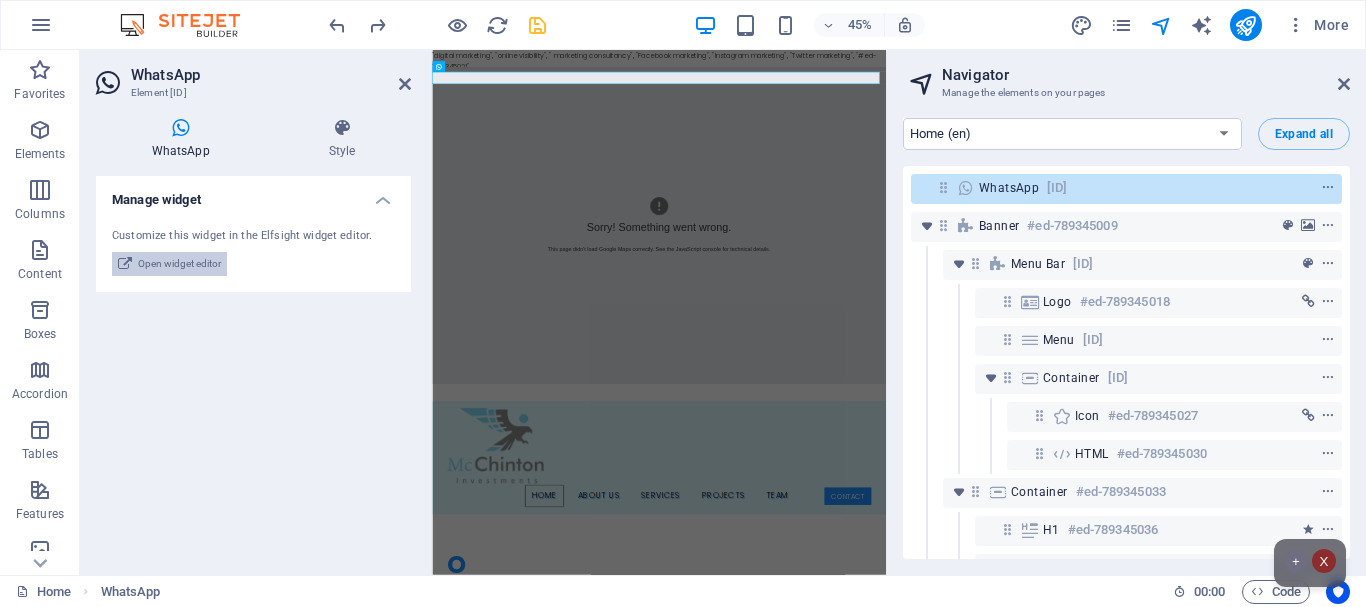 click on "Open widget editor" at bounding box center (179, 264) 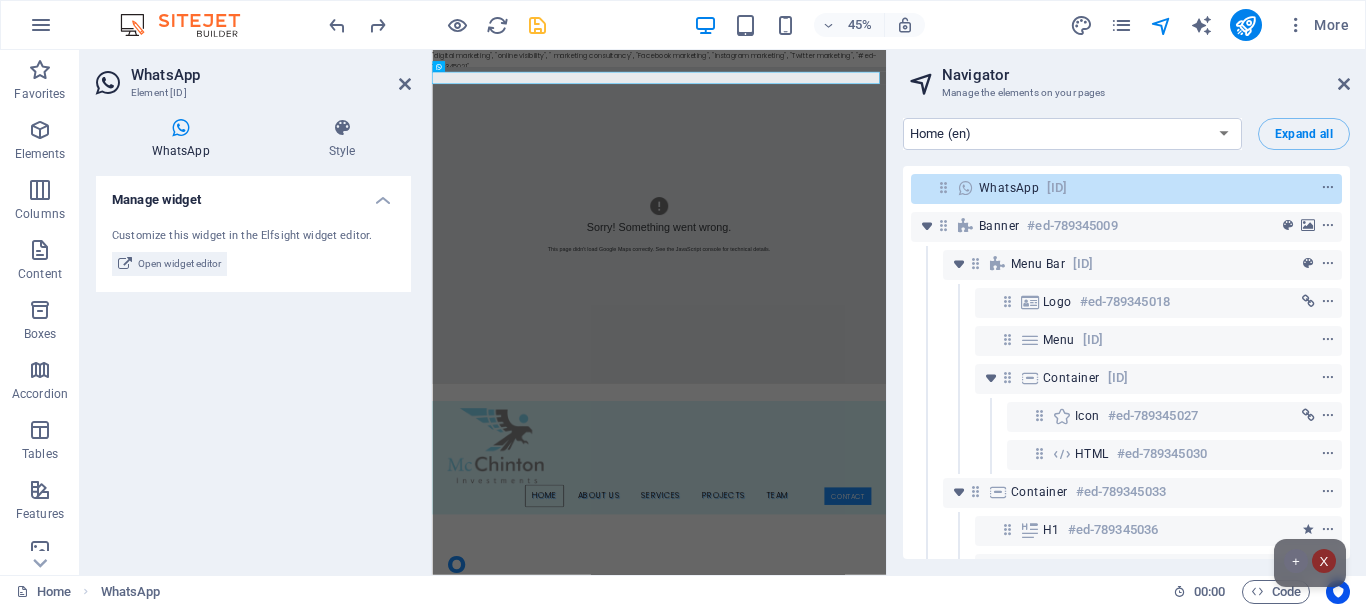 click at bounding box center [180, 128] 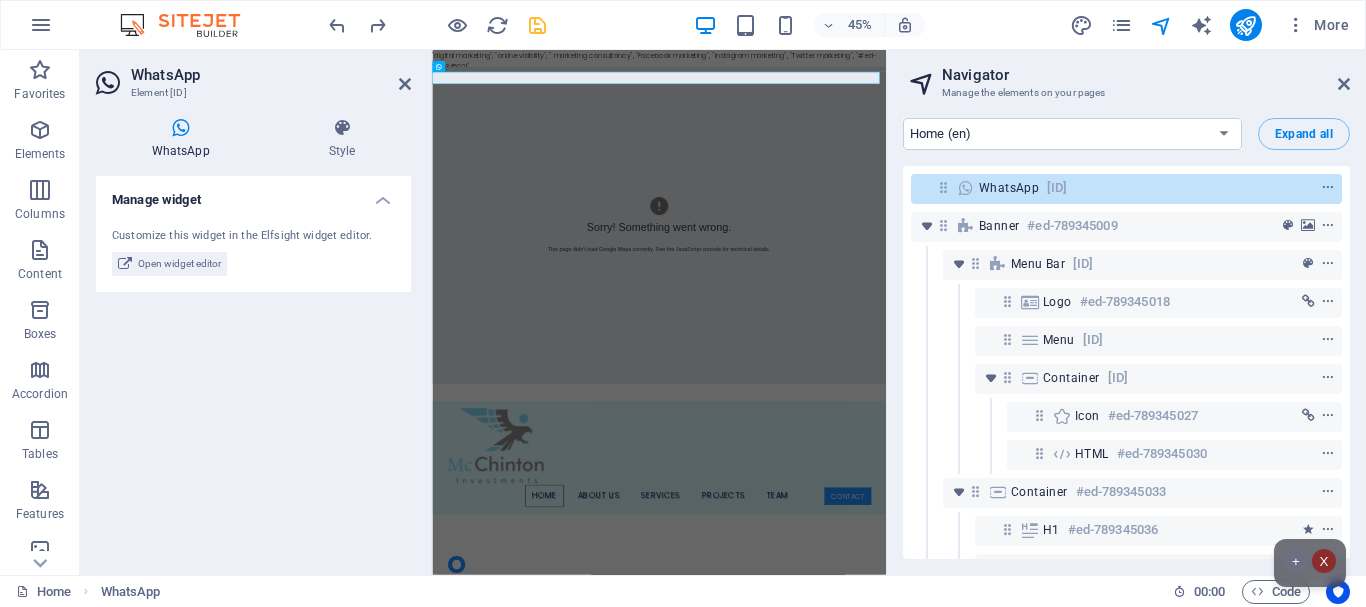 drag, startPoint x: 175, startPoint y: 135, endPoint x: 161, endPoint y: 127, distance: 16.124516 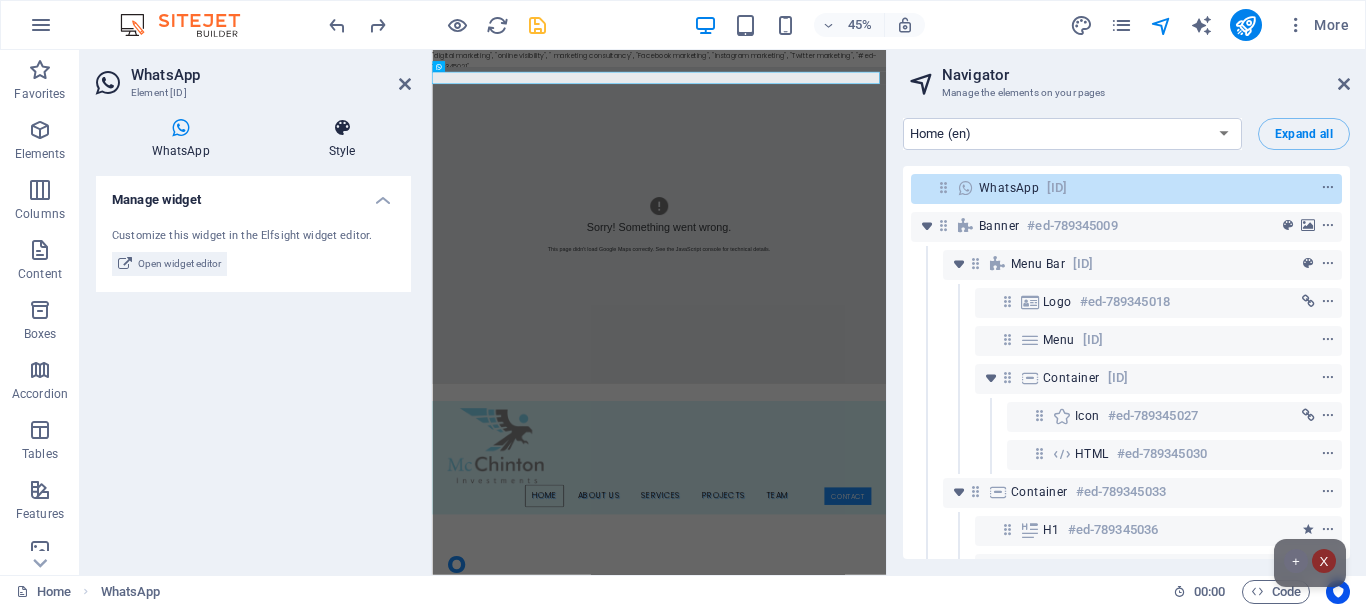 click at bounding box center (342, 128) 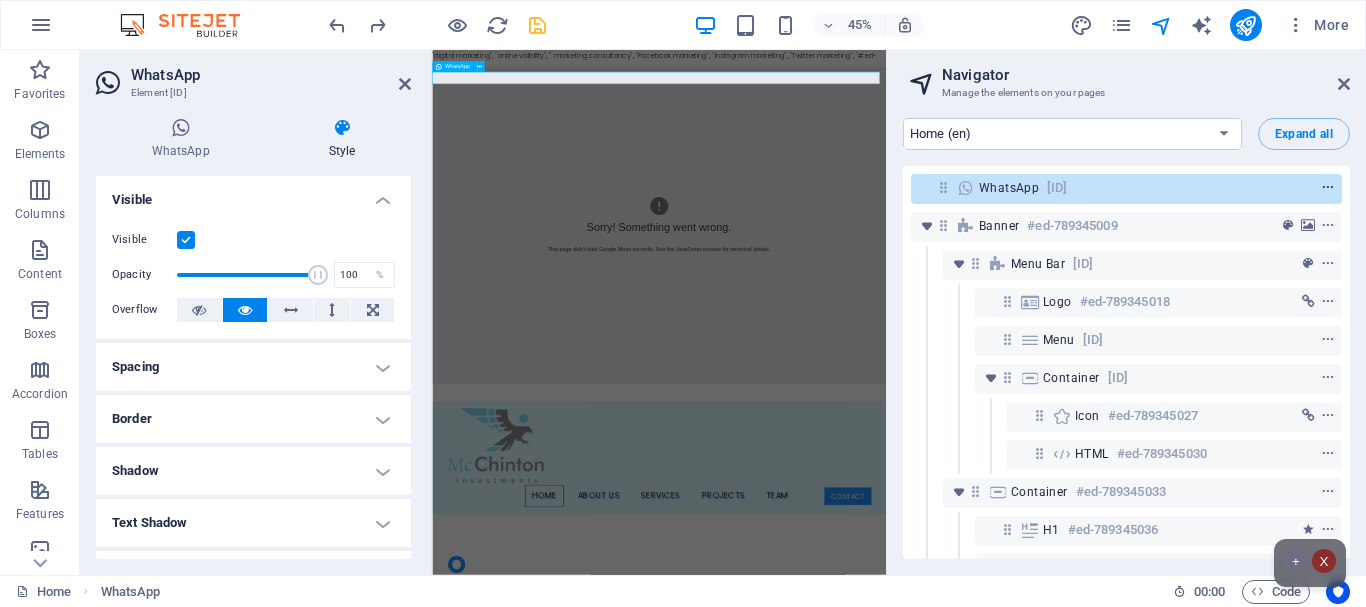 click at bounding box center [1328, 188] 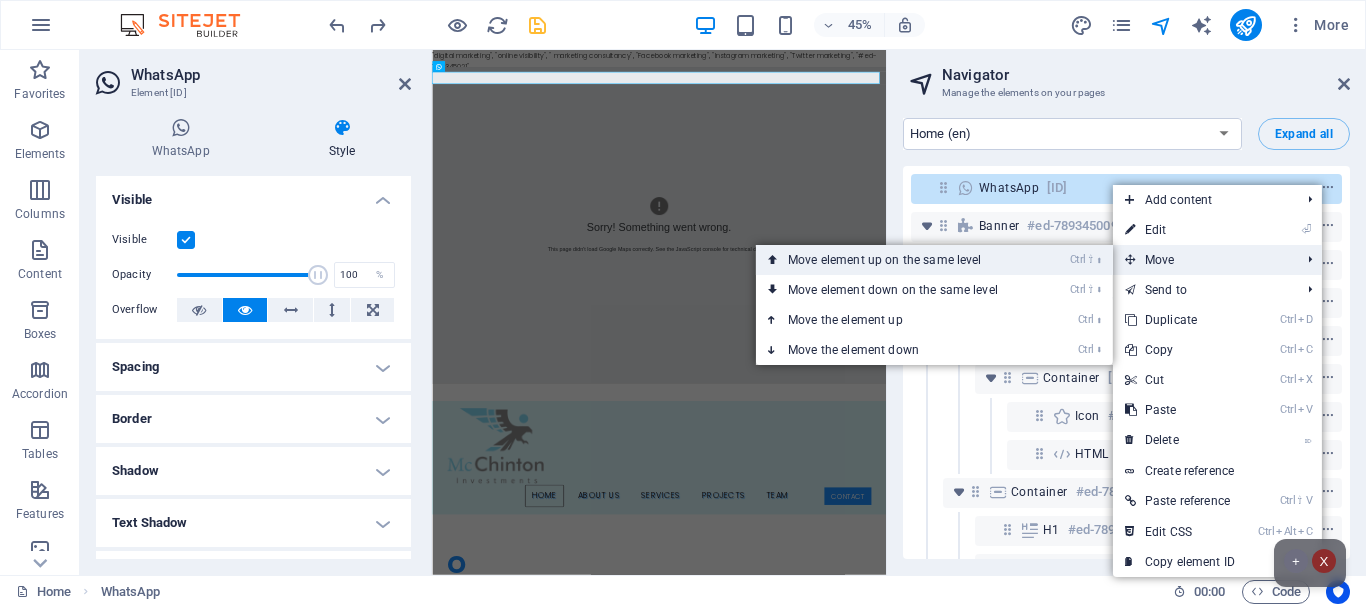 click on "Ctrl ⇧ ⬆  Move element up on the same level" at bounding box center (897, 260) 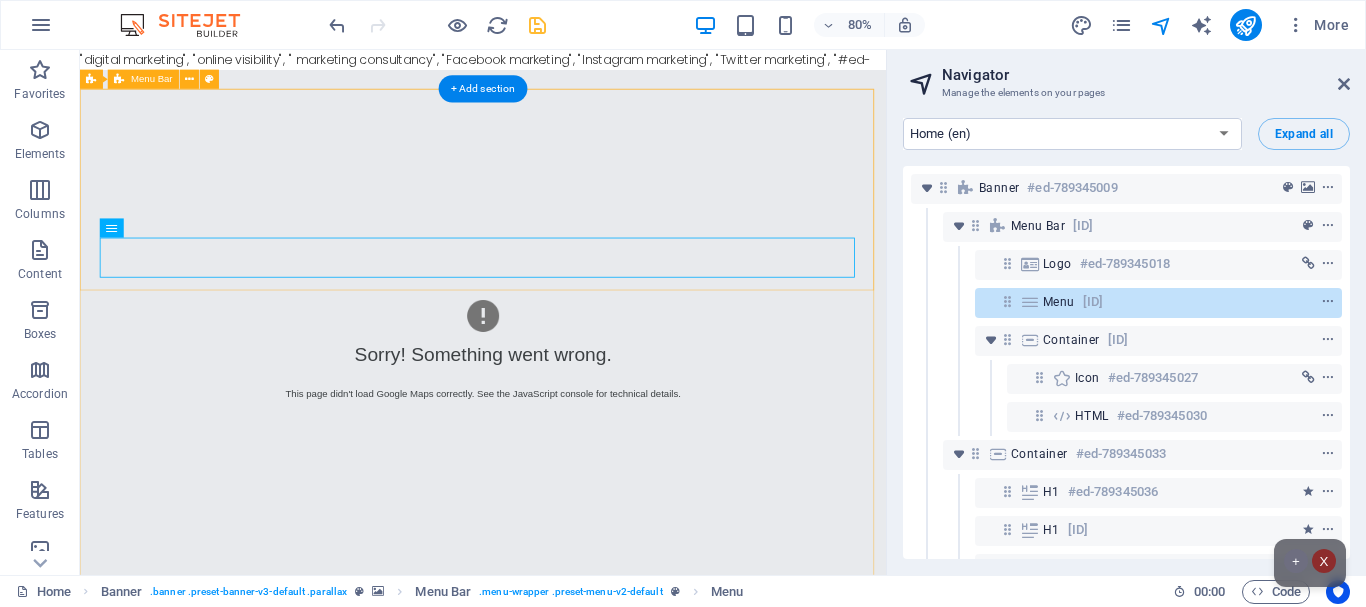 click on "Home About us Services Projects Team Contact" at bounding box center (584, 929) 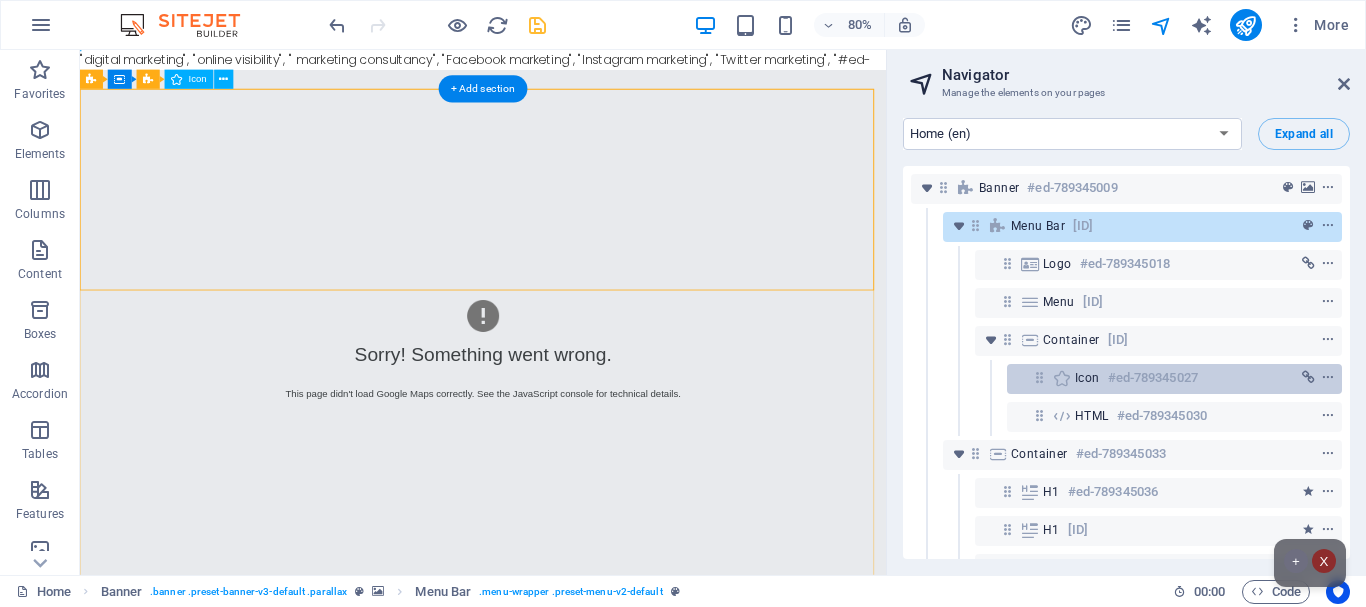 click on "#ed-789345027" at bounding box center [1153, 378] 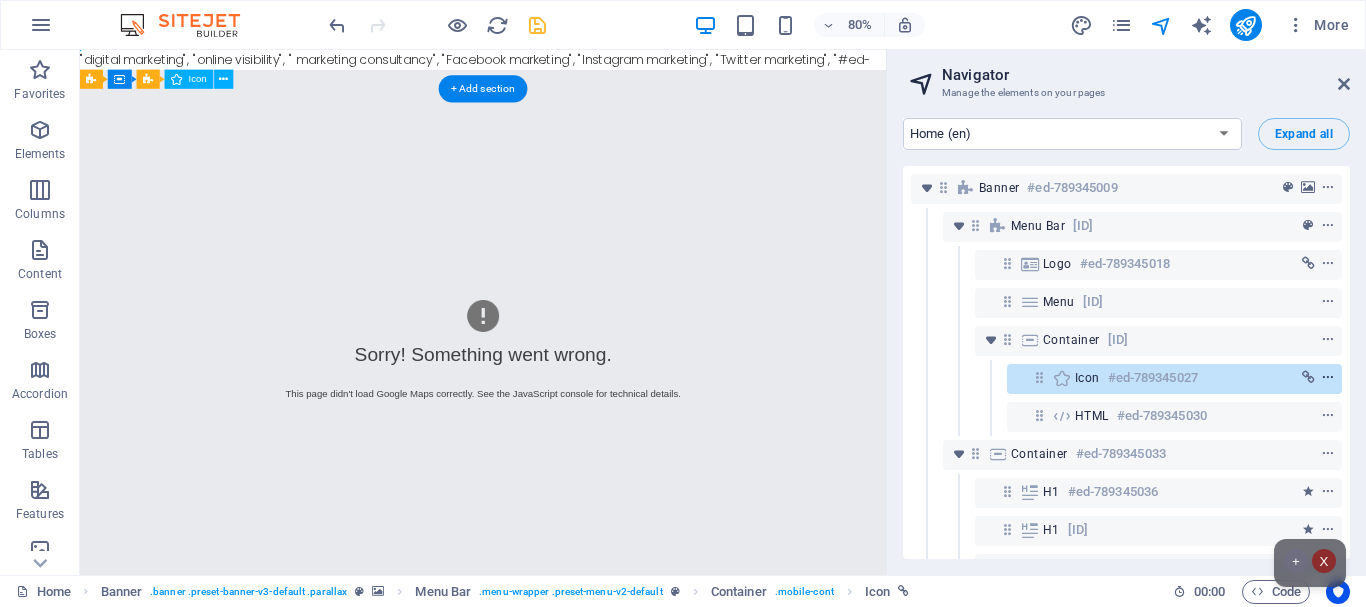 click at bounding box center [1328, 378] 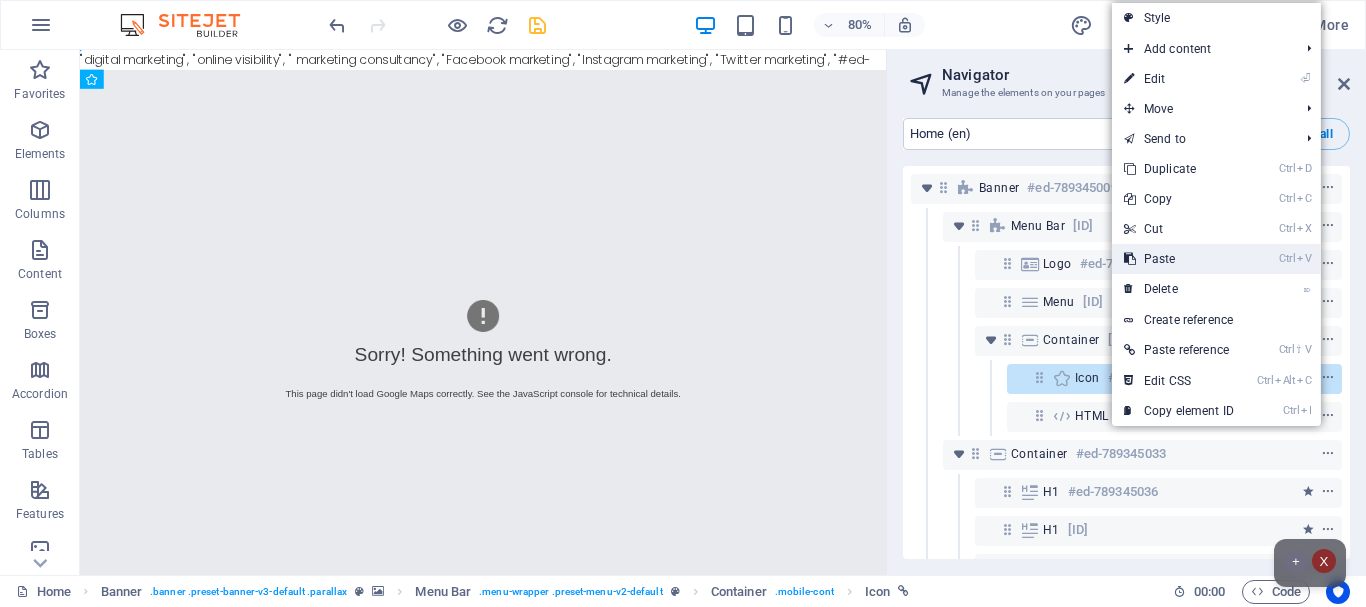 click on "Ctrl V  Paste" at bounding box center [1179, 259] 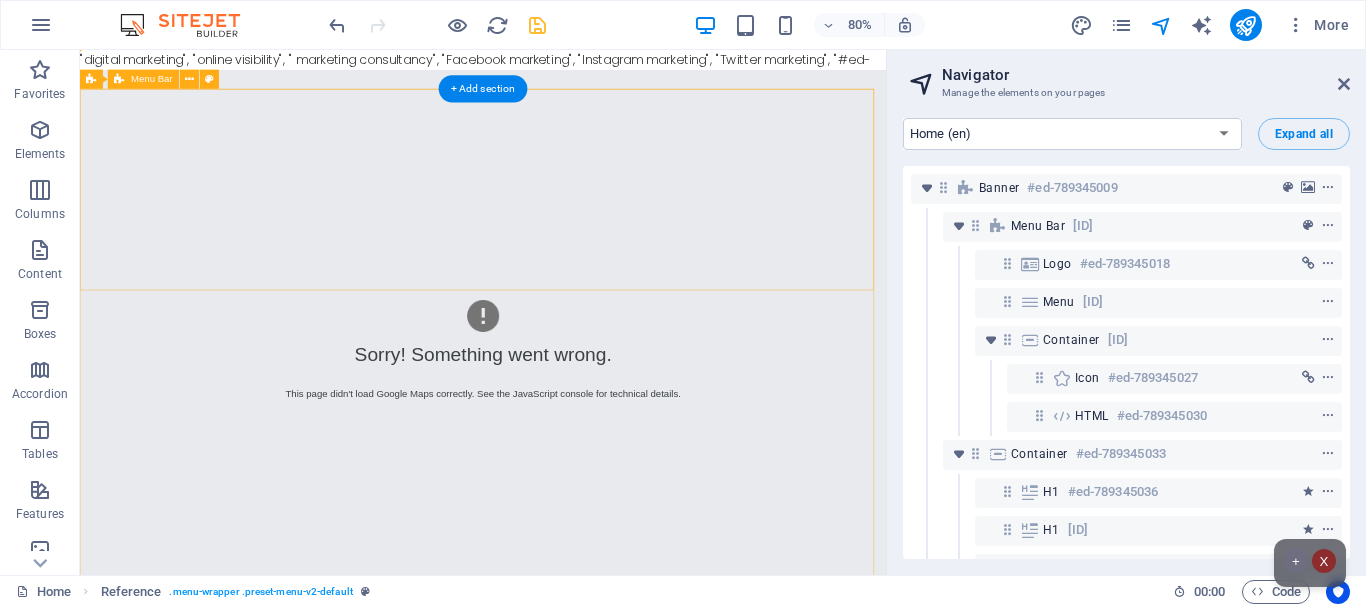 click on "Home About us Services Projects Team Contact" at bounding box center [584, 929] 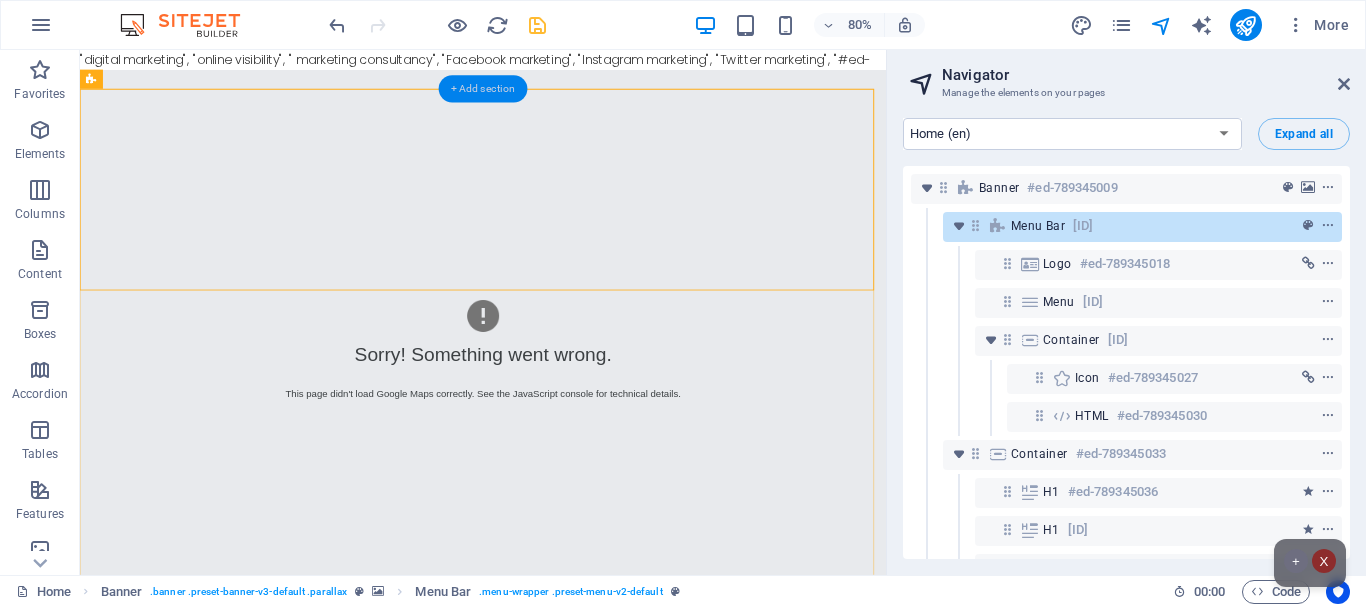 click on "+ Add section" at bounding box center (483, 89) 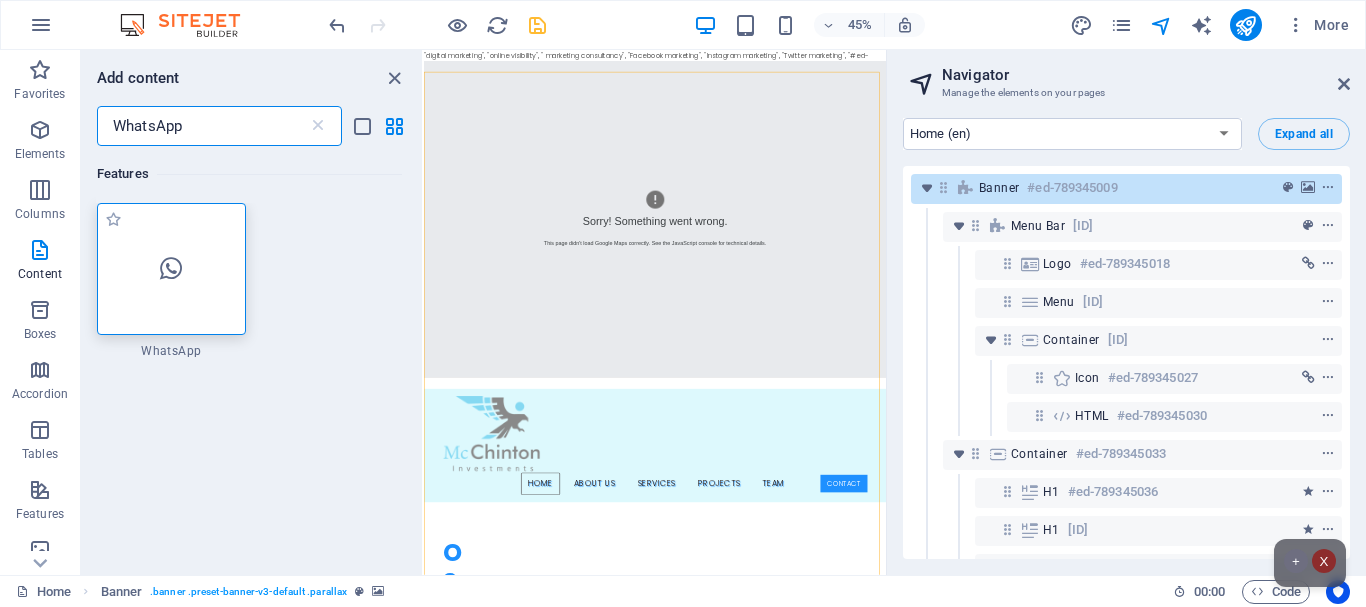 click at bounding box center [171, 269] 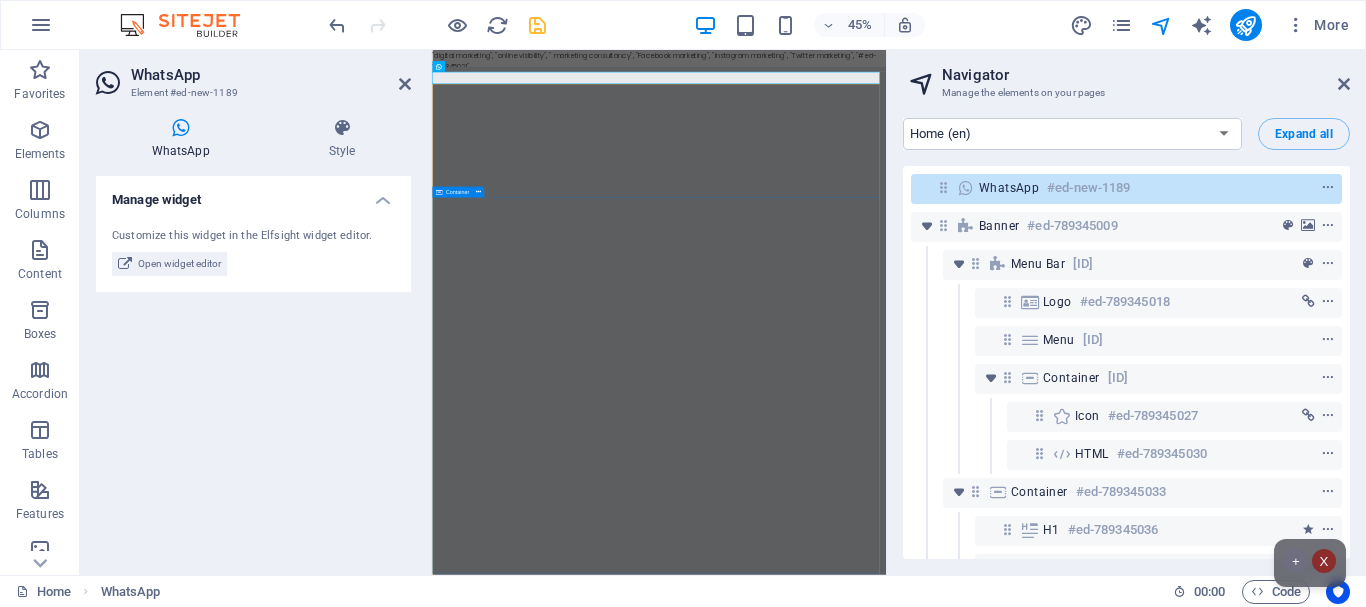 click on "O nline Marketing S OCIAL MEDIA MARKETING R EVIEW & STATISTICS Learn more" at bounding box center [936, 5246] 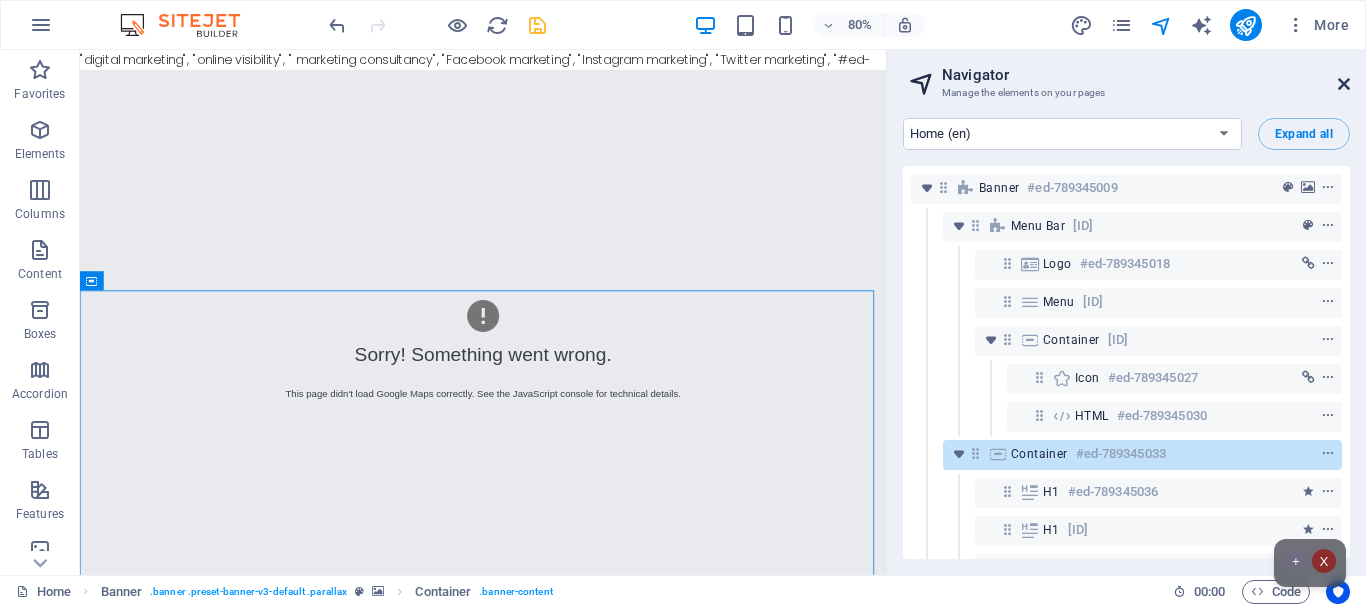 click at bounding box center [1344, 84] 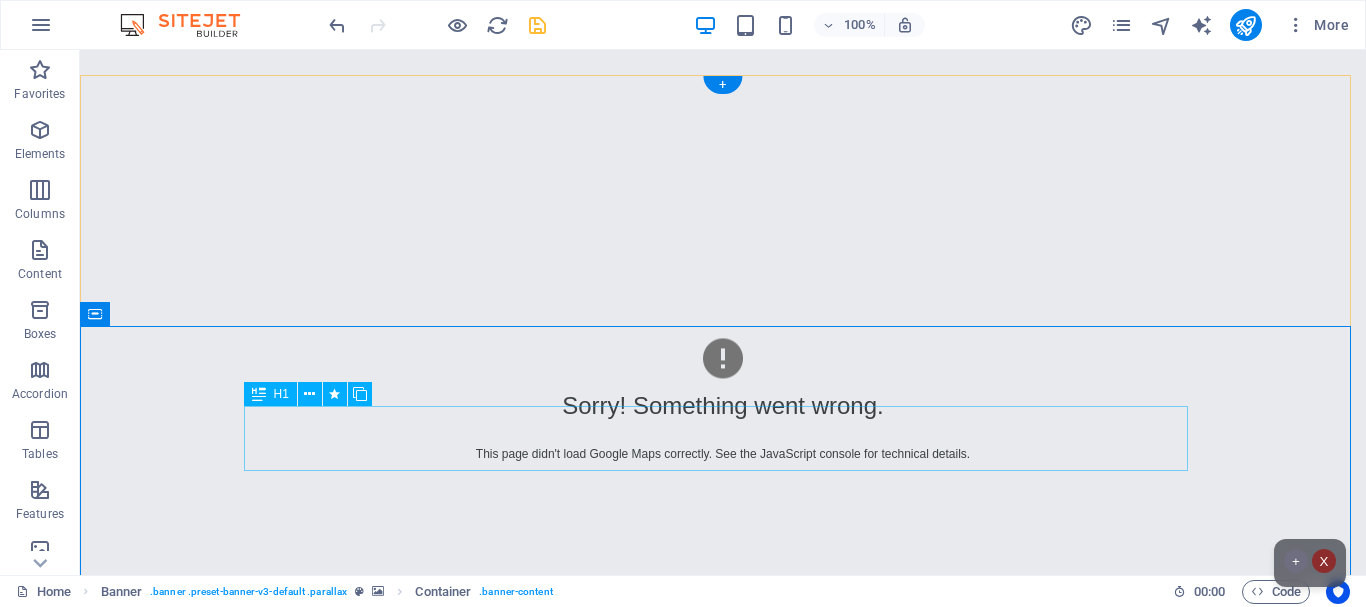 drag, startPoint x: 807, startPoint y: 429, endPoint x: 385, endPoint y: 434, distance: 422.02963 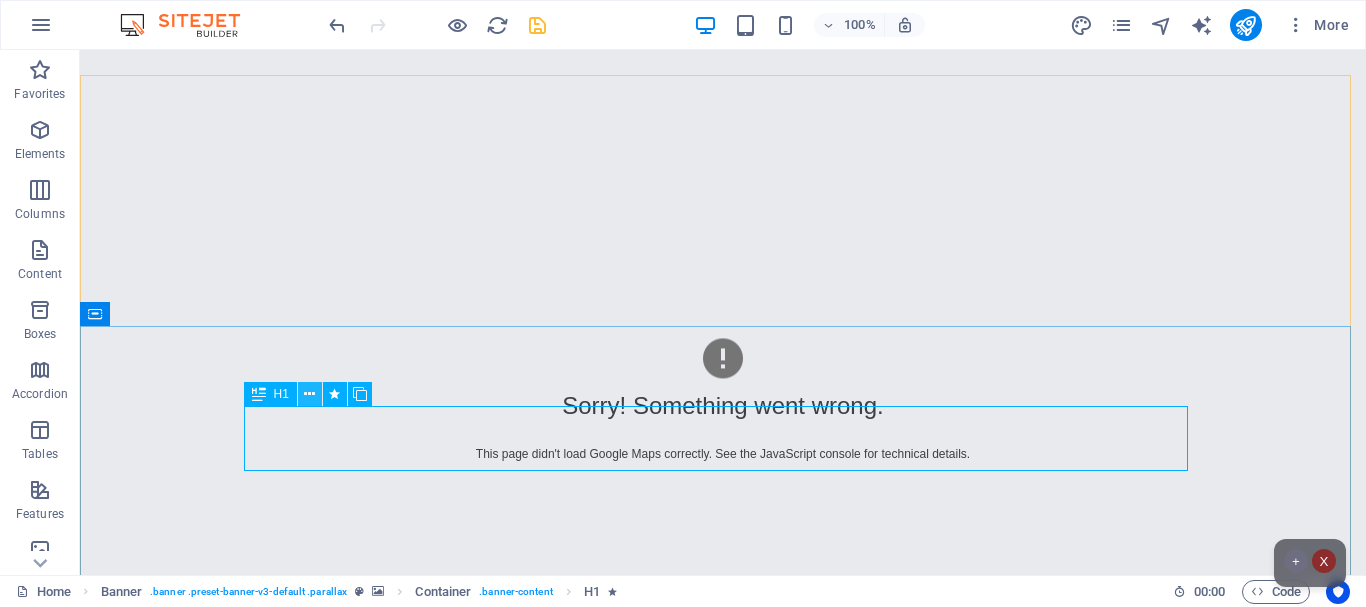 click at bounding box center [309, 394] 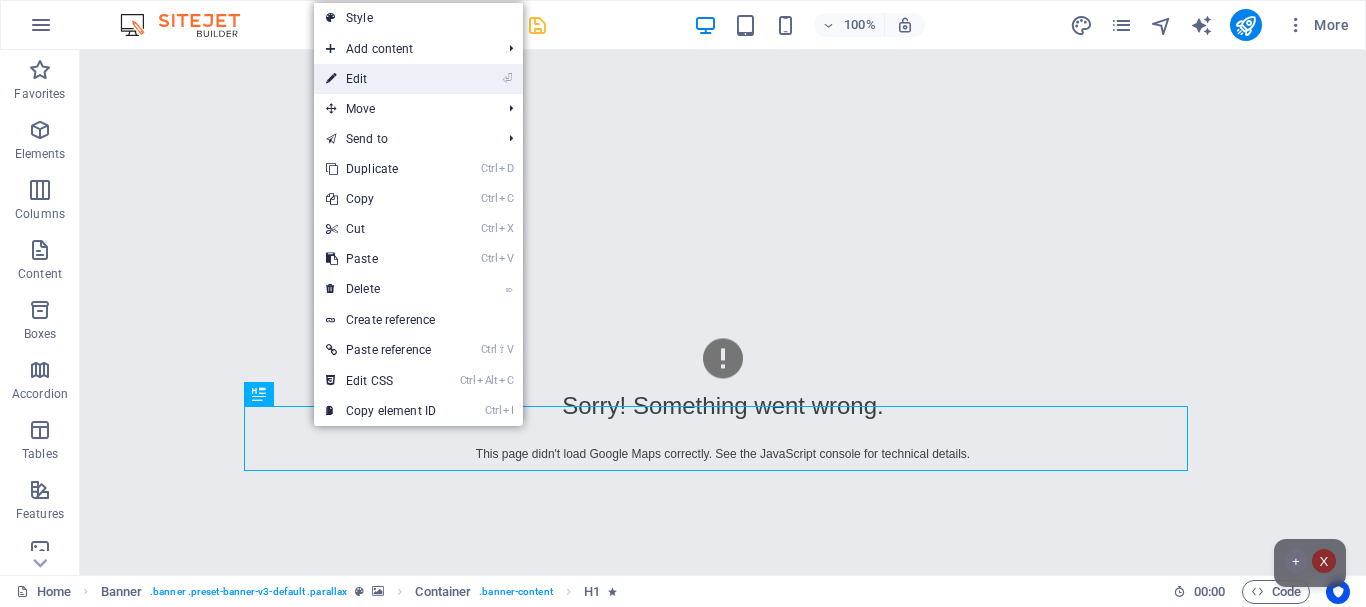 click on "⏎  Edit" at bounding box center [381, 79] 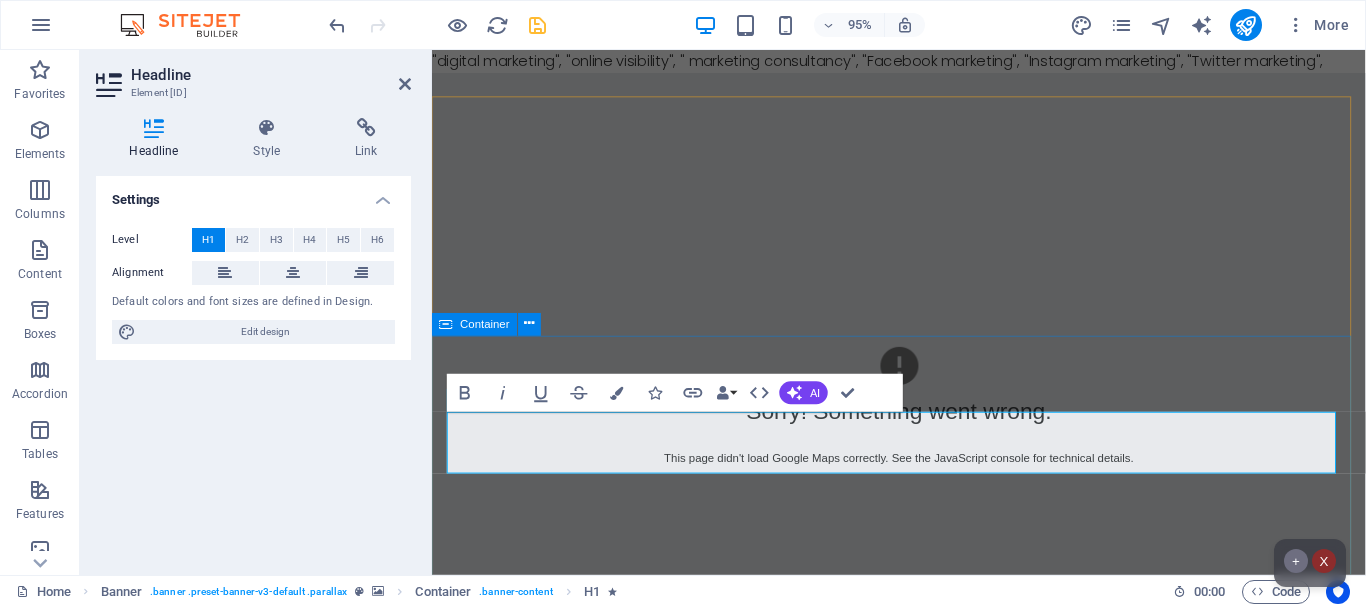 click on "O nline Marketing S OCIAL MEDIA MARKETING R EVIEW & STATISTICS Learn more" at bounding box center [923, 1265] 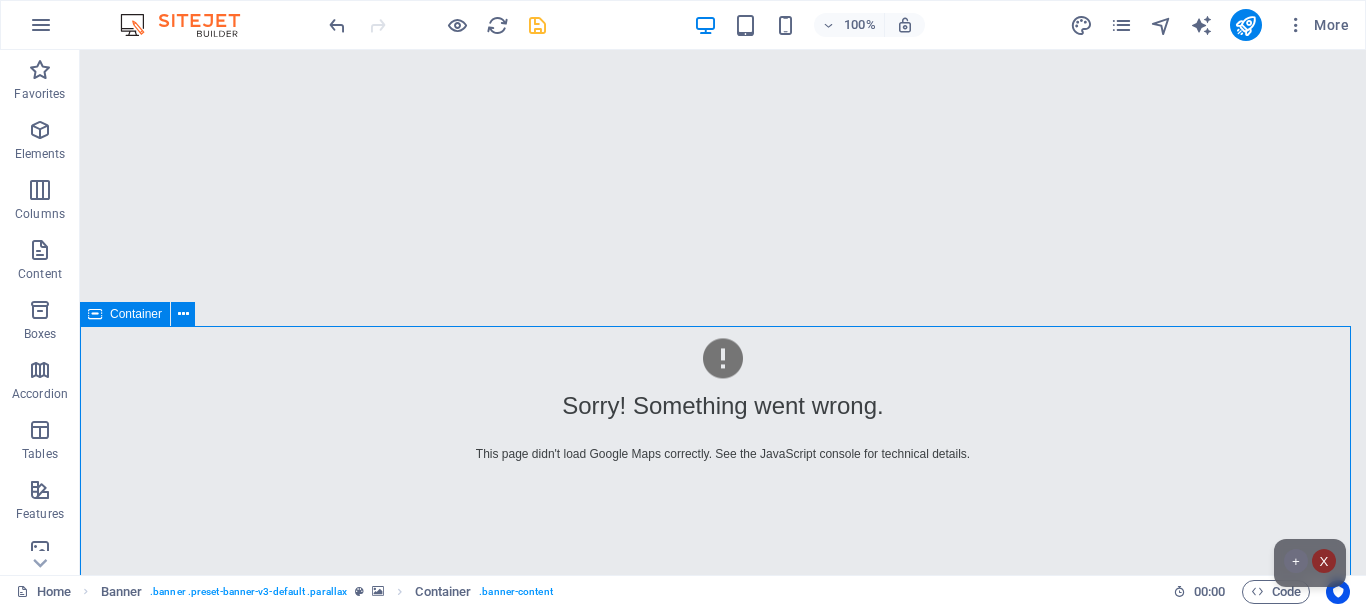 click on "O nline Marketing S OCIAL MEDIA MARKETING R EVIEW & STATISTICS Learn more" at bounding box center (723, 1240) 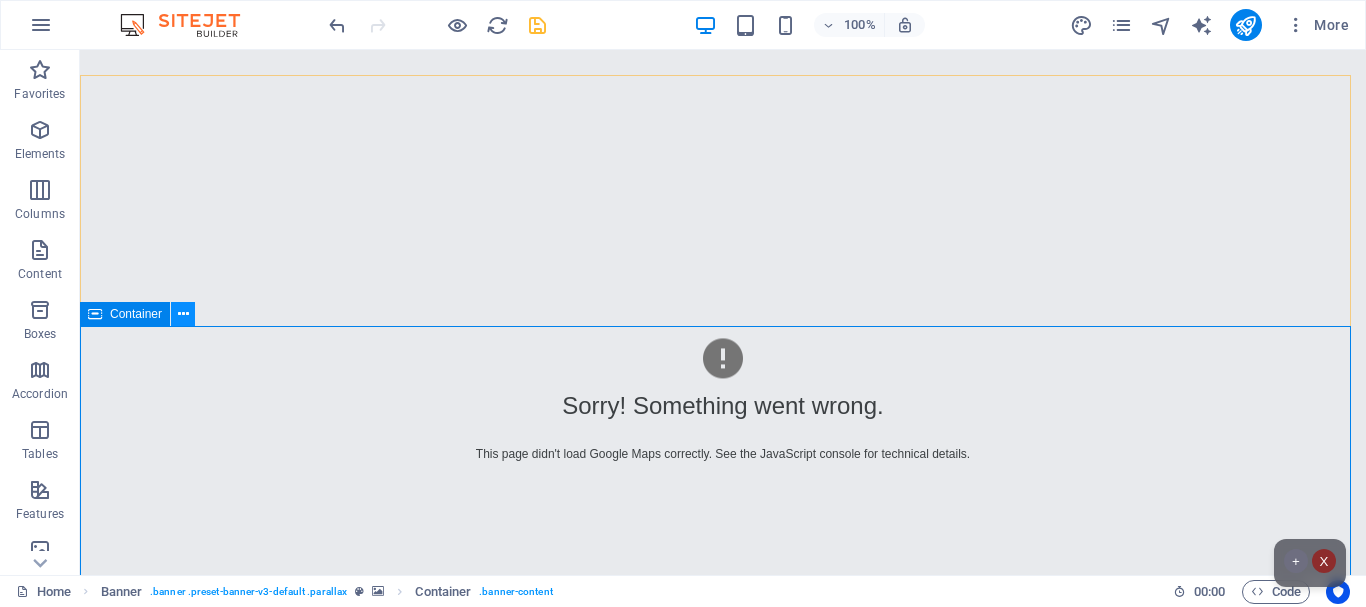 click at bounding box center [183, 314] 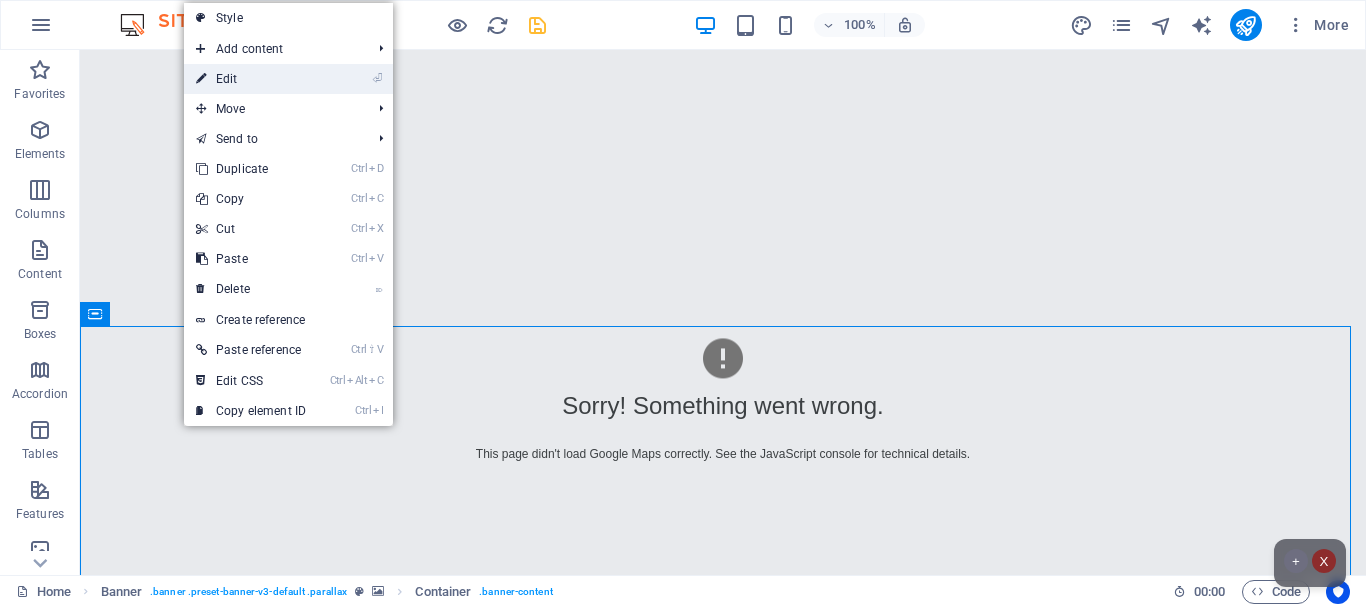 click on "⏎  Edit" at bounding box center (251, 79) 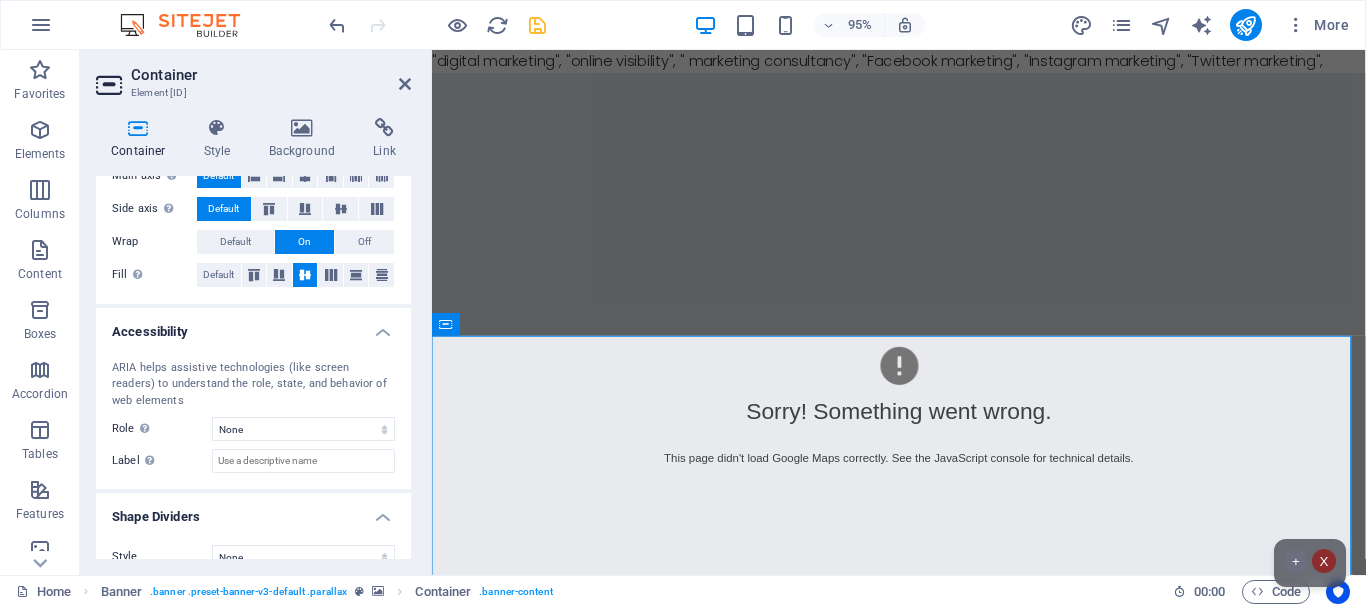 scroll, scrollTop: 392, scrollLeft: 0, axis: vertical 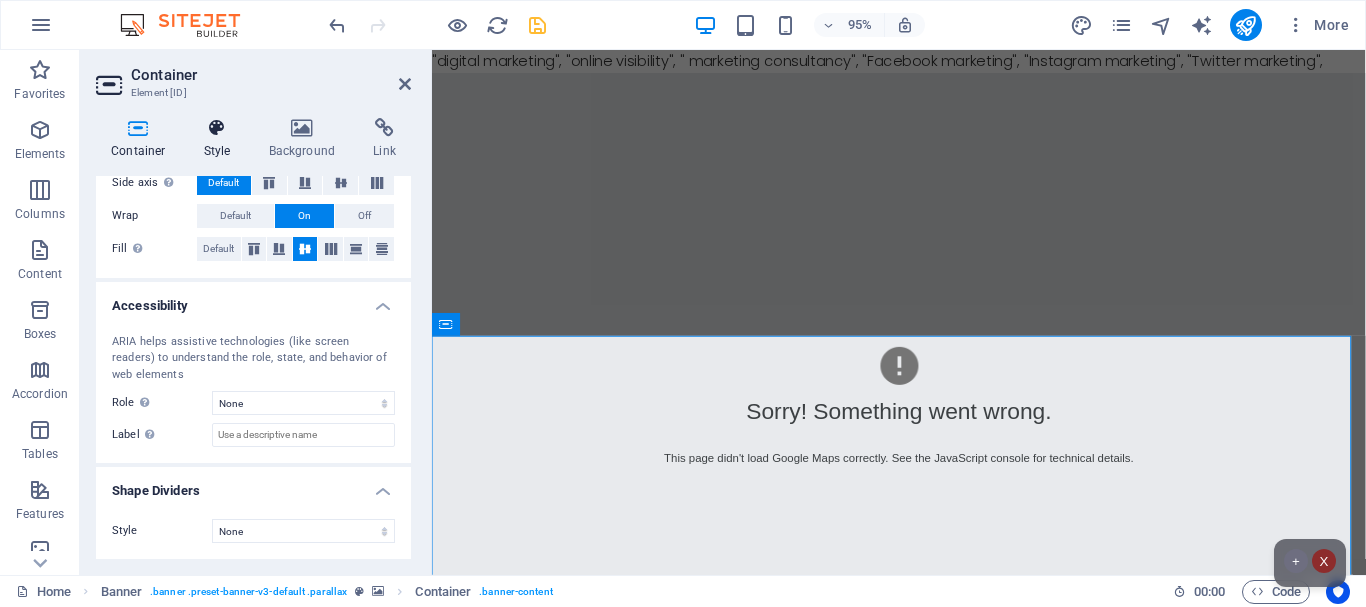 click at bounding box center (217, 128) 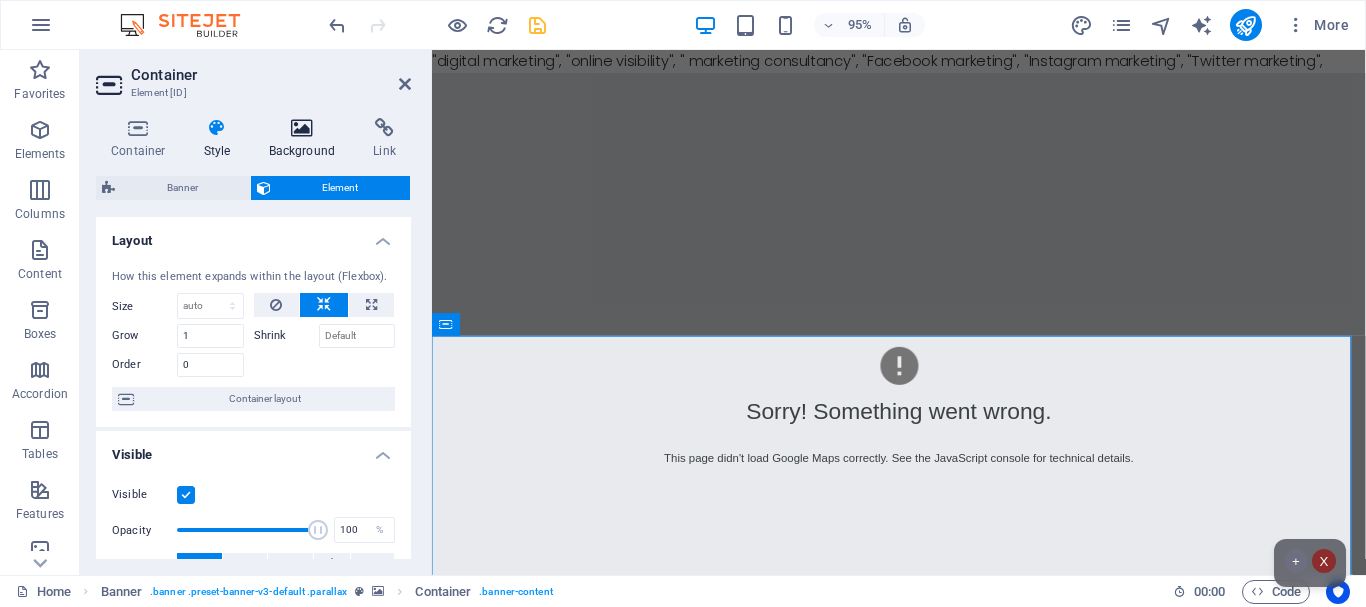 click at bounding box center [302, 128] 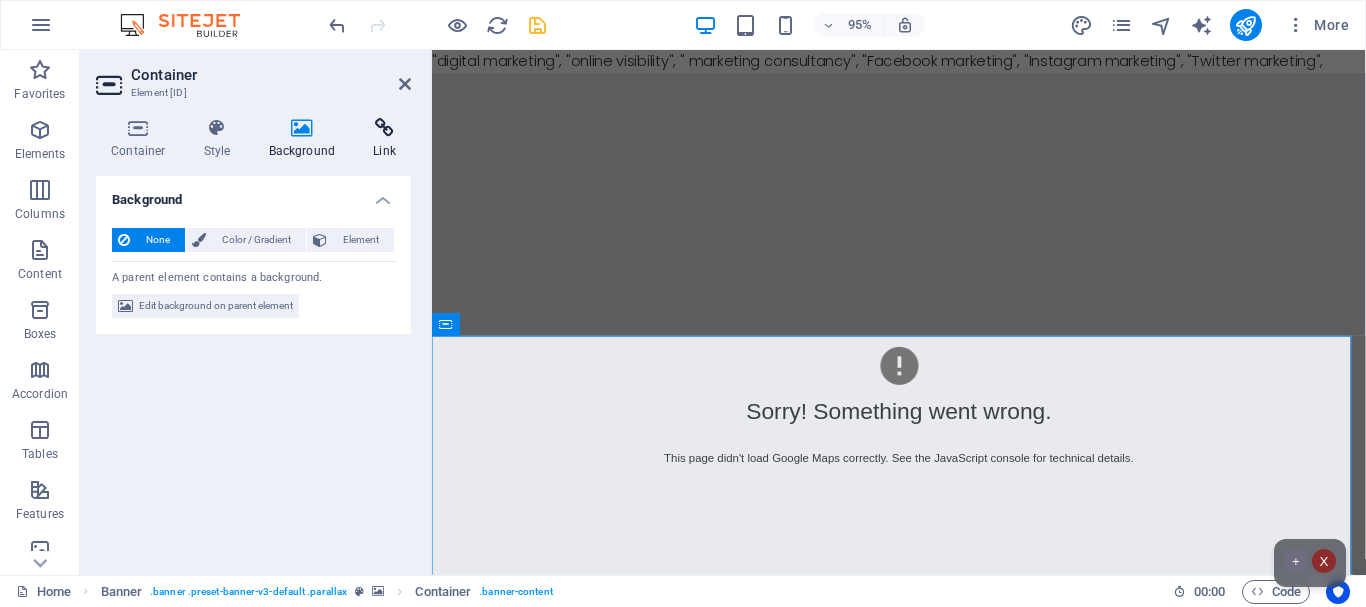 click at bounding box center [384, 128] 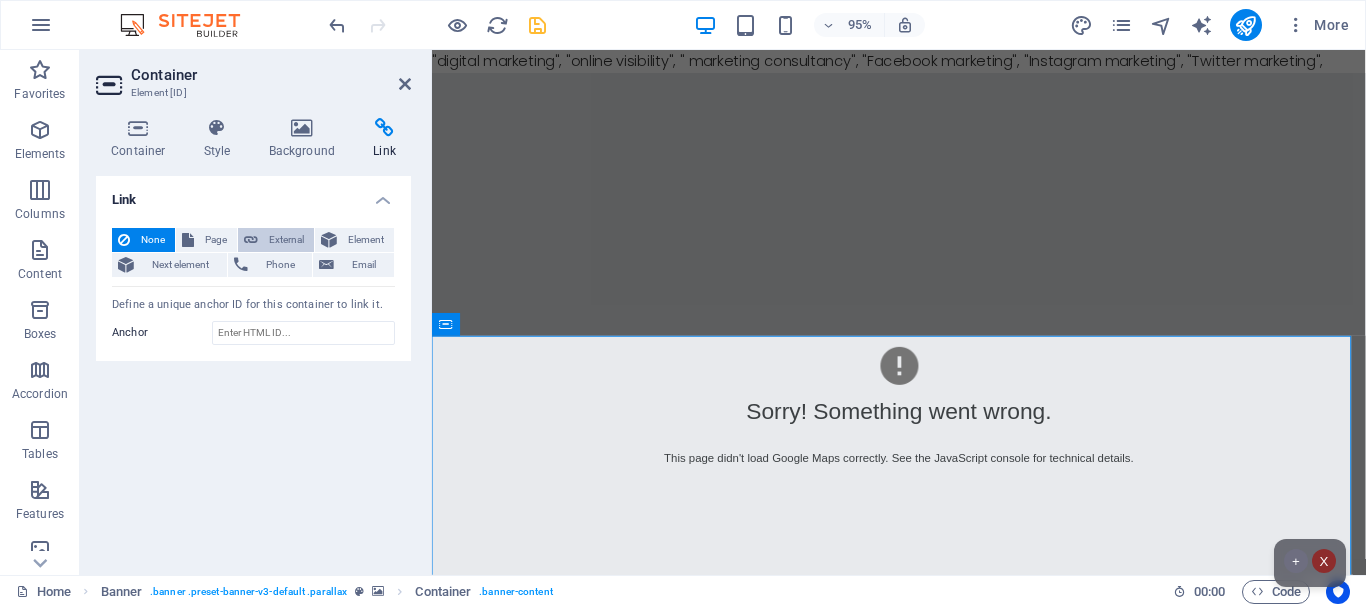 click on "External" at bounding box center [286, 240] 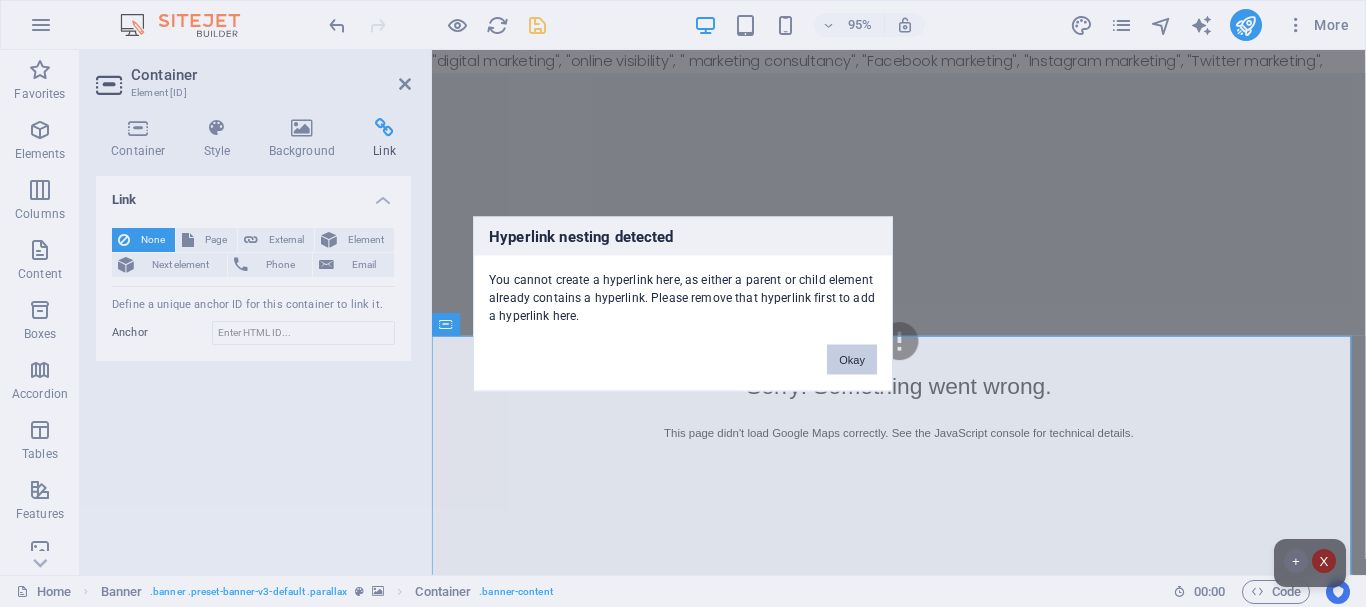 click on "Okay" at bounding box center [852, 359] 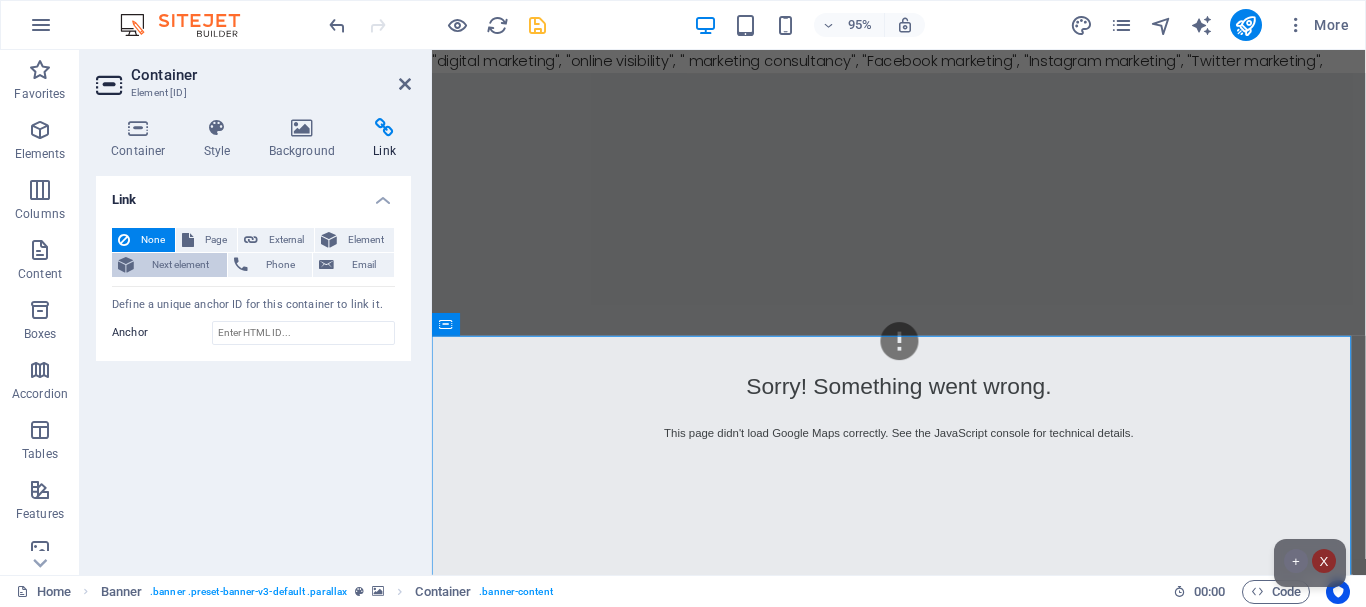 click on "Next element" at bounding box center [180, 265] 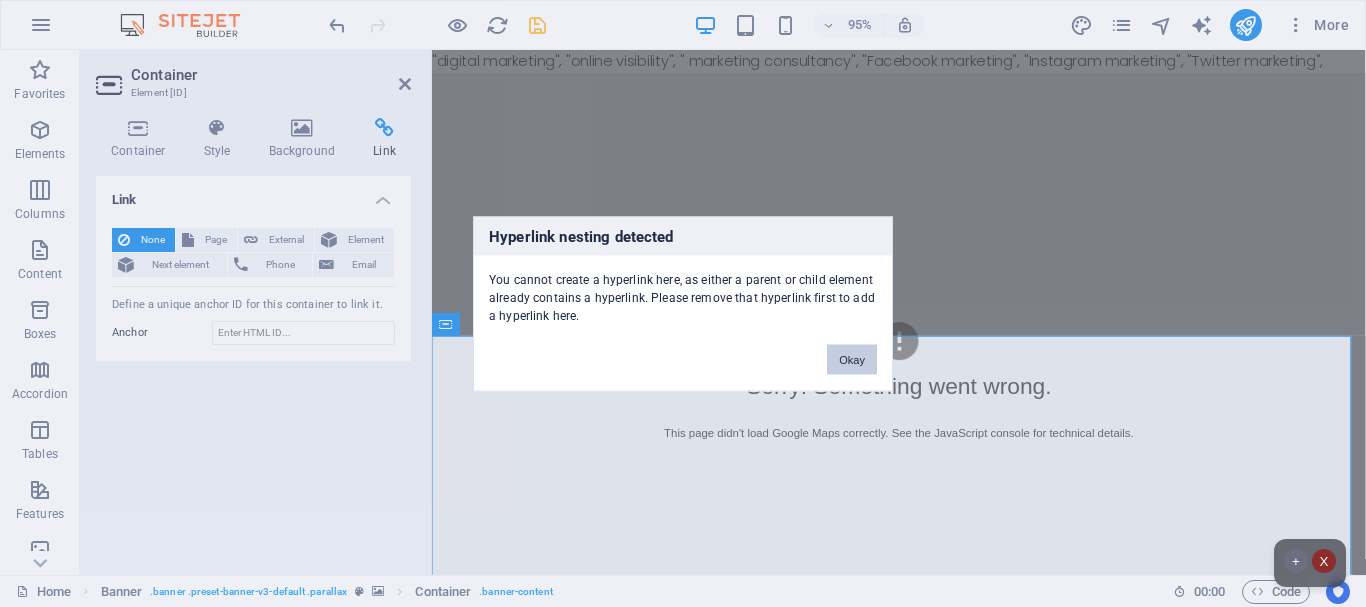 click on "Okay" at bounding box center [852, 359] 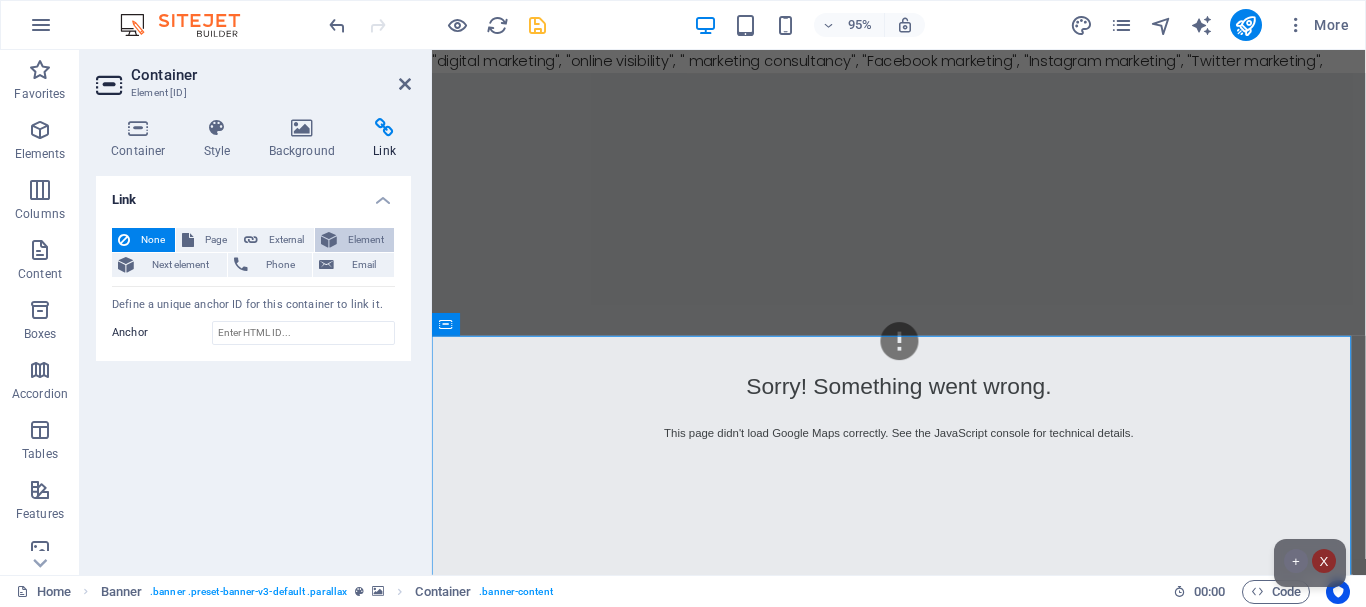 click on "Element" at bounding box center (365, 240) 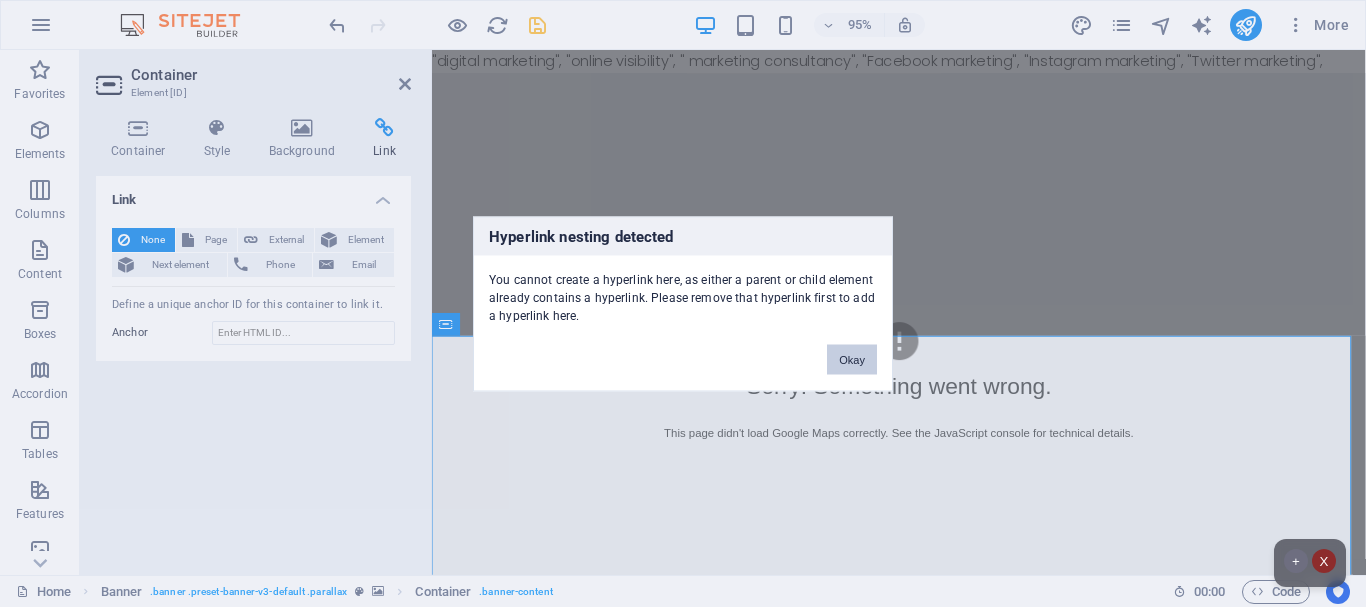 click on "Okay" at bounding box center (852, 359) 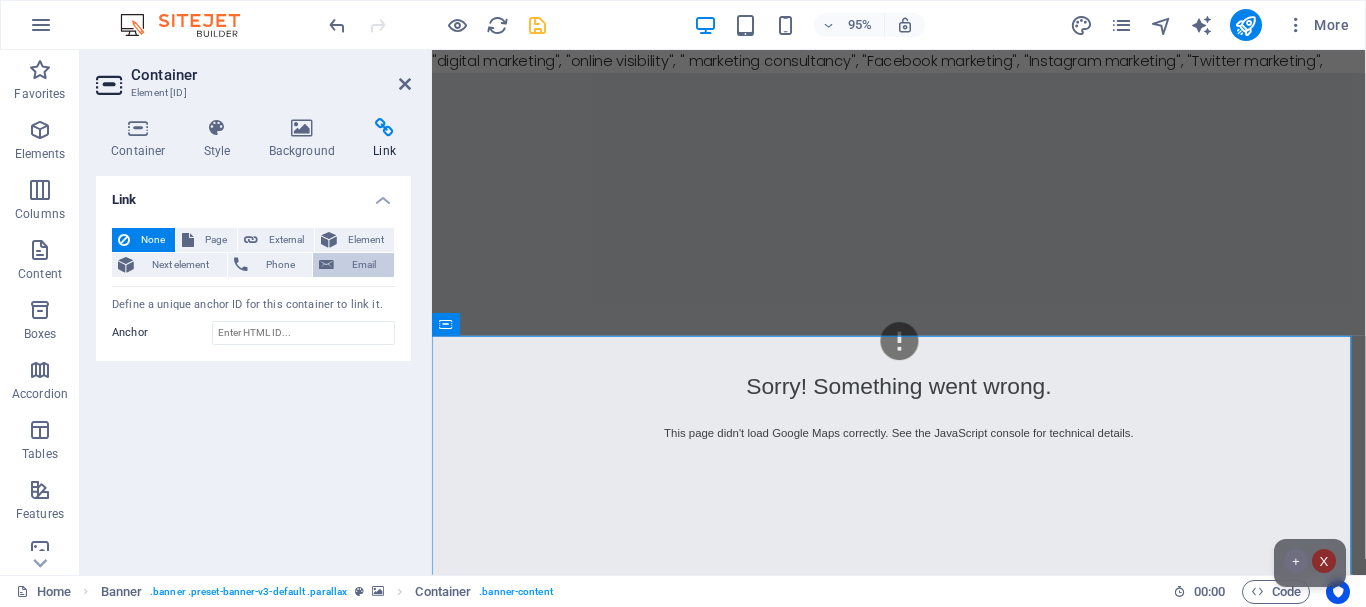 click on "Email" at bounding box center (364, 265) 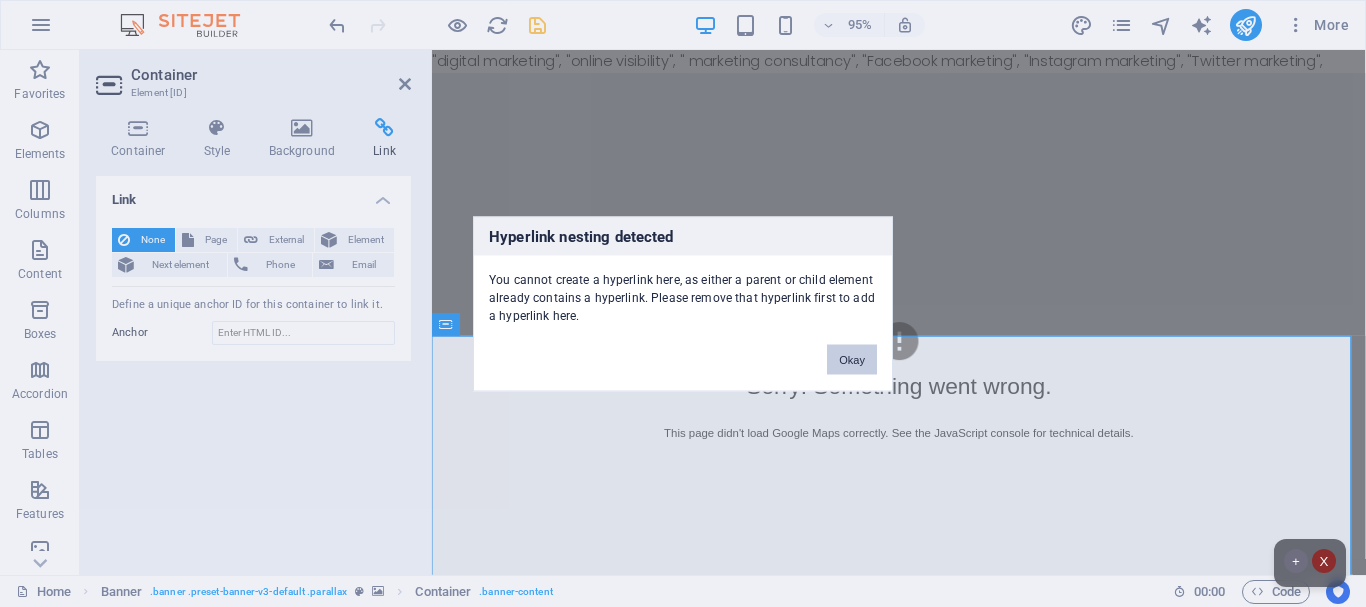 click on "Okay" at bounding box center [852, 359] 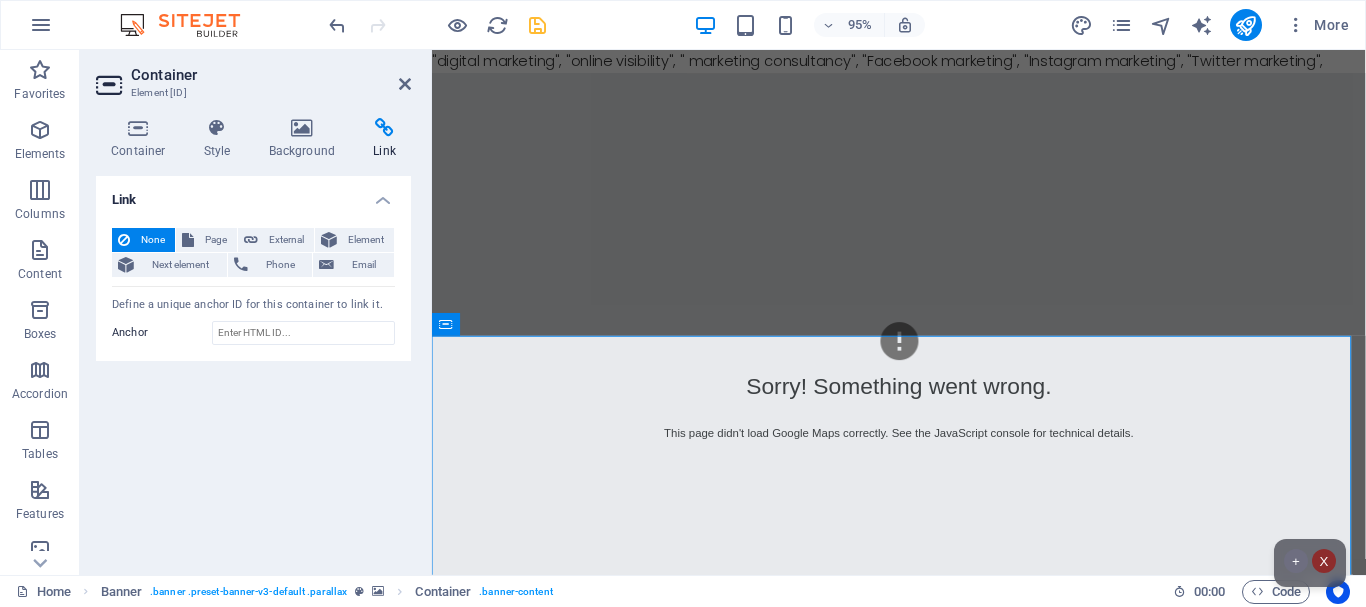 click on "Link None Page External Element Next element Phone Email Page Home Subpage Legal Notice Privacy Home Home Home Home Element
URL Phone Email Link target New tab Same tab Overlay Title Additional link description, should not be the same as the link text. The title is most often shown as a tooltip text when the mouse moves over the element. Leave empty if uncertain. Relationship Sets the link relationship of this link to the link target . For example, the value "nofollow" instructs search engines not to follow the link. Can be left empty. alternate author bookmark external help license next nofollow noreferrer noopener prev search tag Define a unique anchor ID for this container to link it. Anchor" at bounding box center [253, 367] 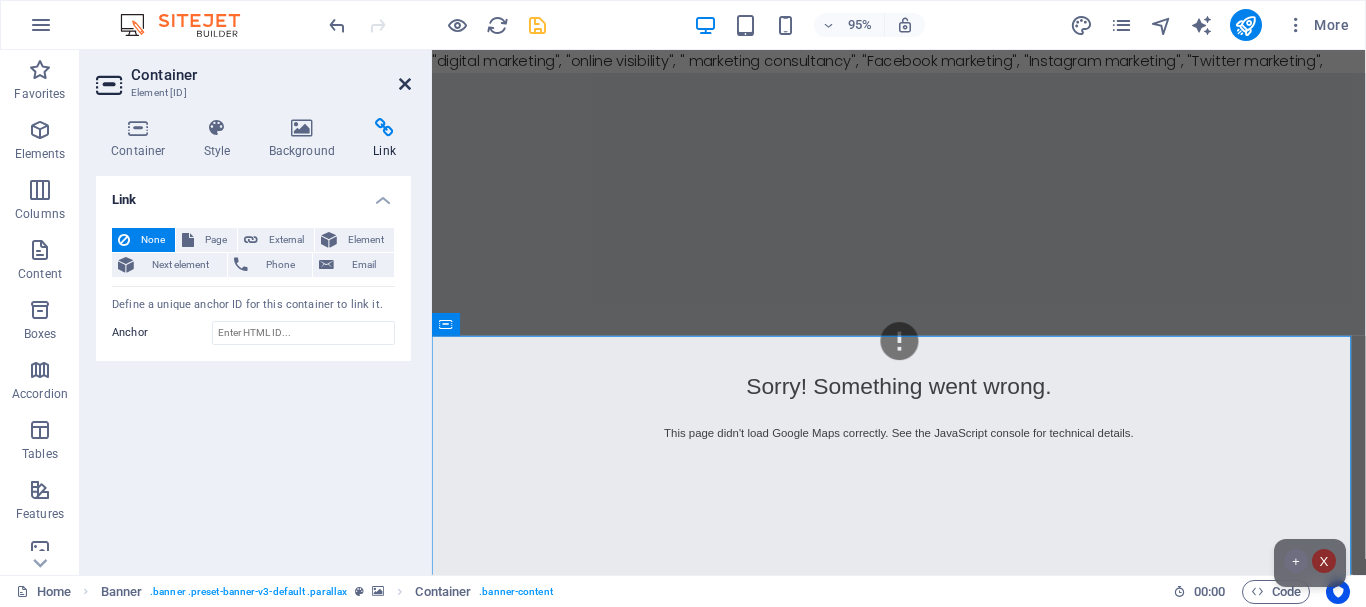 click at bounding box center [405, 84] 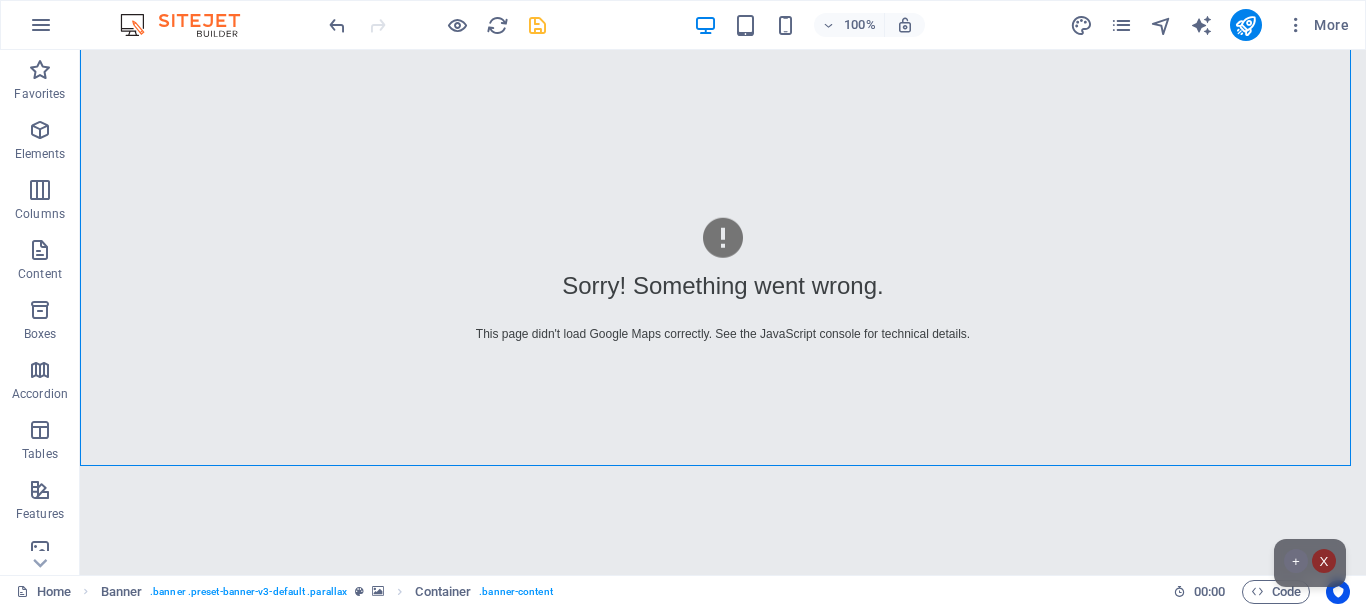 scroll, scrollTop: 280, scrollLeft: 0, axis: vertical 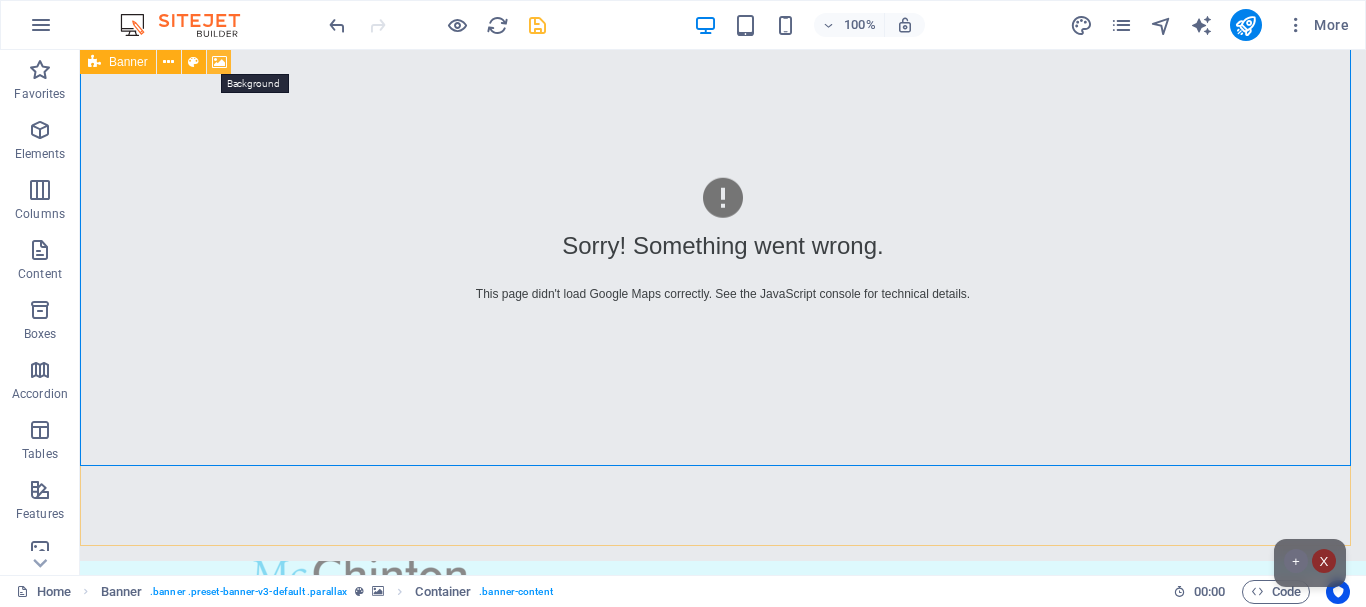 click at bounding box center [219, 62] 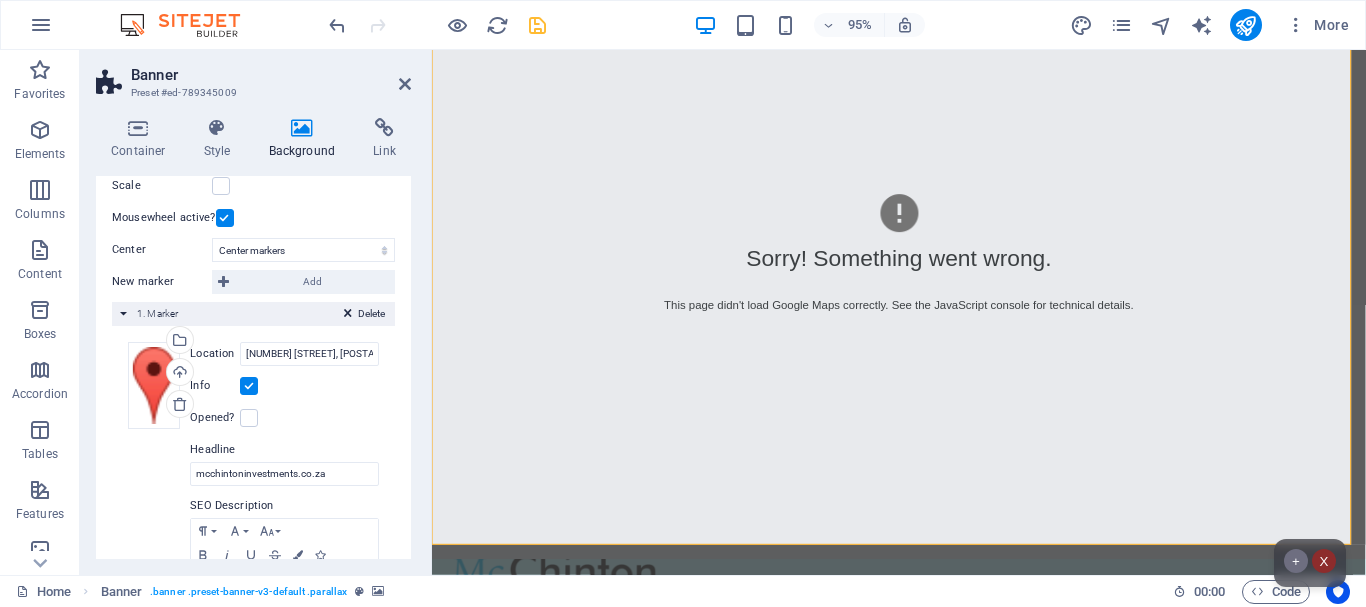scroll, scrollTop: 319, scrollLeft: 0, axis: vertical 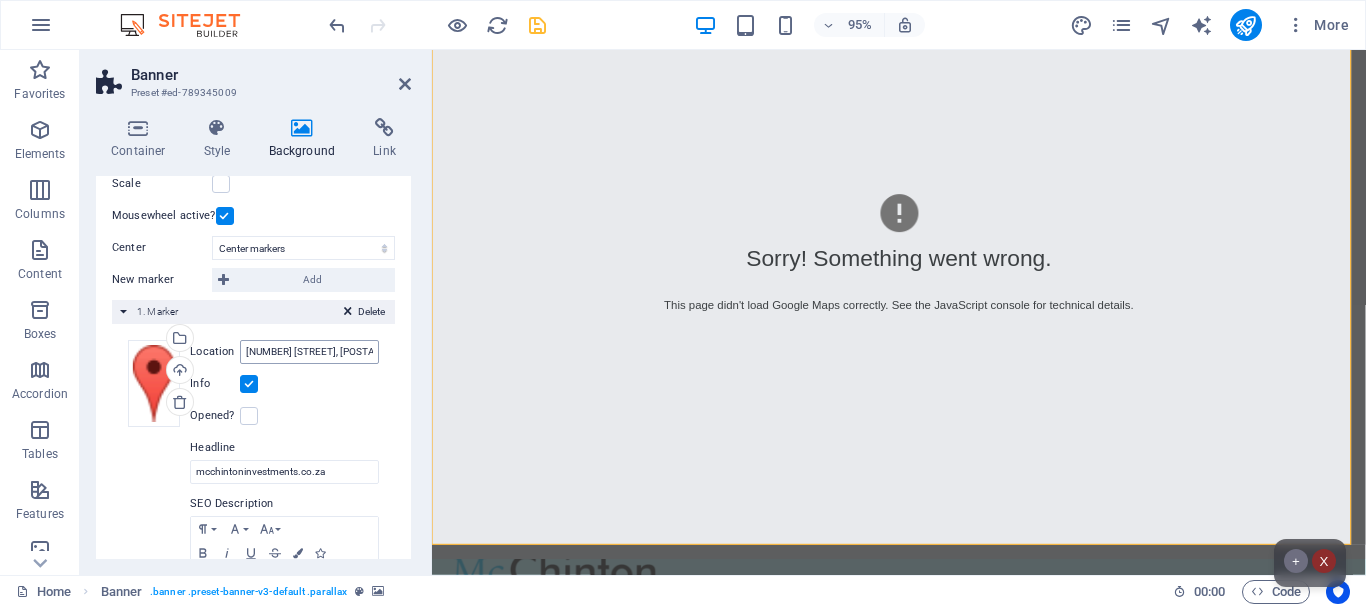 drag, startPoint x: 411, startPoint y: 467, endPoint x: 366, endPoint y: 360, distance: 116.07756 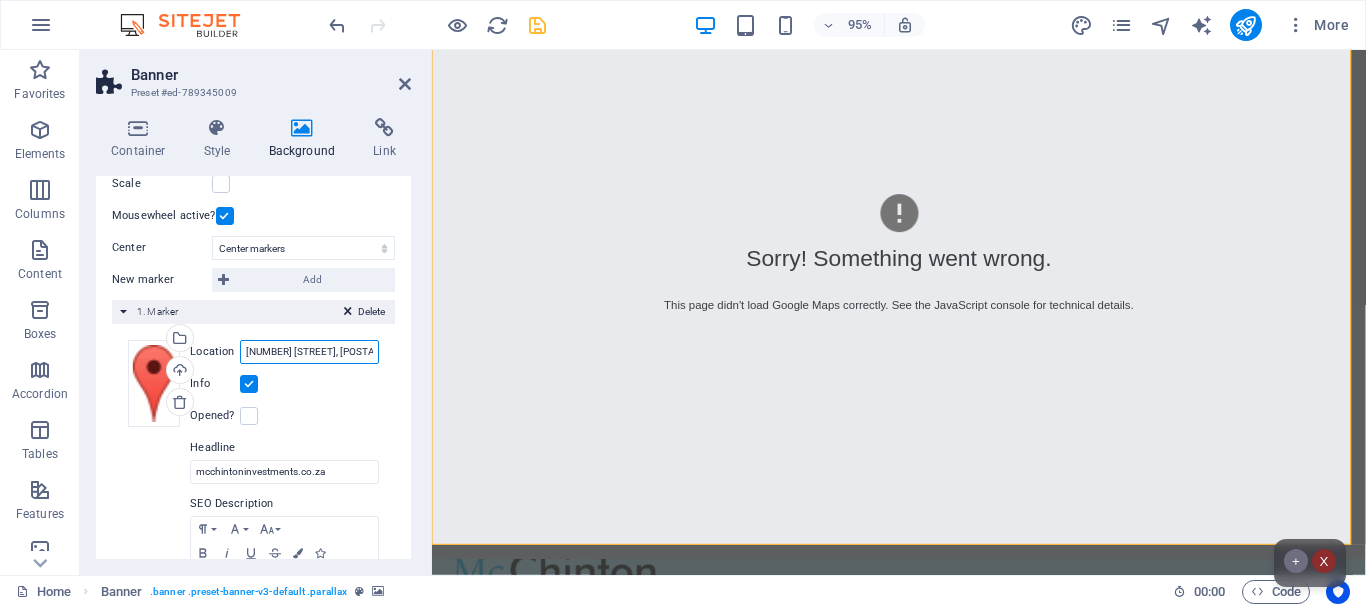 click on "[NUMBER] [STREET], [POSTAL_CODE] [CITY]" at bounding box center (309, 352) 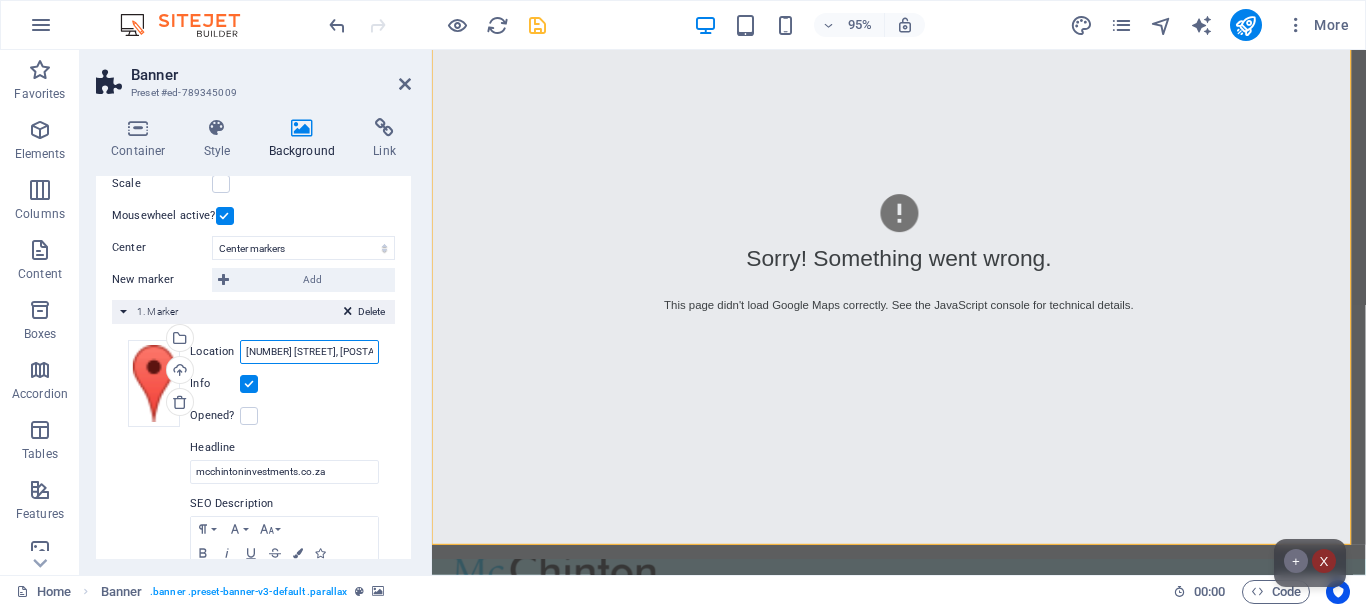 click on "[NUMBER] [STREET], [POSTAL_CODE] [CITY]" at bounding box center [309, 352] 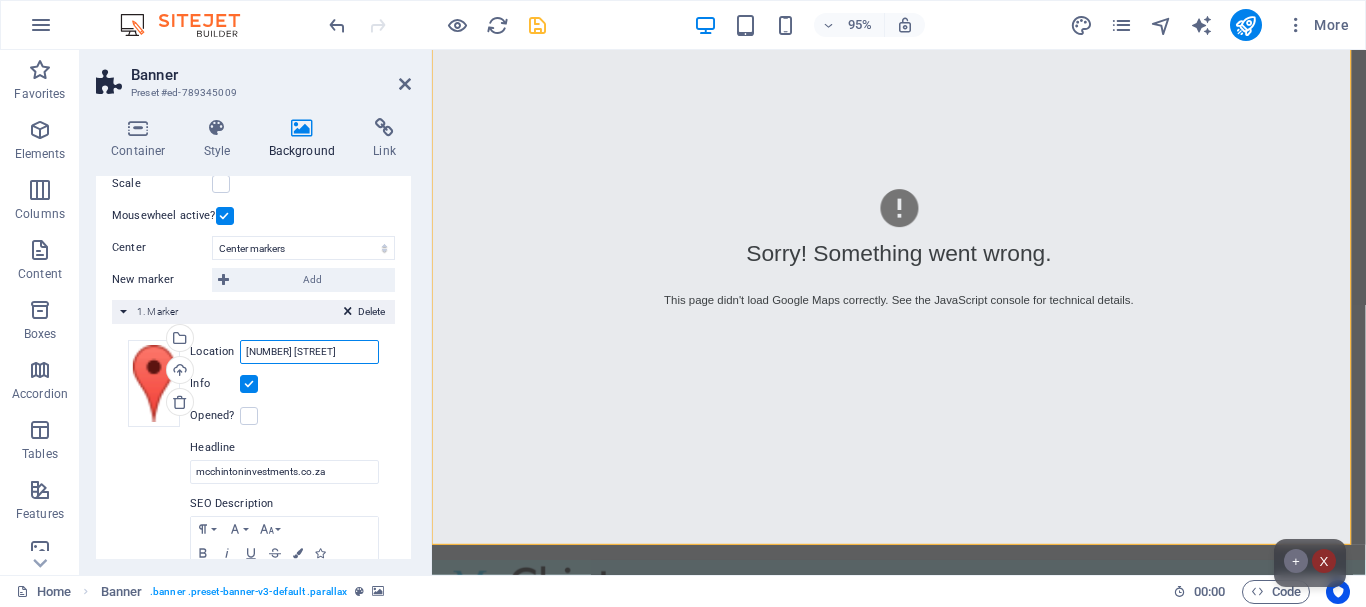 click on "[NUMBER] [STREET]" at bounding box center [309, 352] 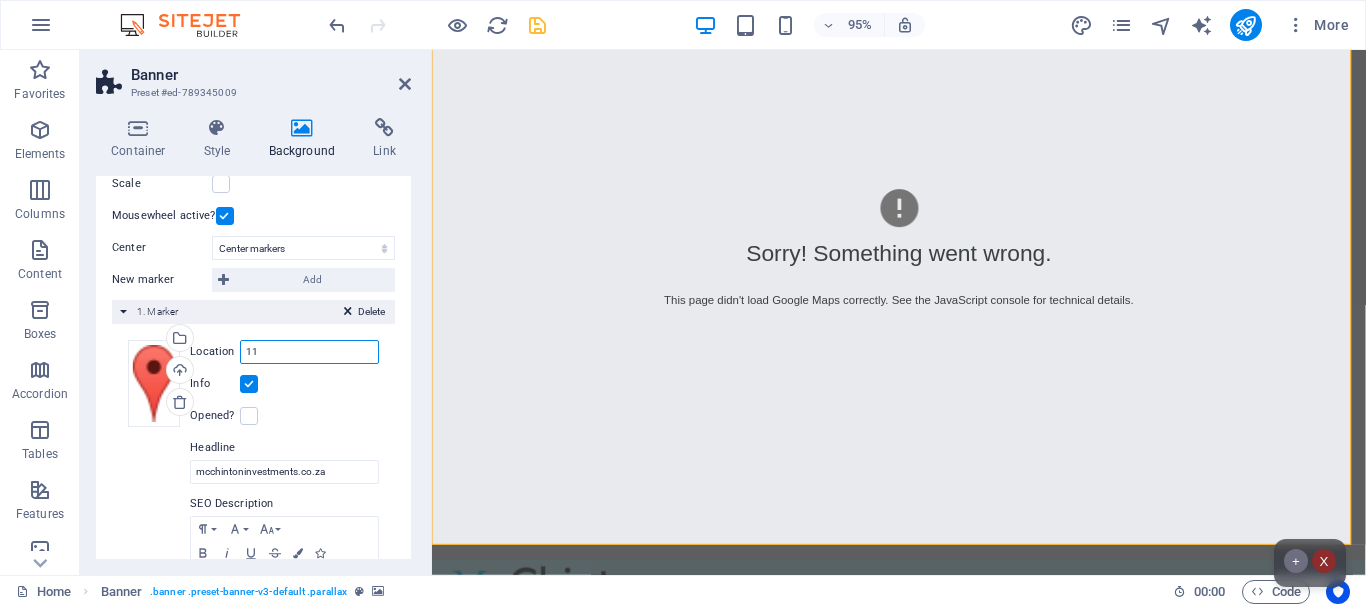 type on "1" 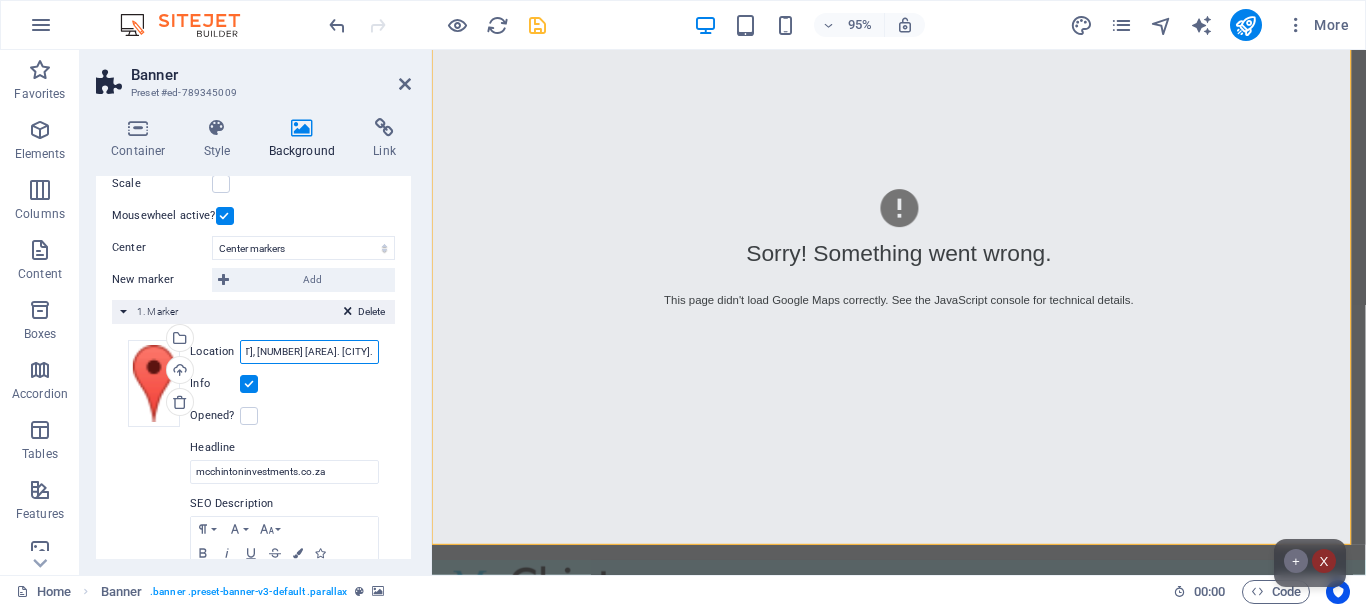 scroll, scrollTop: 0, scrollLeft: 134, axis: horizontal 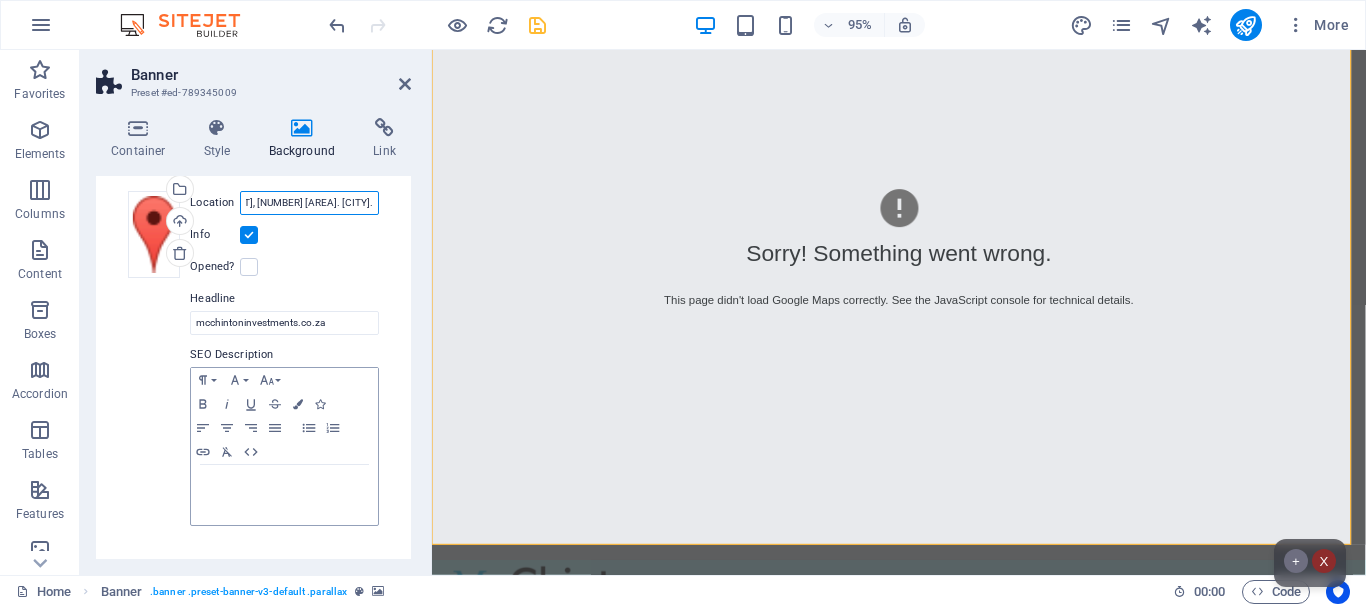 type on "[NUMBER] [STREET], [NUMBER] [AREA]. [CITY]." 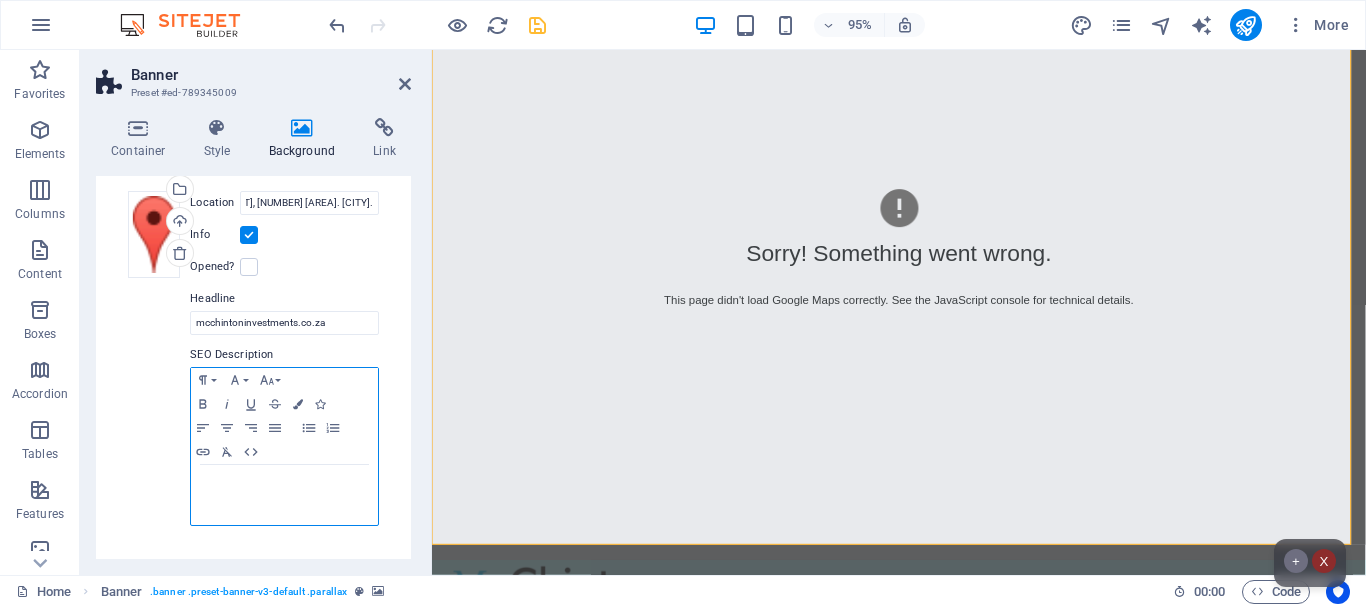 click at bounding box center (284, 484) 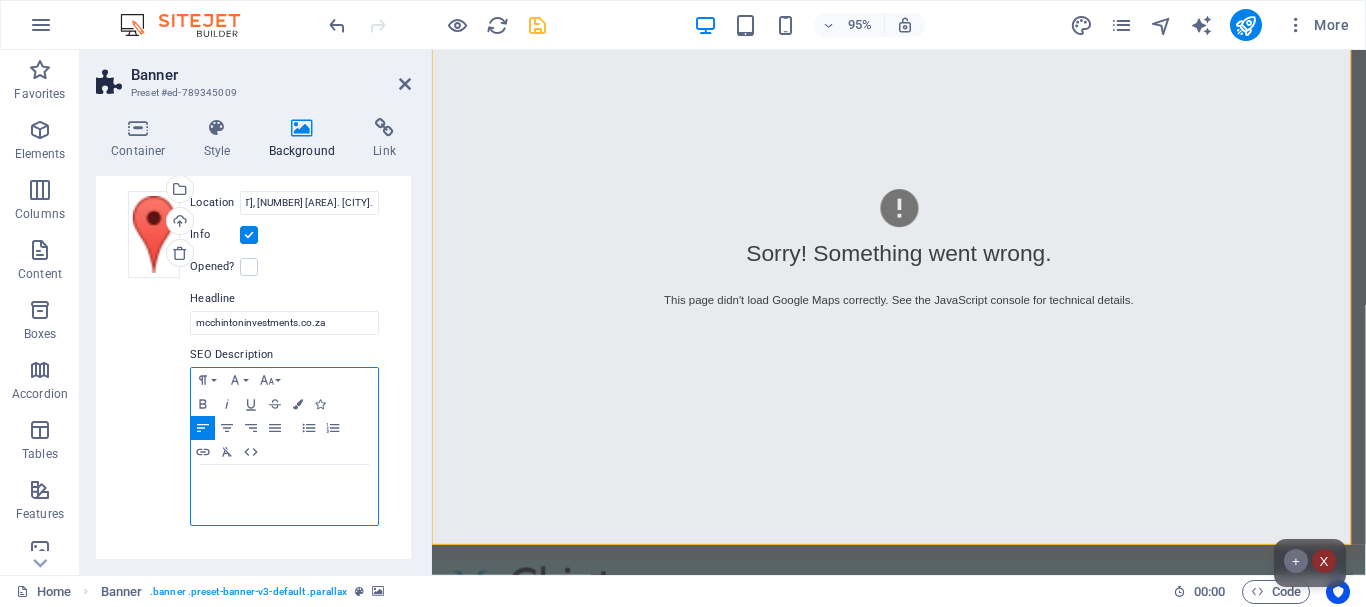 scroll, scrollTop: 0, scrollLeft: 0, axis: both 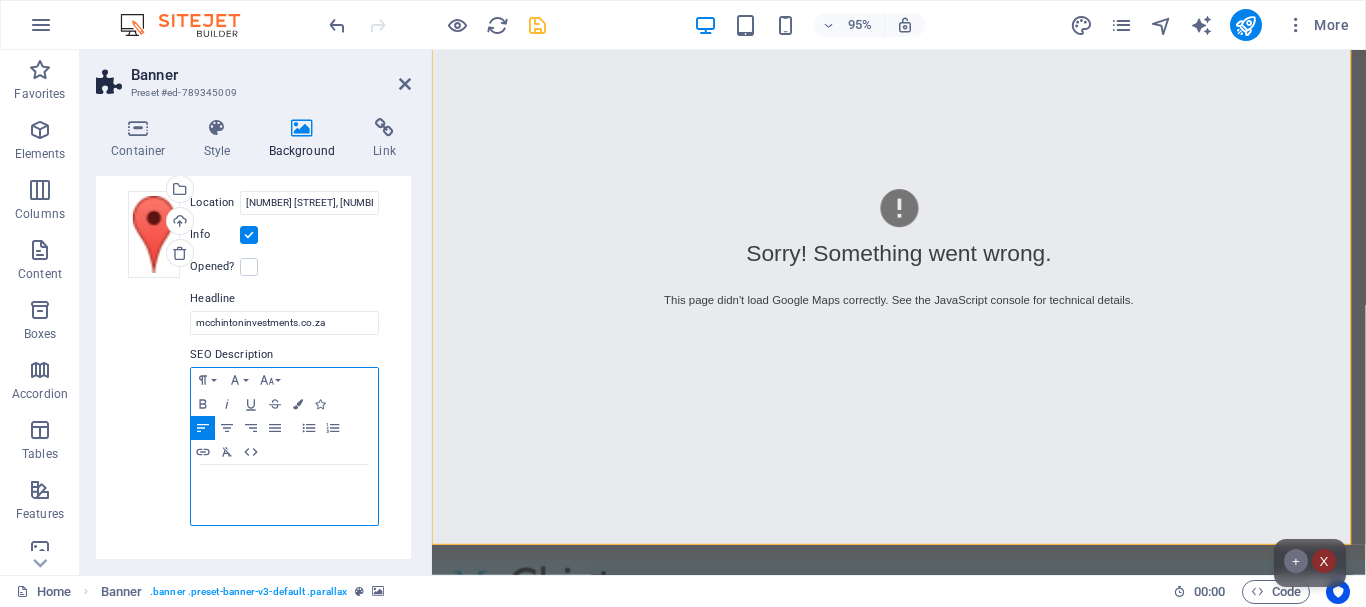 type 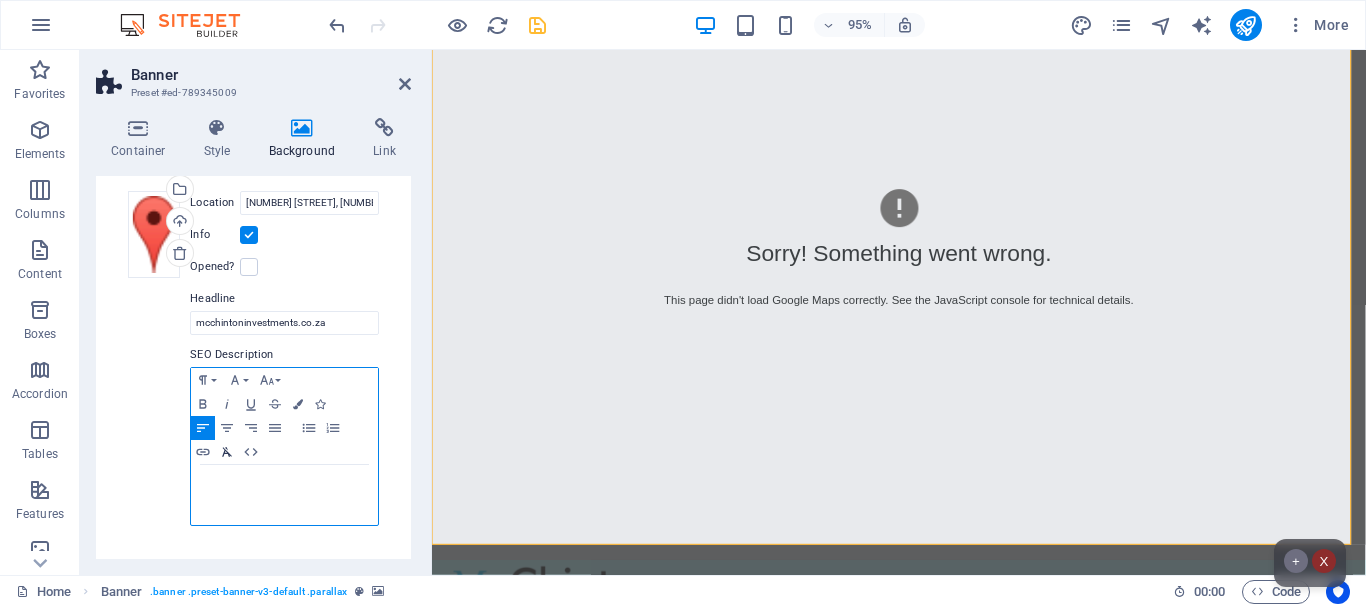 click 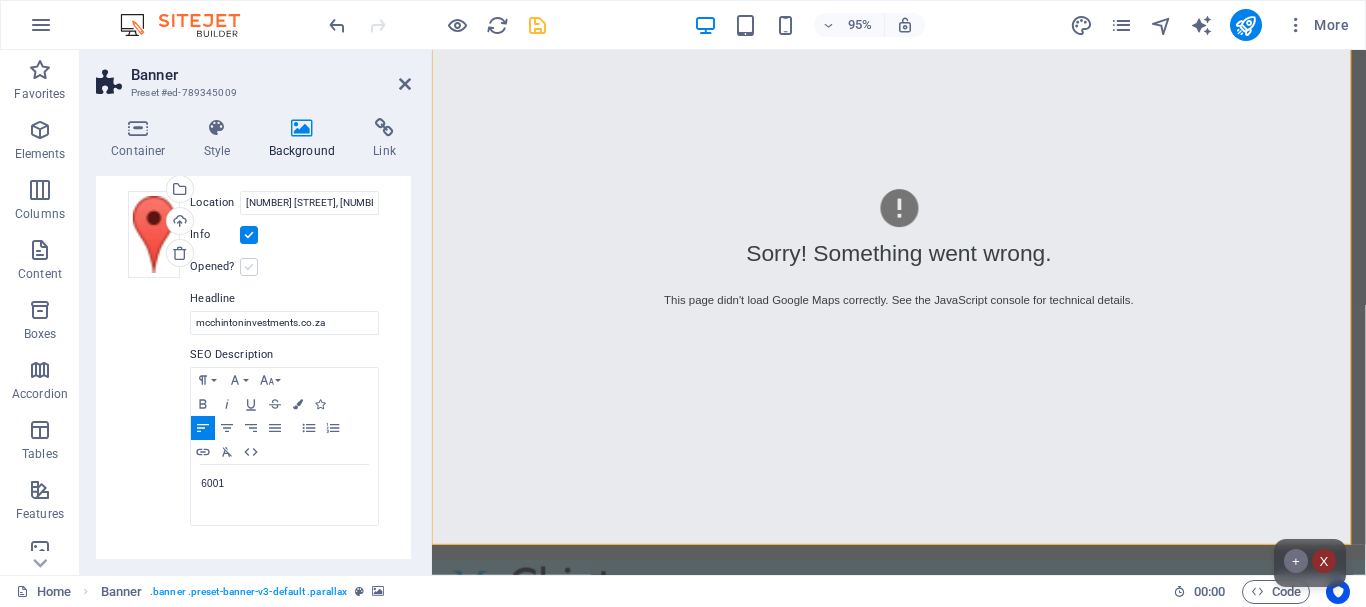 click at bounding box center [249, 267] 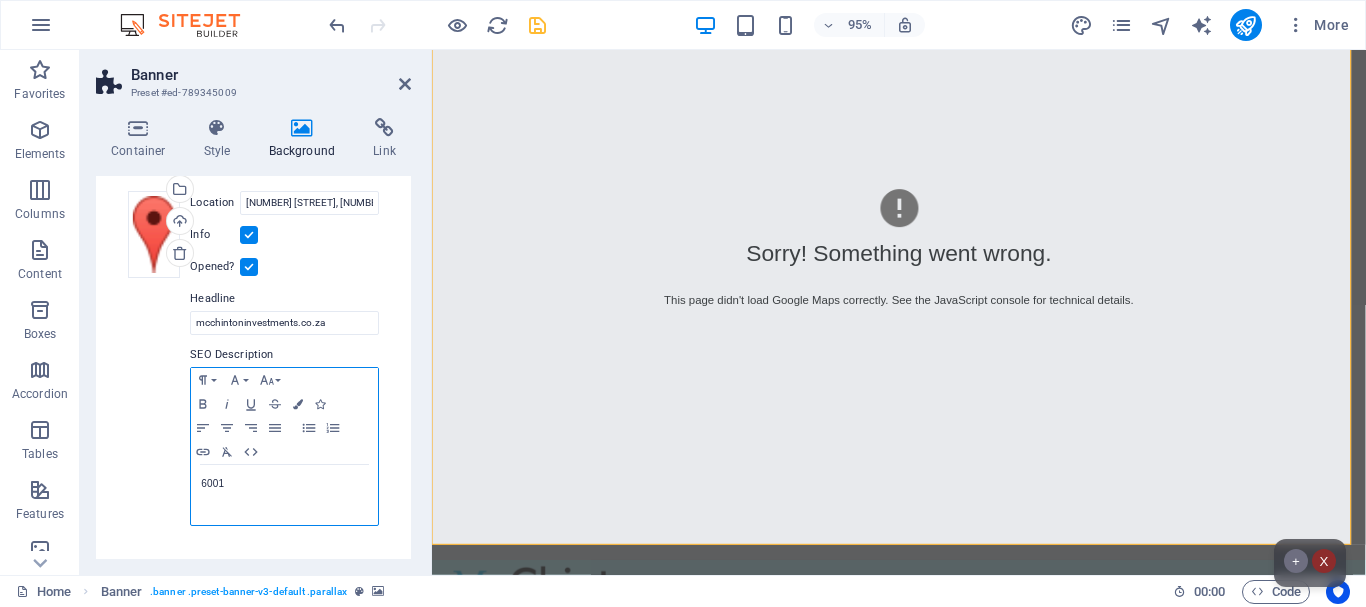 click on "6001" at bounding box center (284, 484) 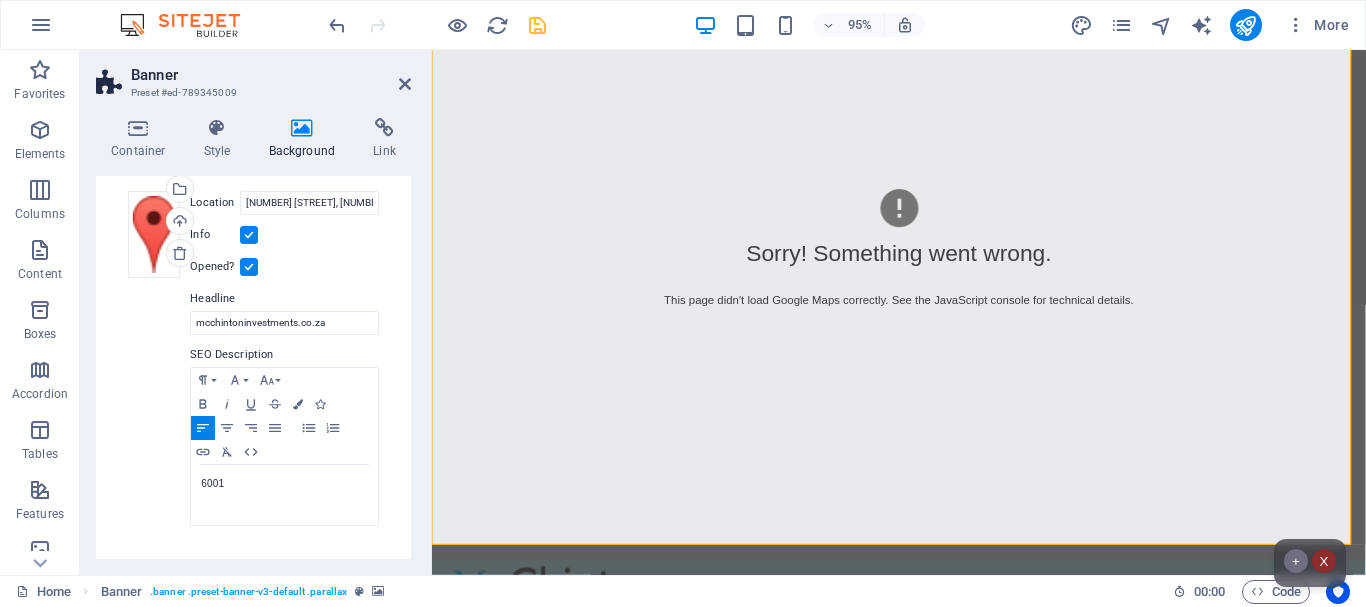 click on "Drag files here, click to choose files or select files from Files or our free stock photos & videos Select files from the file manager, stock photos, or upload file(s) Upload Location [NUMBER] [STREET], [NUMBER] [AREA]. [CITY]. Width auto px Info Opened? Headline [COMPANY] SEO Description Paragraph Format Normal Heading 1 Heading 2 Heading 3 Heading 4 Heading 5 Heading 6 Code Font Family Arial Georgia Impact Tahoma Times New Roman Verdana Font Size 8 9 10 11 12 14 18 24 30 36 48 60 72 96 Bold Italic Underline Strikethrough Colors Icons Align Left Align Center Align Right Align Justify Unordered List Ordered List Insert Link Clear Formatting HTML 6001" at bounding box center [253, 359] 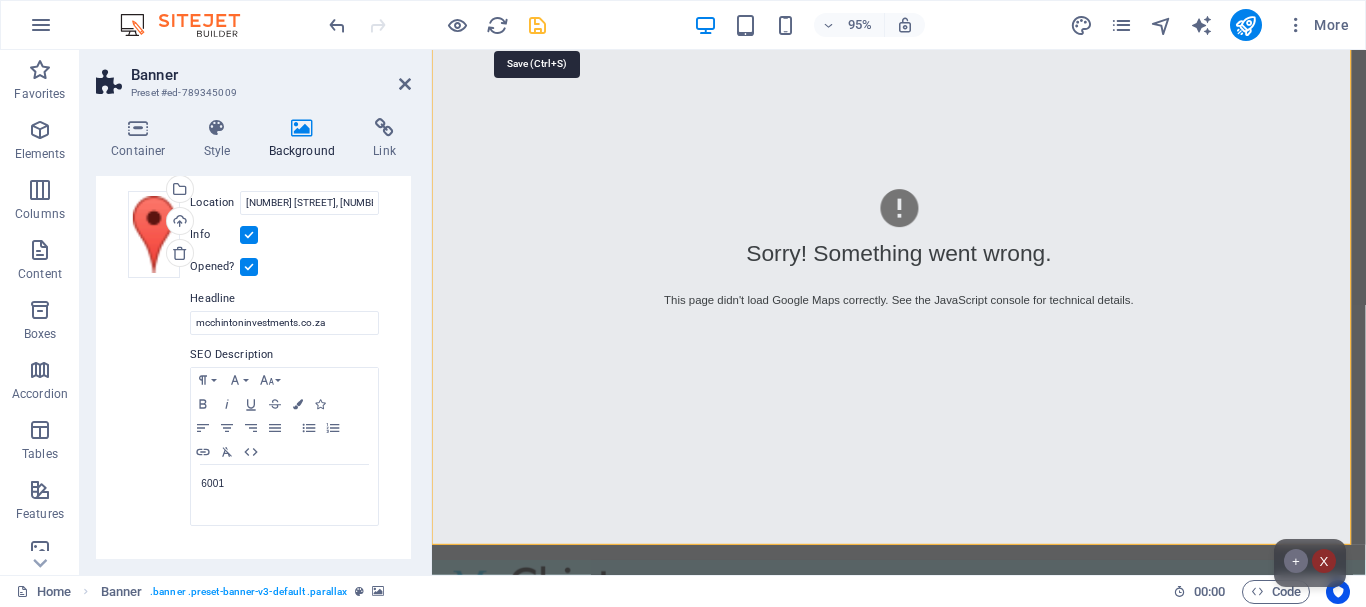click at bounding box center (537, 25) 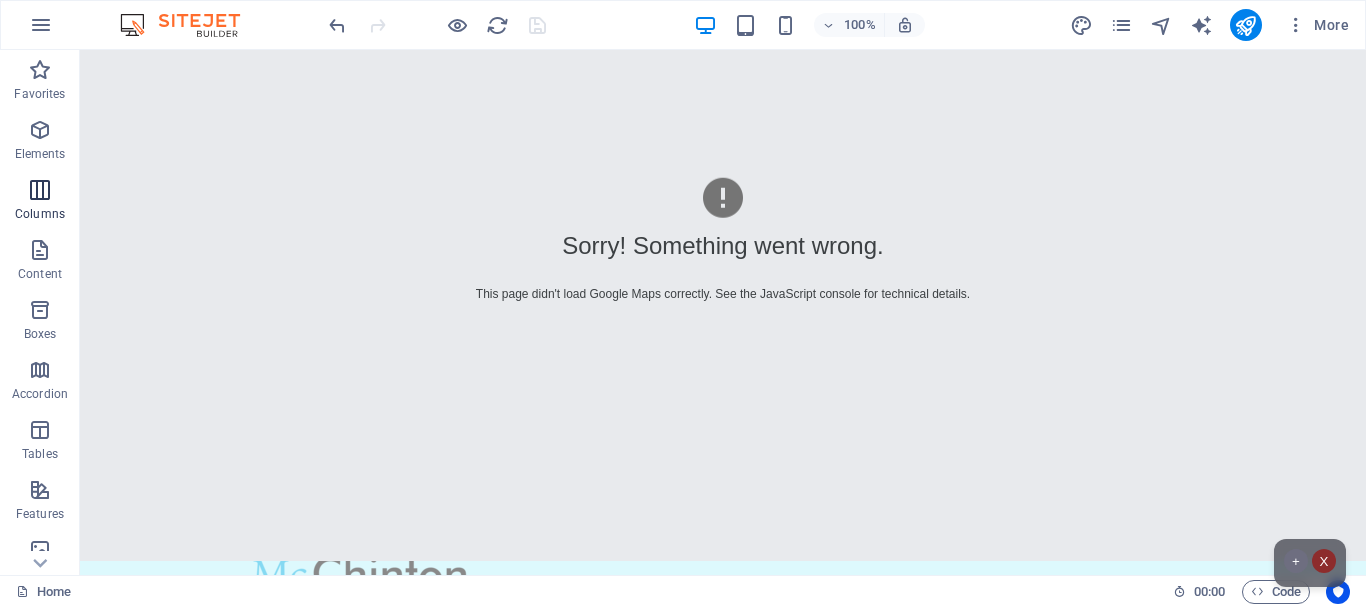 click at bounding box center (40, 190) 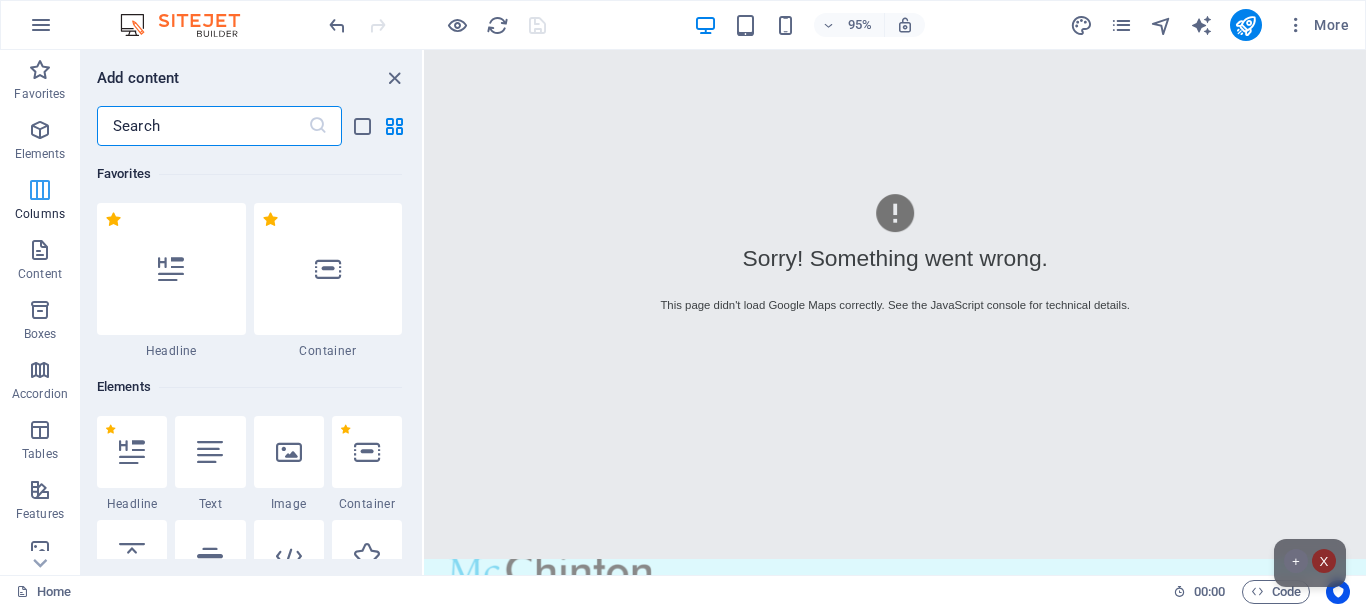 scroll, scrollTop: 990, scrollLeft: 0, axis: vertical 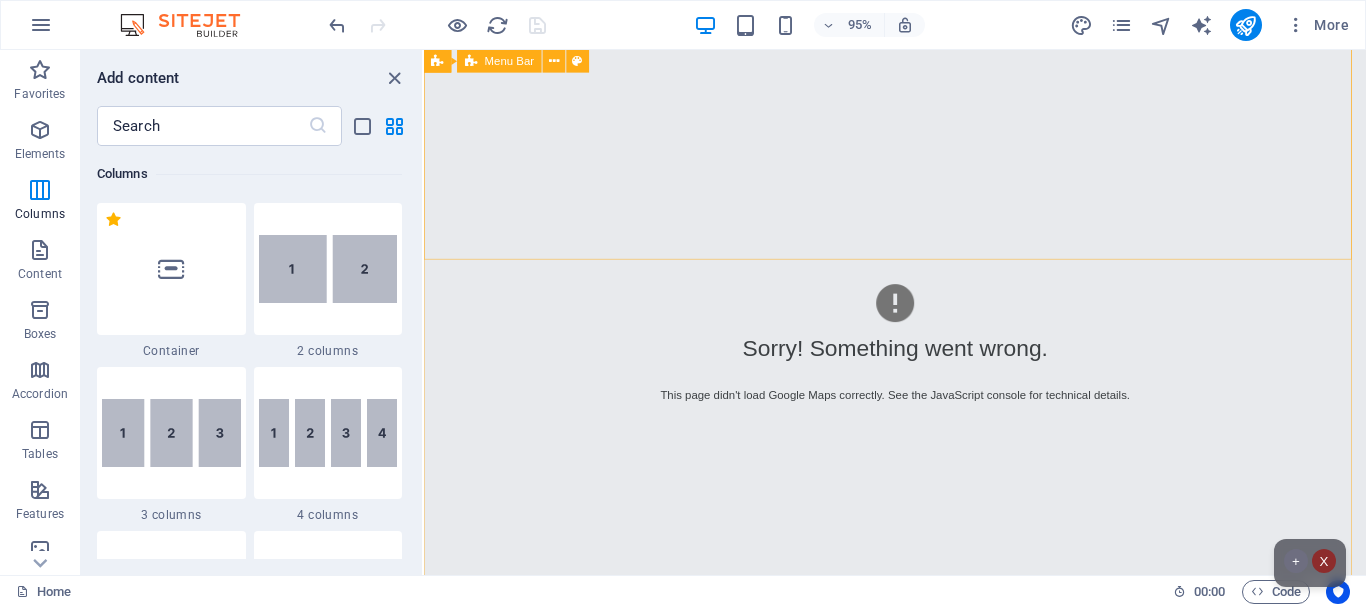 drag, startPoint x: 597, startPoint y: 318, endPoint x: 888, endPoint y: 123, distance: 350.29416 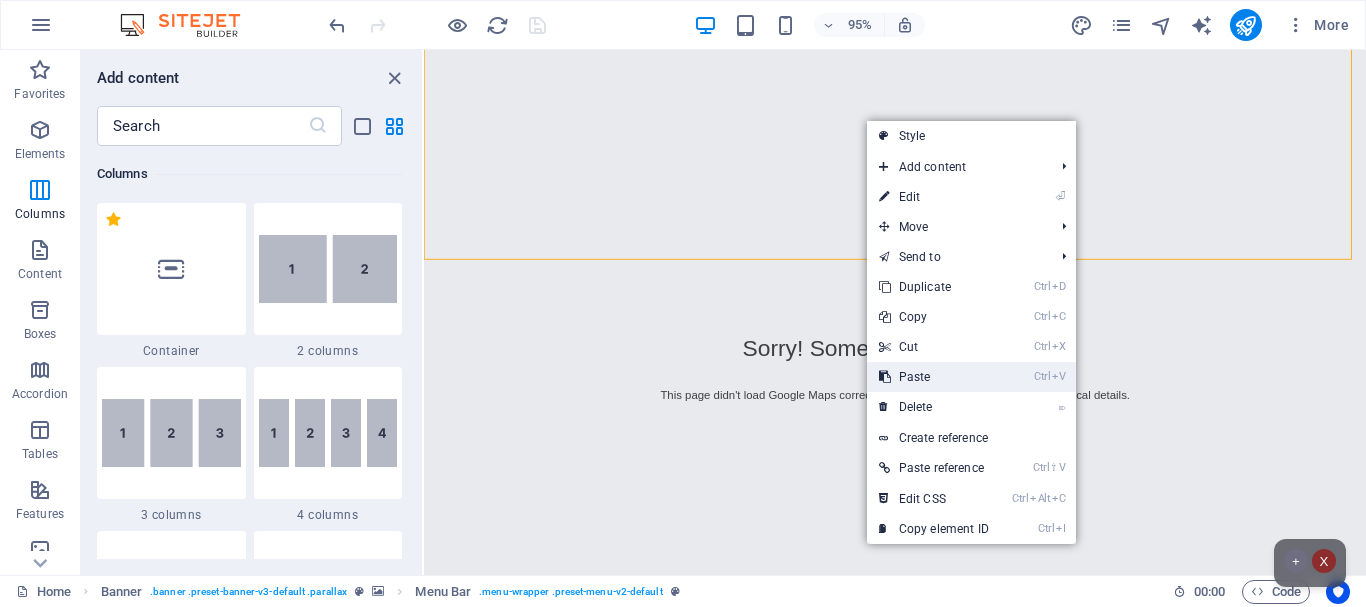 click on "Ctrl V  Paste" at bounding box center (934, 377) 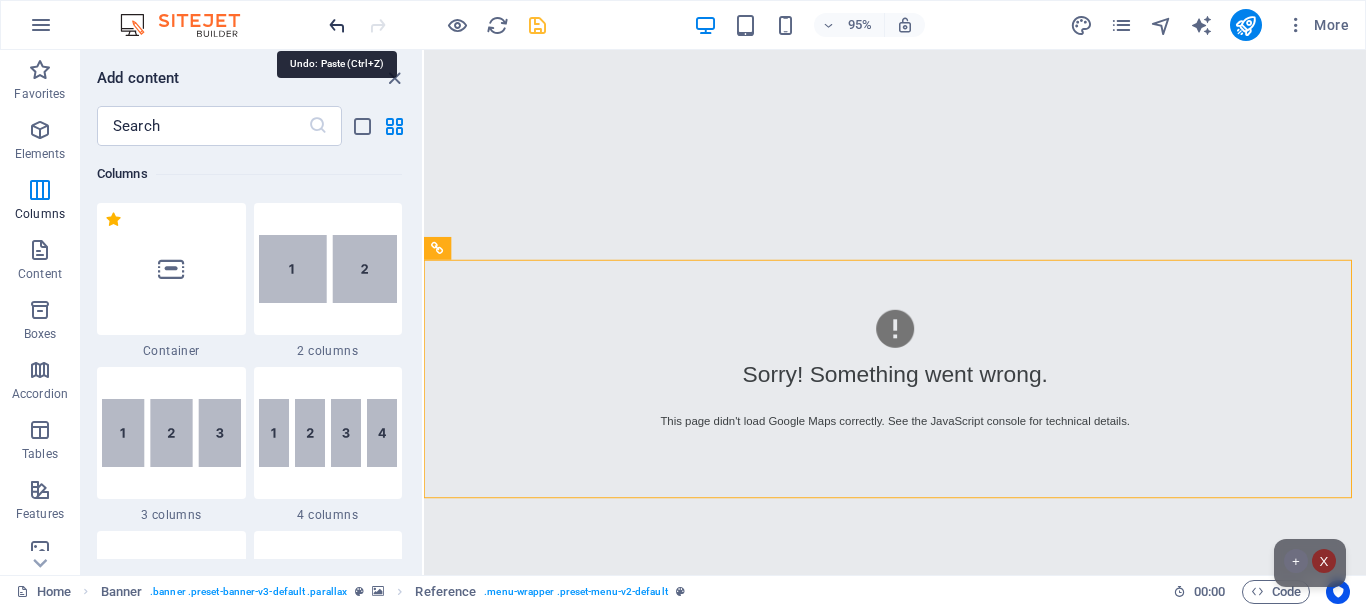 click at bounding box center [337, 25] 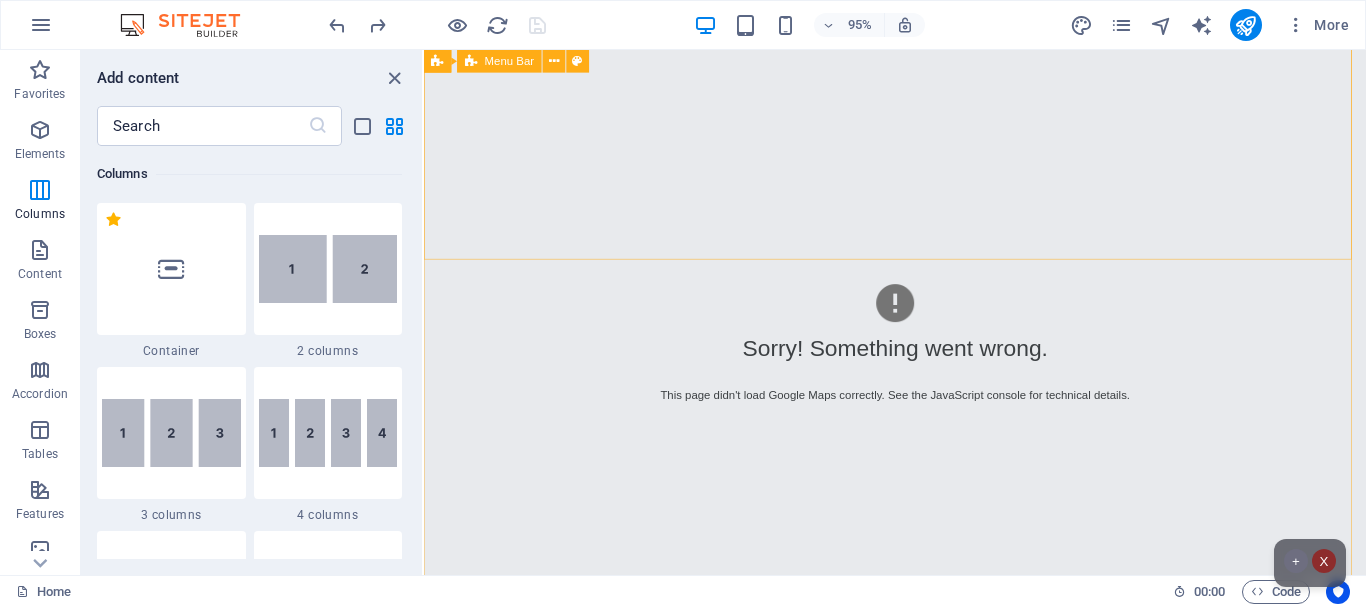 drag, startPoint x: 719, startPoint y: 317, endPoint x: 894, endPoint y: 97, distance: 281.11386 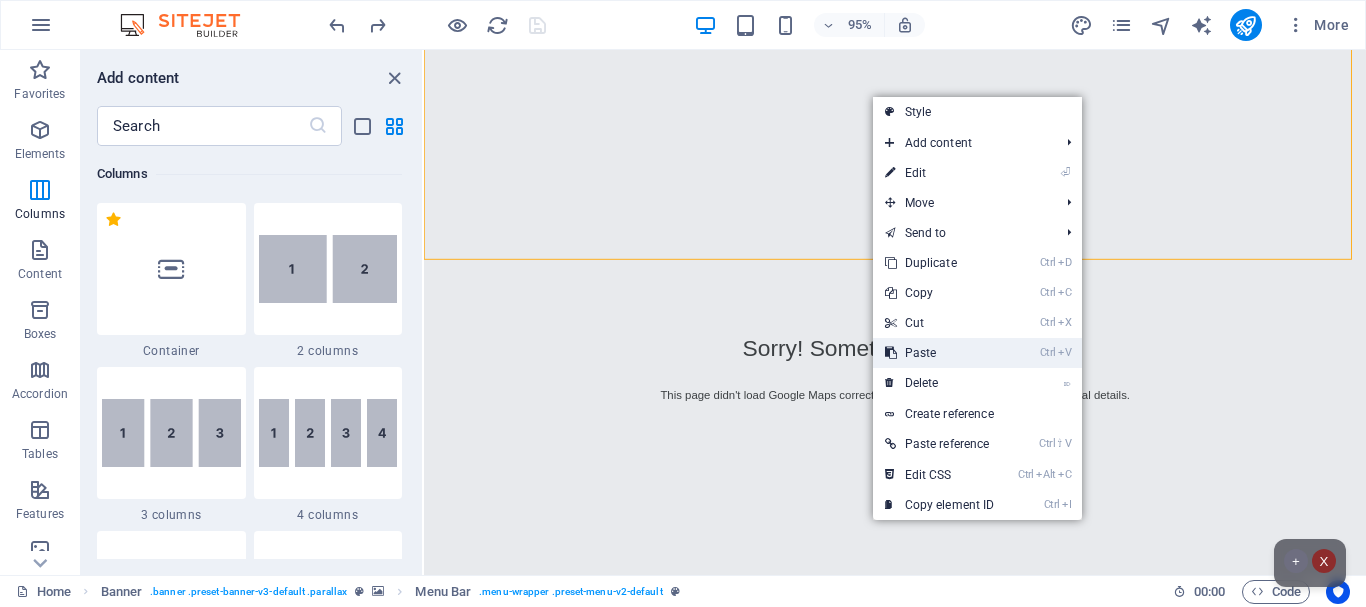 click on "Ctrl V  Paste" at bounding box center (940, 353) 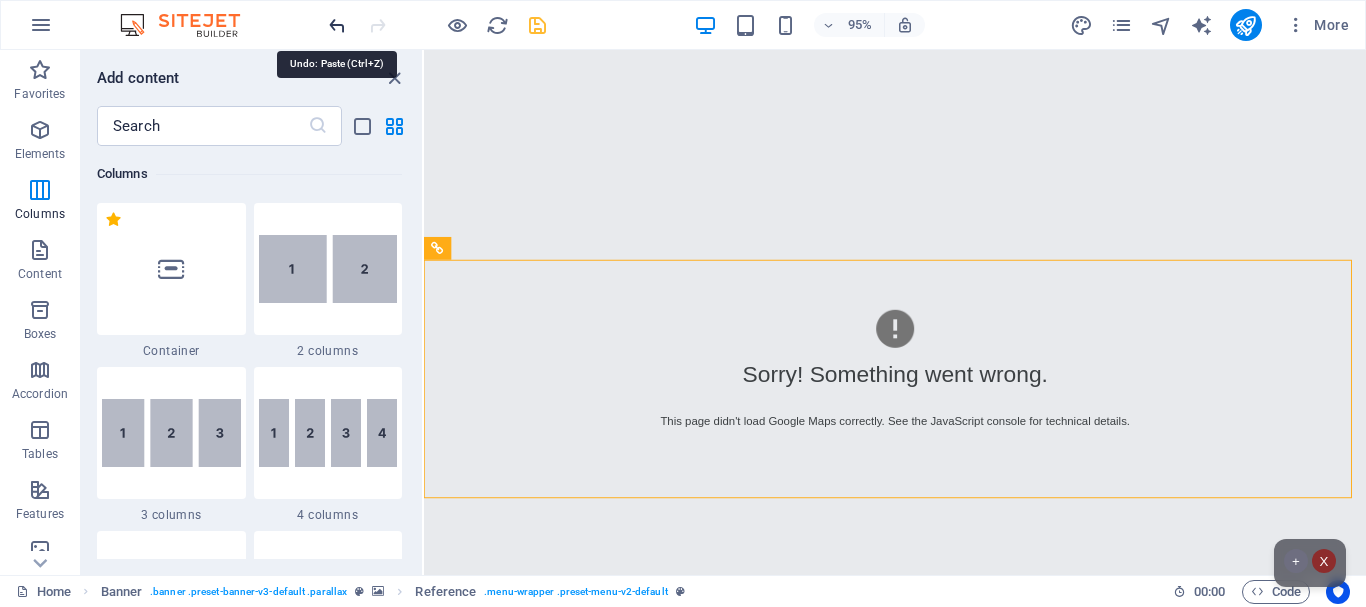 click at bounding box center (337, 25) 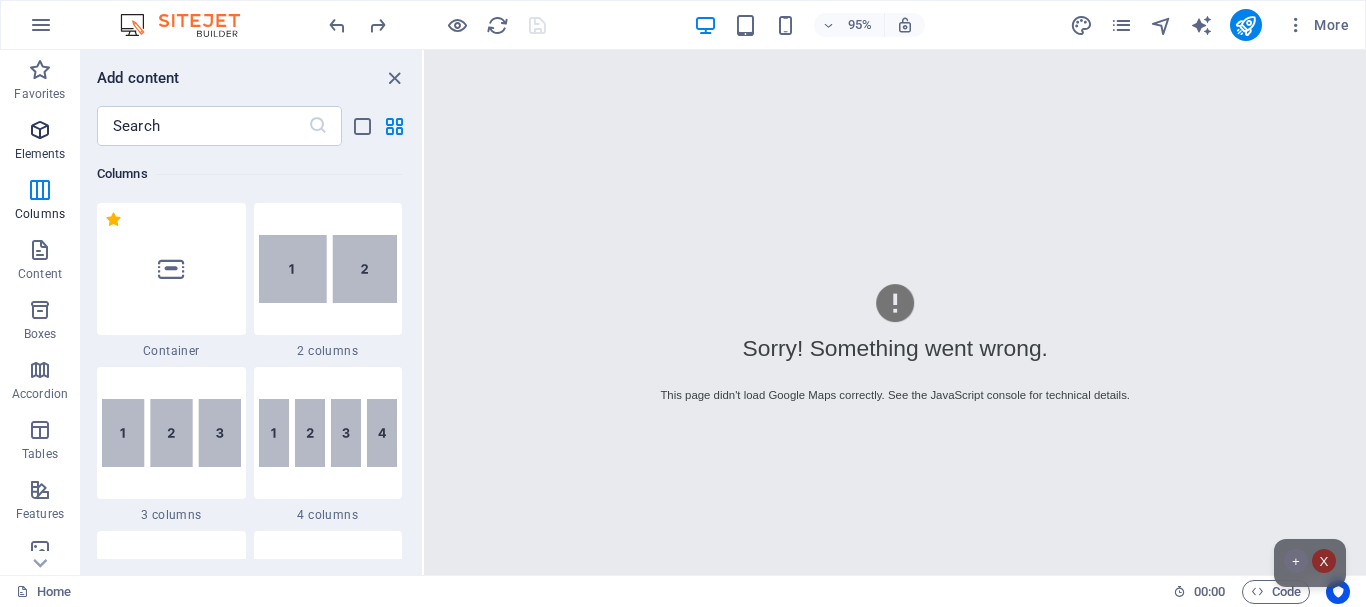click at bounding box center [40, 130] 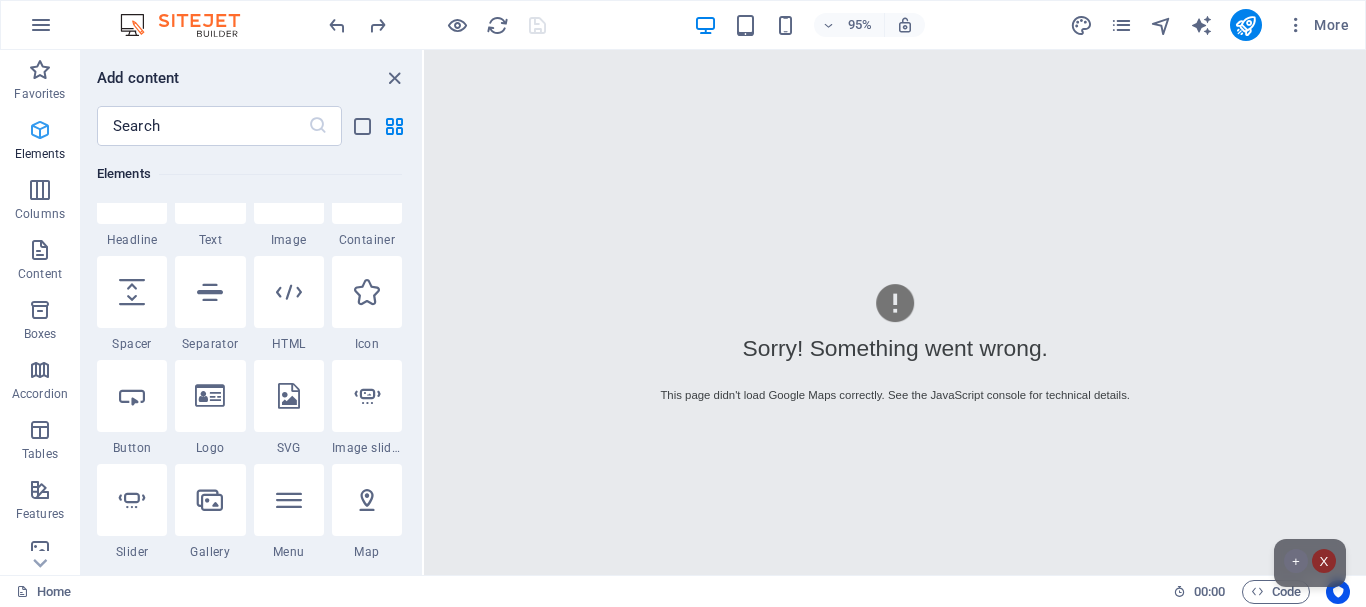 scroll, scrollTop: 213, scrollLeft: 0, axis: vertical 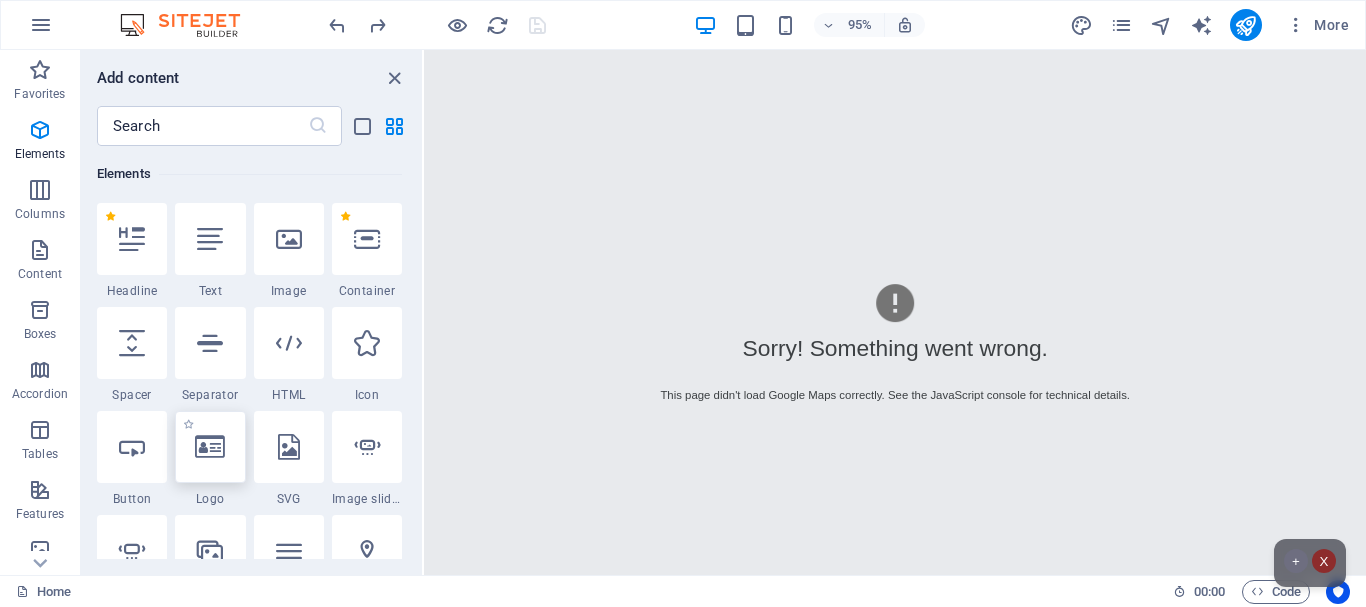 click at bounding box center (210, 447) 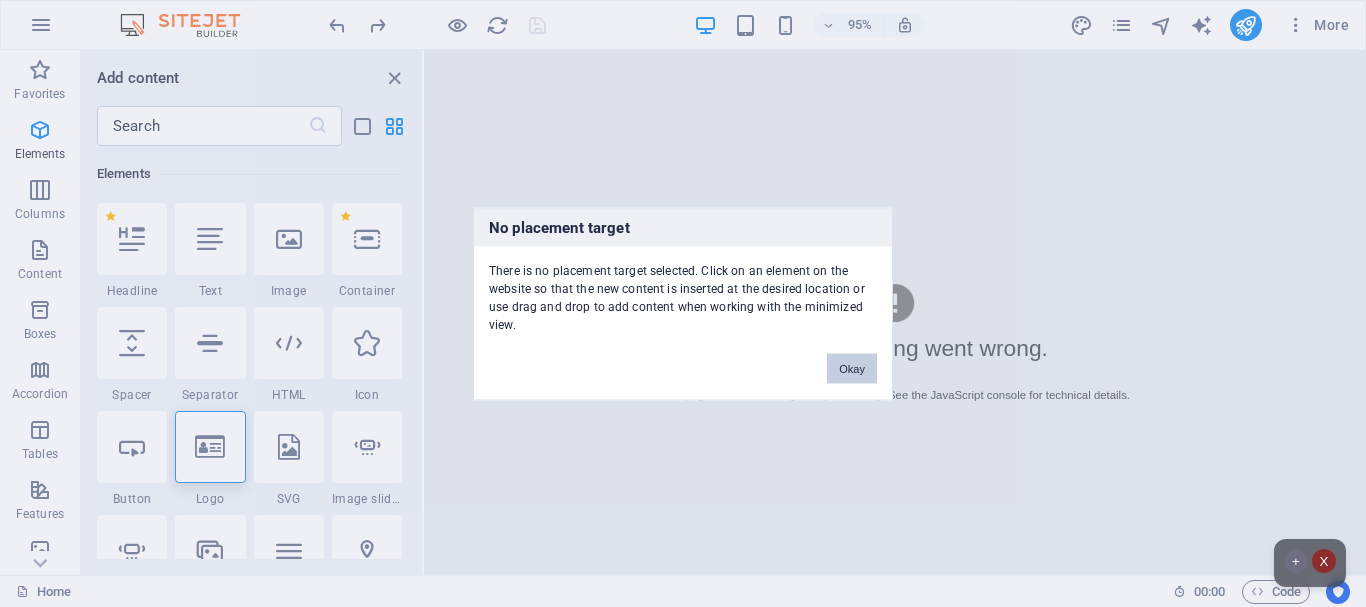 click on "Okay" at bounding box center (852, 368) 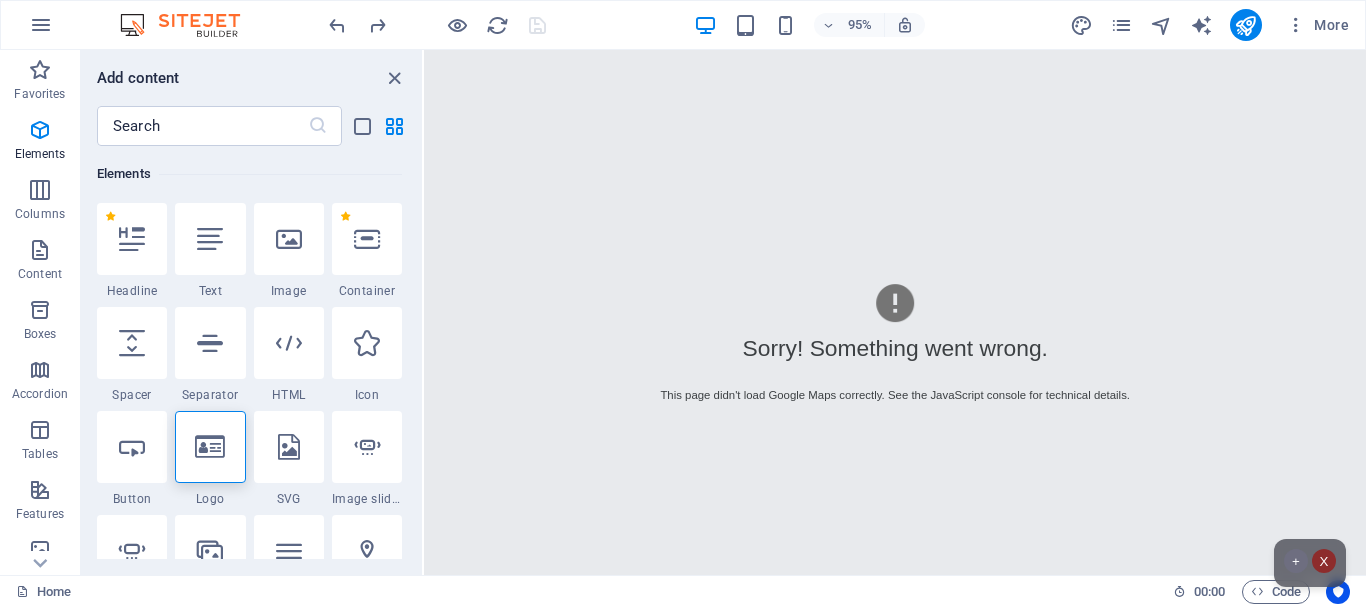 drag, startPoint x: 416, startPoint y: 161, endPoint x: 414, endPoint y: 186, distance: 25.079872 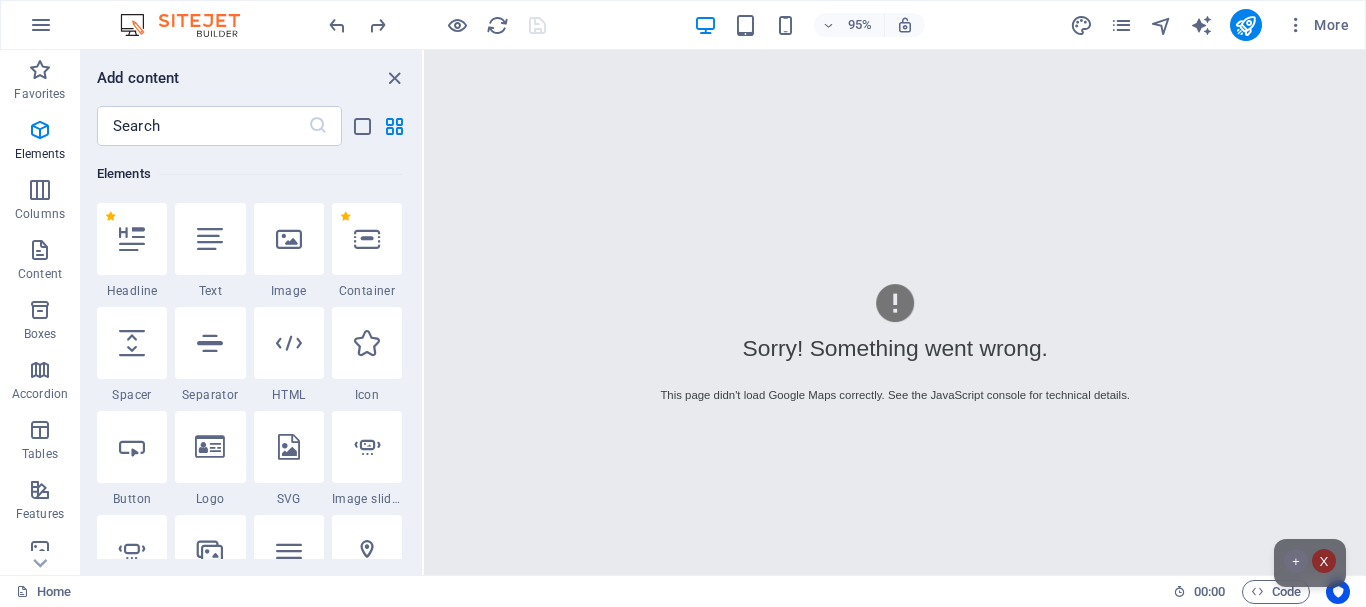 drag, startPoint x: 417, startPoint y: 159, endPoint x: 417, endPoint y: 177, distance: 18 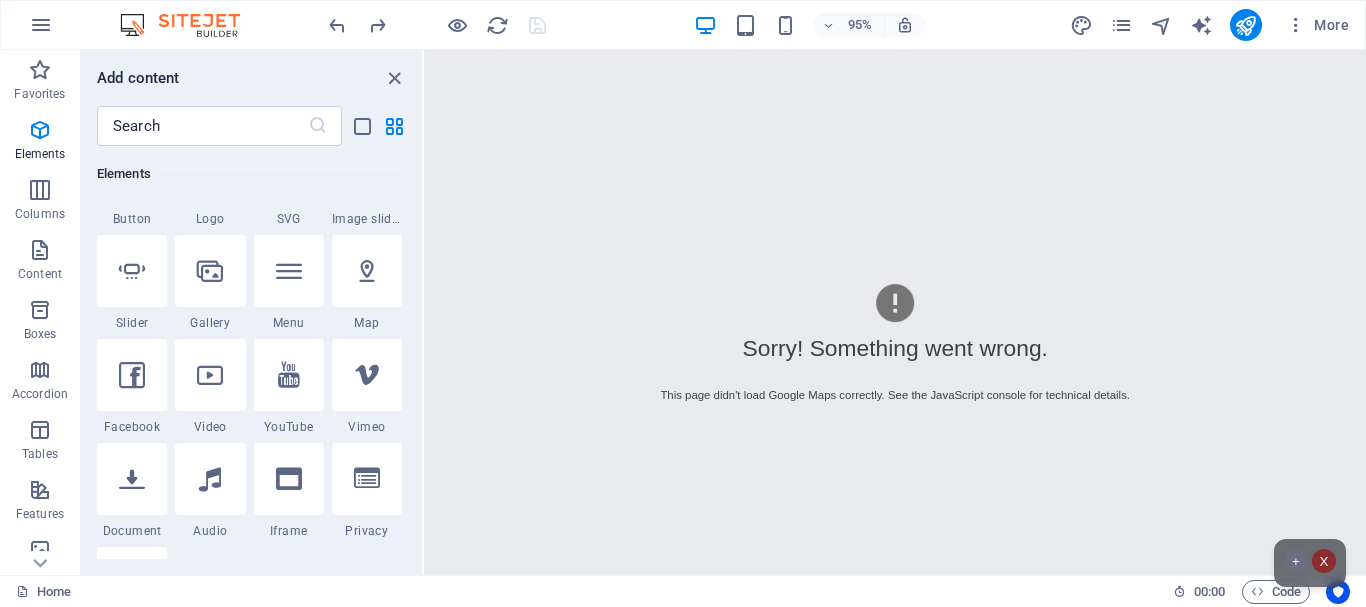 scroll, scrollTop: 533, scrollLeft: 0, axis: vertical 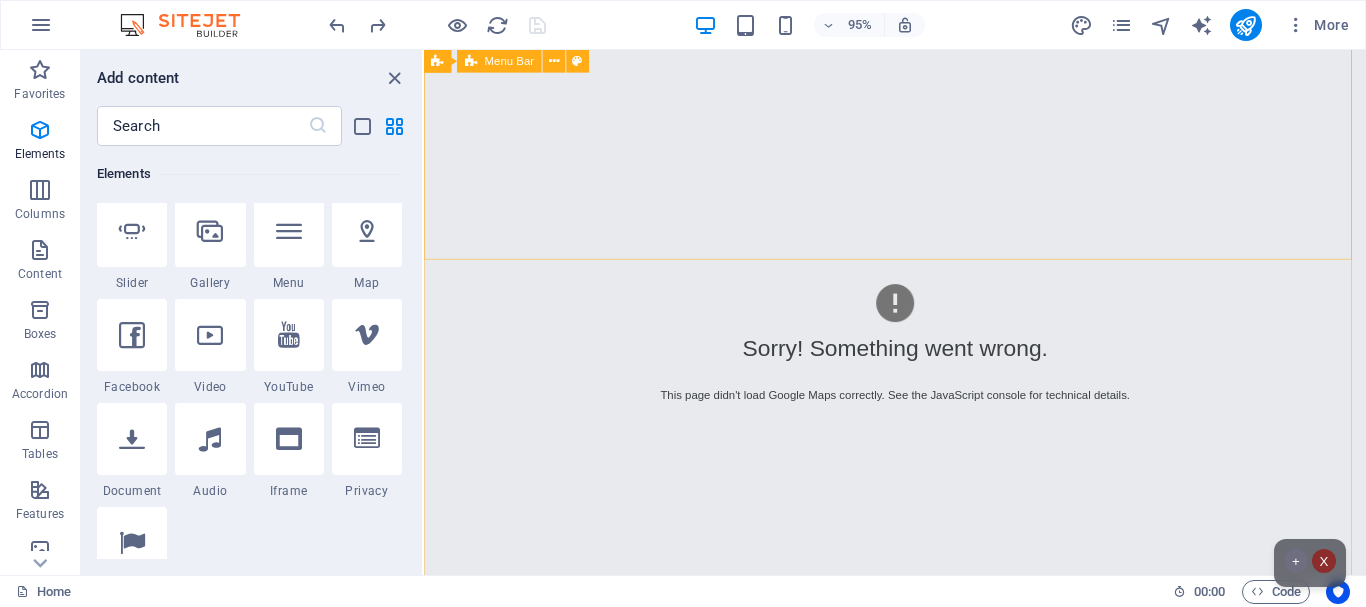 drag, startPoint x: 557, startPoint y: 380, endPoint x: 830, endPoint y: 105, distance: 387.4971 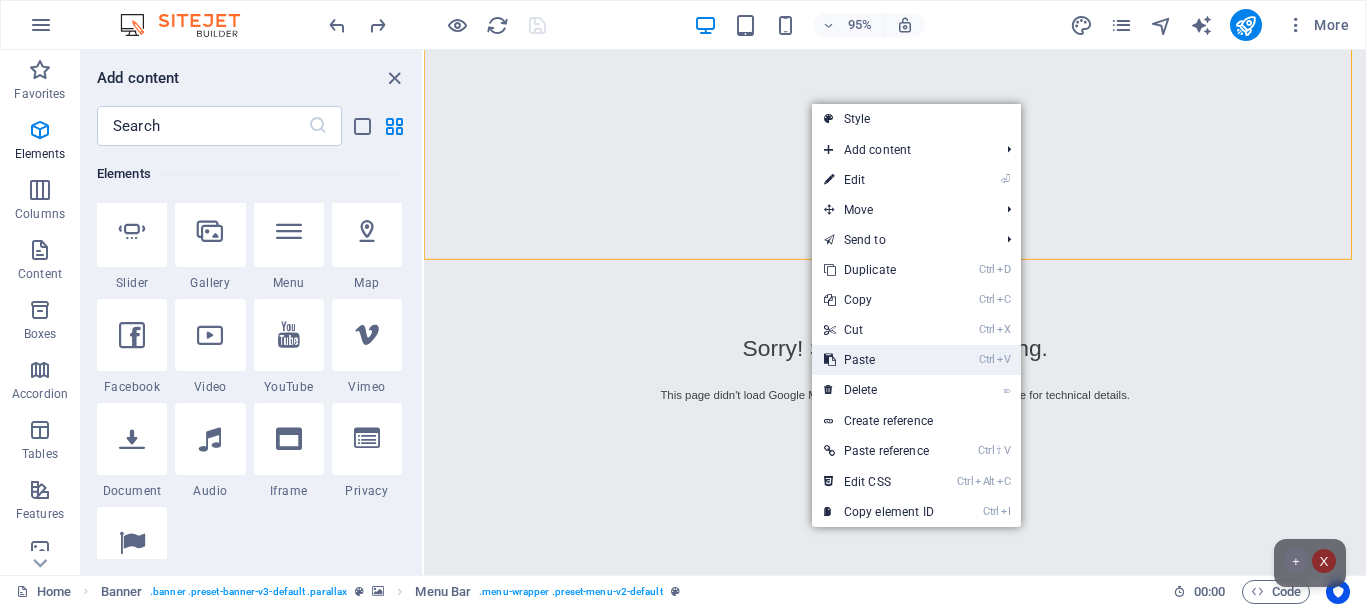 click on "Ctrl V  Paste" at bounding box center (879, 360) 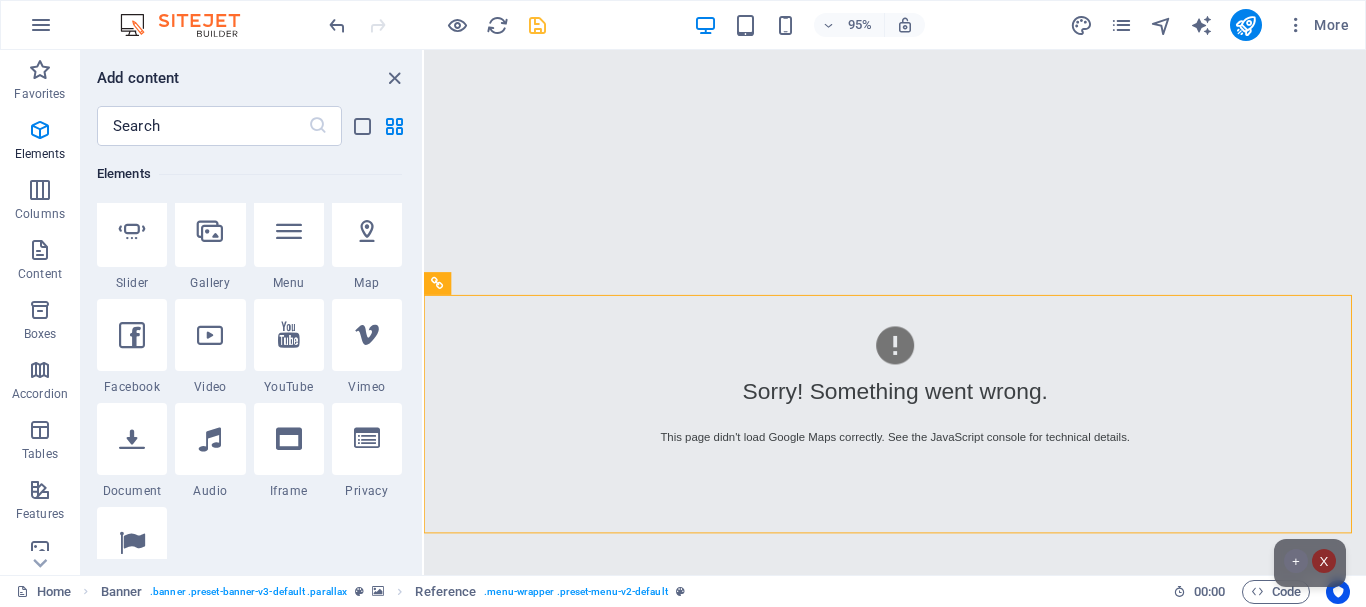scroll, scrollTop: 40, scrollLeft: 0, axis: vertical 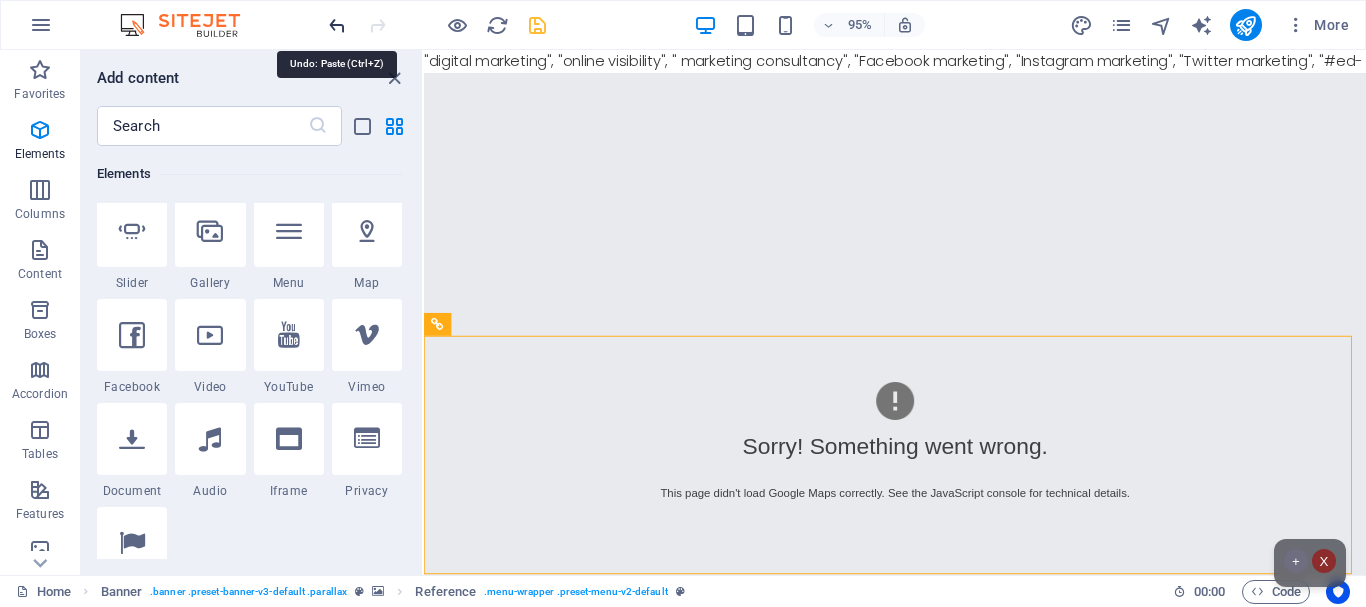 click at bounding box center (337, 25) 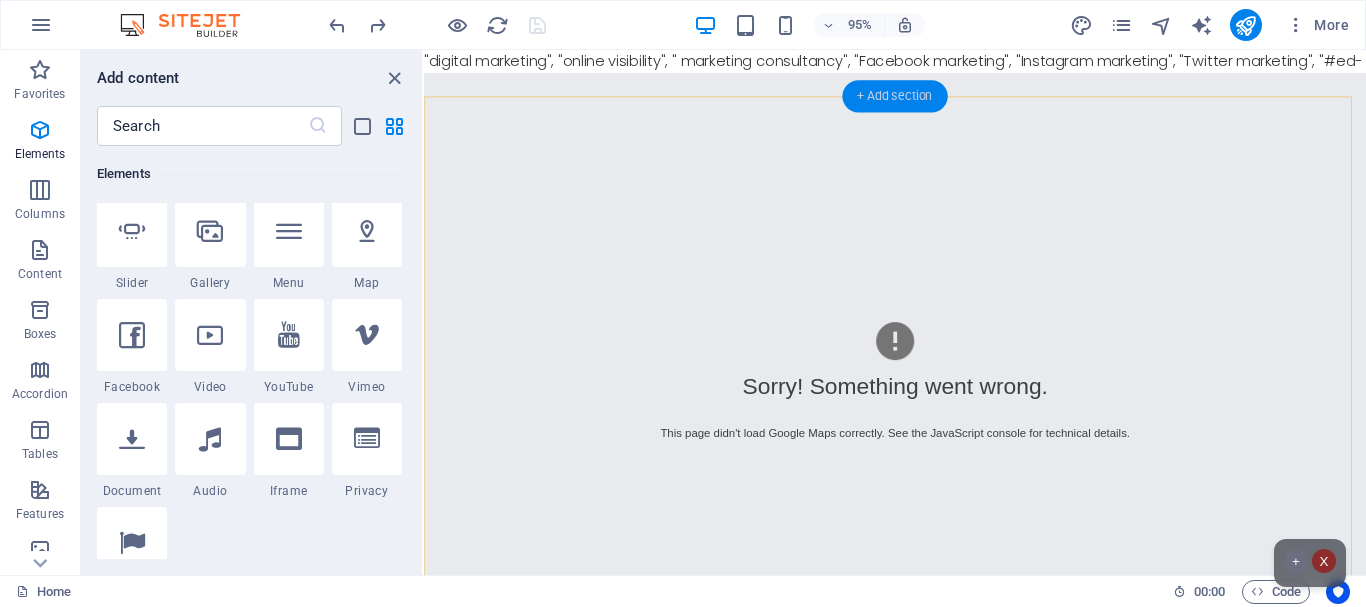 click on "+ Add section" at bounding box center (894, 97) 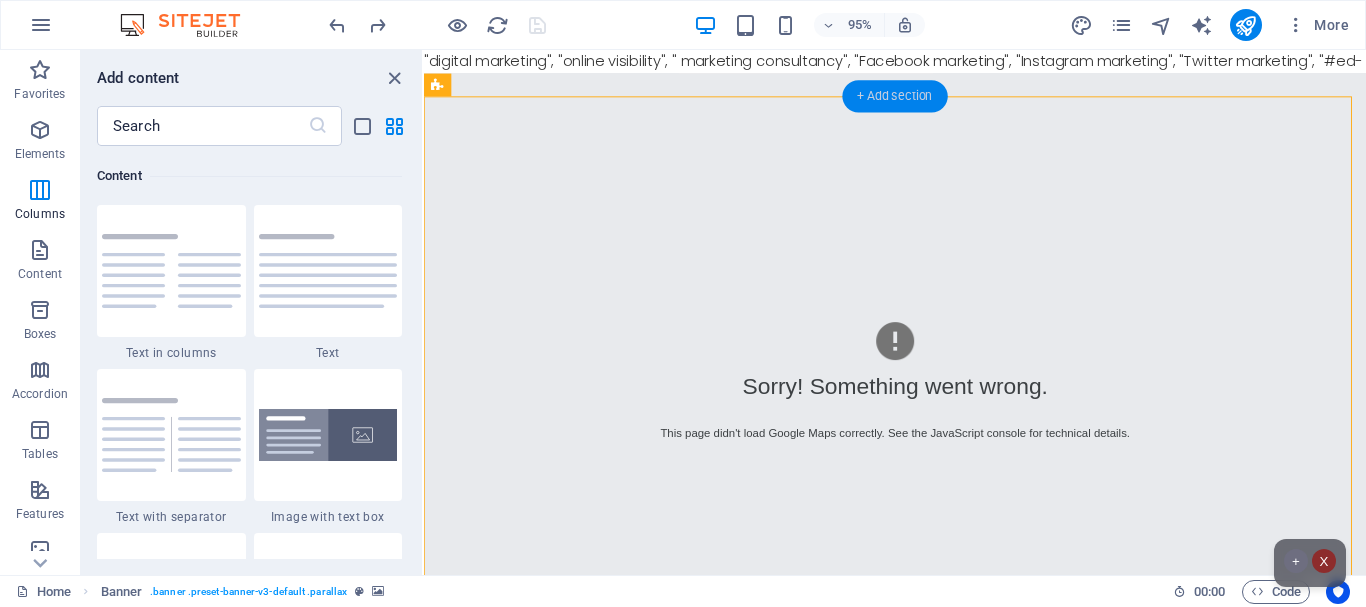 scroll, scrollTop: 3499, scrollLeft: 0, axis: vertical 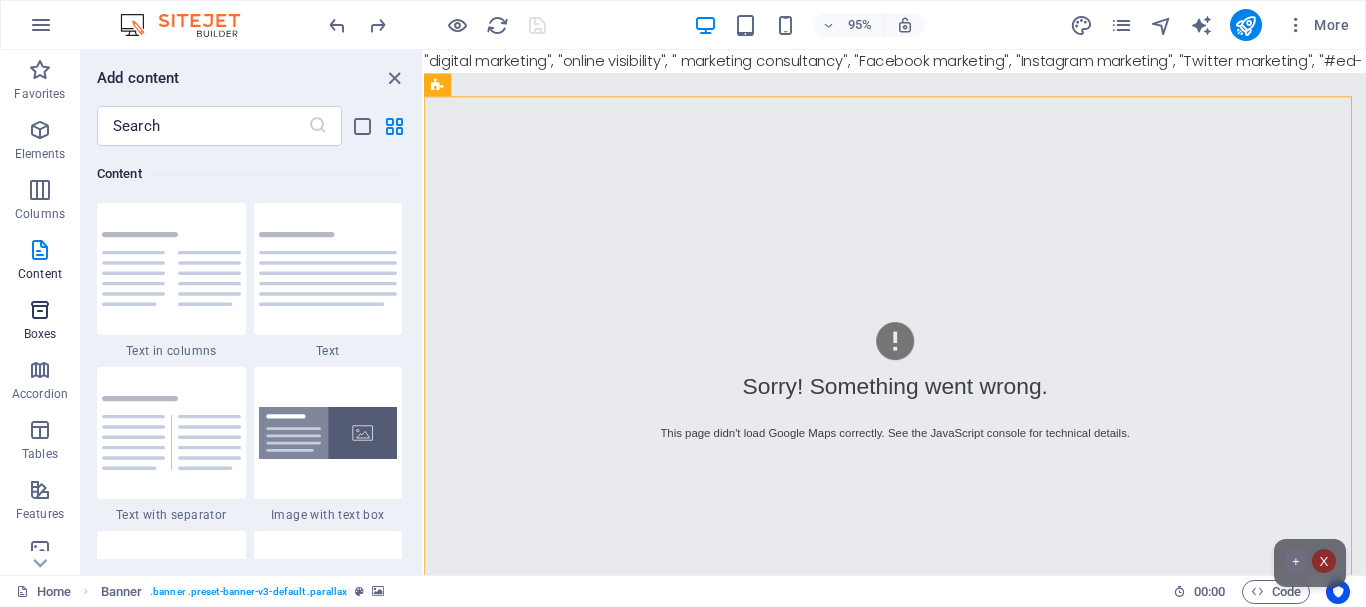 click at bounding box center [40, 310] 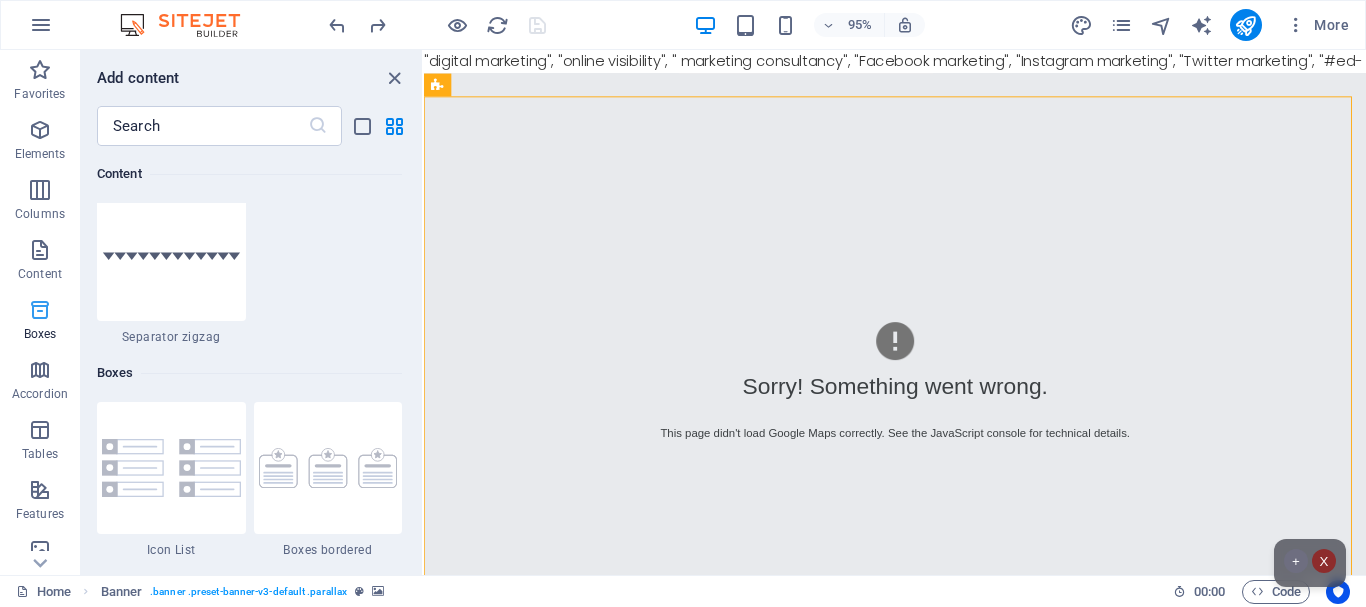 scroll, scrollTop: 5516, scrollLeft: 0, axis: vertical 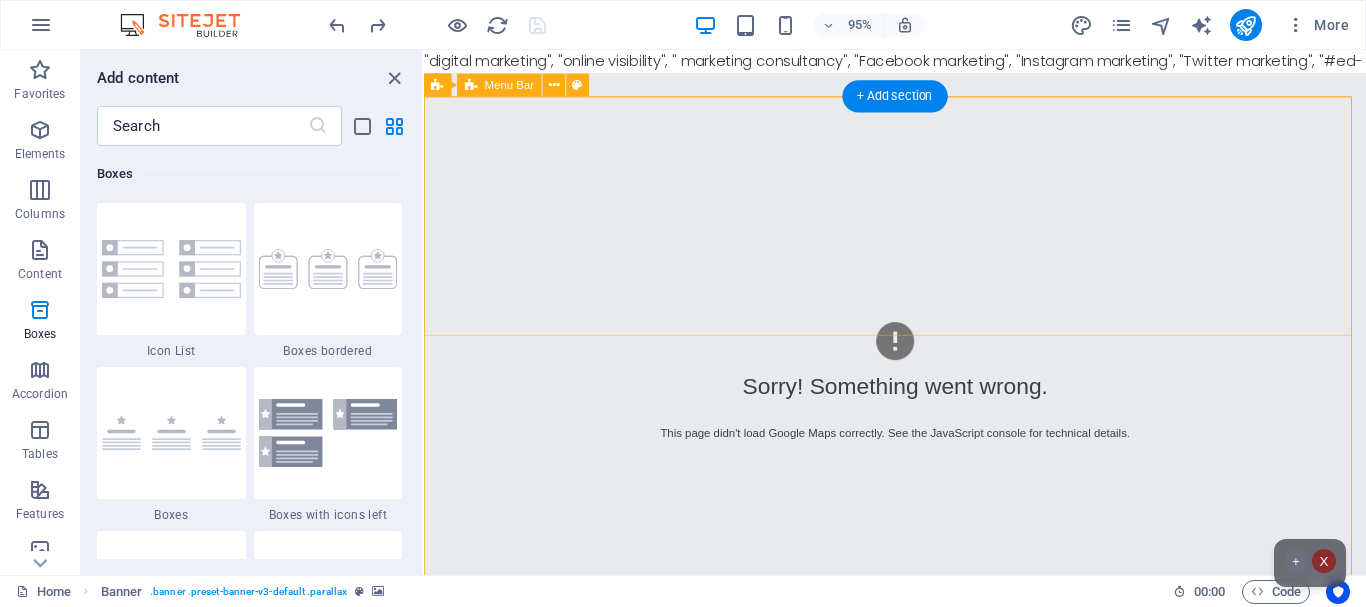 click on "Home About us Services Projects Team Contact" at bounding box center [920, 877] 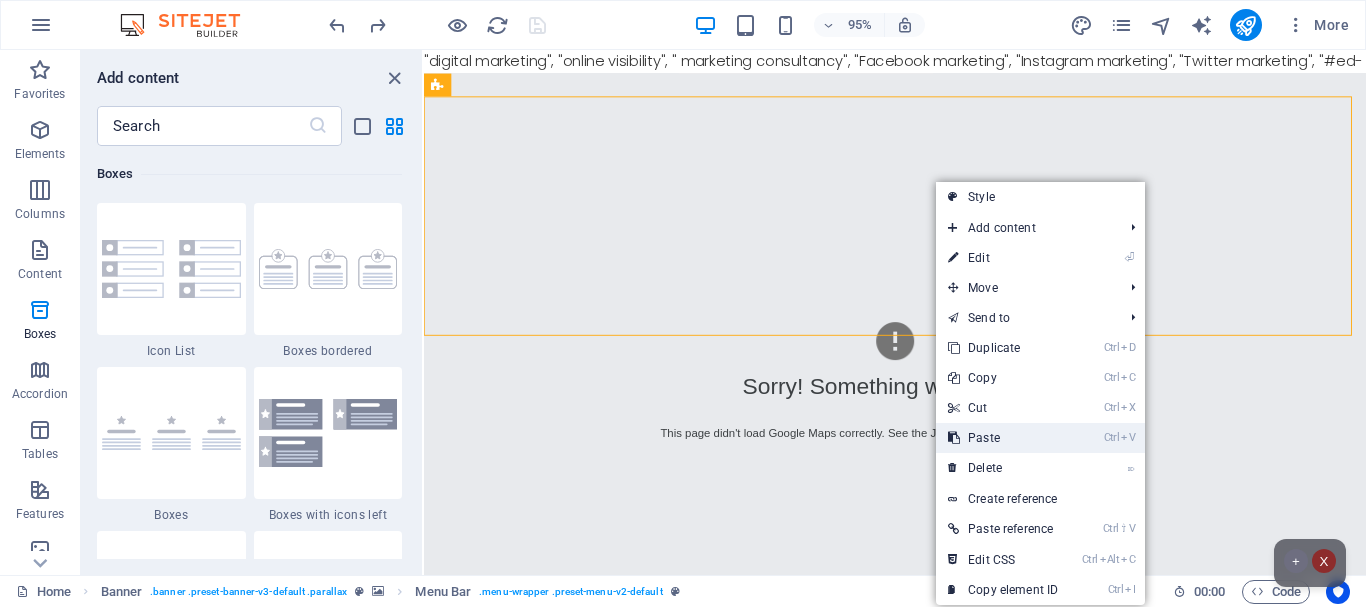 click on "Ctrl V  Paste" at bounding box center (1003, 438) 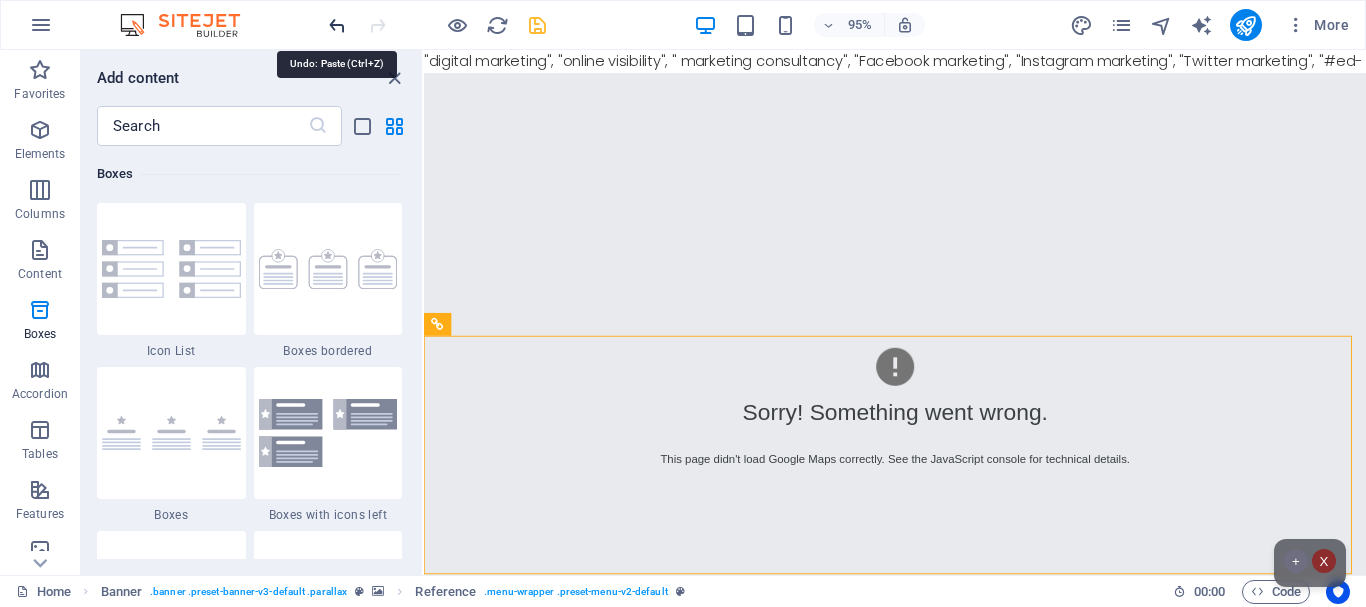 click at bounding box center (337, 25) 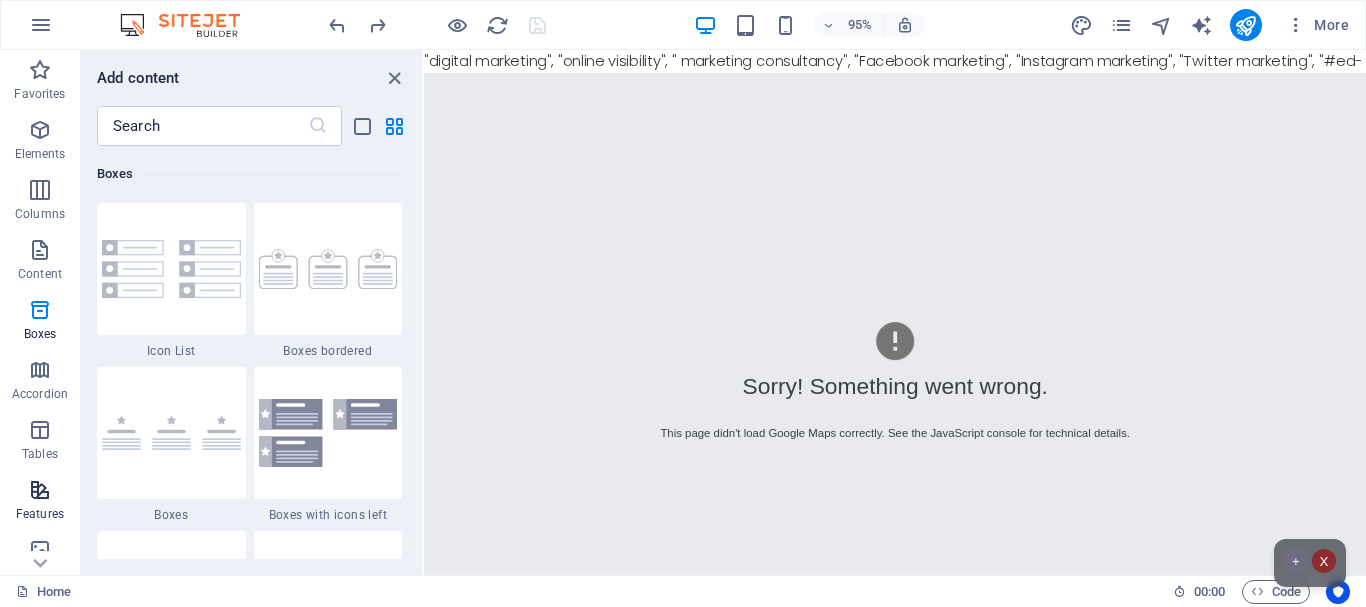 drag, startPoint x: 412, startPoint y: 309, endPoint x: 68, endPoint y: 473, distance: 381.09317 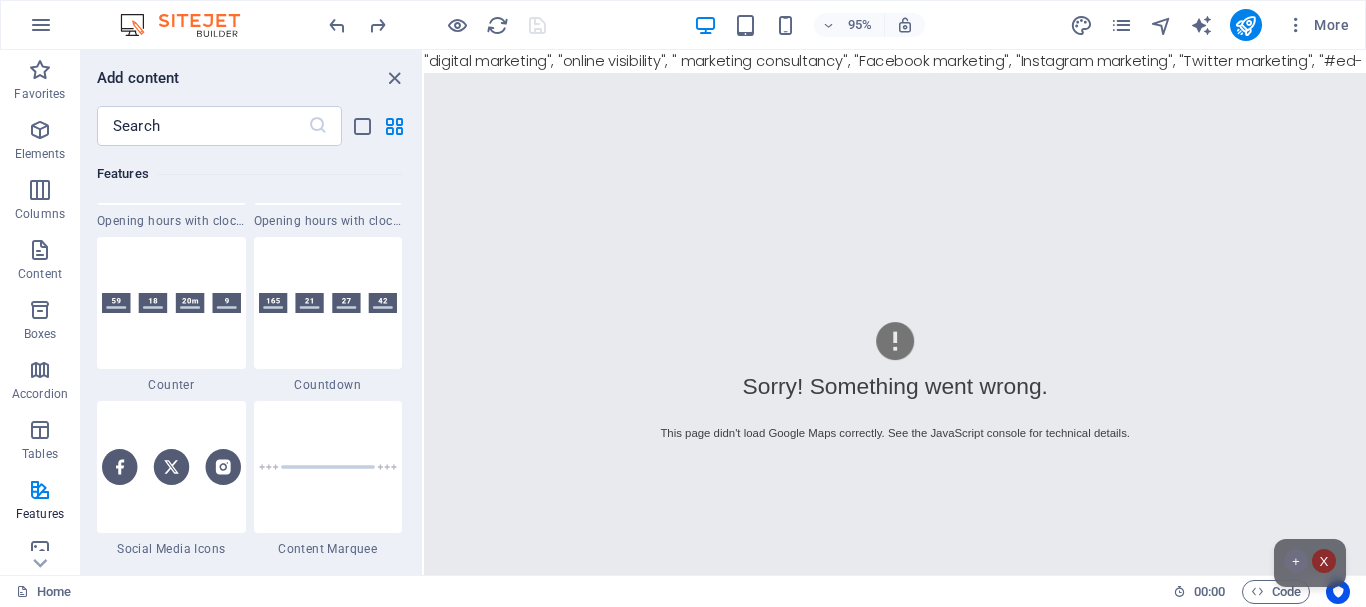 scroll, scrollTop: 8956, scrollLeft: 0, axis: vertical 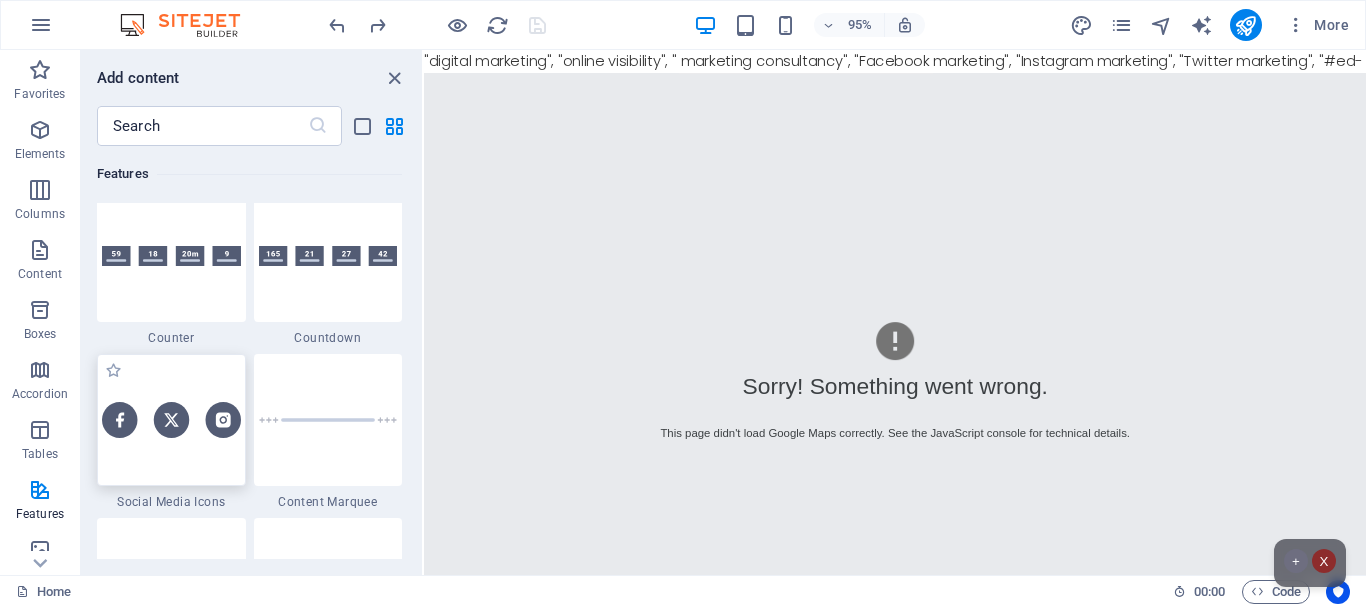click at bounding box center [171, 419] 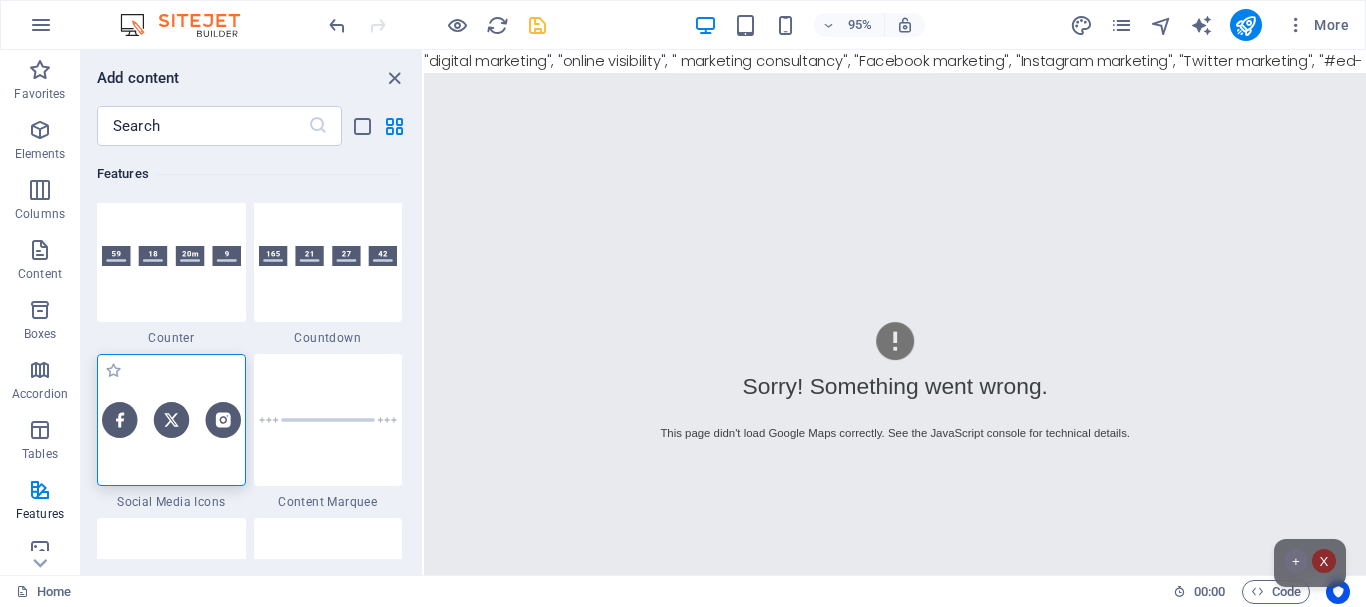 click at bounding box center [171, 419] 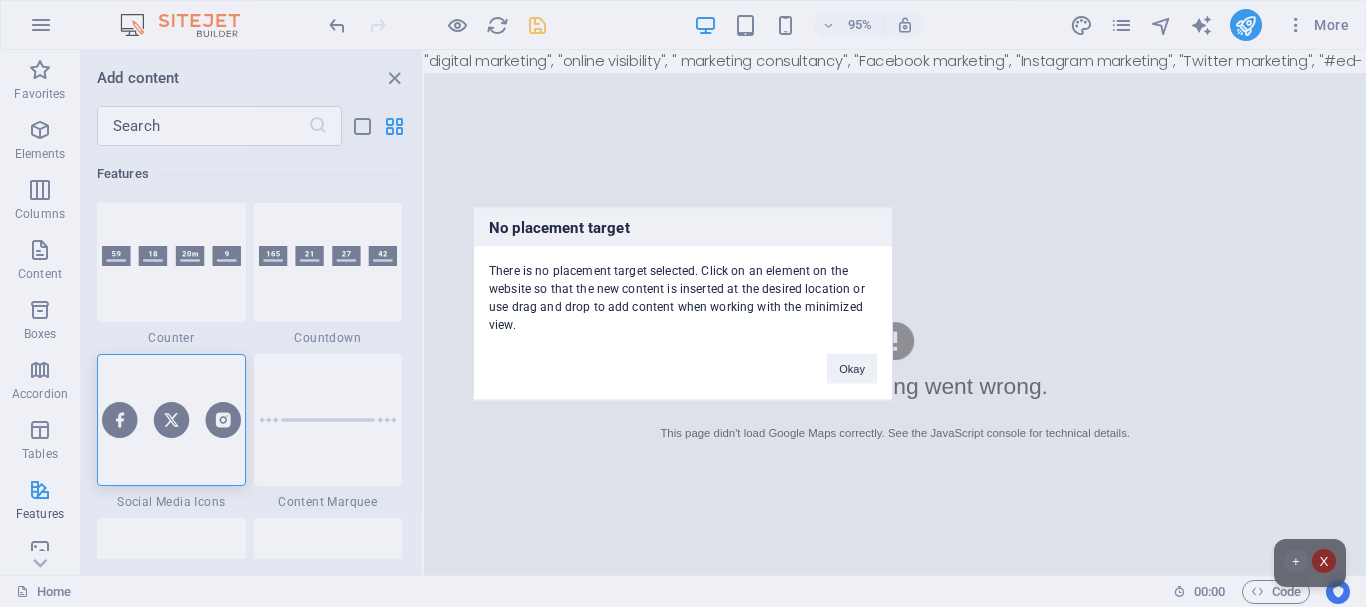 click on "No placement target There is no placement target selected. Click on an element on the website so that the new content is inserted at the desired location or use drag and drop to add content when working with the minimized view. Okay" at bounding box center [683, 303] 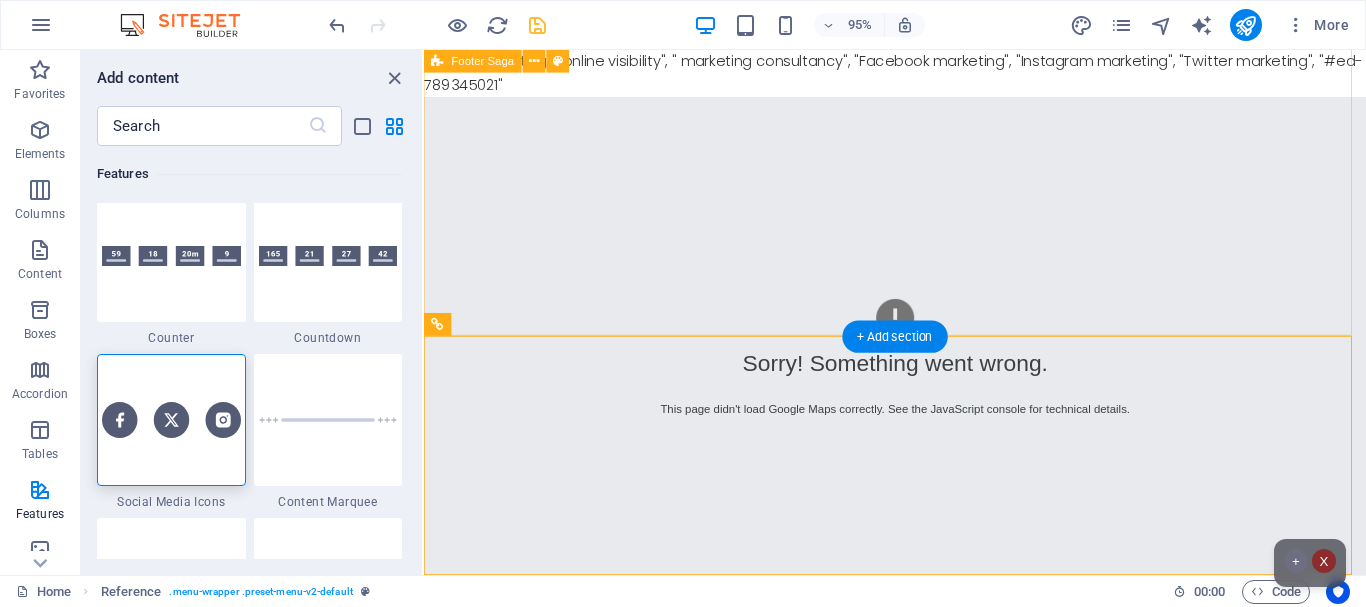 scroll, scrollTop: 8756, scrollLeft: 0, axis: vertical 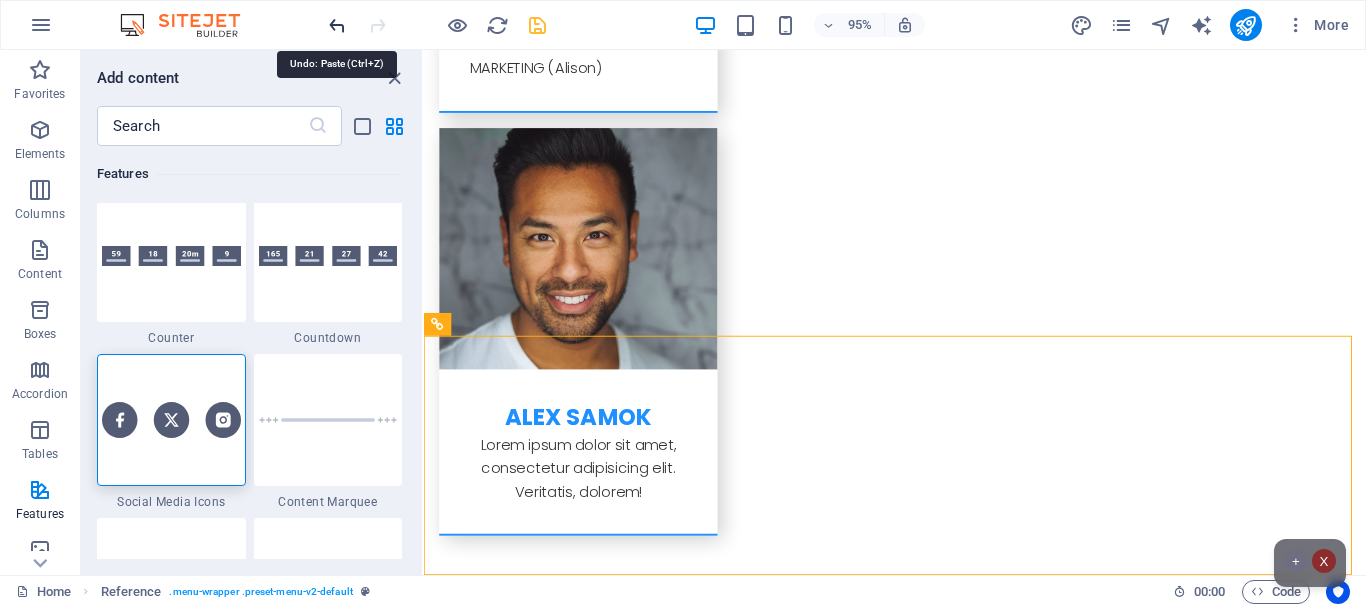 click at bounding box center (337, 25) 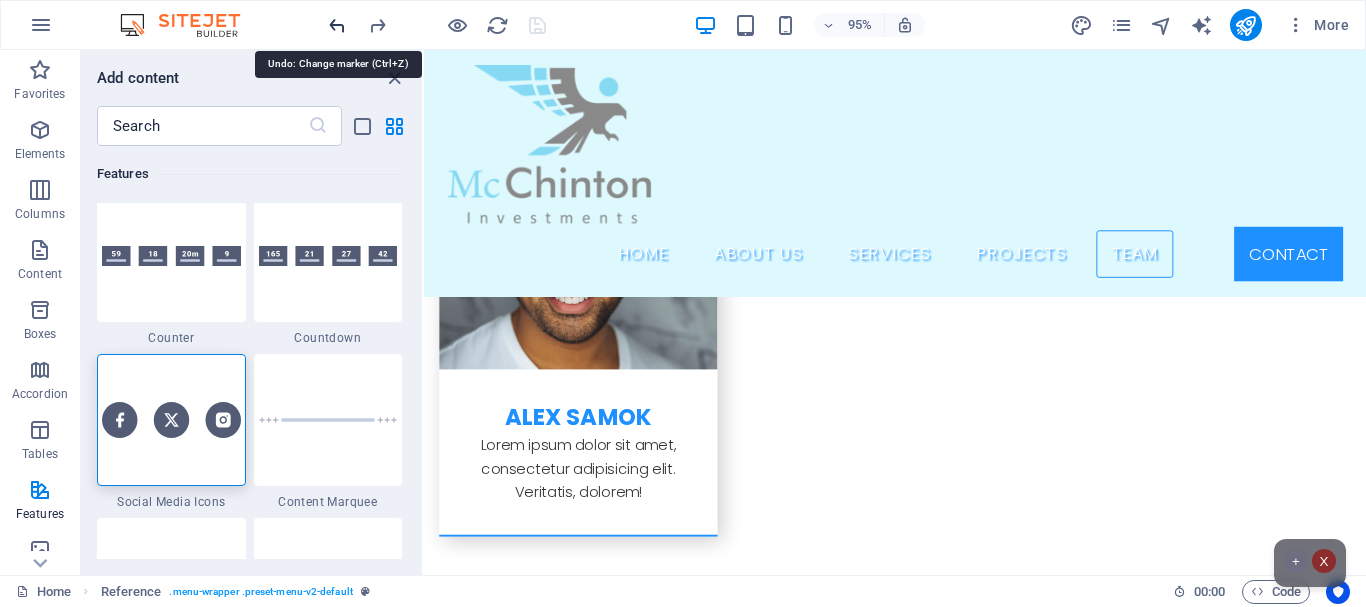 scroll, scrollTop: 8504, scrollLeft: 0, axis: vertical 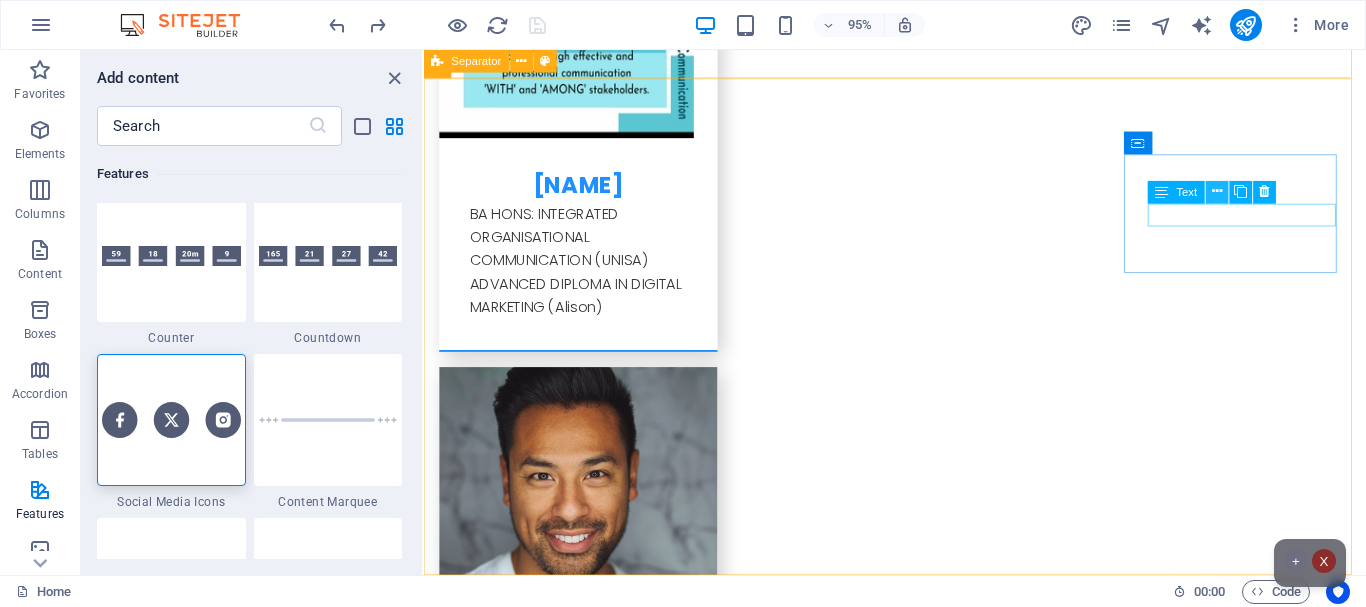 click at bounding box center (1217, 192) 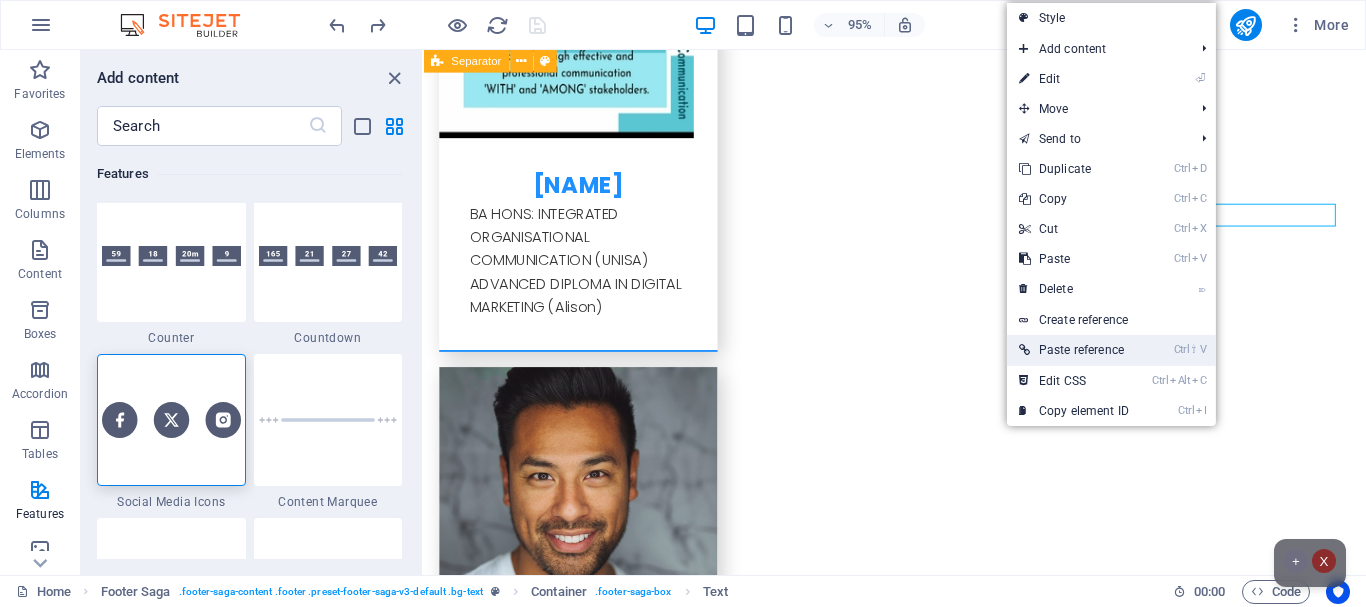 click on "Ctrl ⇧ V  Paste reference" at bounding box center [1074, 350] 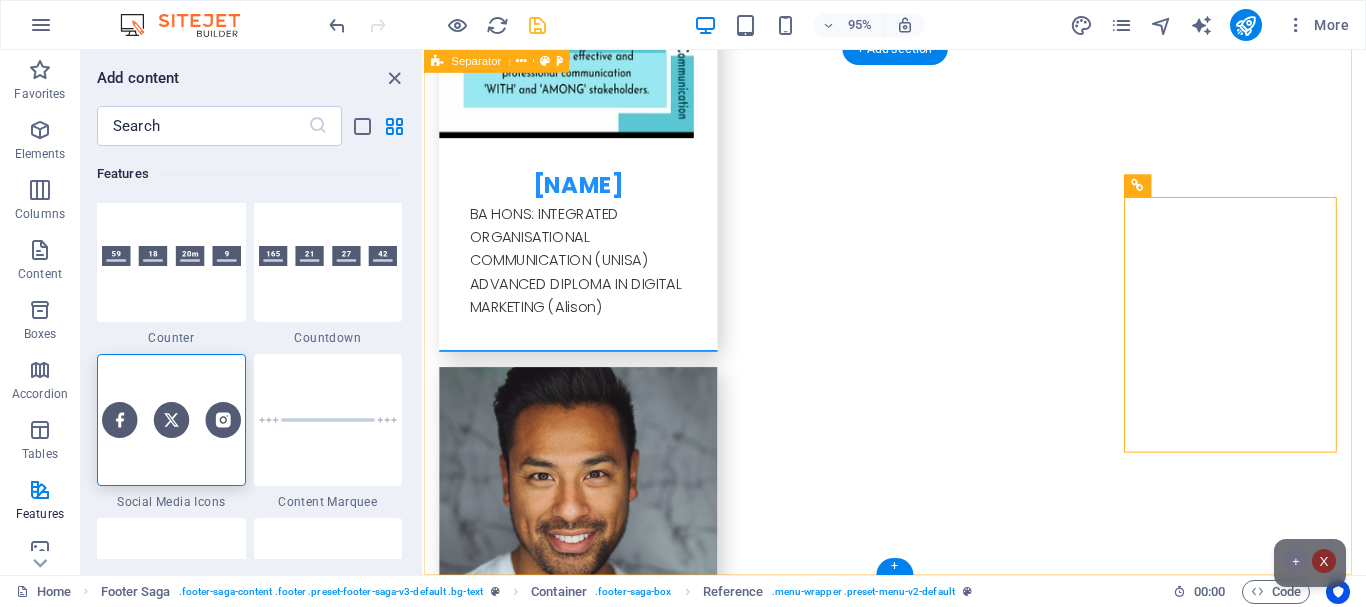 scroll, scrollTop: 8535, scrollLeft: 0, axis: vertical 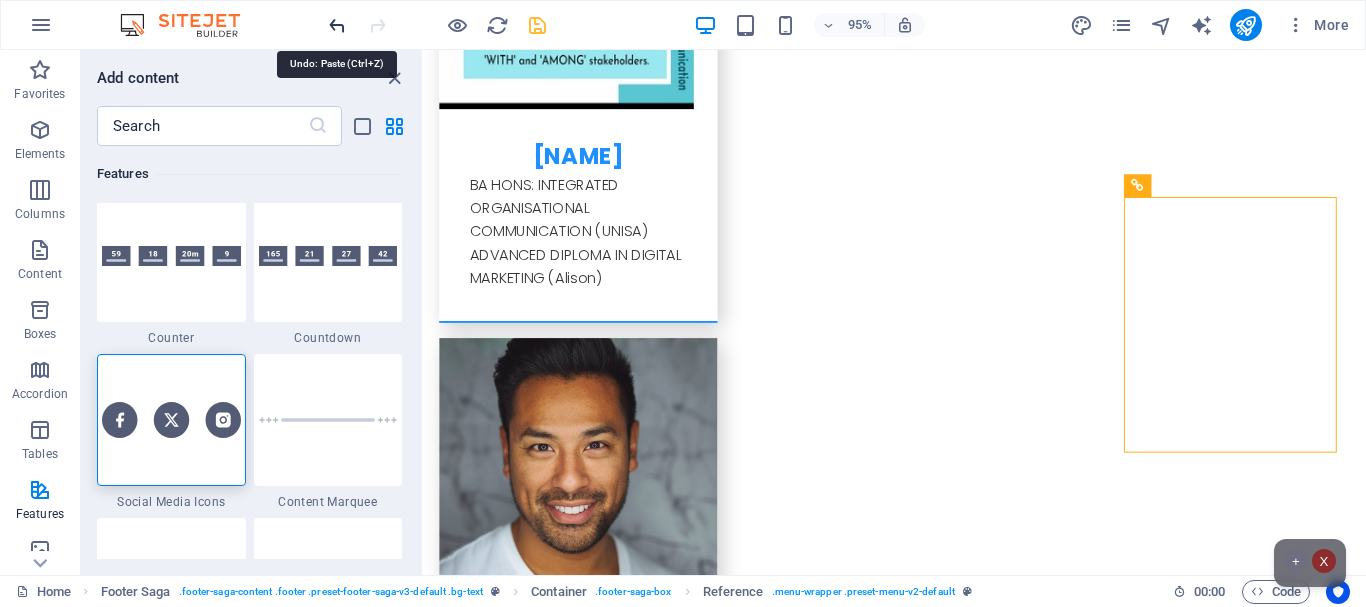 click at bounding box center [337, 25] 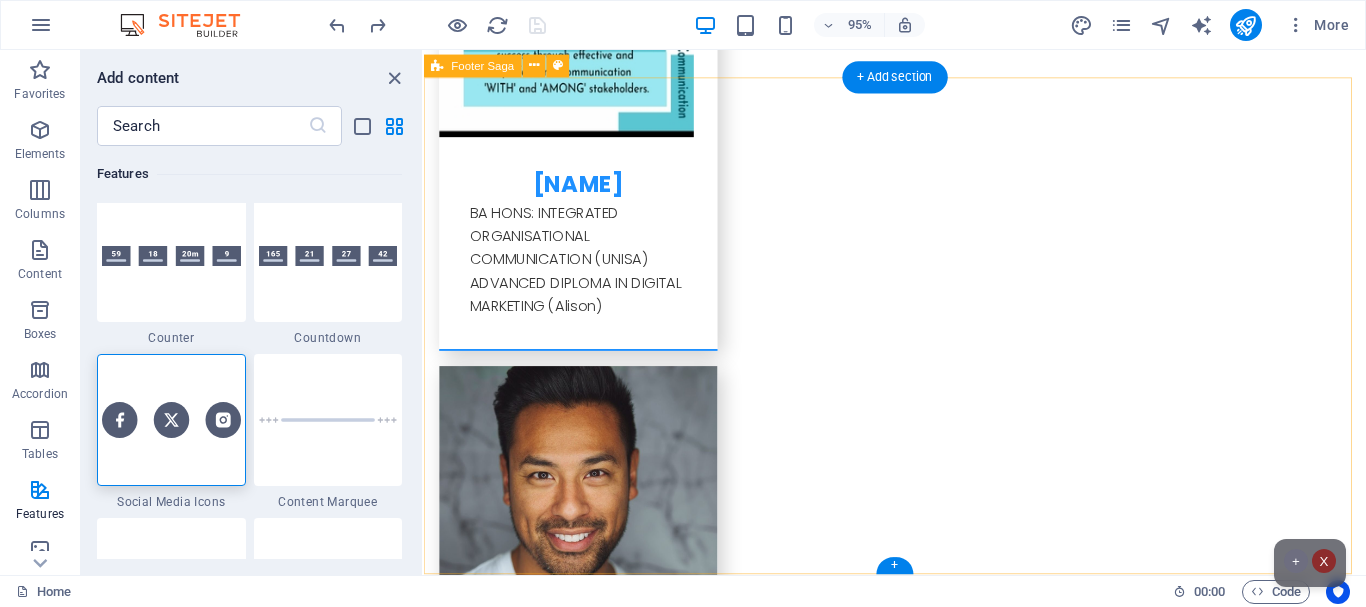 scroll, scrollTop: 8504, scrollLeft: 0, axis: vertical 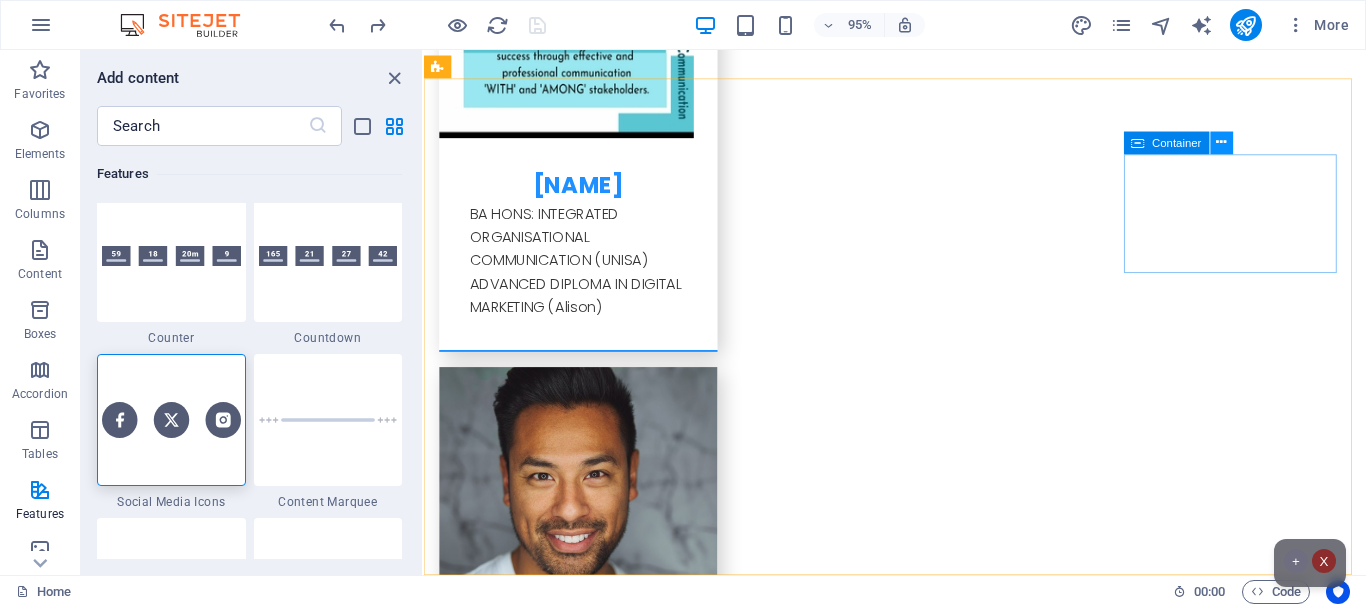 click at bounding box center (1221, 143) 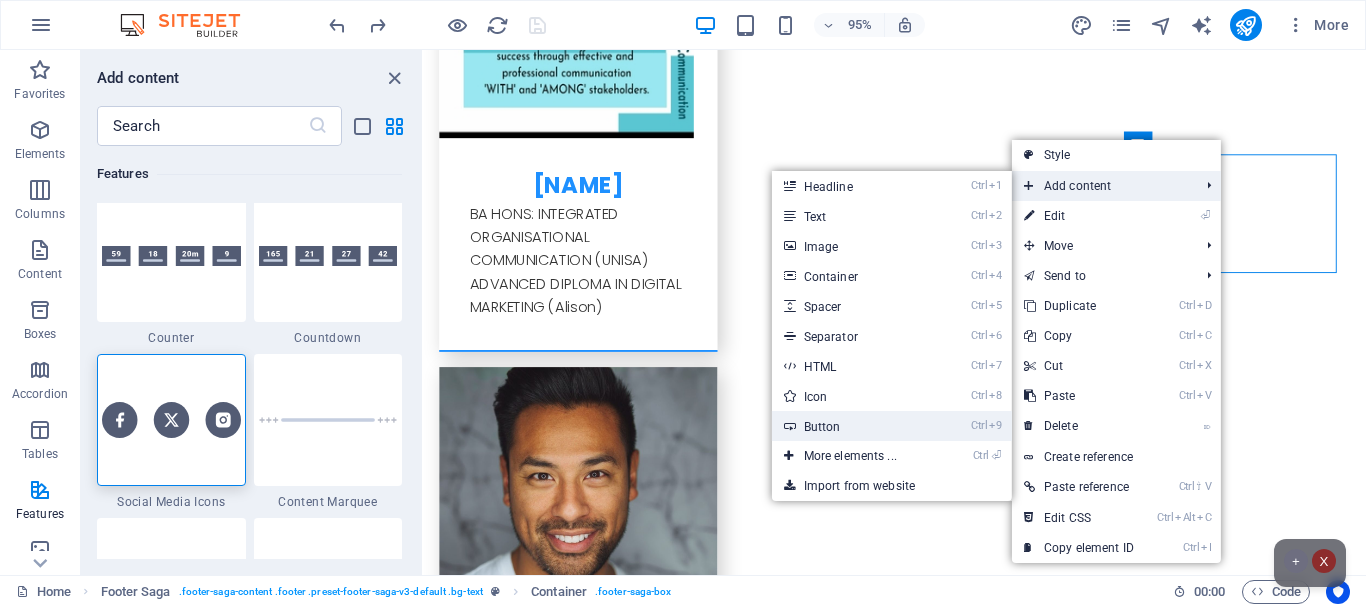 click on "Ctrl 9  Button" at bounding box center (854, 426) 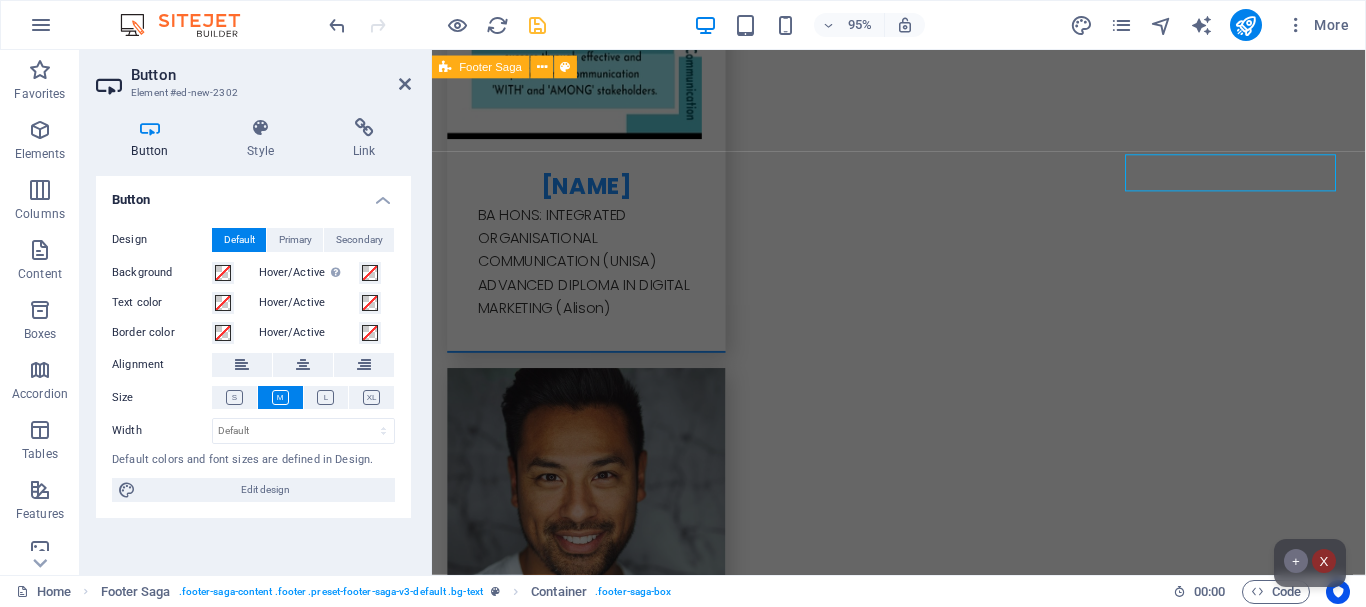 click on "No: [NUMBER] [STREET] [NUMBER] [STREET]  [CITY]. [POSTAL_CODE] Legal Notice Privacy Policy Navigation Home About us Services Projects Team Contact Button label Social Media Facebook Twitter Instagram" at bounding box center (923, 3711) 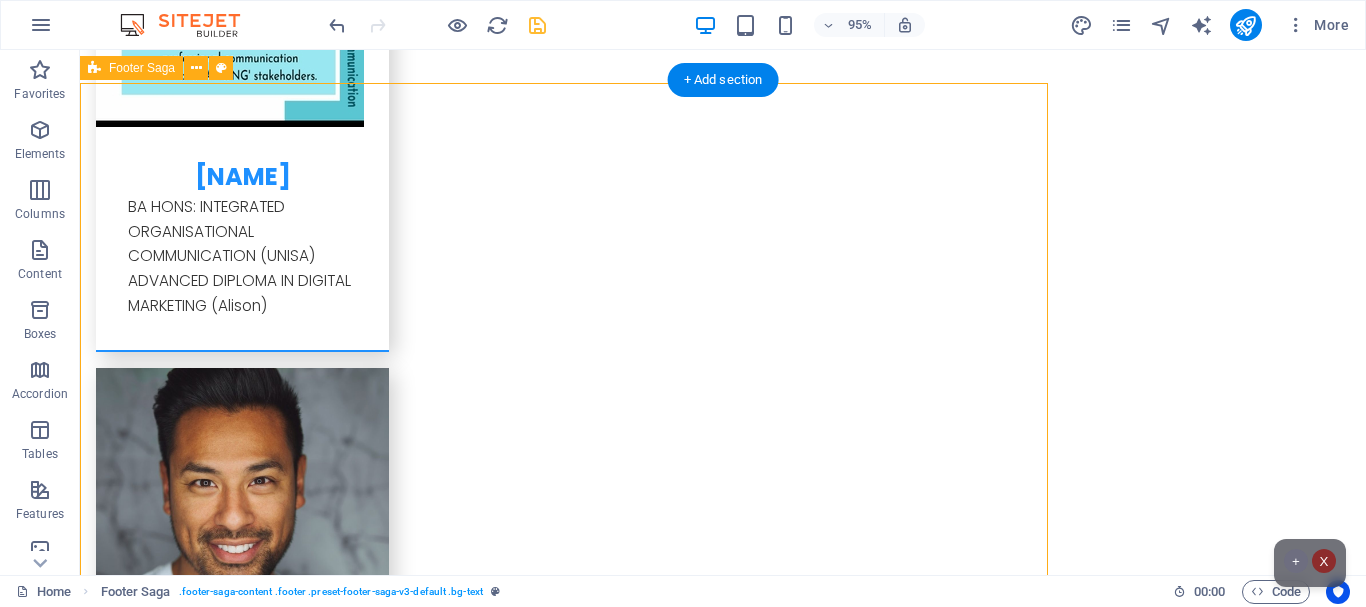 scroll, scrollTop: 8479, scrollLeft: 0, axis: vertical 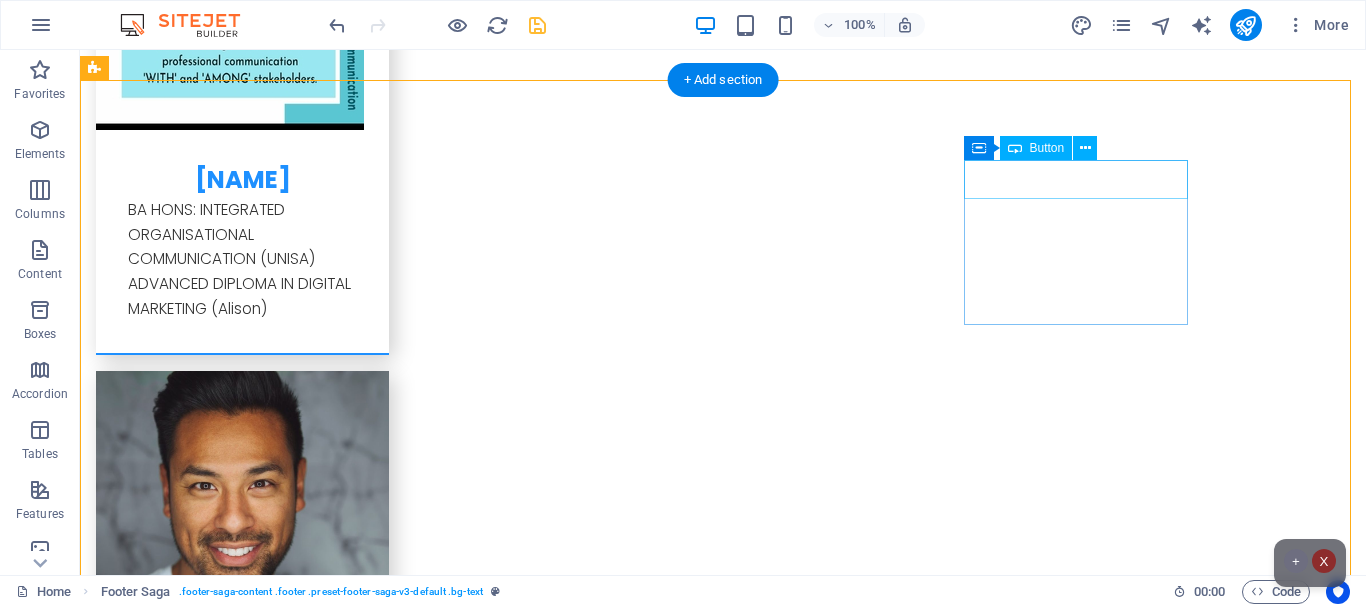 click on "Button label" at bounding box center (208, 4198) 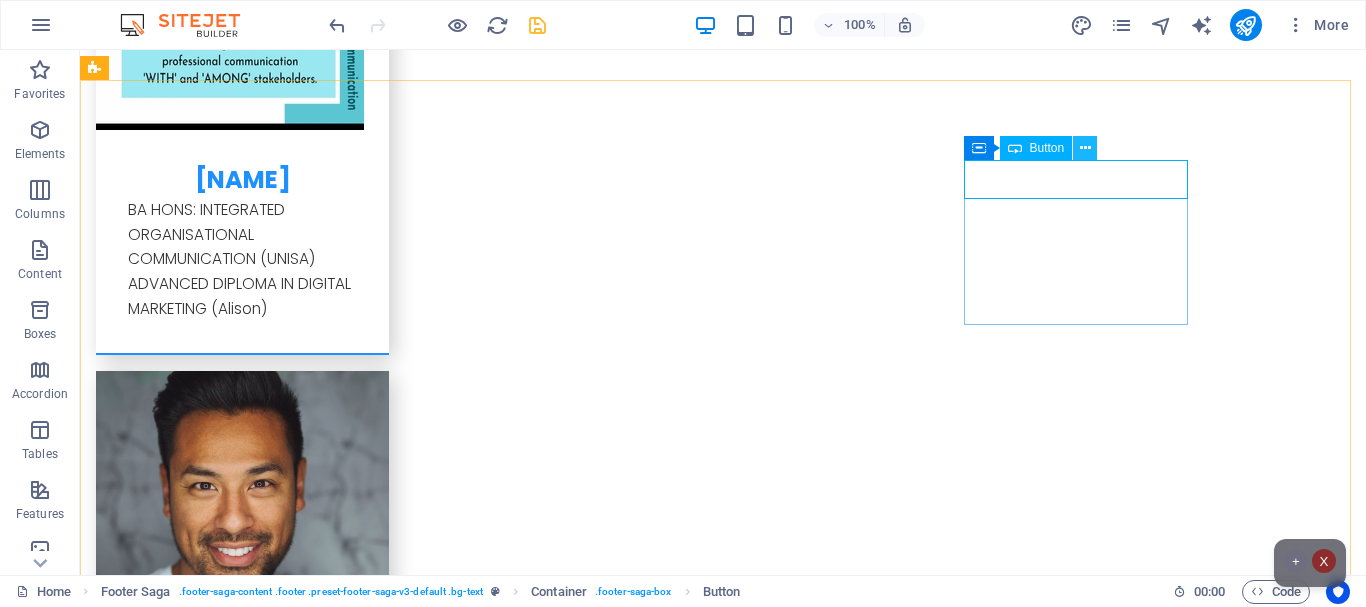 click at bounding box center [1085, 148] 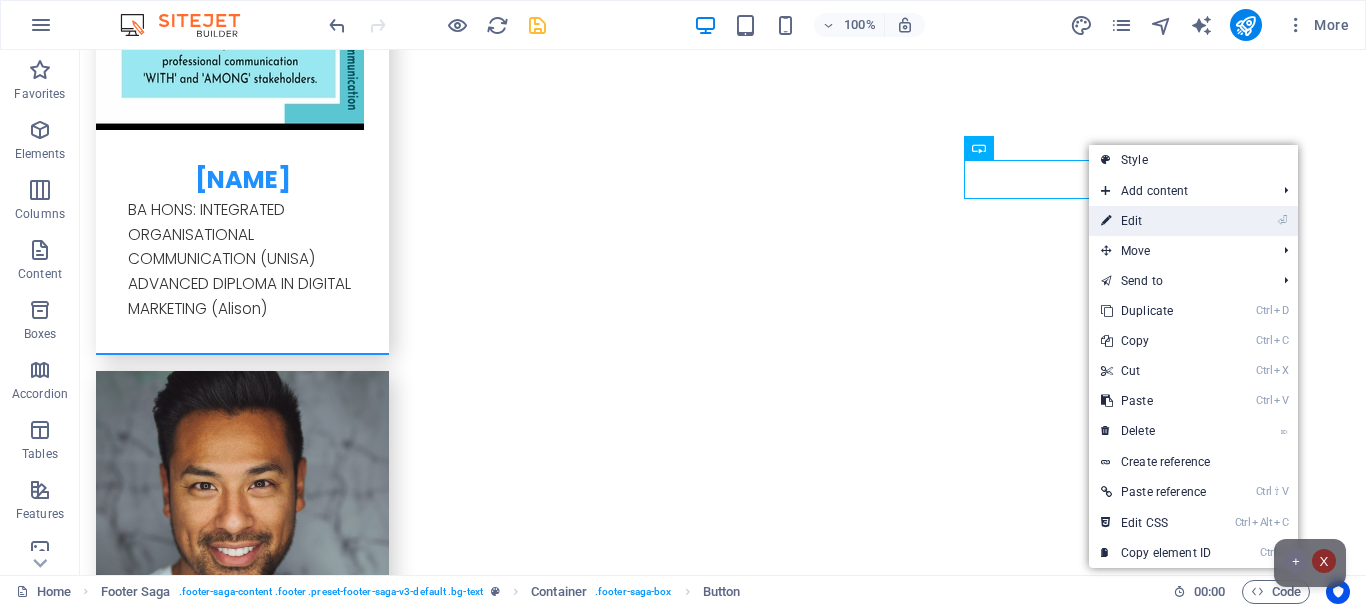 click on "⏎  Edit" at bounding box center [1156, 221] 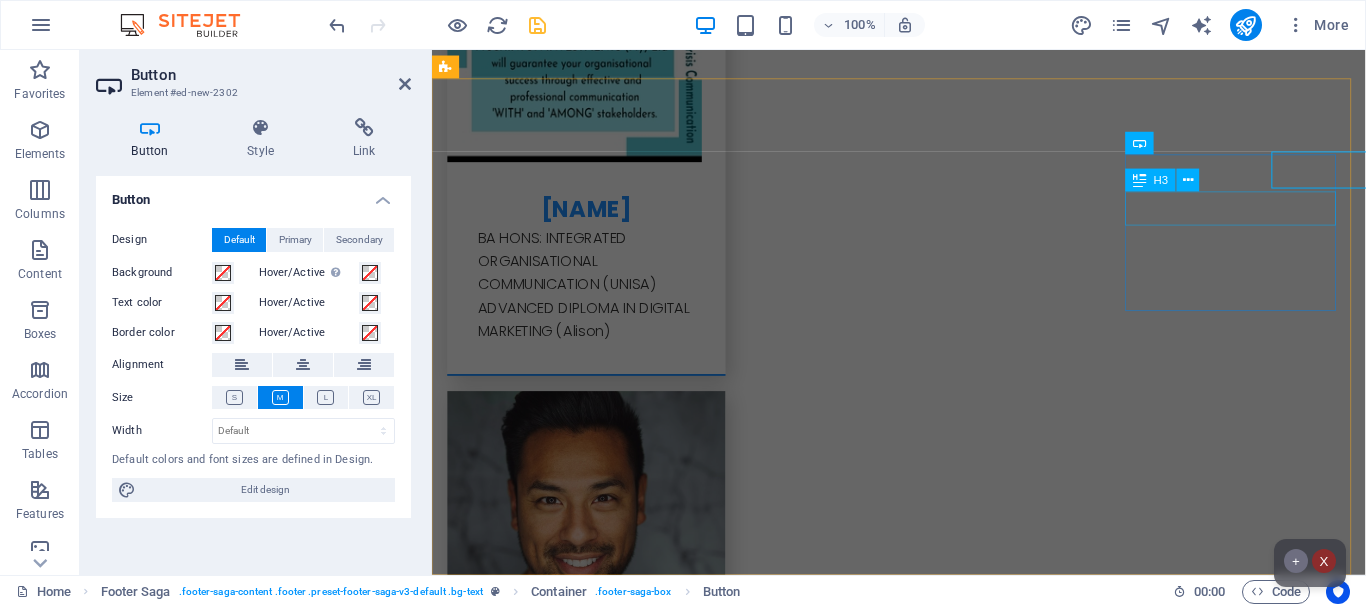 scroll, scrollTop: 8482, scrollLeft: 0, axis: vertical 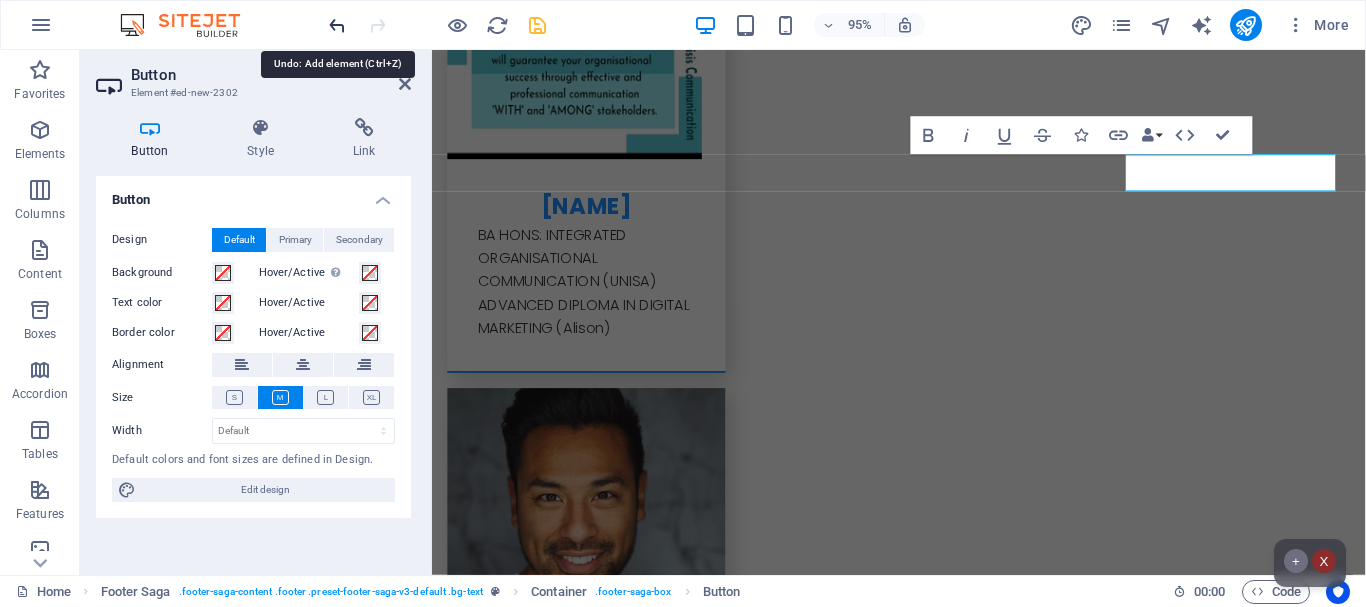 click at bounding box center (337, 25) 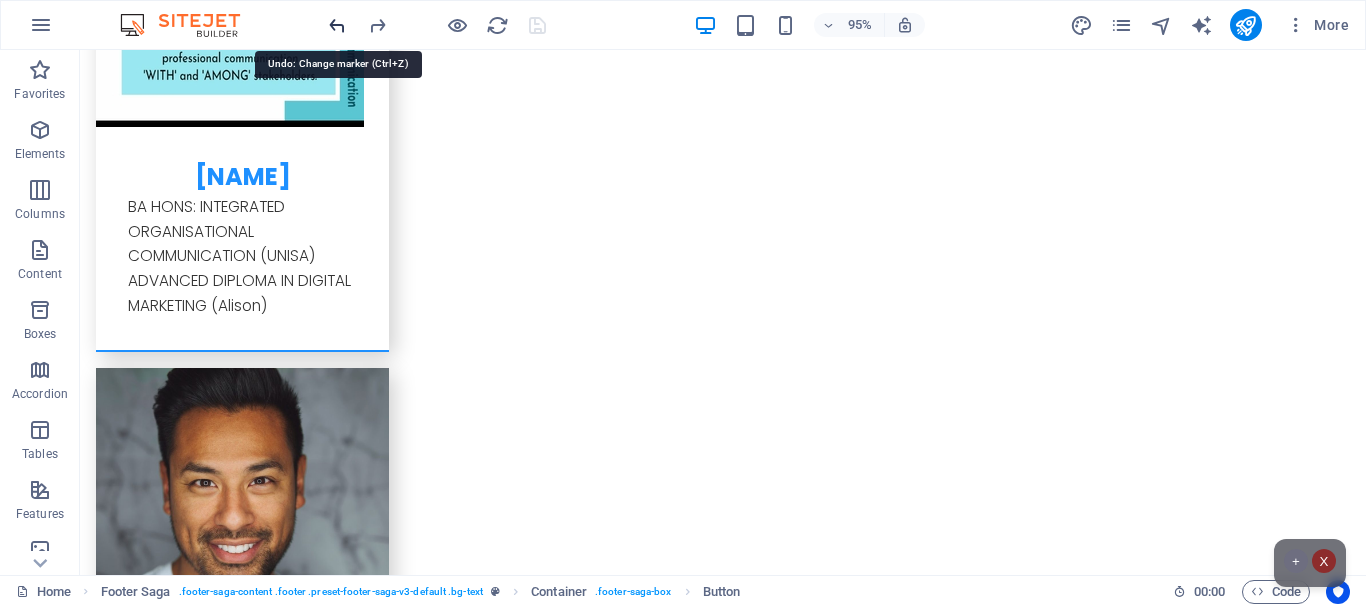 scroll, scrollTop: 8479, scrollLeft: 0, axis: vertical 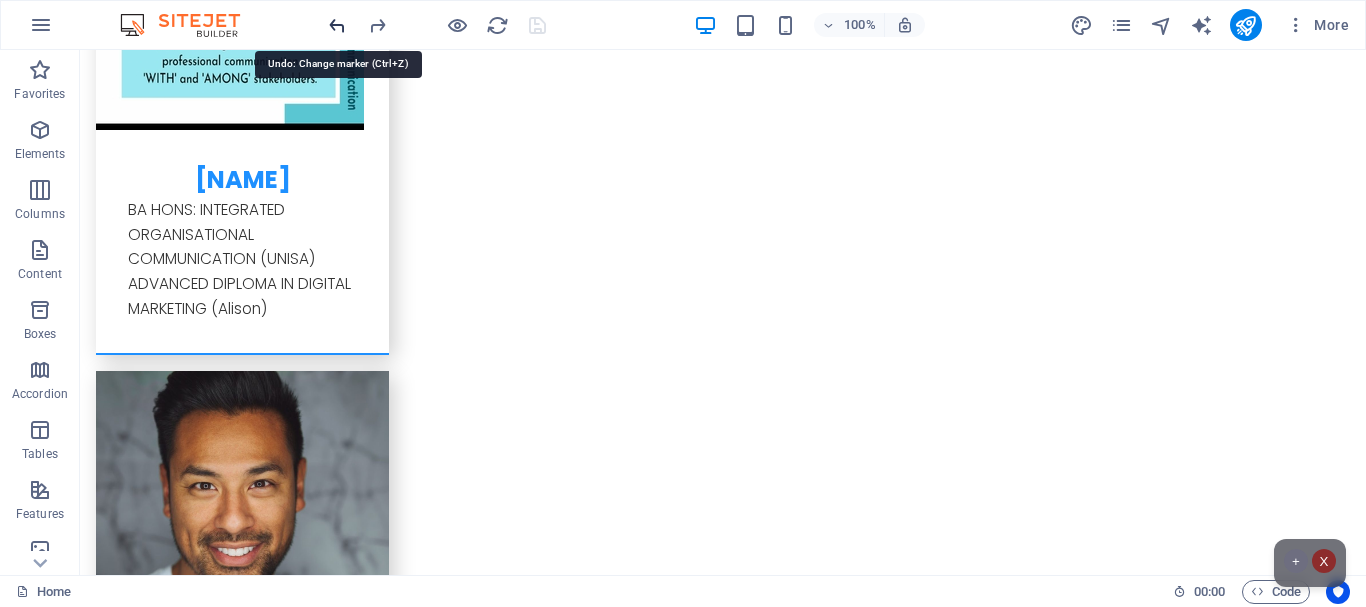 click at bounding box center [337, 25] 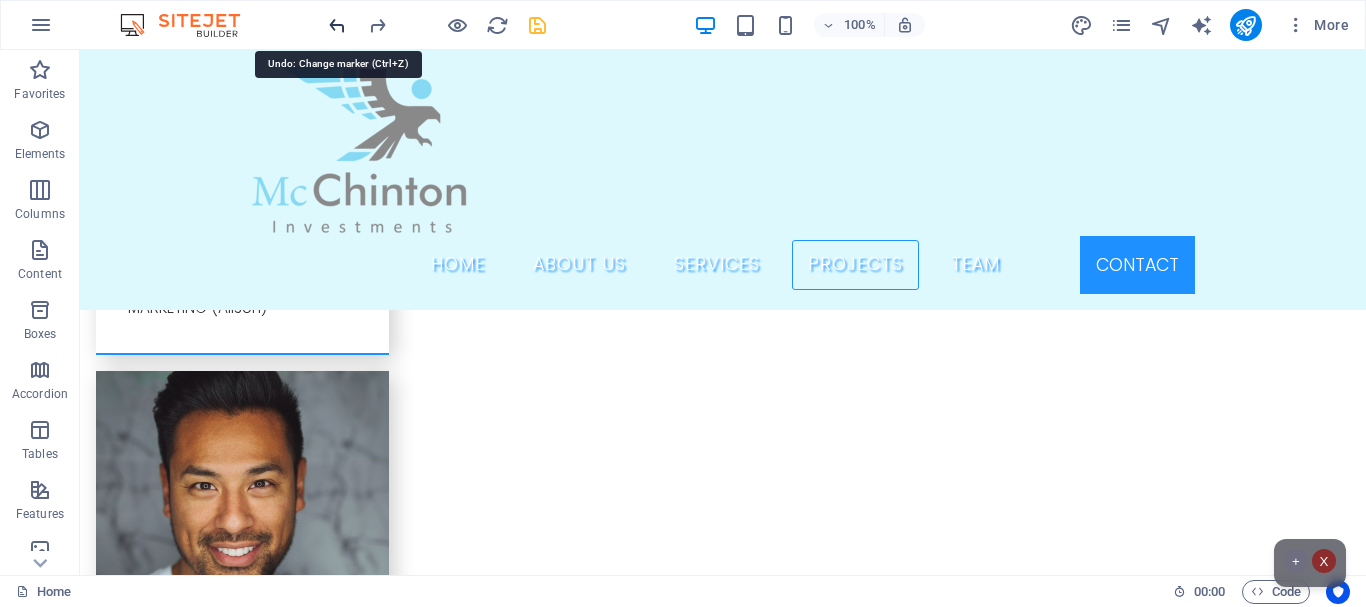 scroll, scrollTop: 81, scrollLeft: 0, axis: vertical 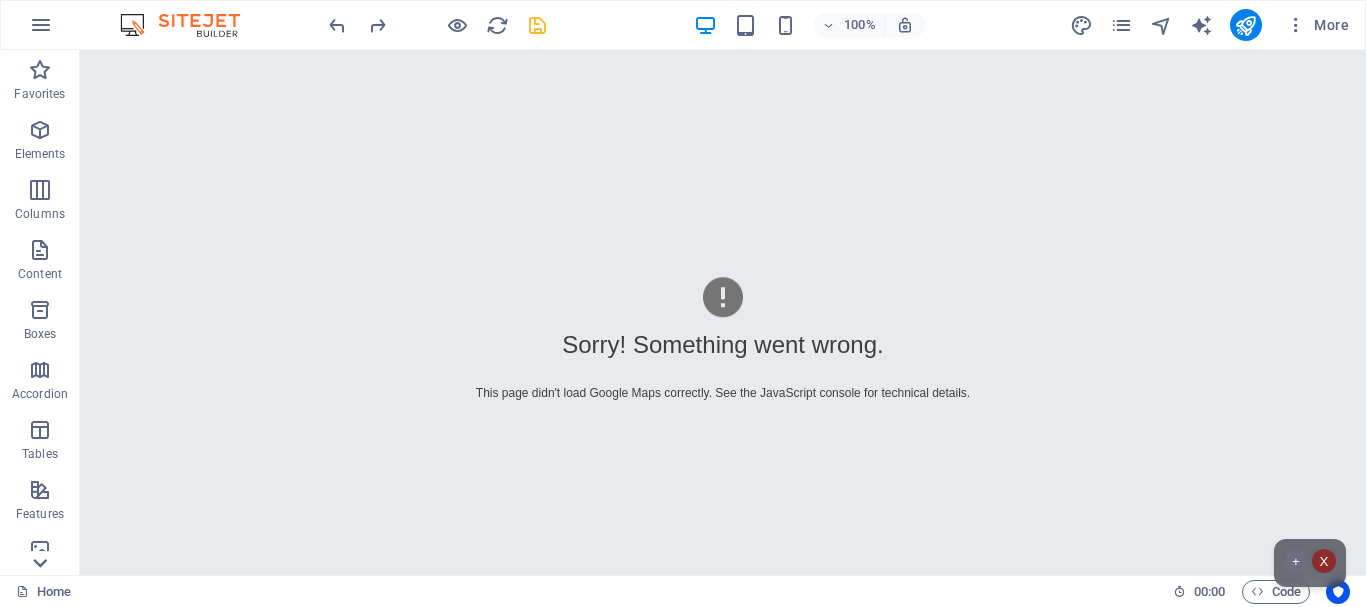 click 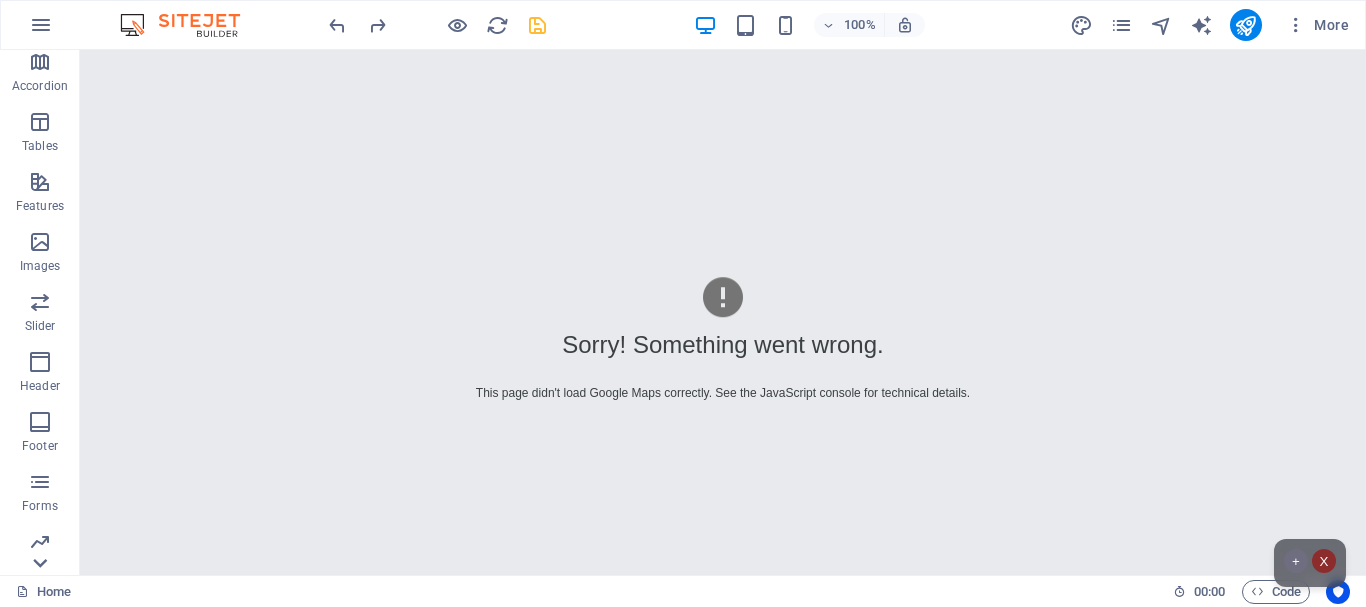 scroll, scrollTop: 375, scrollLeft: 0, axis: vertical 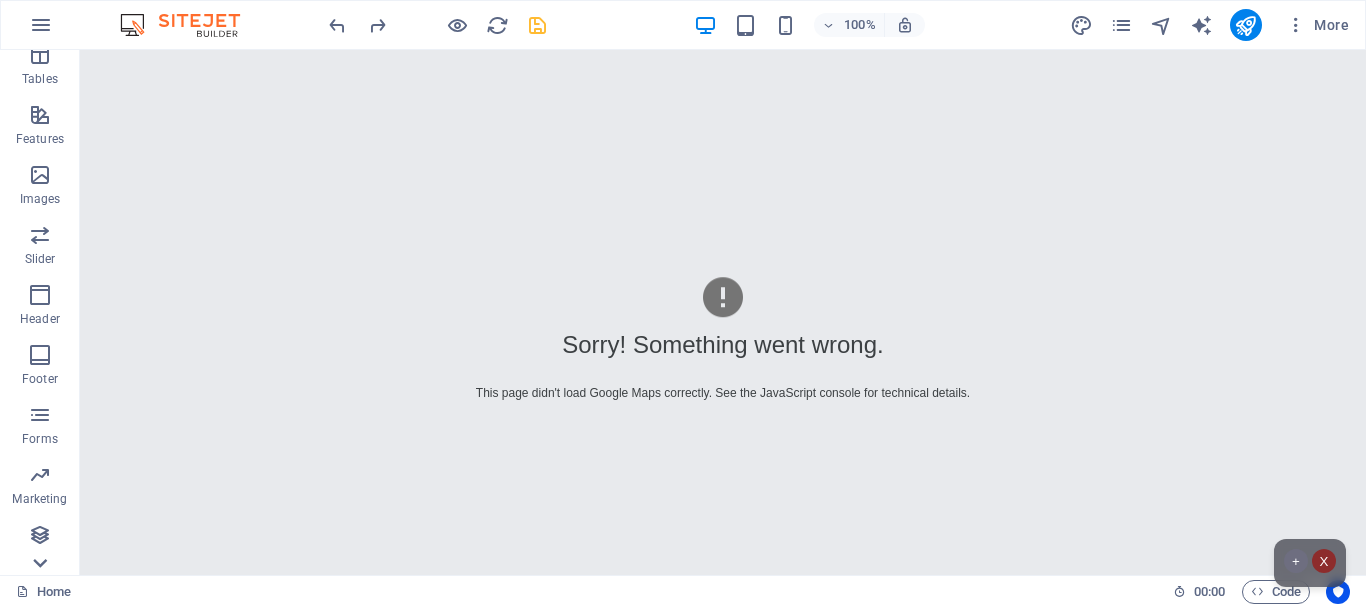 click on "Favorites Elements Columns Content Boxes Accordion Tables Features Images Slider Header Footer Forms Marketing Collections" at bounding box center [40, 312] 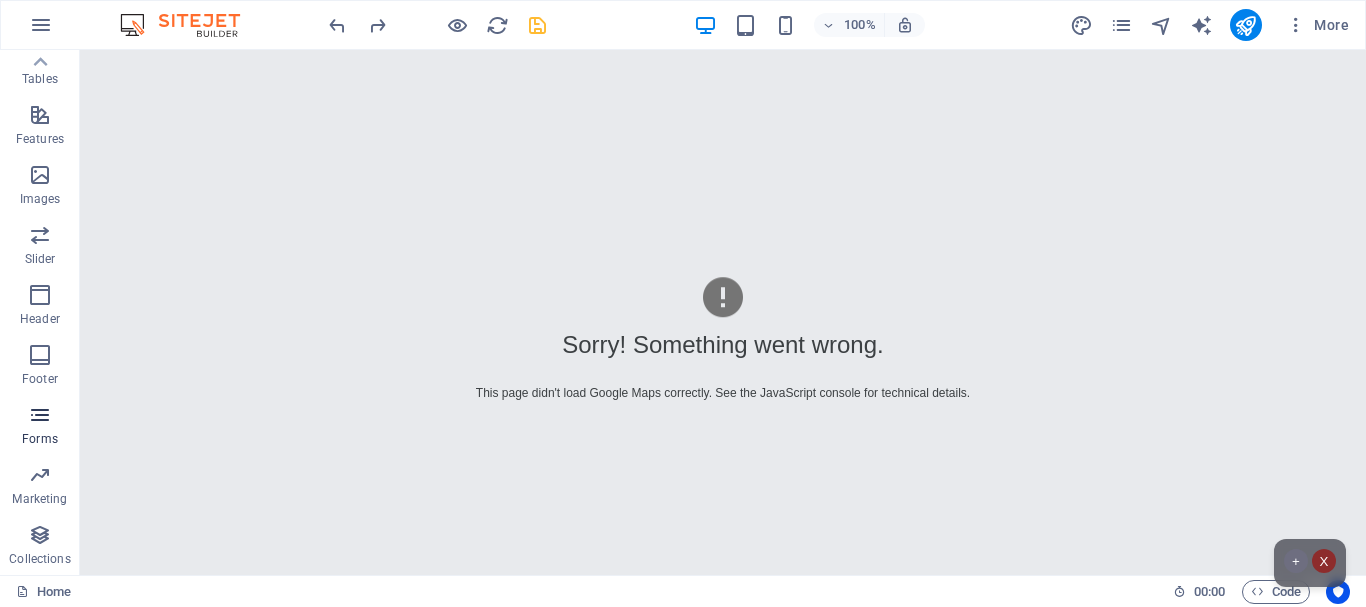 click at bounding box center [40, 415] 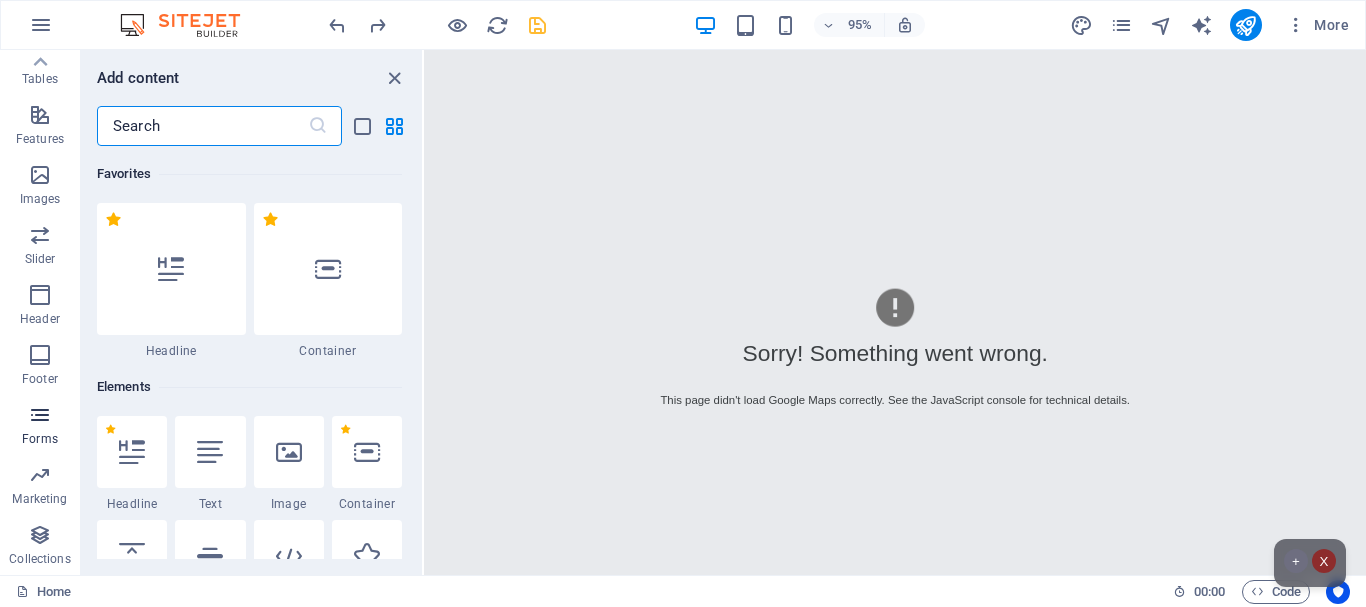 scroll, scrollTop: 14600, scrollLeft: 0, axis: vertical 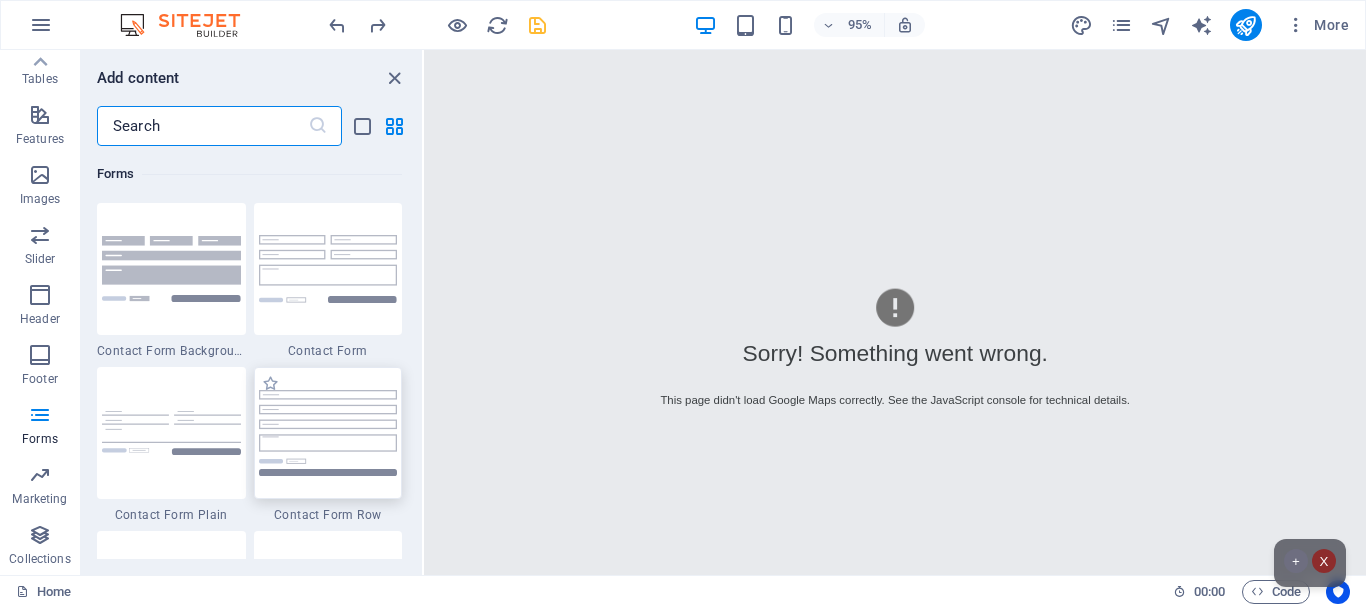 click at bounding box center [328, 432] 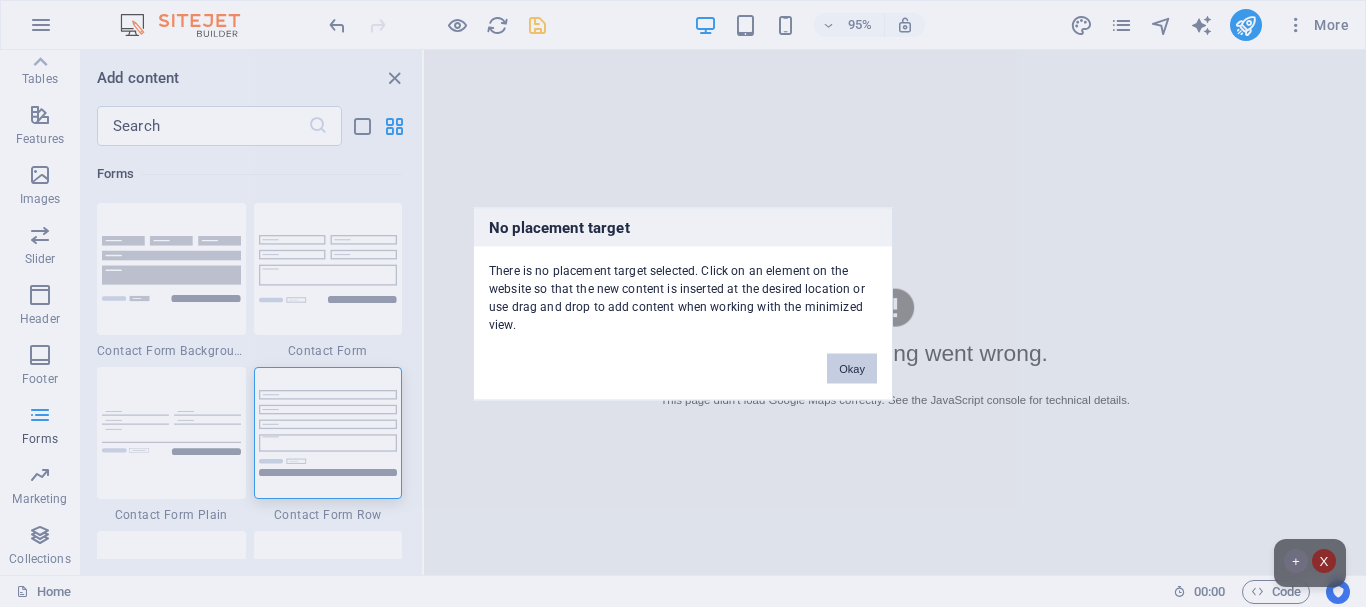 click on "Okay" at bounding box center [852, 368] 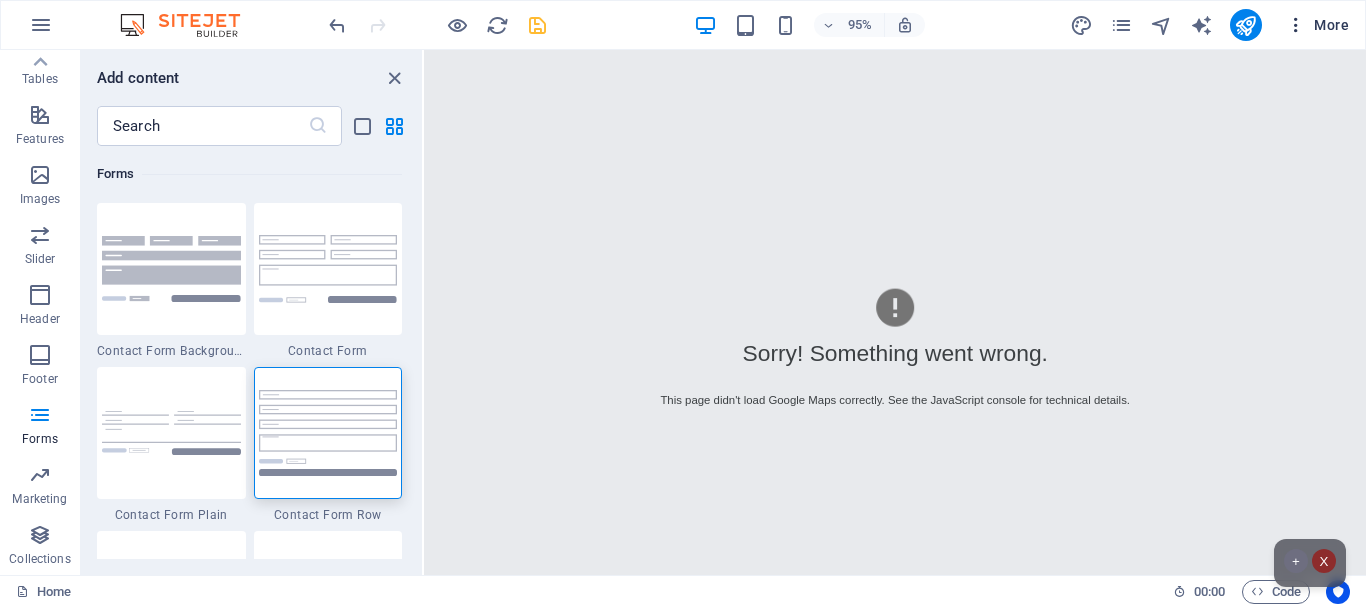 click on "More" at bounding box center (1317, 25) 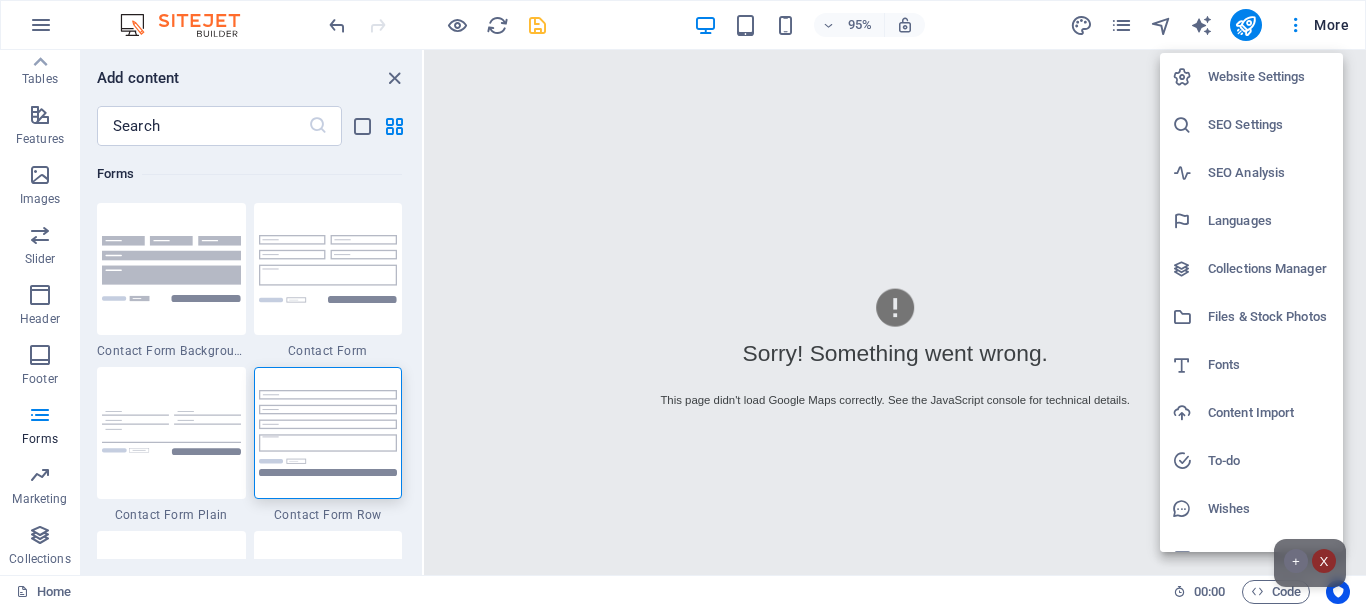 click on "Website Settings" at bounding box center [1269, 77] 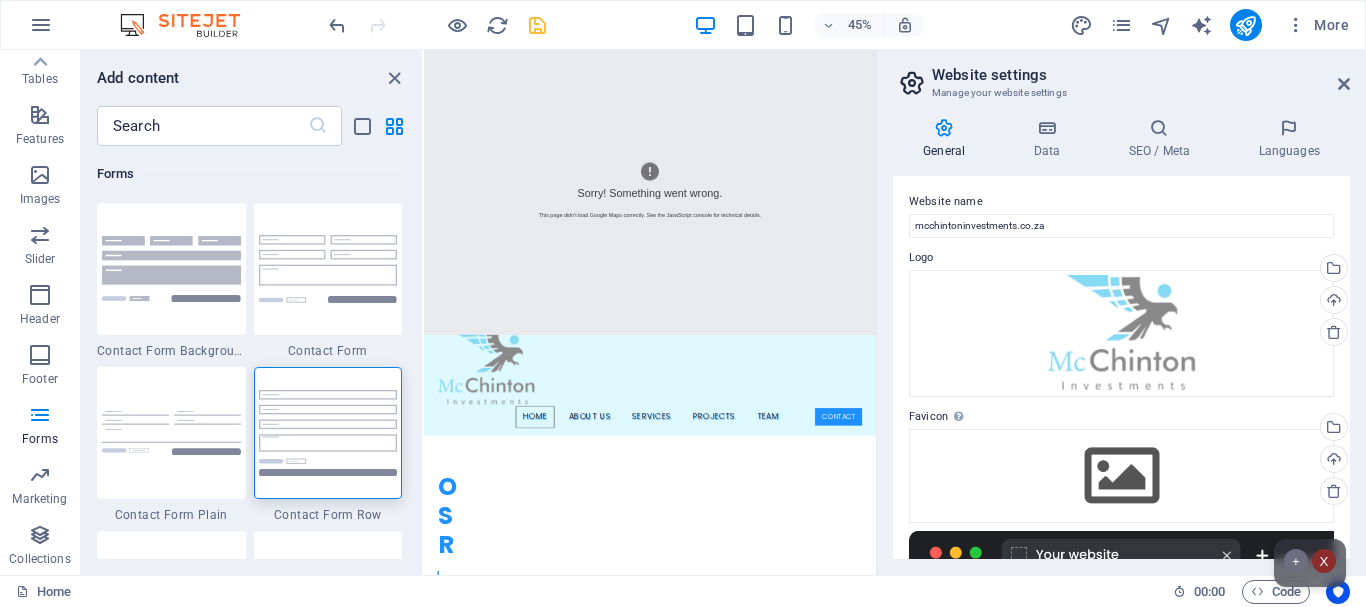 scroll, scrollTop: 0, scrollLeft: 0, axis: both 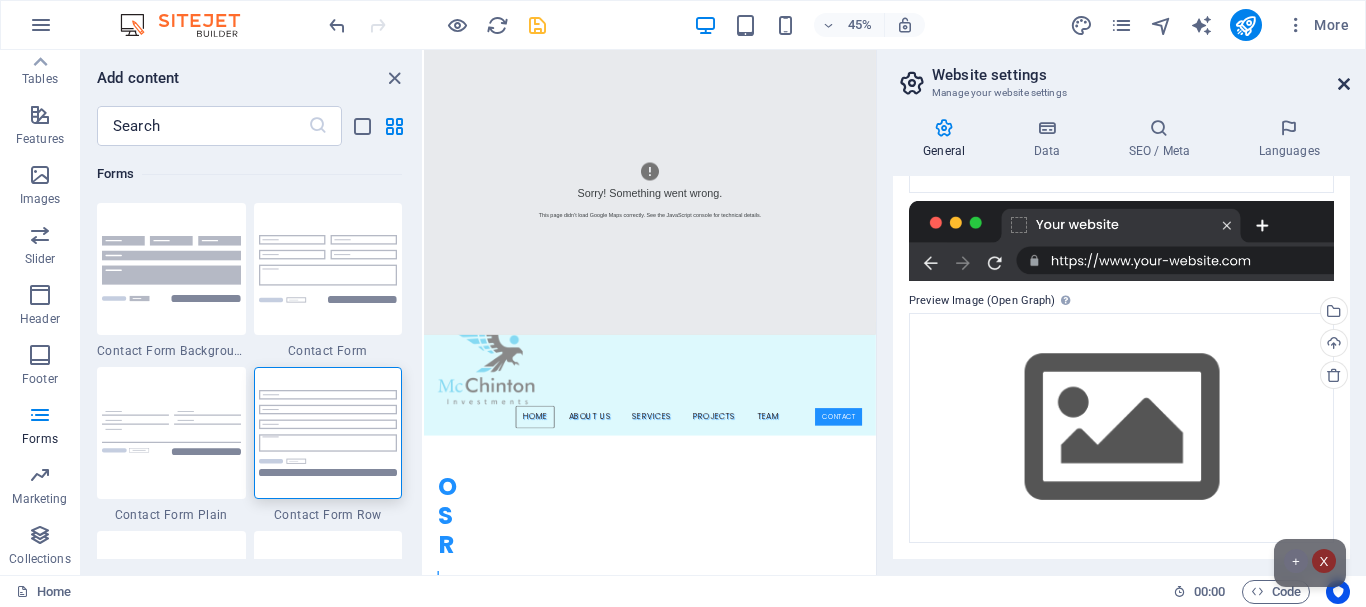 click at bounding box center (1344, 84) 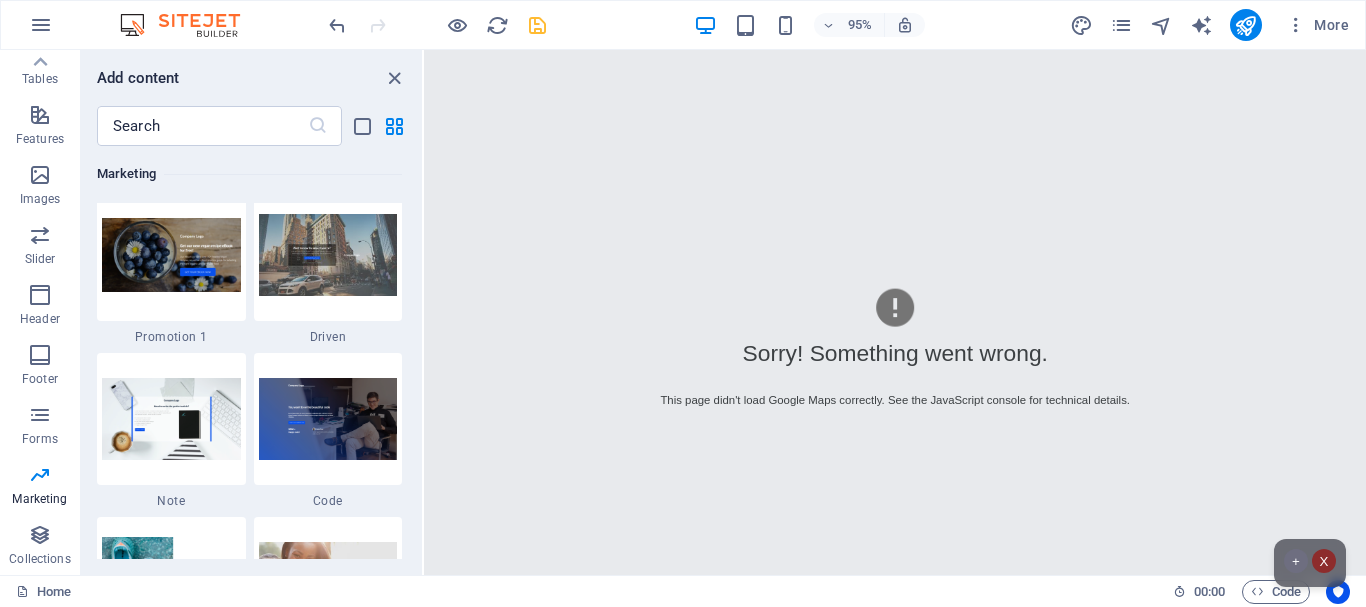 scroll, scrollTop: 17335, scrollLeft: 0, axis: vertical 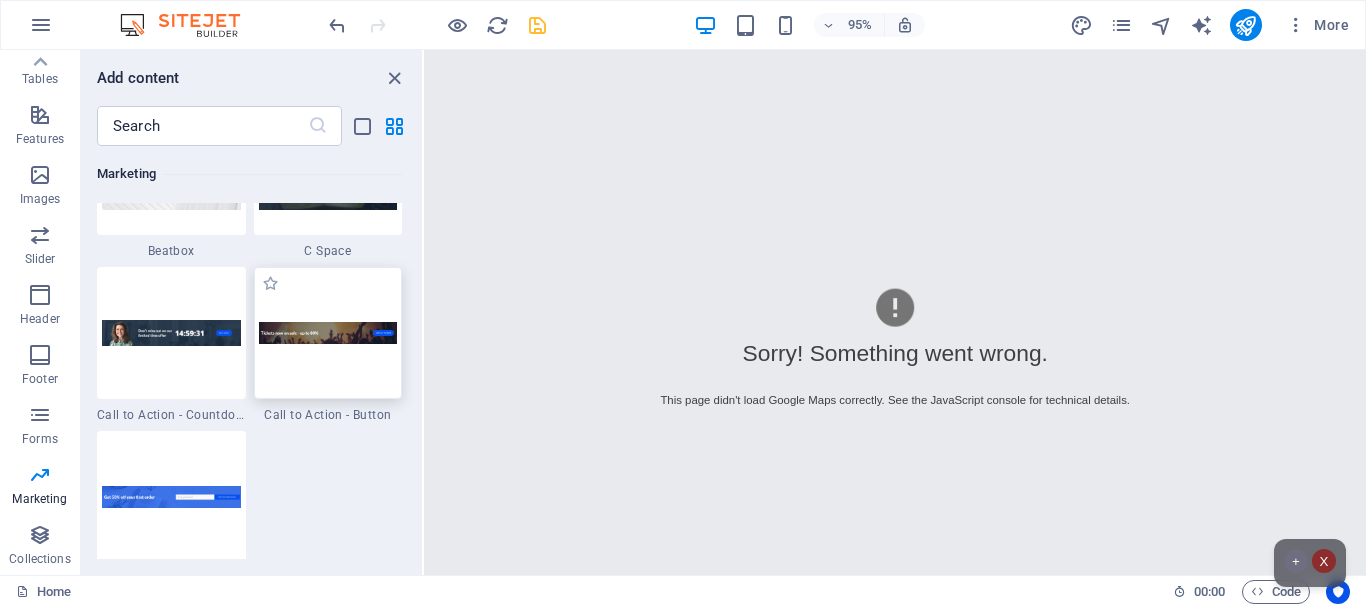 click at bounding box center [328, 333] 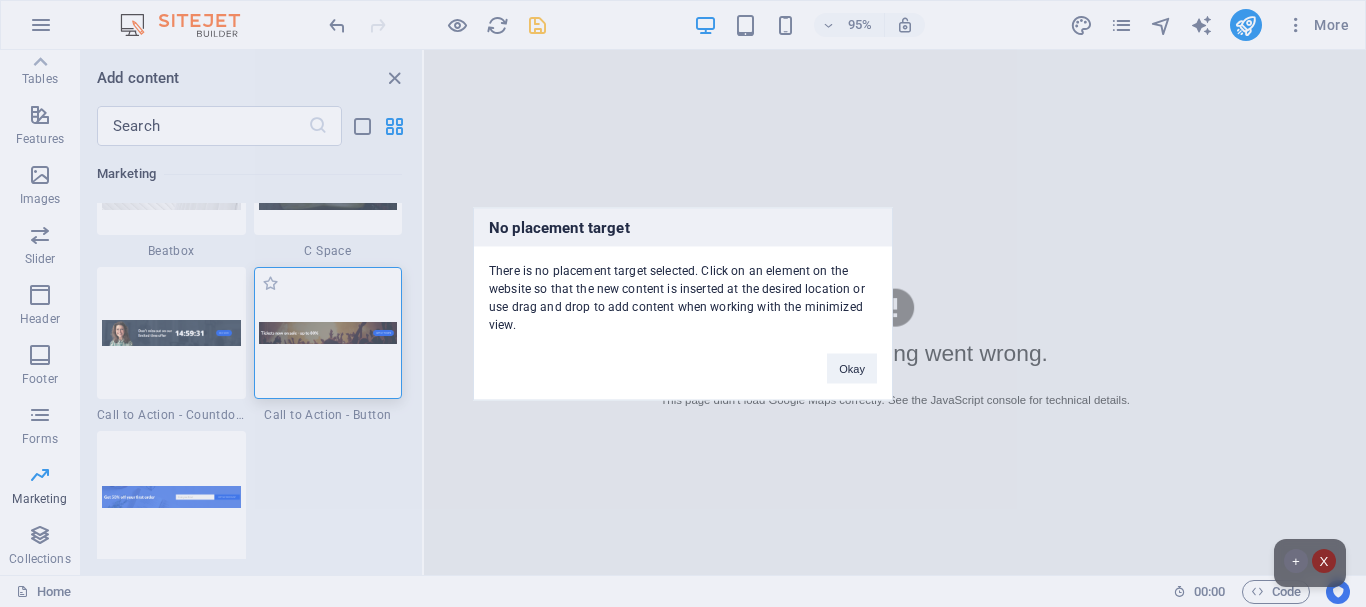 click on "No placement target There is no placement target selected. Click on an element on the website so that the new content is inserted at the desired location or use drag and drop to add content when working with the minimized view. Okay" at bounding box center (683, 303) 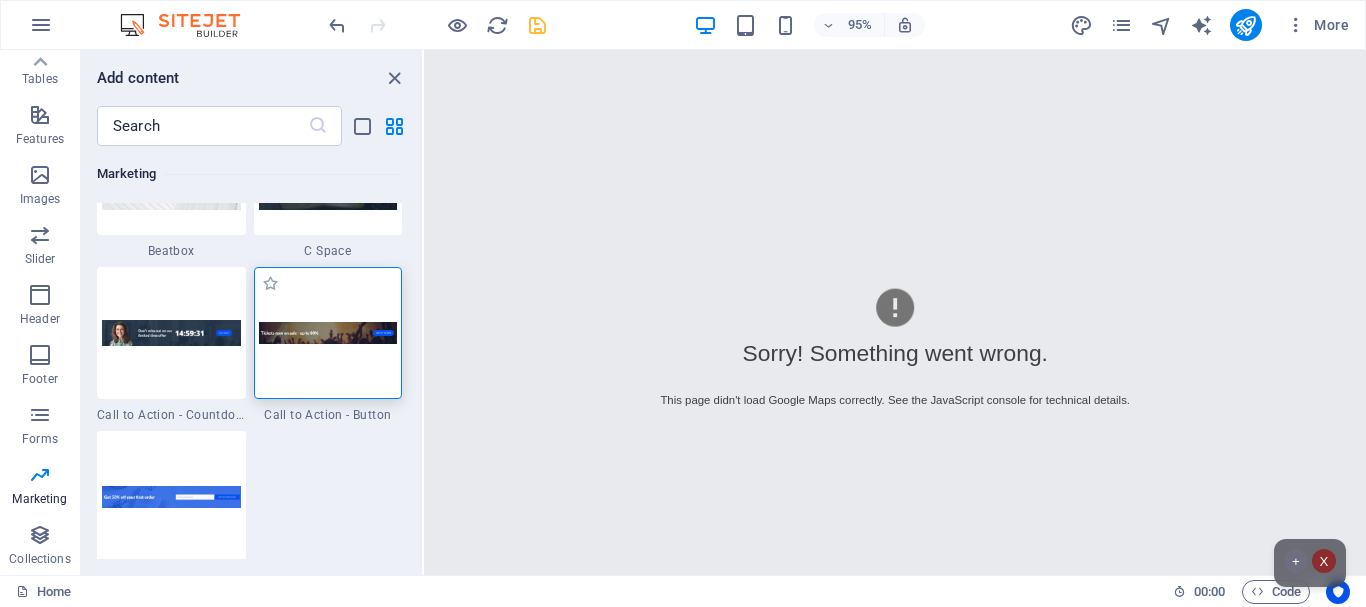 click at bounding box center (328, 333) 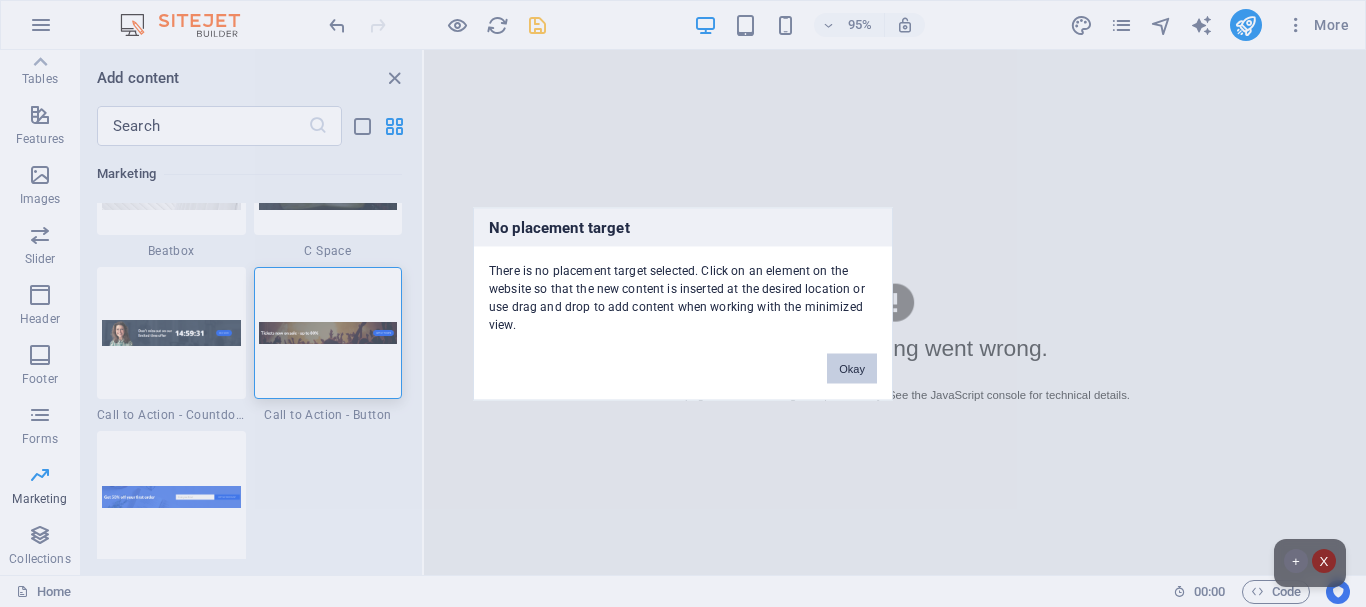 click on "Okay" at bounding box center [852, 368] 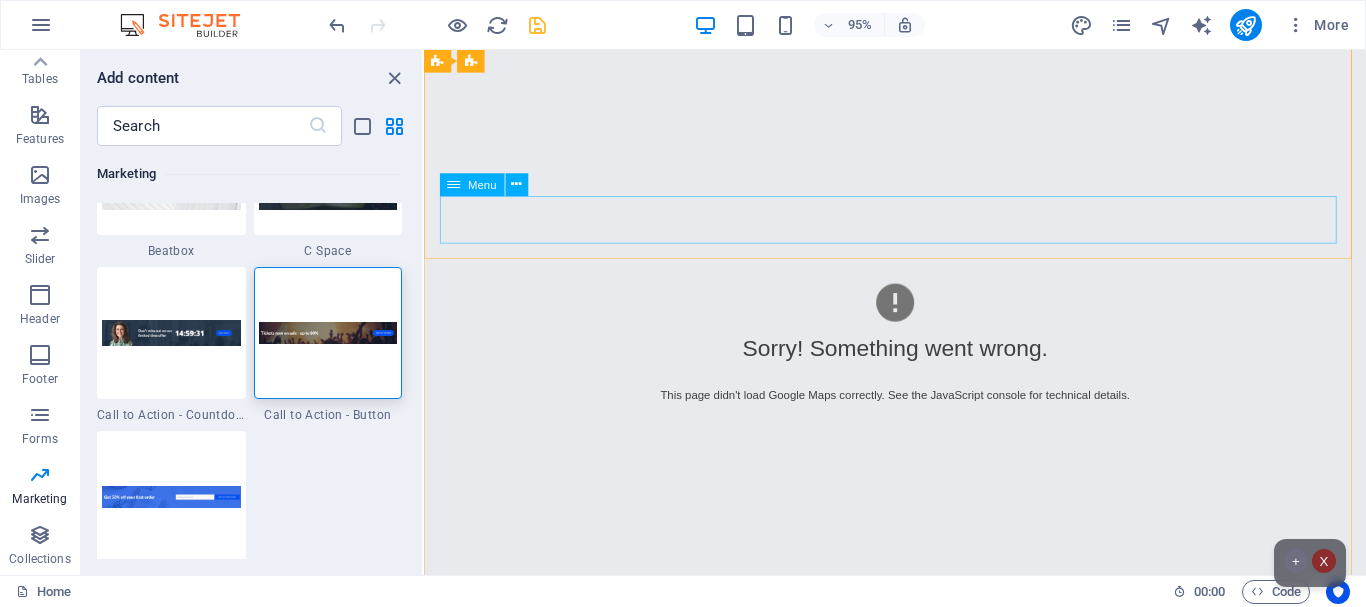 click on "Home About us Services Projects Team Contact" at bounding box center (920, 881) 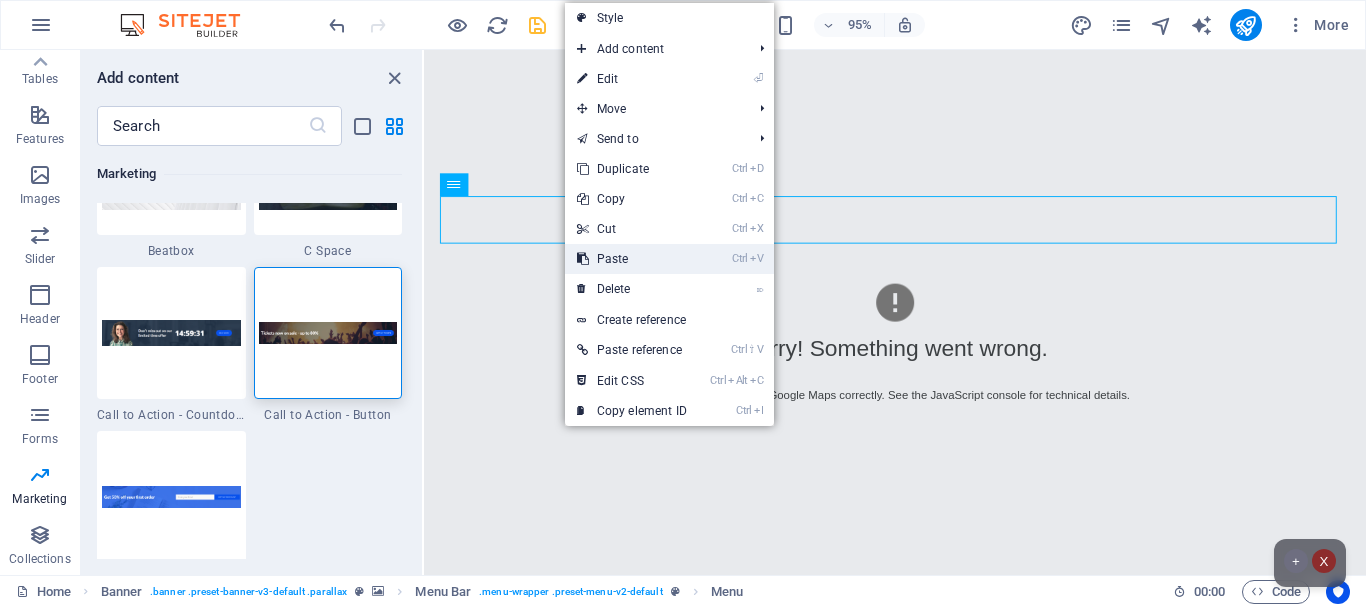 click on "Ctrl V  Paste" at bounding box center (632, 259) 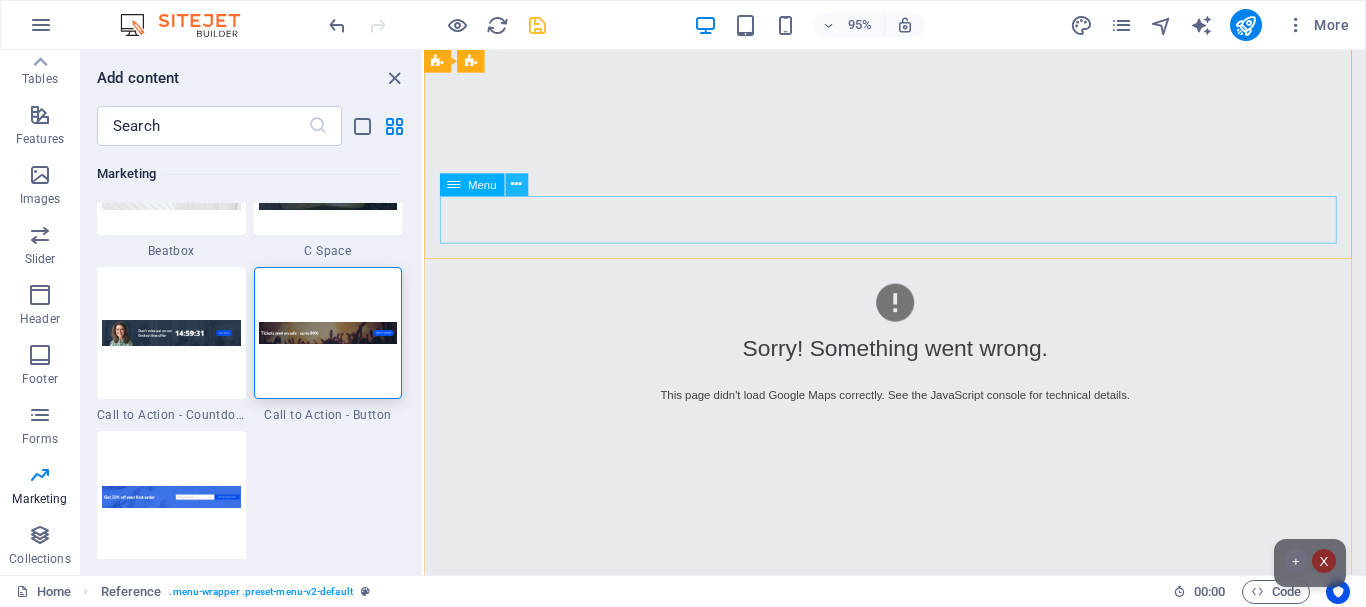 click at bounding box center (516, 185) 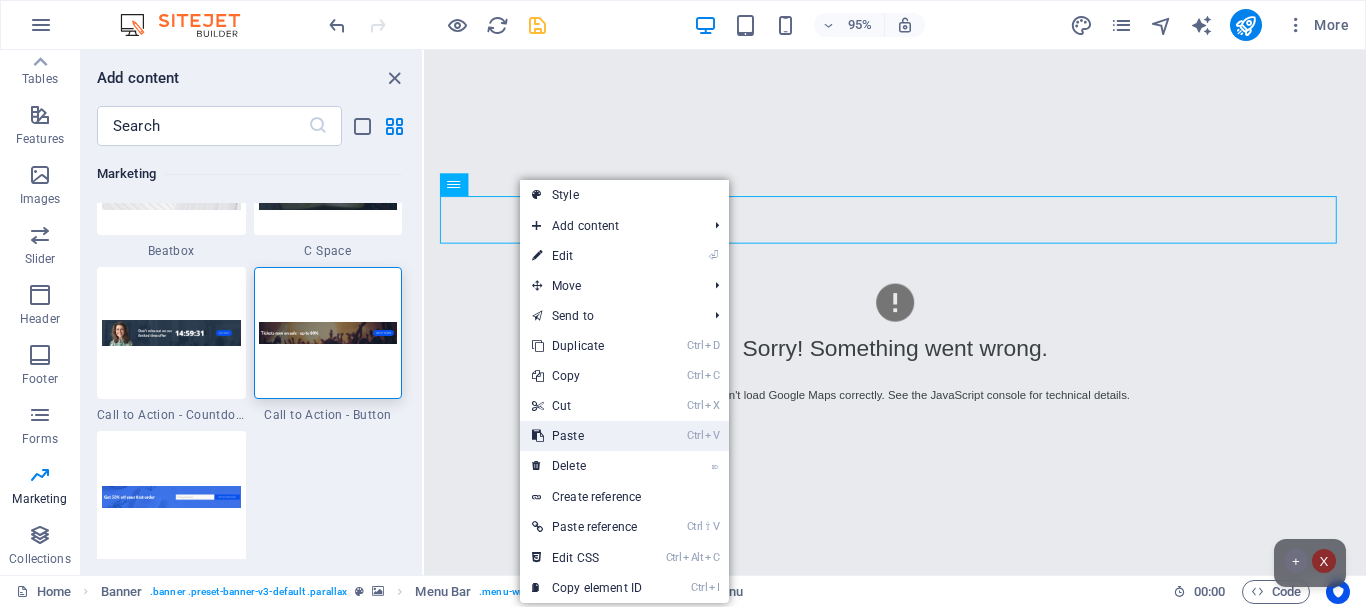 click on "Ctrl V  Paste" at bounding box center [587, 436] 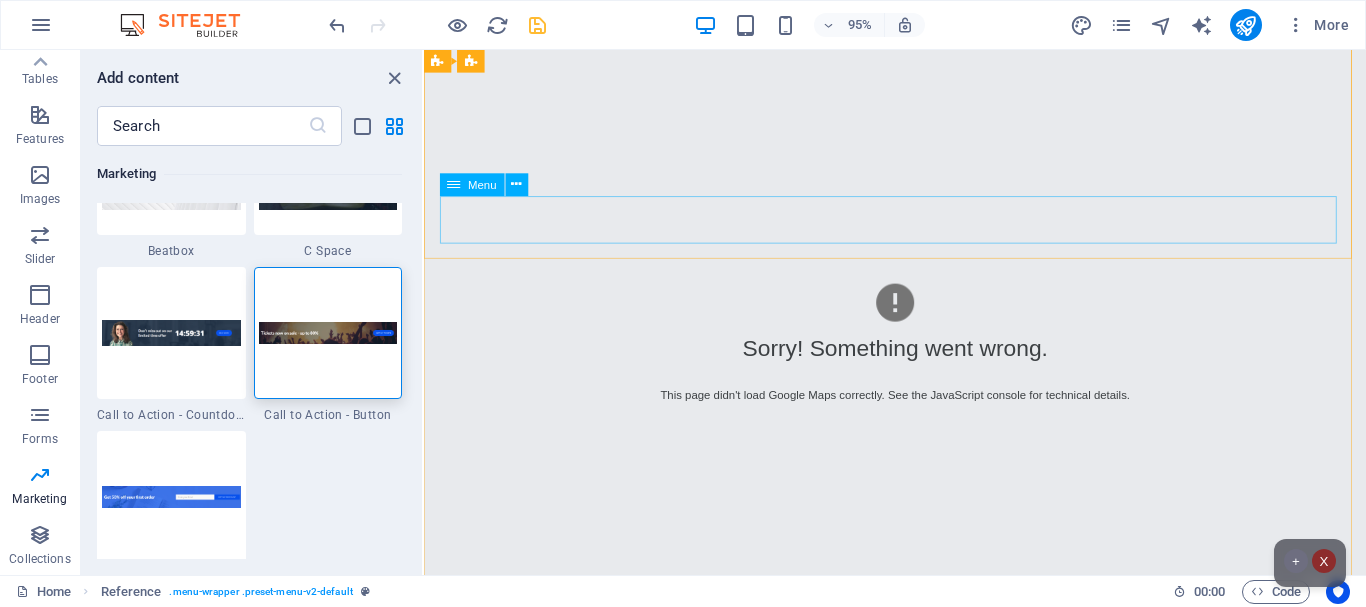 click on "Home About us Services Projects Team Contact" at bounding box center (920, 881) 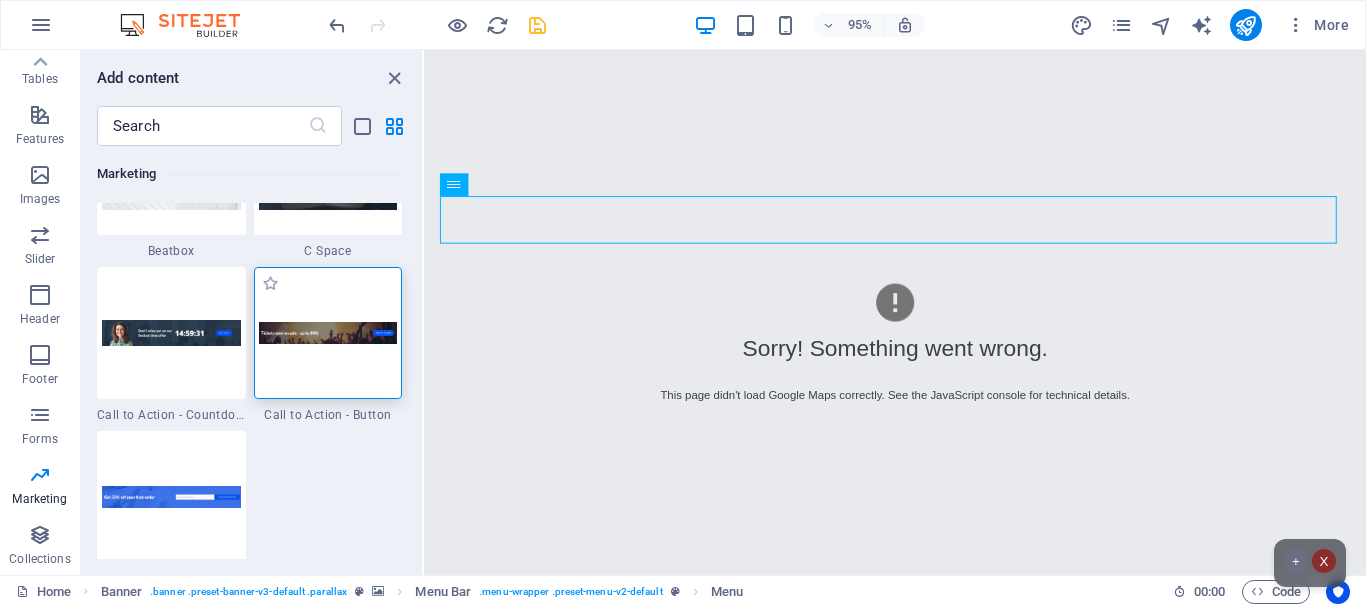 click at bounding box center [328, 333] 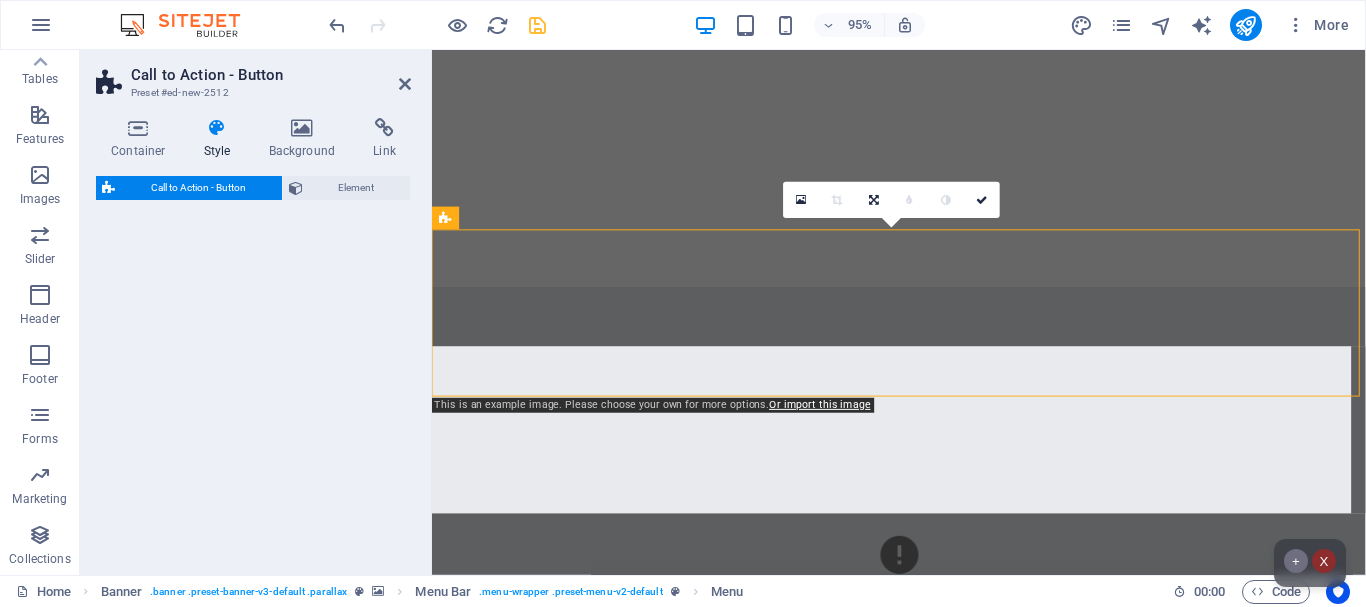 scroll, scrollTop: 612, scrollLeft: 0, axis: vertical 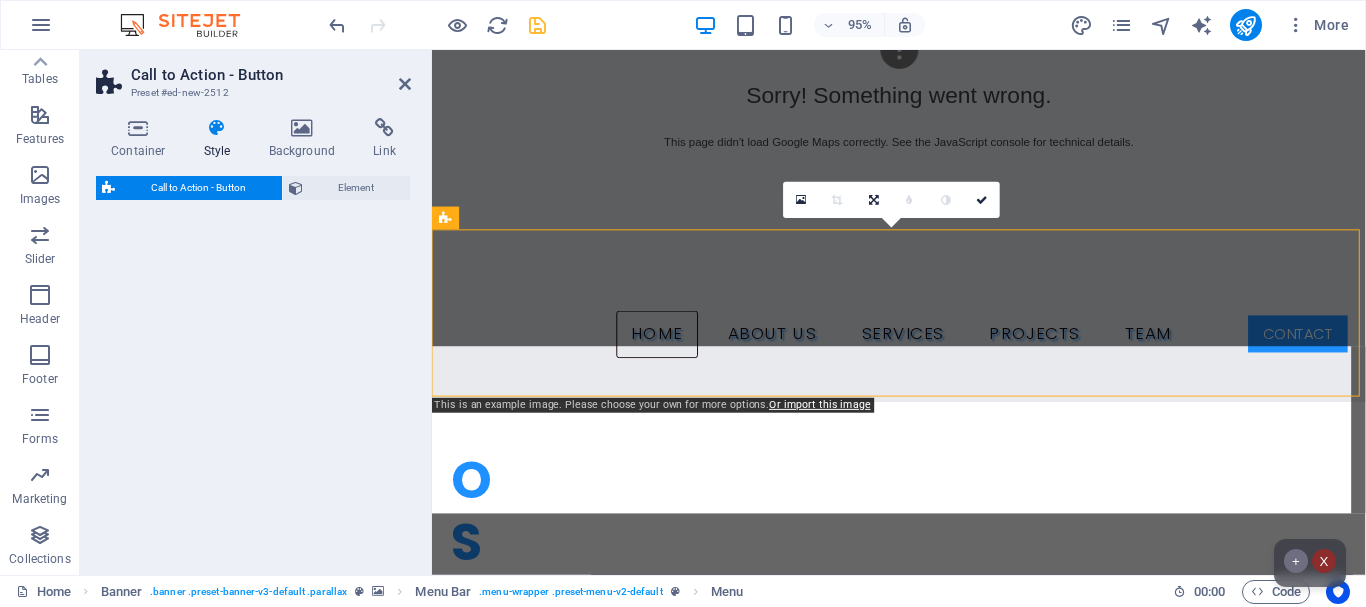 select on "rem" 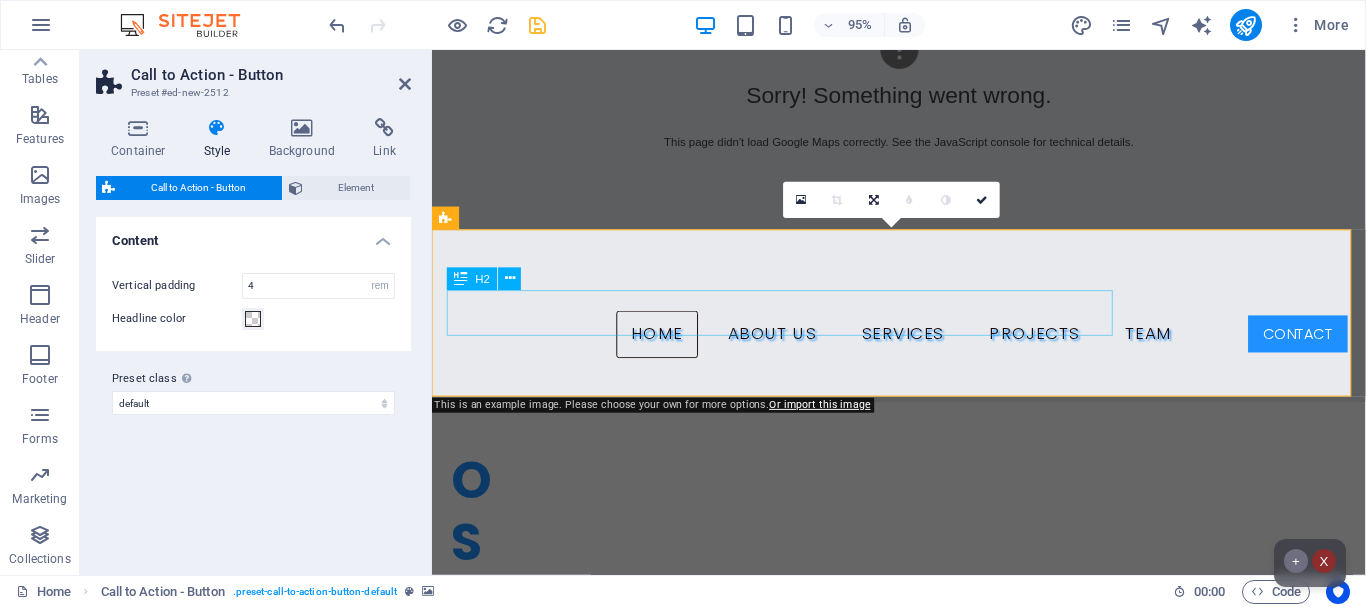 click on "Tickets now on sale - up to 80%" at bounding box center (924, 1155) 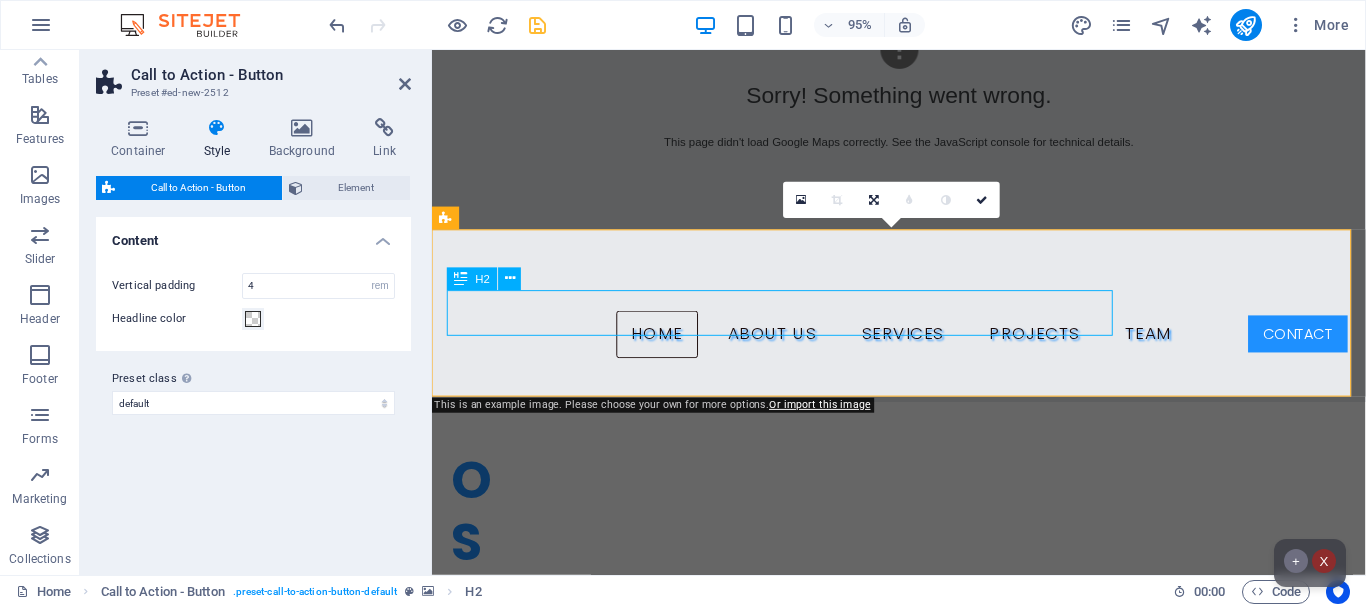 click on "Tickets now on sale - up to 80%" at bounding box center [924, 1155] 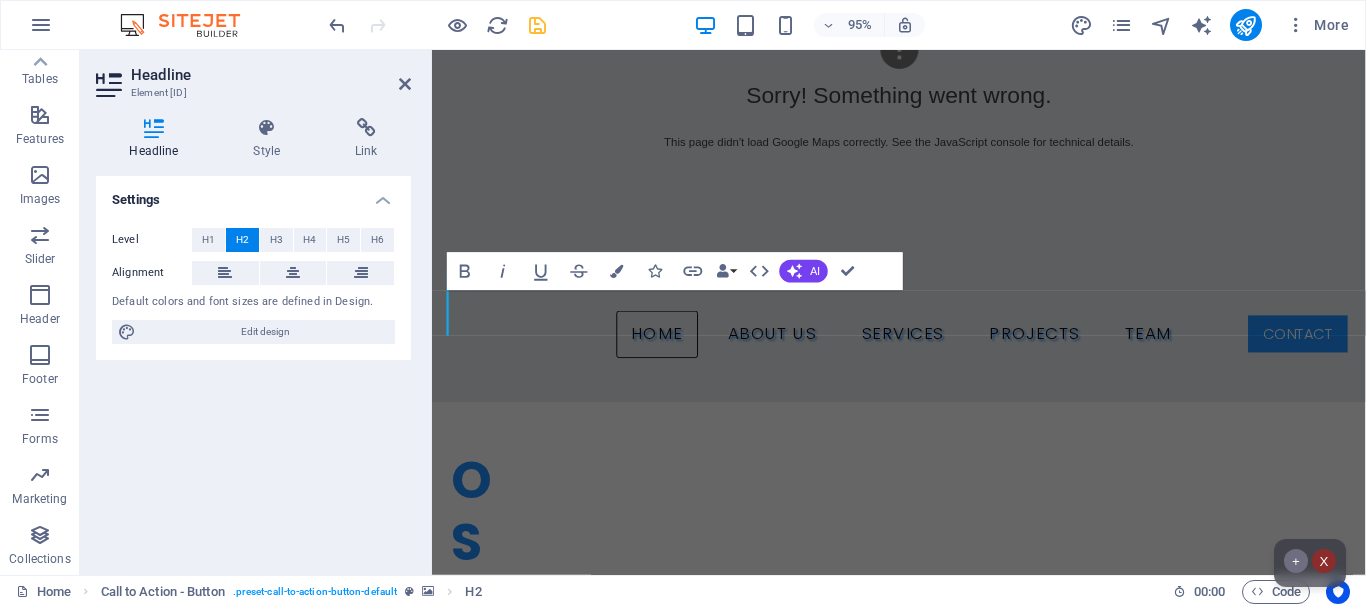 type 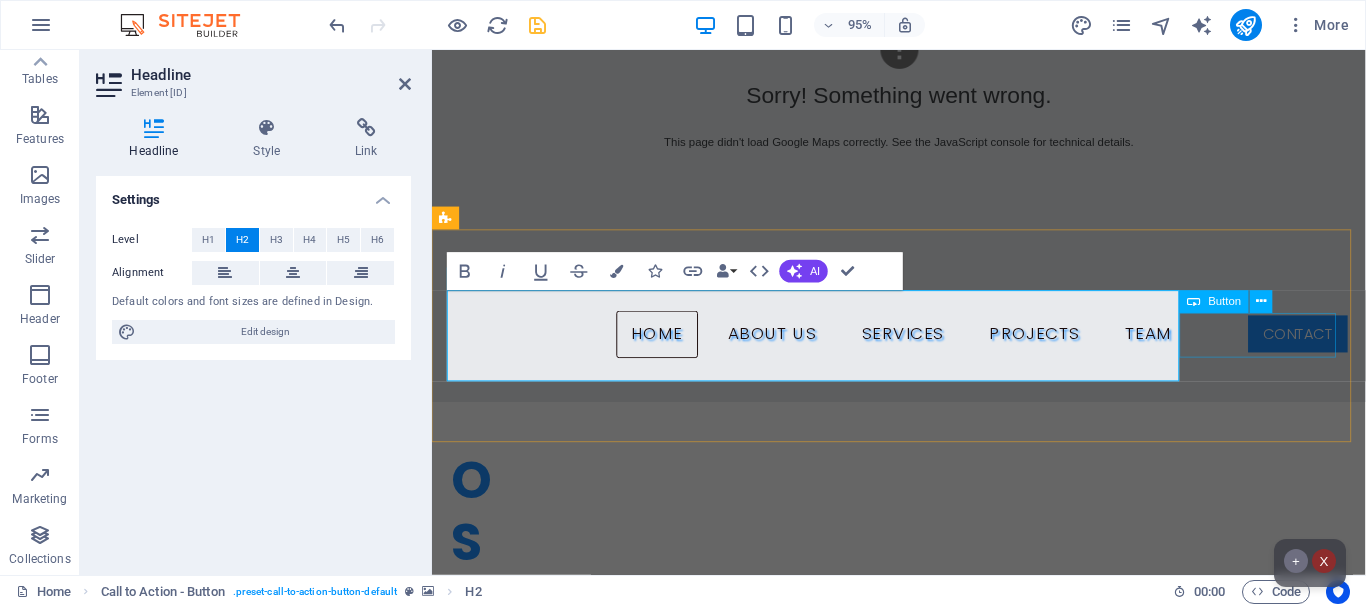 click on "Get my tickets" at bounding box center [924, 1250] 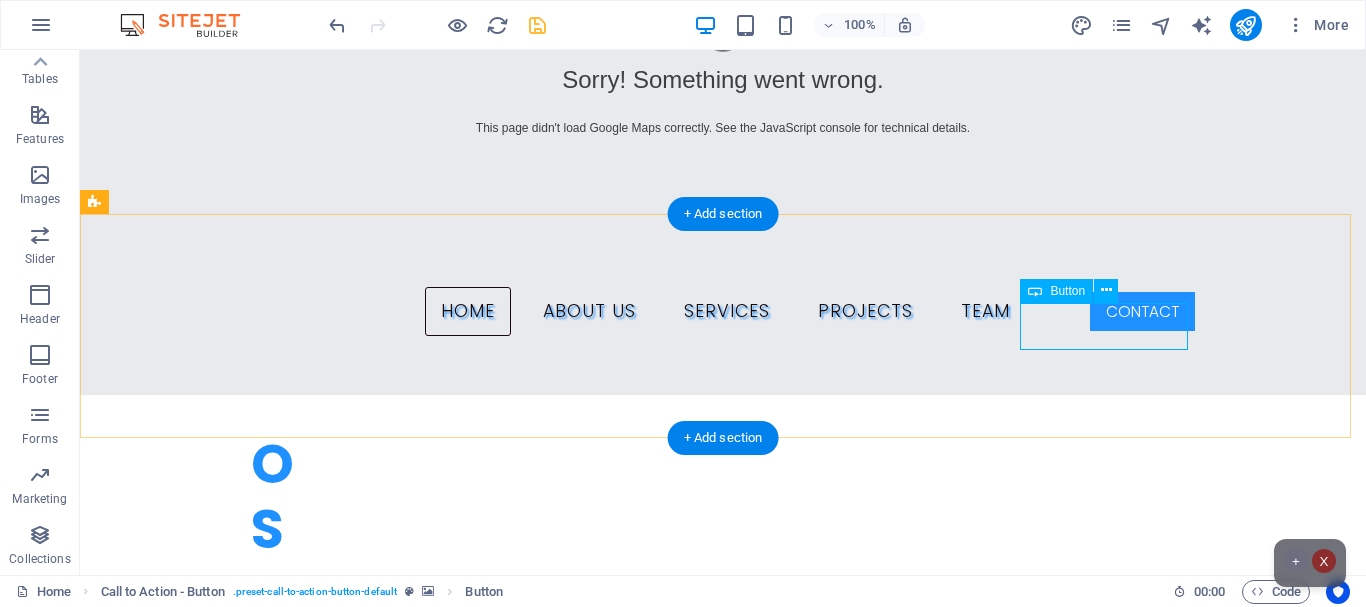 click on "Get my tickets" at bounding box center (723, 1211) 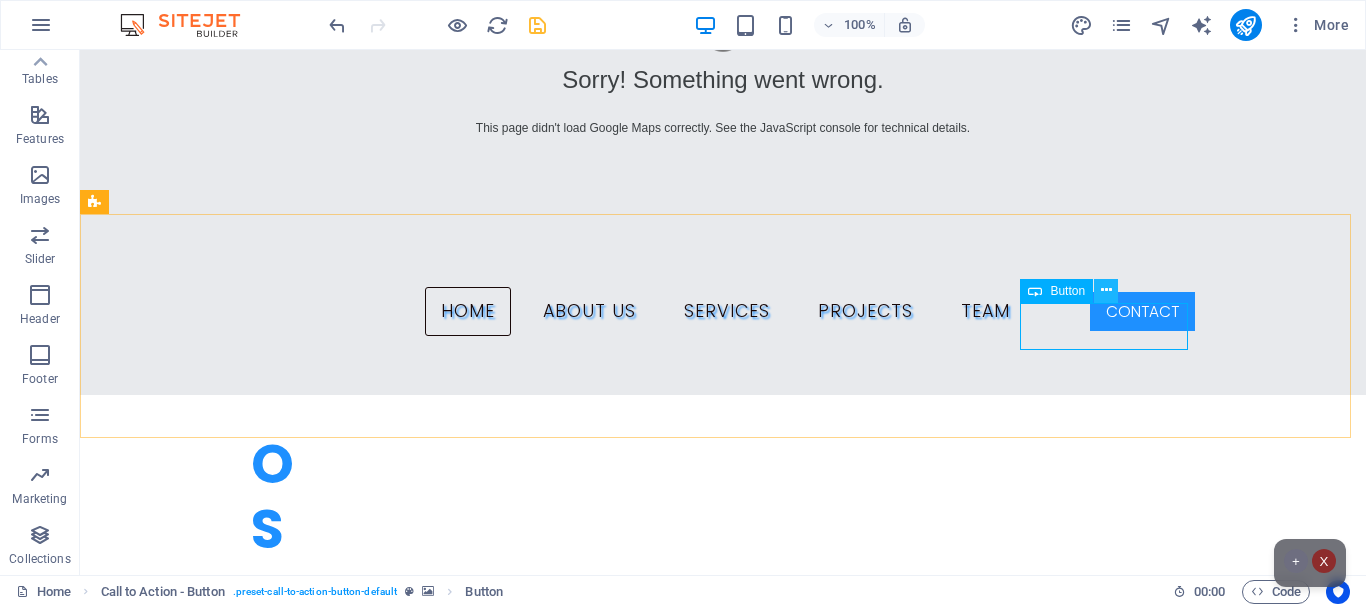 click at bounding box center (1106, 290) 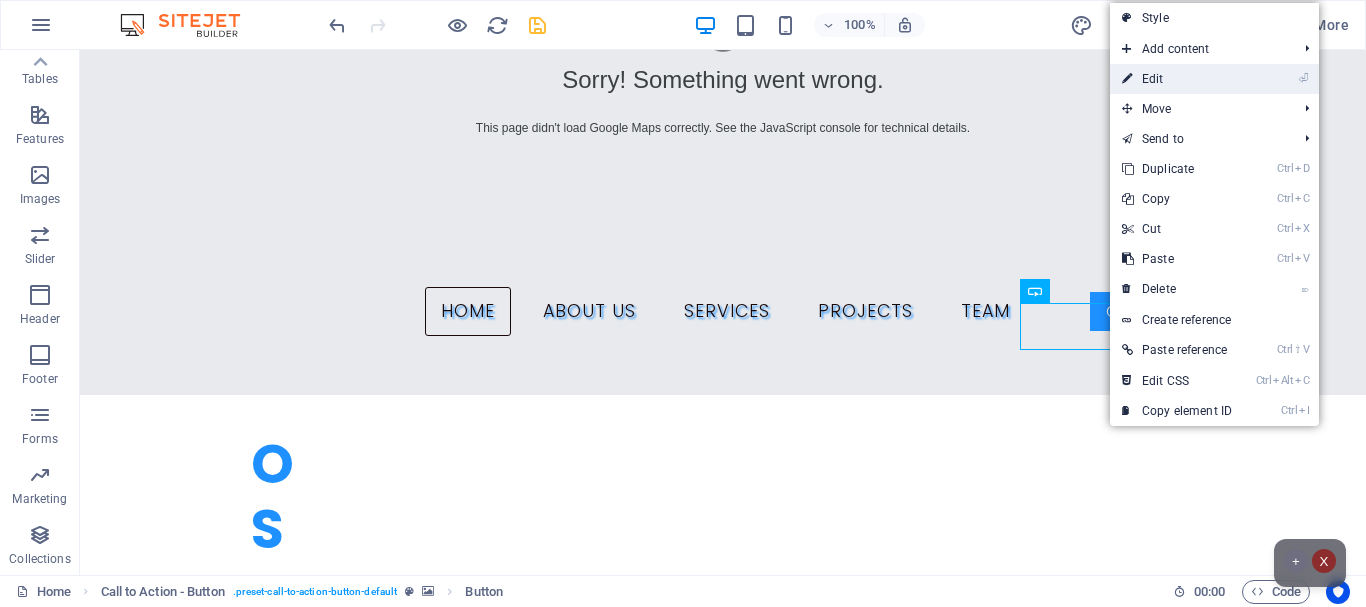 click on "⏎  Edit" at bounding box center [1177, 79] 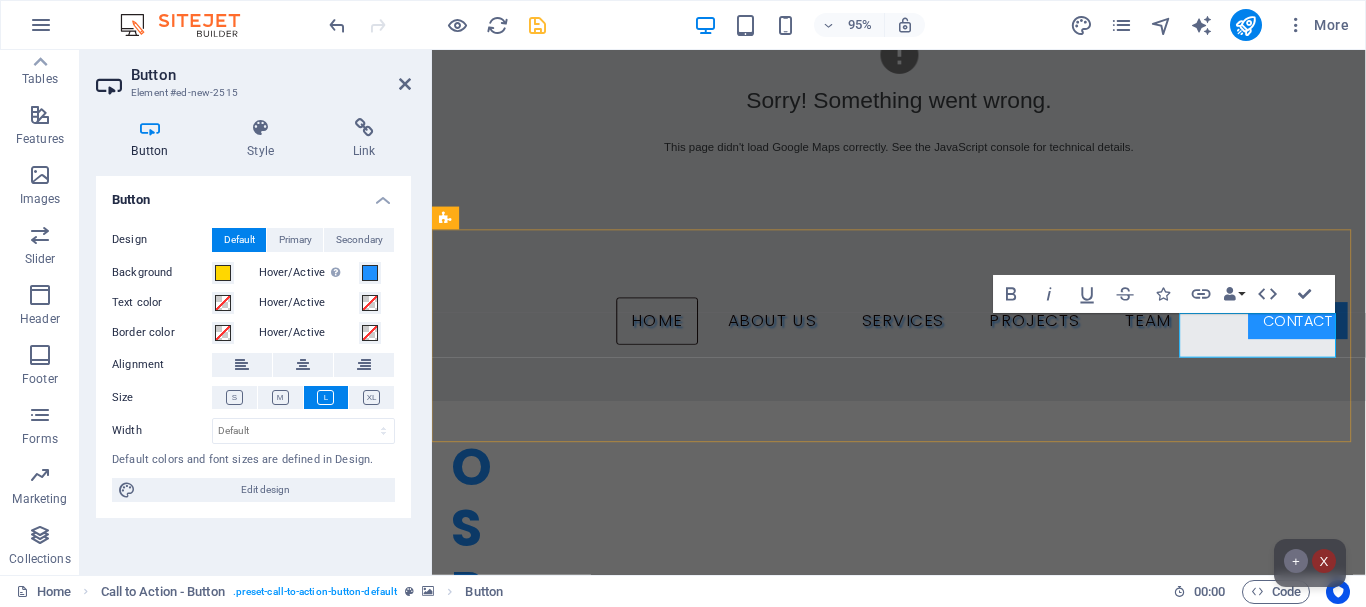 type 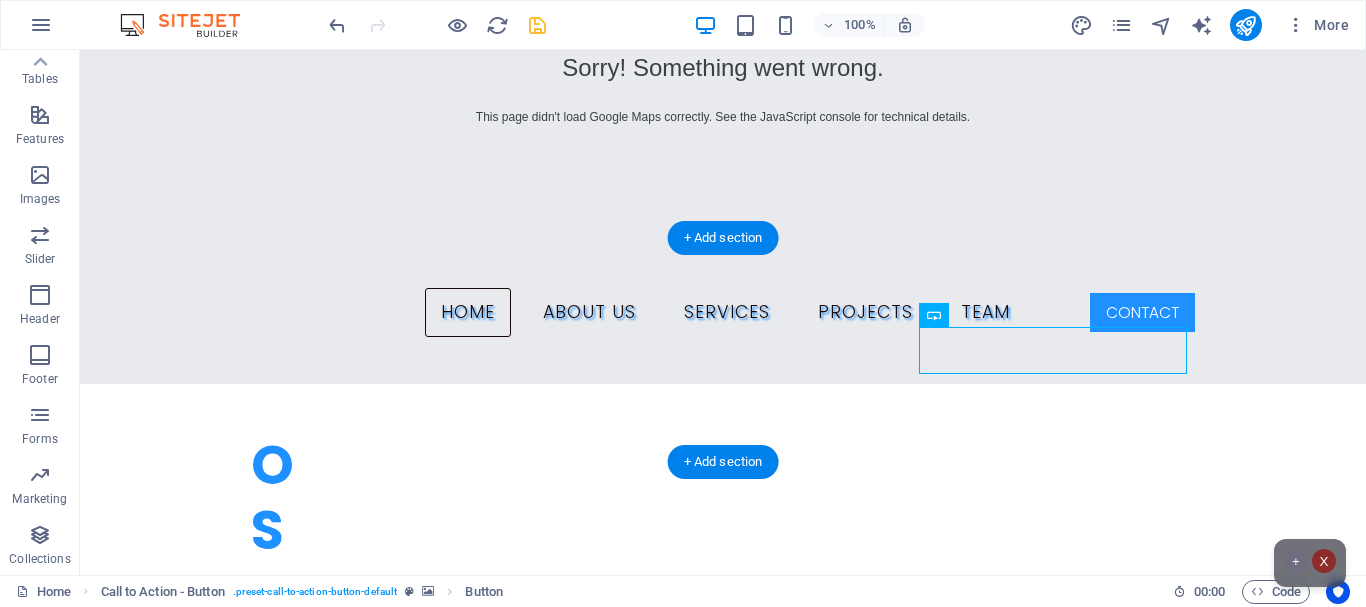 scroll, scrollTop: 588, scrollLeft: 0, axis: vertical 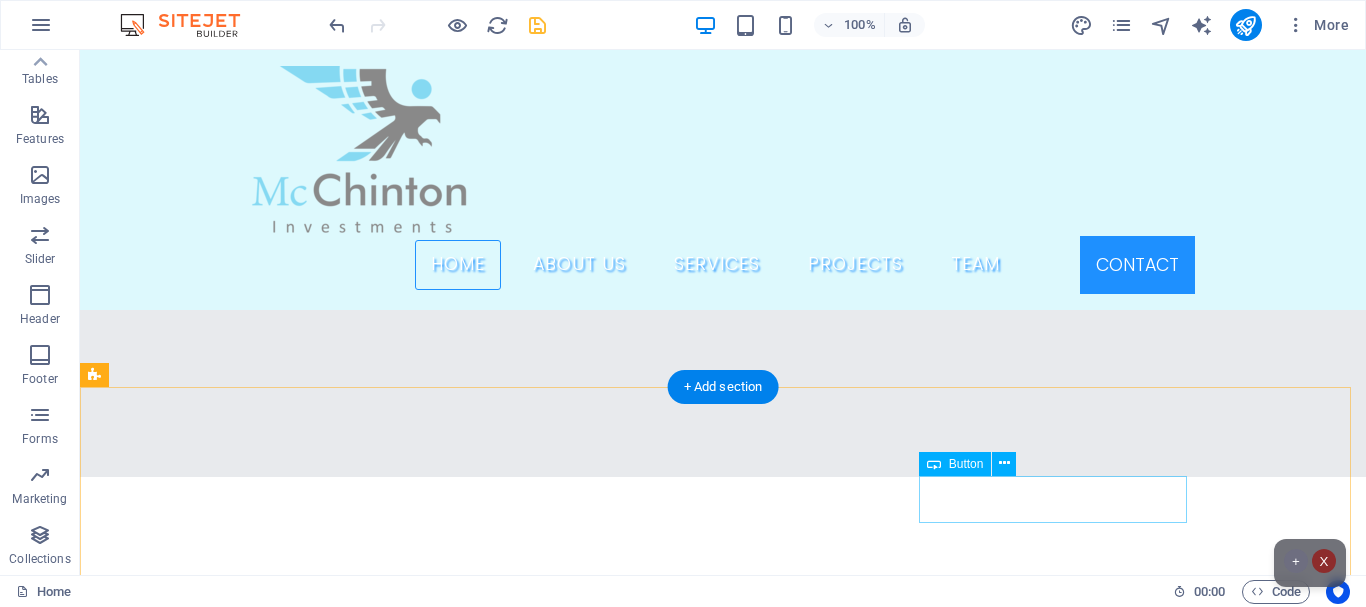 click on "book your consulting time" at bounding box center (723, 1384) 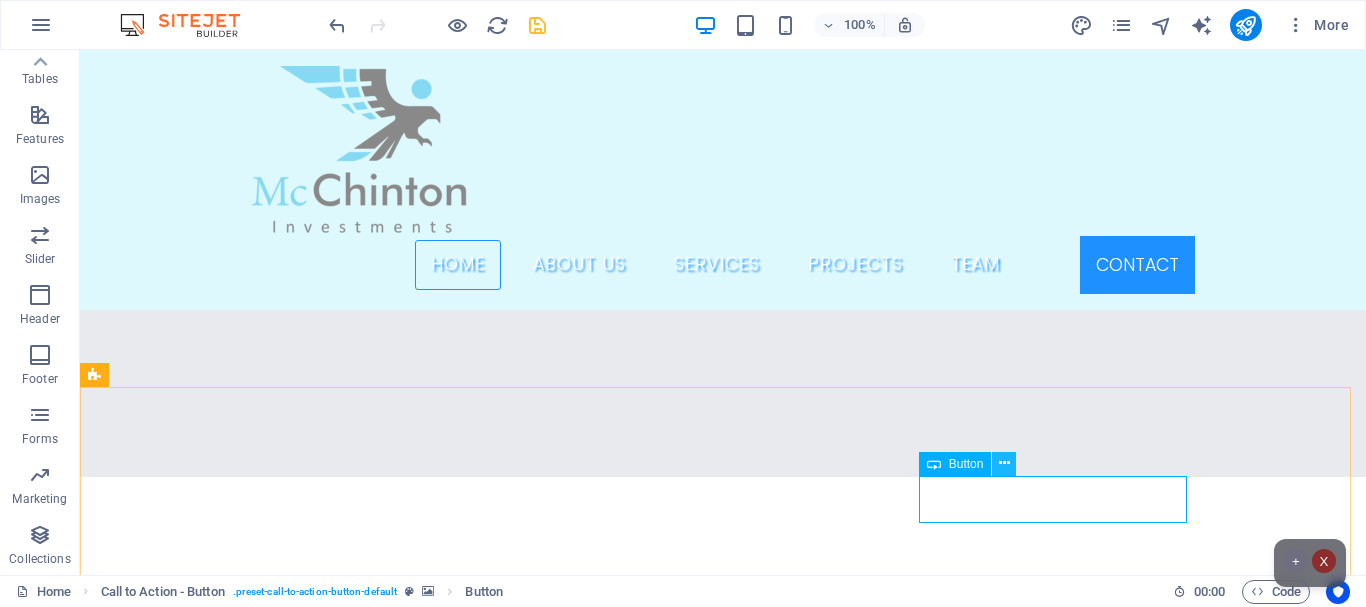 click at bounding box center (1004, 463) 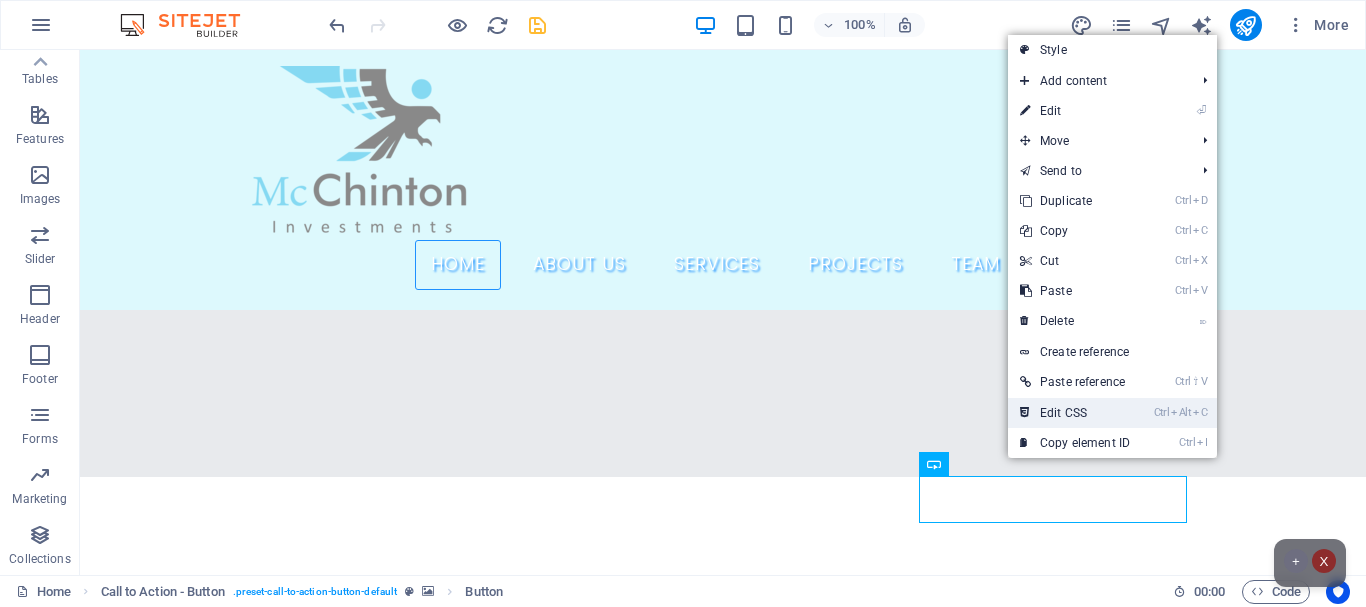 click on "Ctrl Alt C  Edit CSS" at bounding box center [1075, 413] 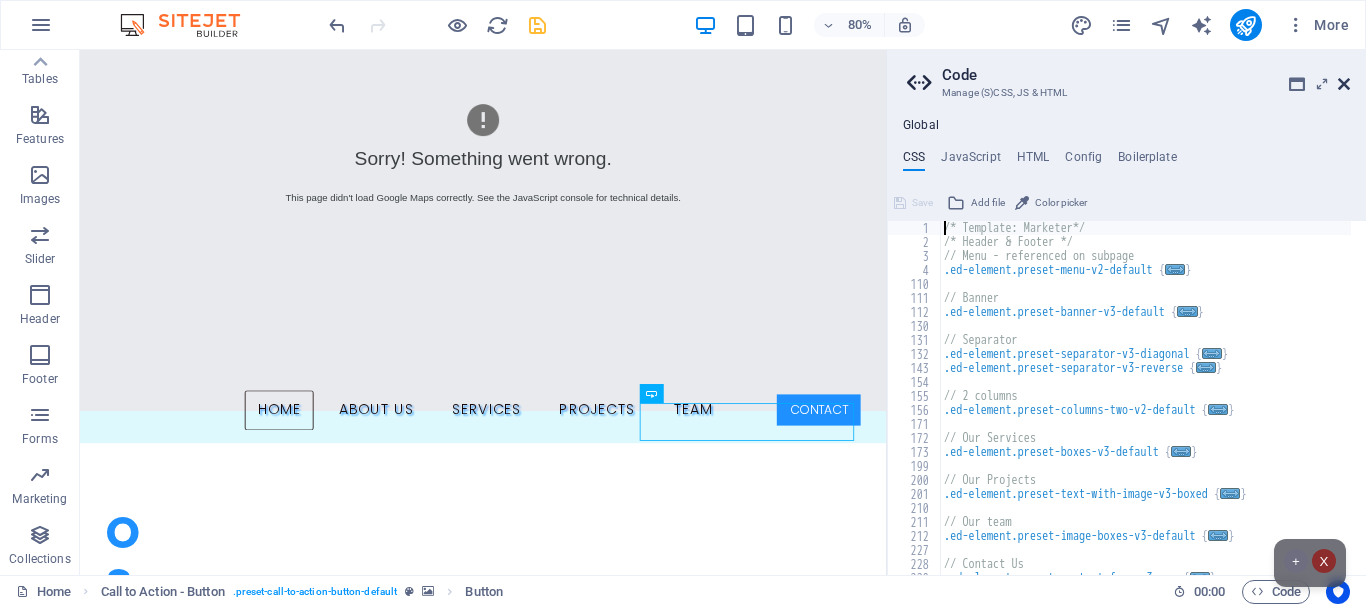click at bounding box center [1344, 84] 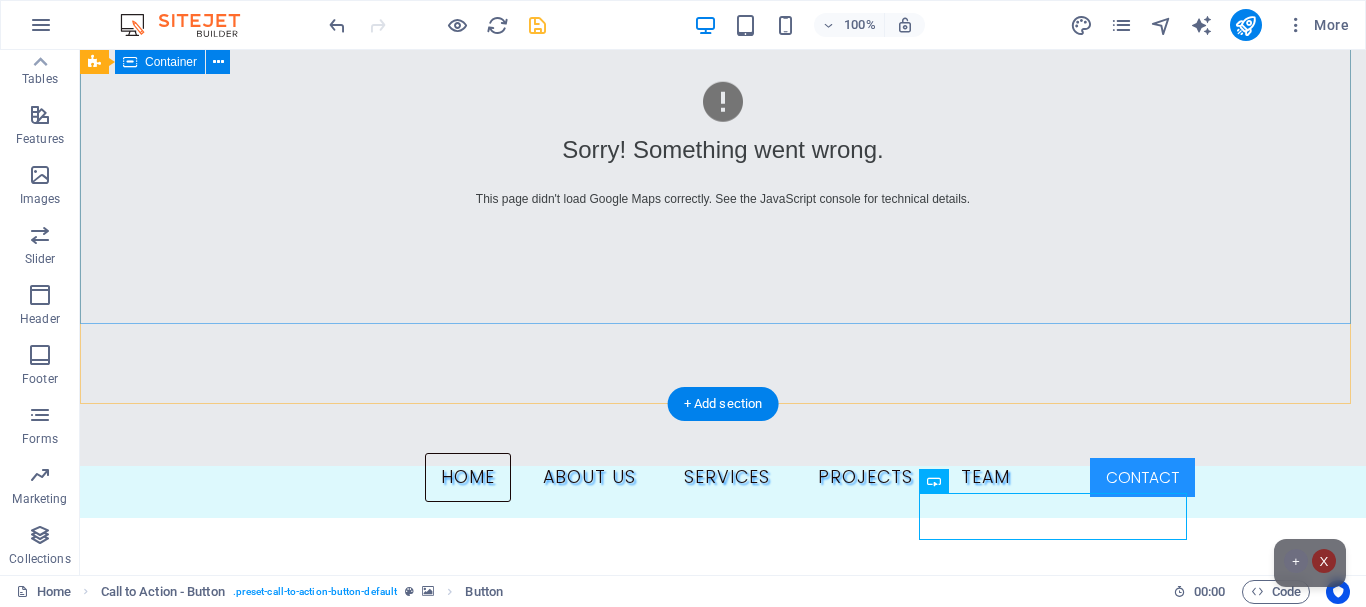scroll, scrollTop: 422, scrollLeft: 0, axis: vertical 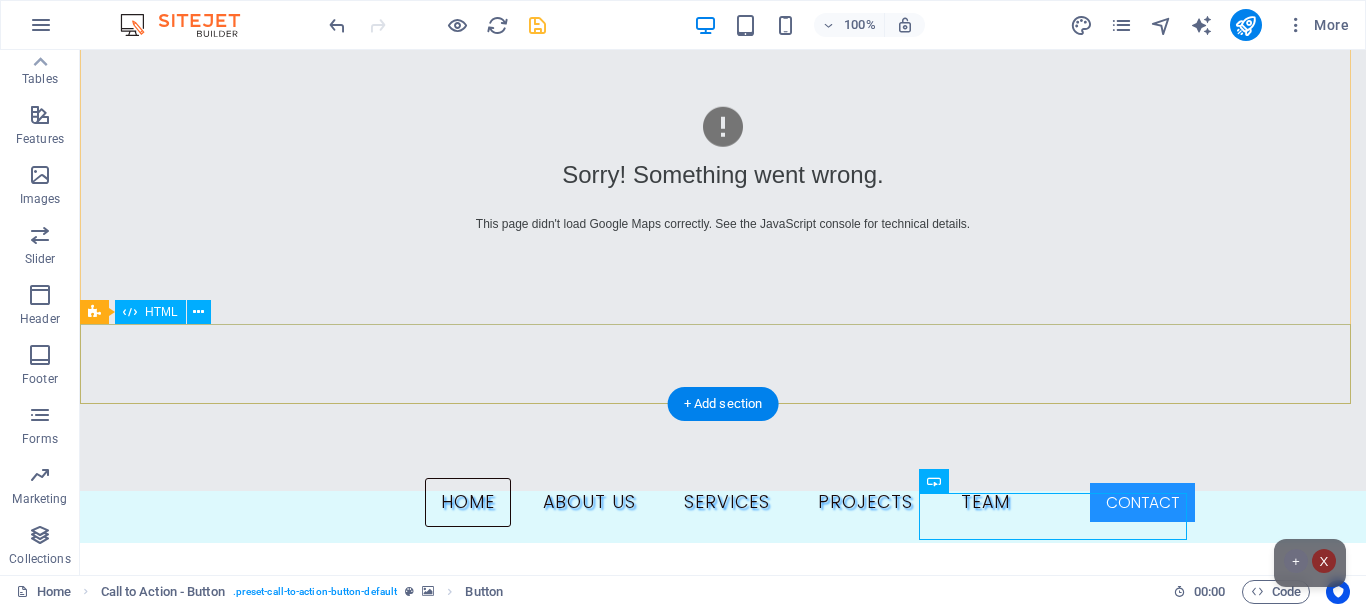 click at bounding box center [723, 1003] 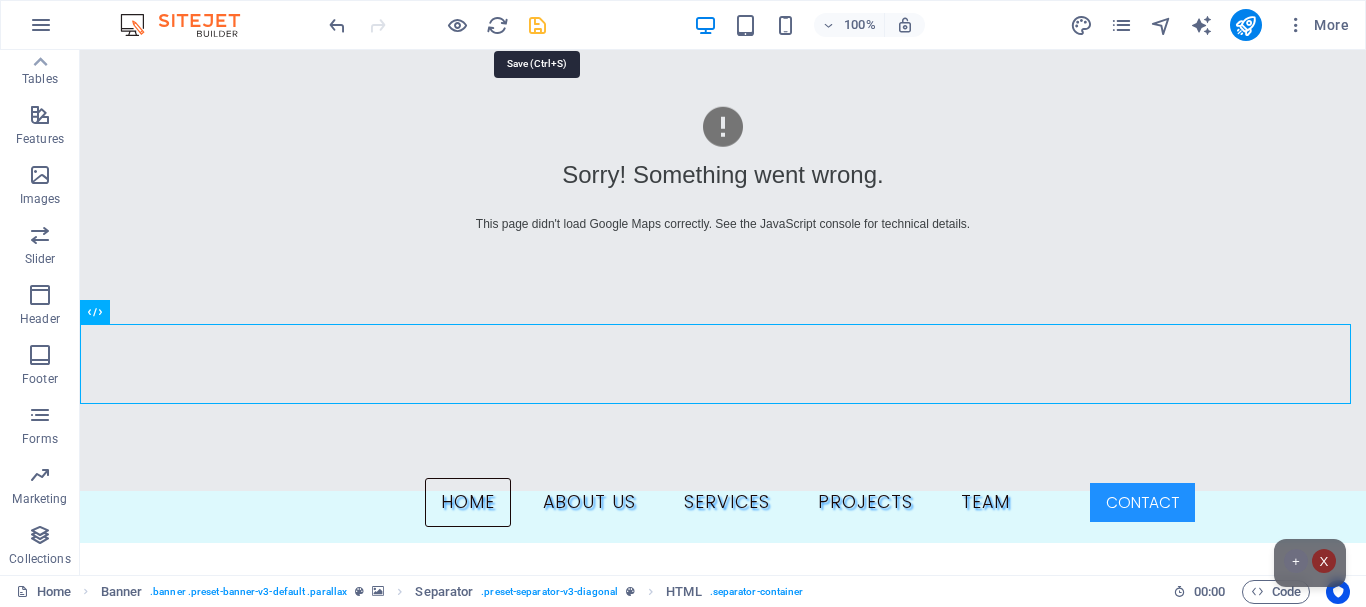 click at bounding box center [537, 25] 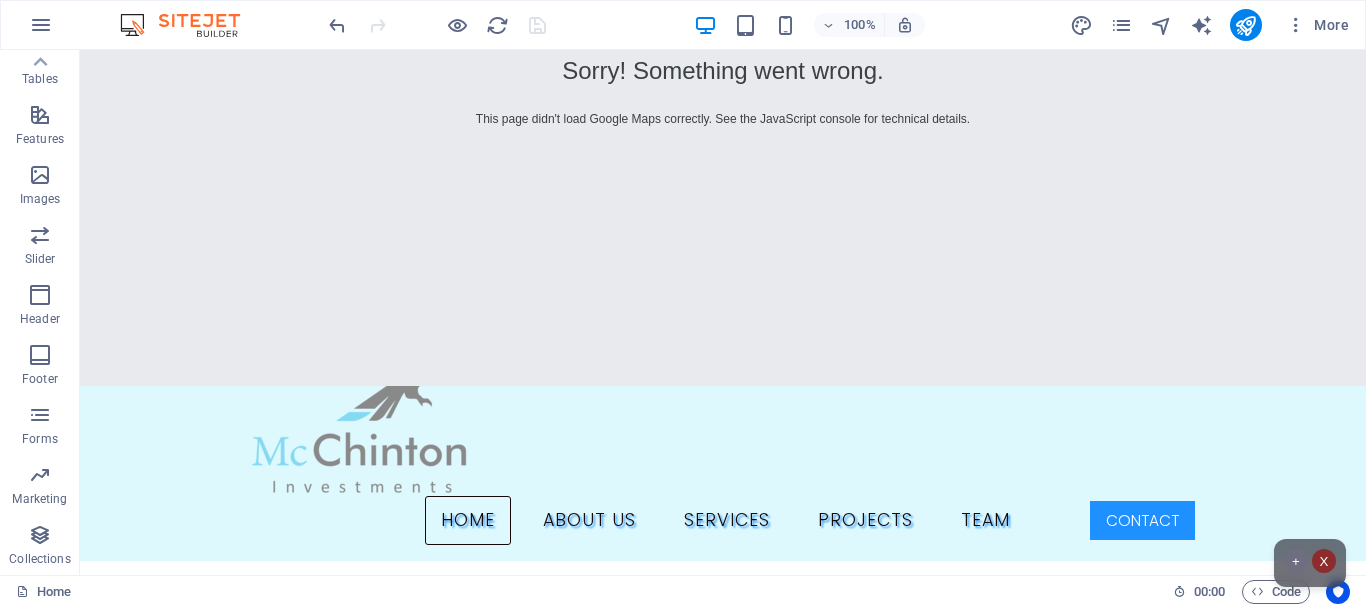 scroll, scrollTop: 176, scrollLeft: 0, axis: vertical 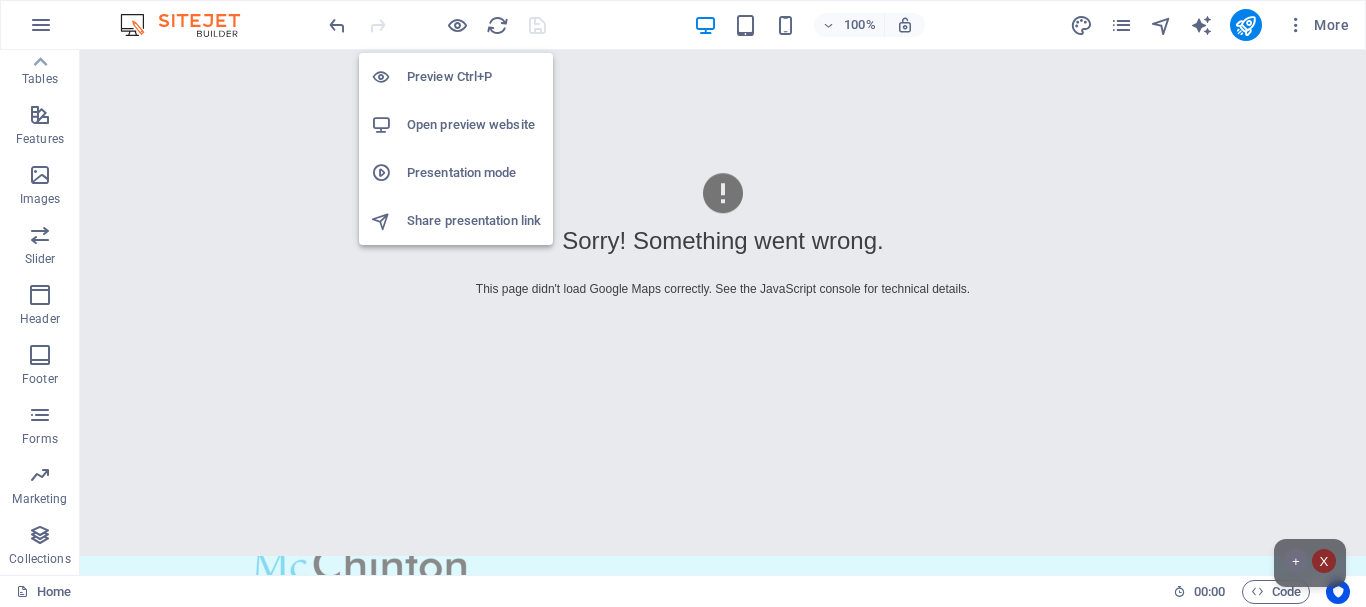 click on "Open preview website" at bounding box center [474, 125] 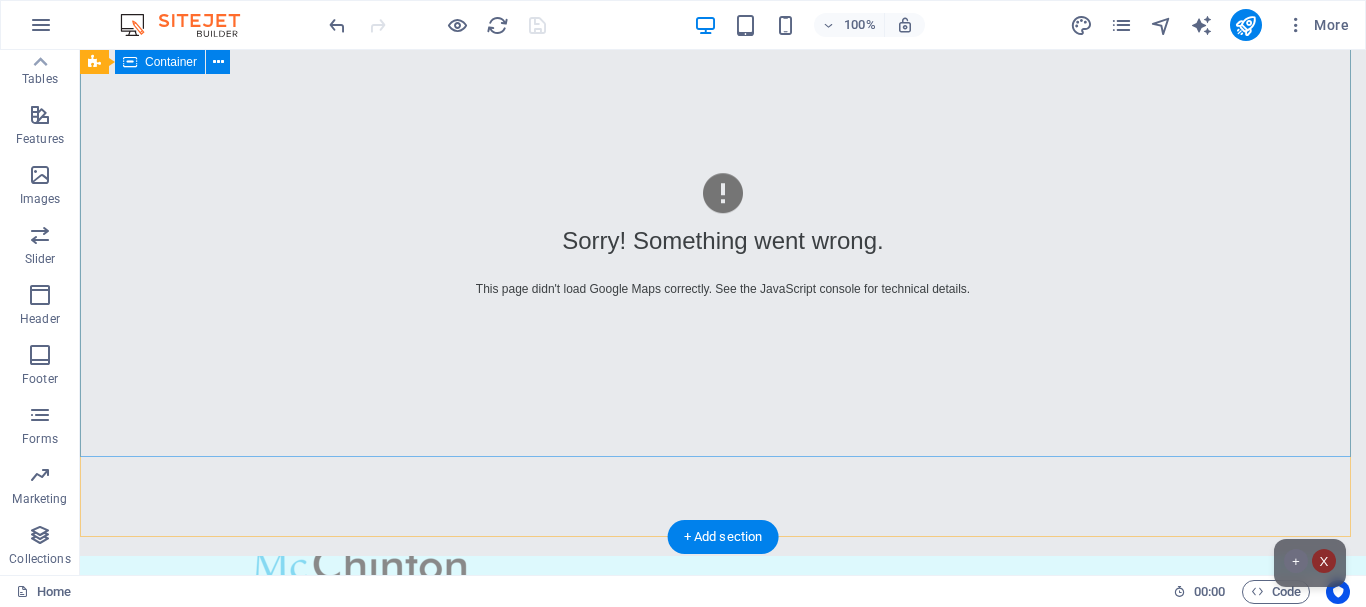 click on "O nline Marketing S OCIAL MEDIA MARKETING R EVIEW & STATISTICS Learn more" at bounding box center (723, 885) 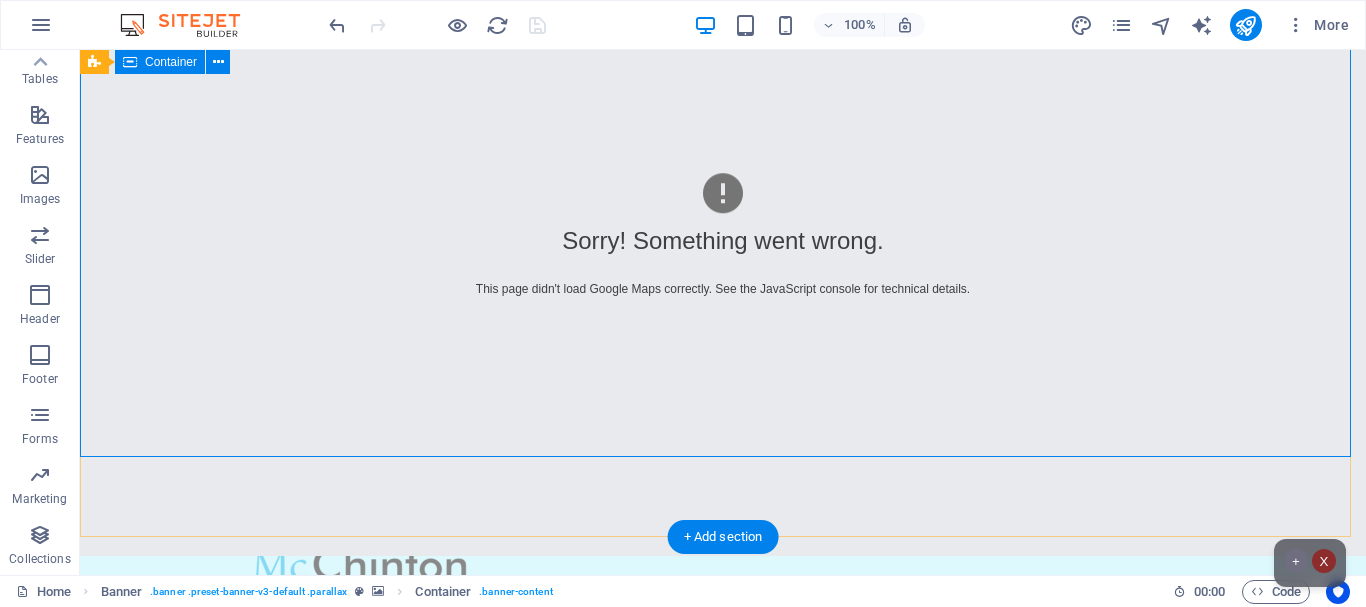 drag, startPoint x: 1346, startPoint y: 455, endPoint x: 1335, endPoint y: 417, distance: 39.56008 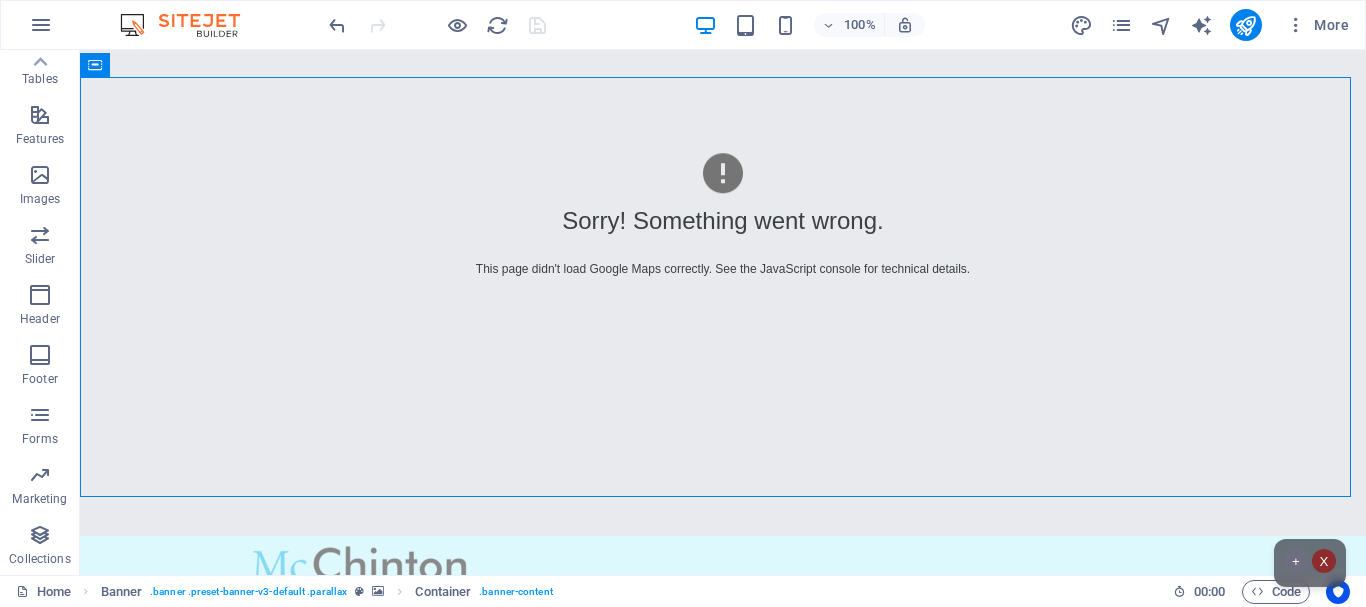 scroll, scrollTop: 249, scrollLeft: 0, axis: vertical 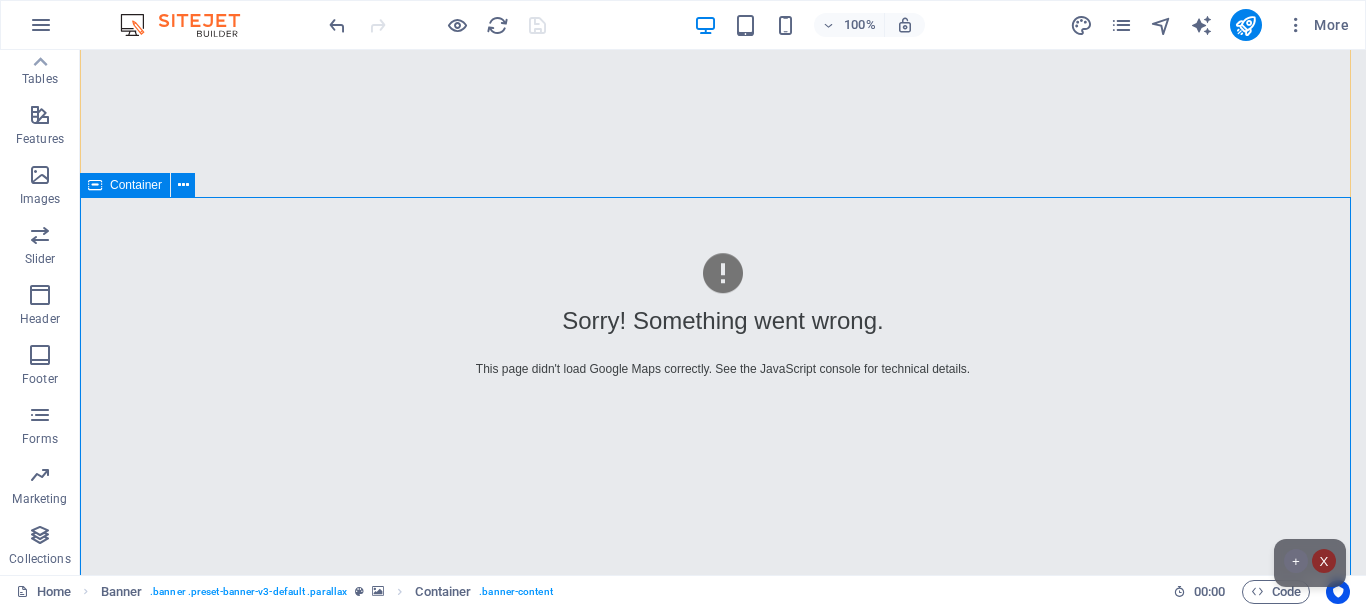 drag, startPoint x: 157, startPoint y: 243, endPoint x: 104, endPoint y: 245, distance: 53.037724 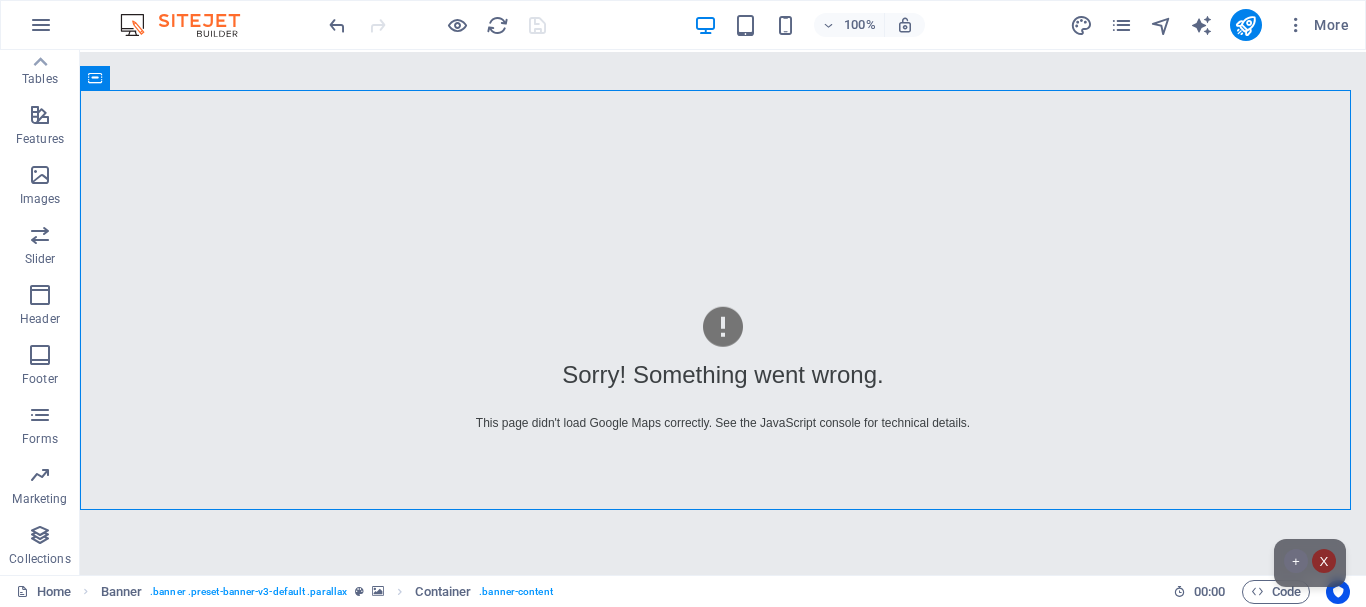 scroll, scrollTop: 249, scrollLeft: 0, axis: vertical 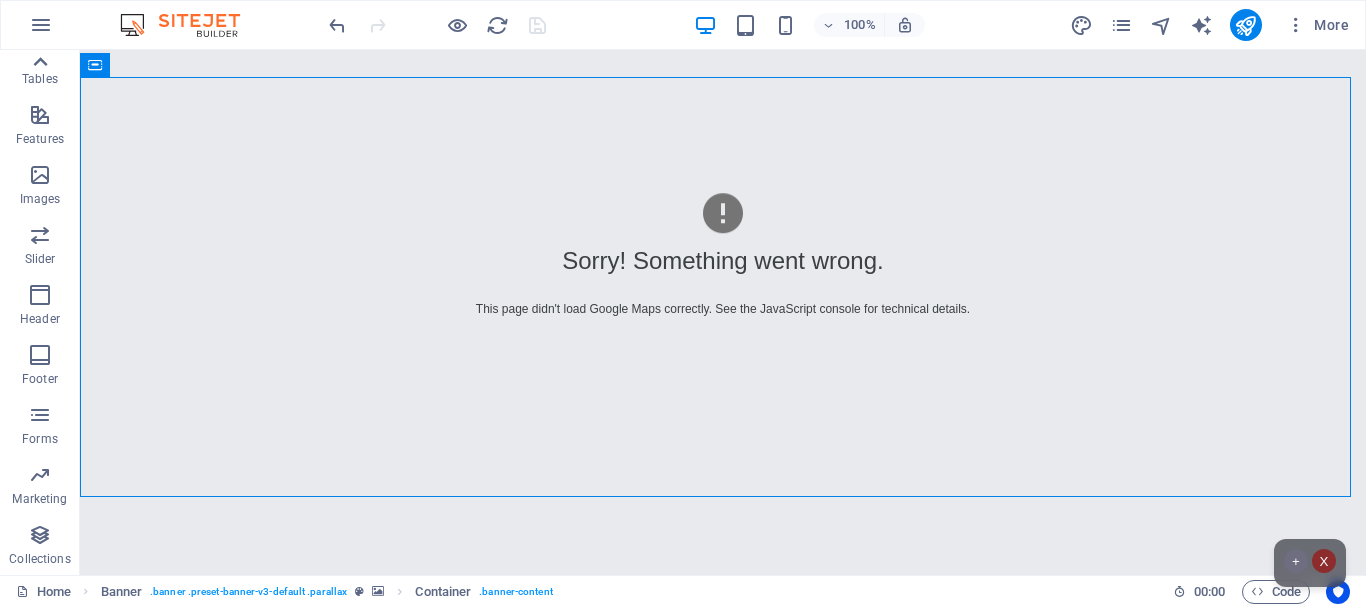 click 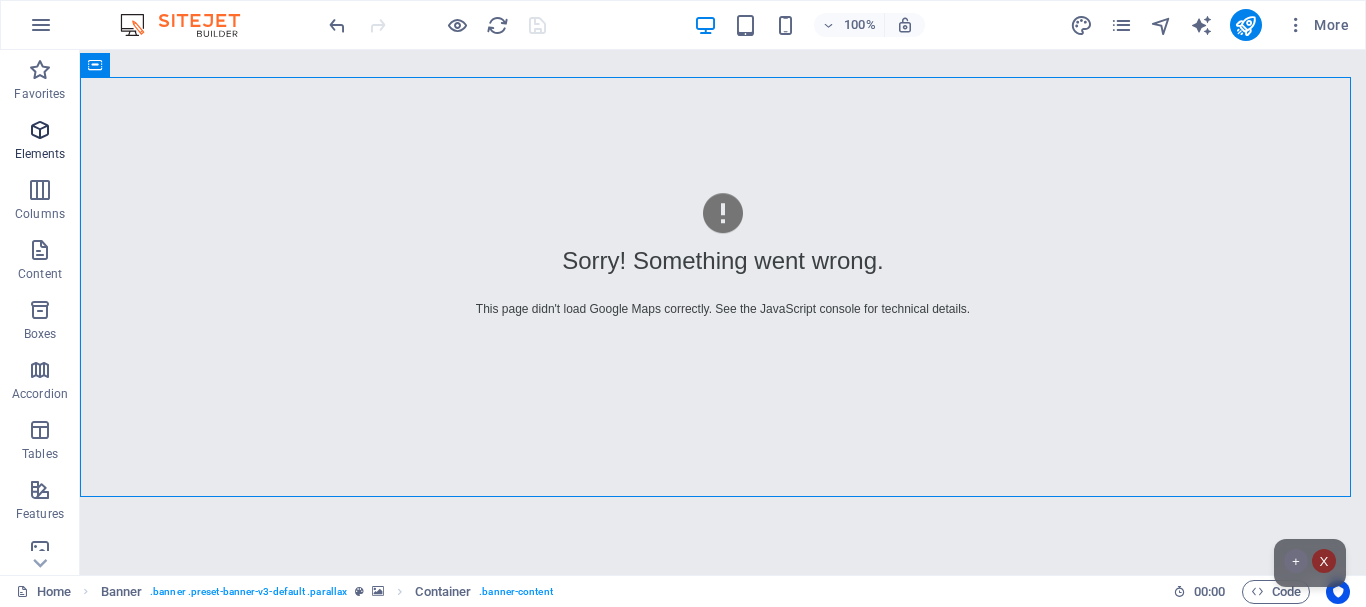 click at bounding box center (40, 130) 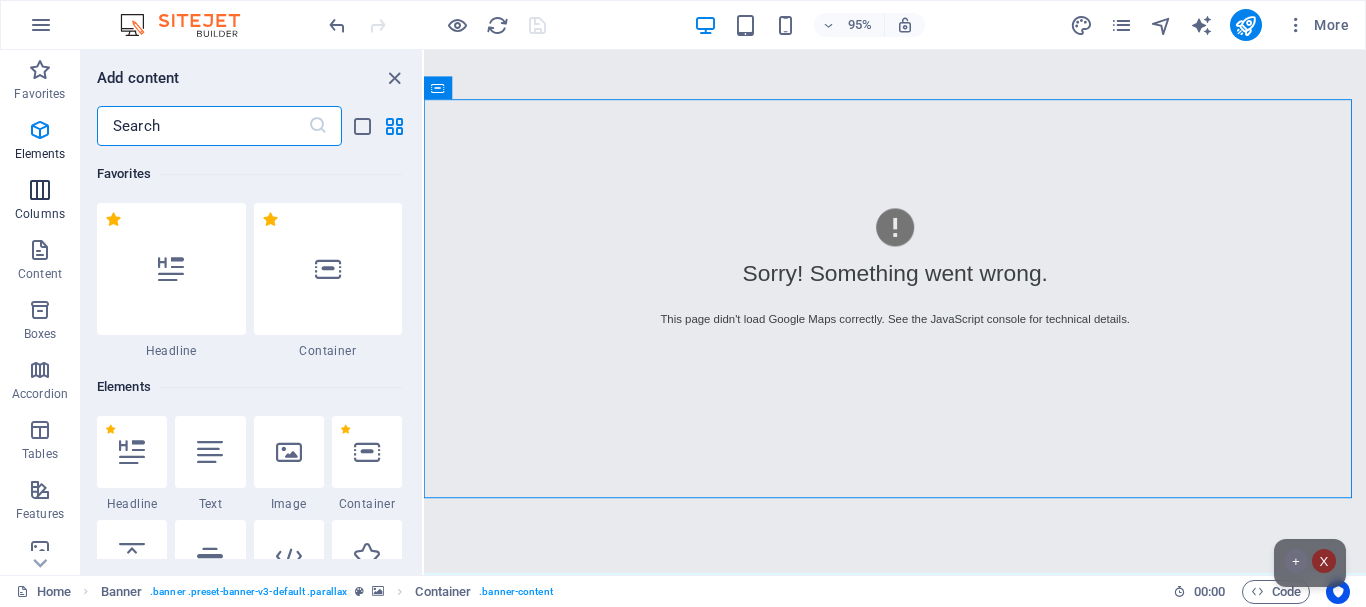 scroll, scrollTop: 213, scrollLeft: 0, axis: vertical 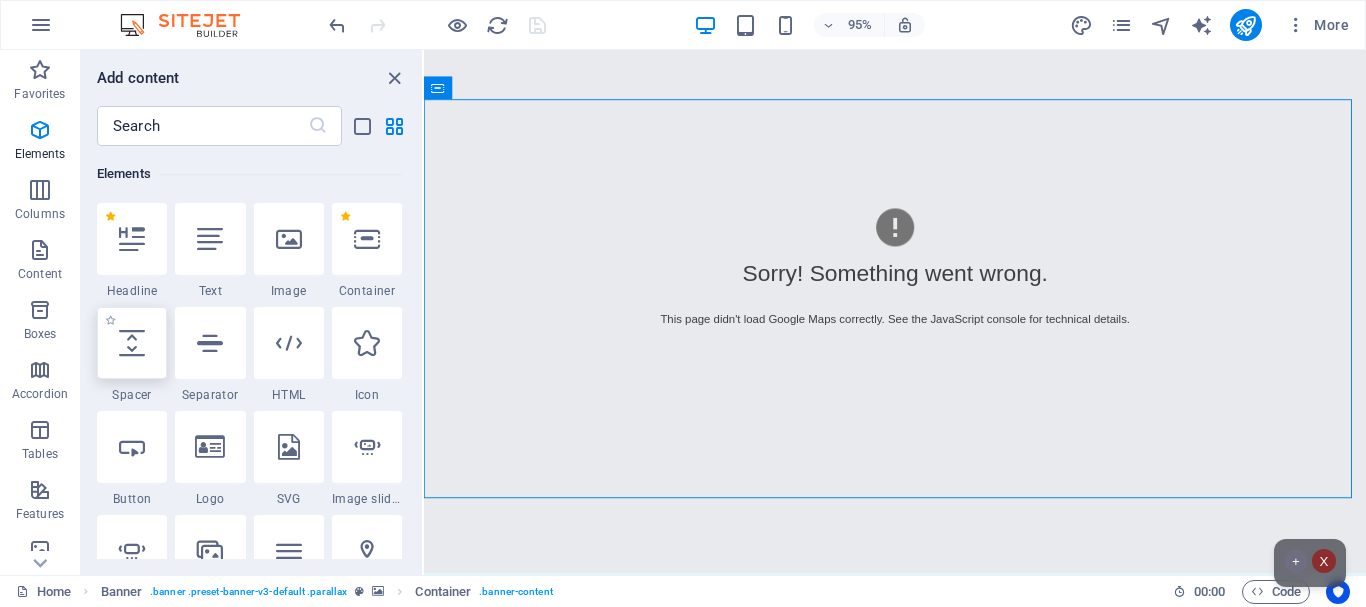 click at bounding box center [132, 343] 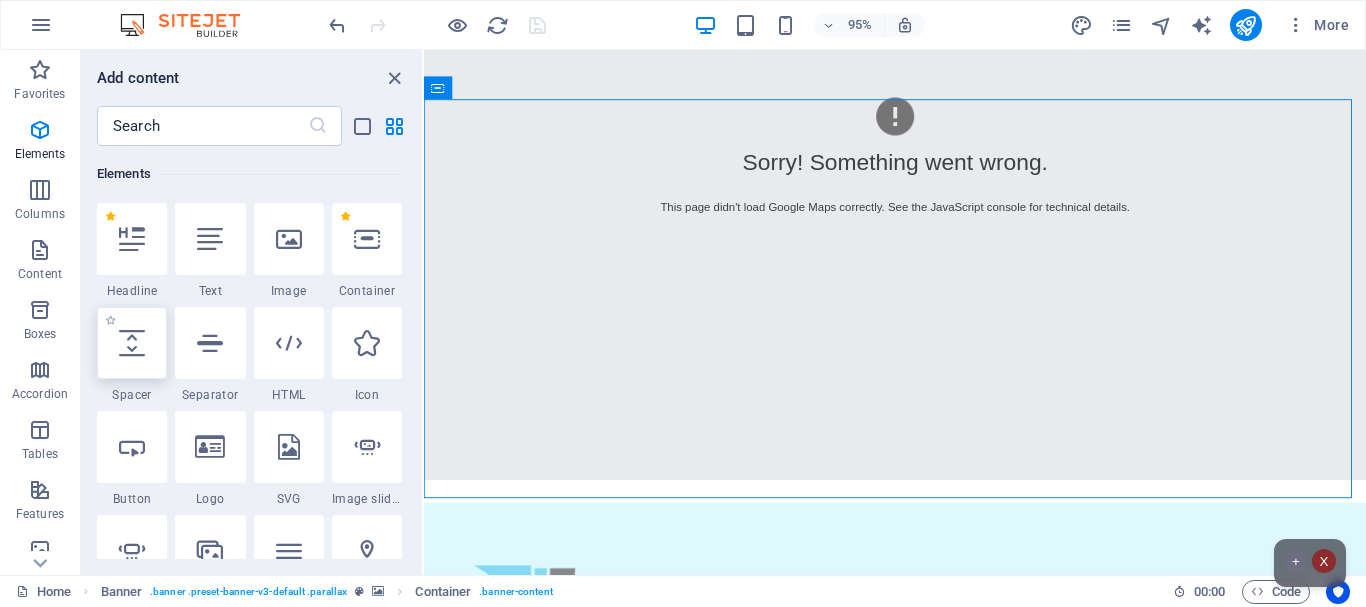 select on "px" 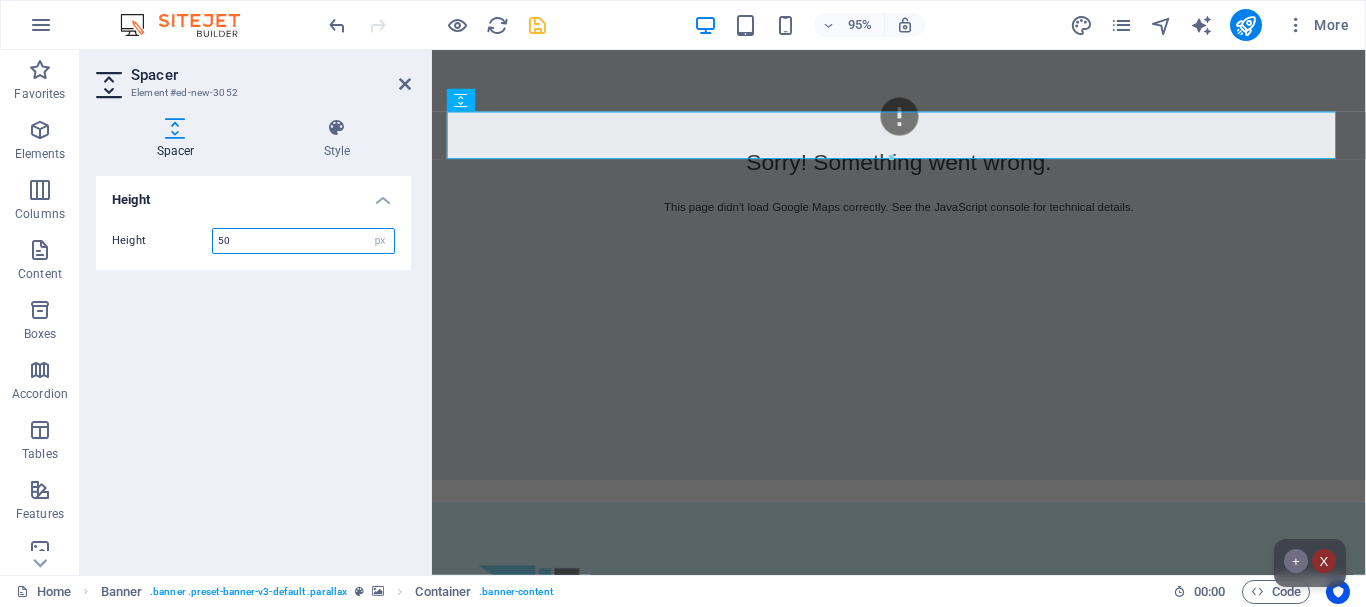 scroll, scrollTop: 0, scrollLeft: 0, axis: both 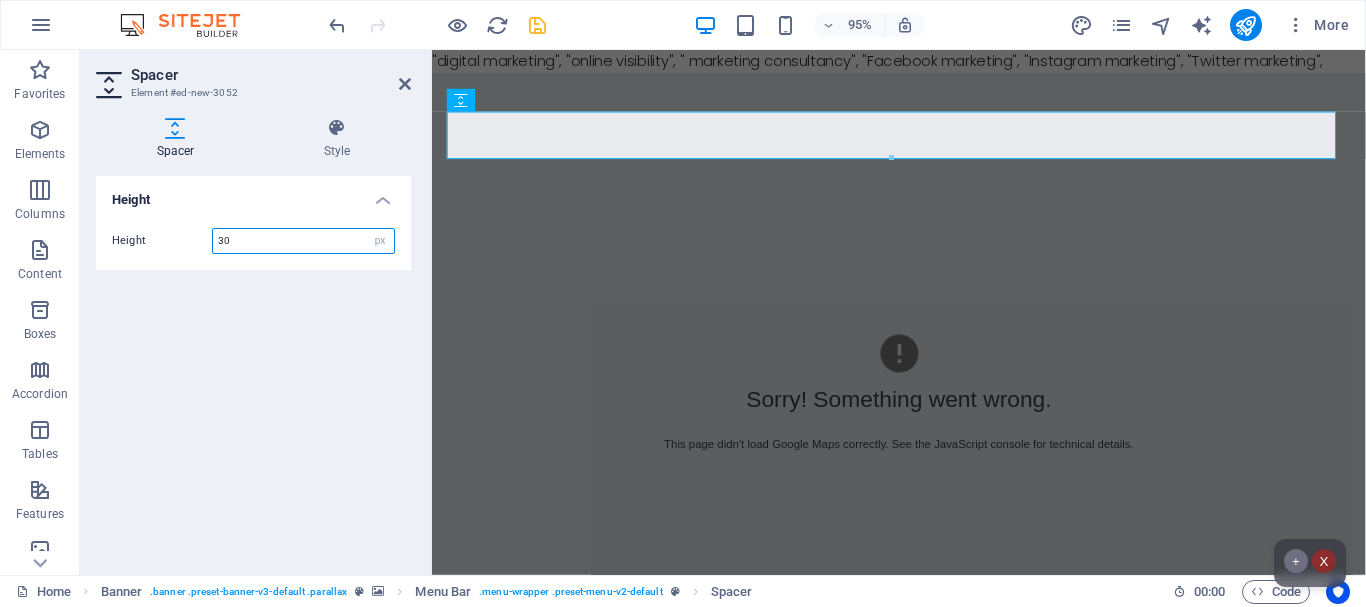 type on "30" 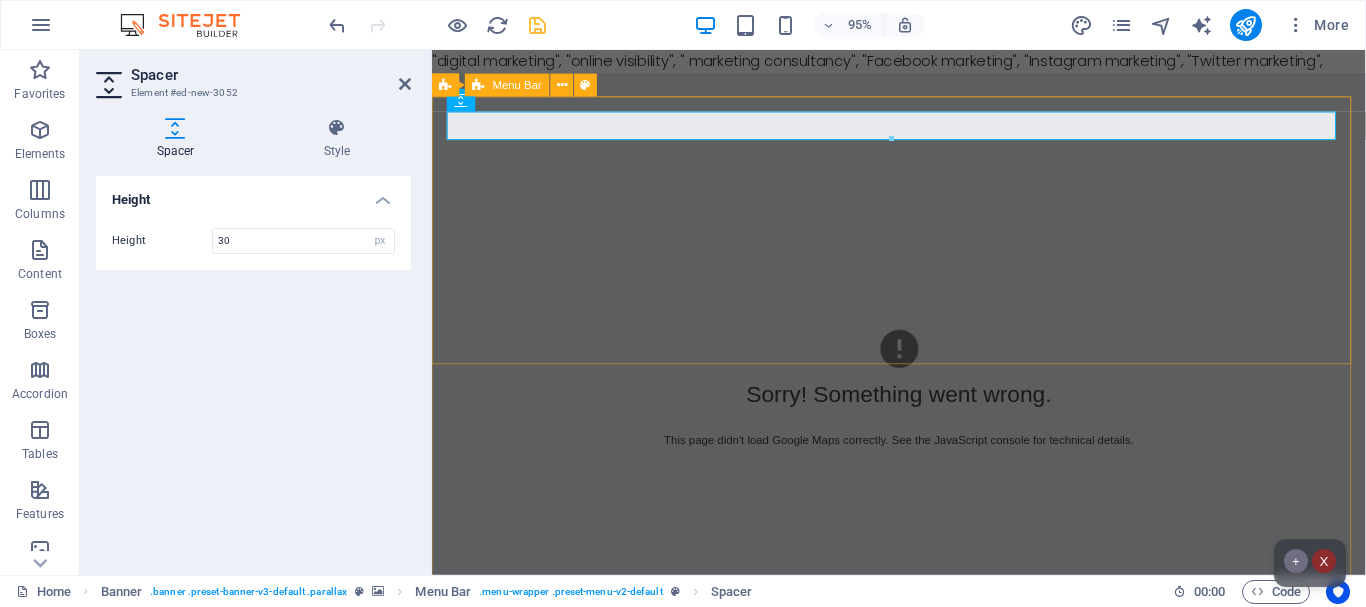 click on "Home About us Services Projects Team Contact" at bounding box center [923, 907] 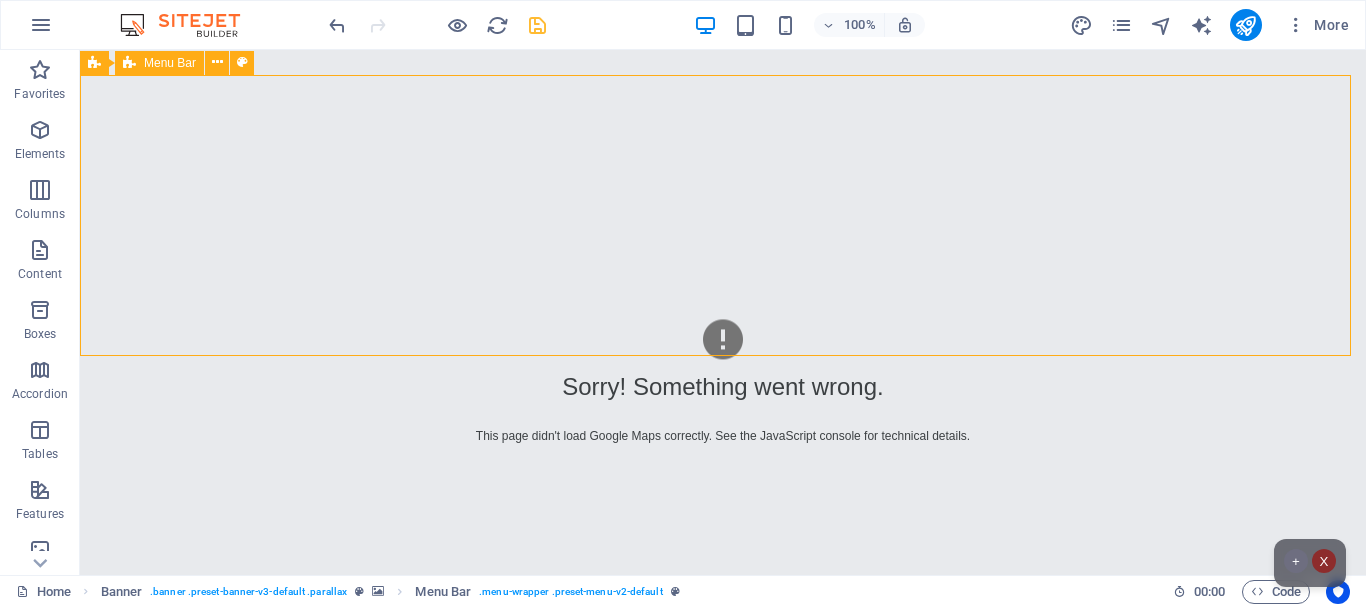 click on "Home About us Services Projects Team Contact" at bounding box center (723, 883) 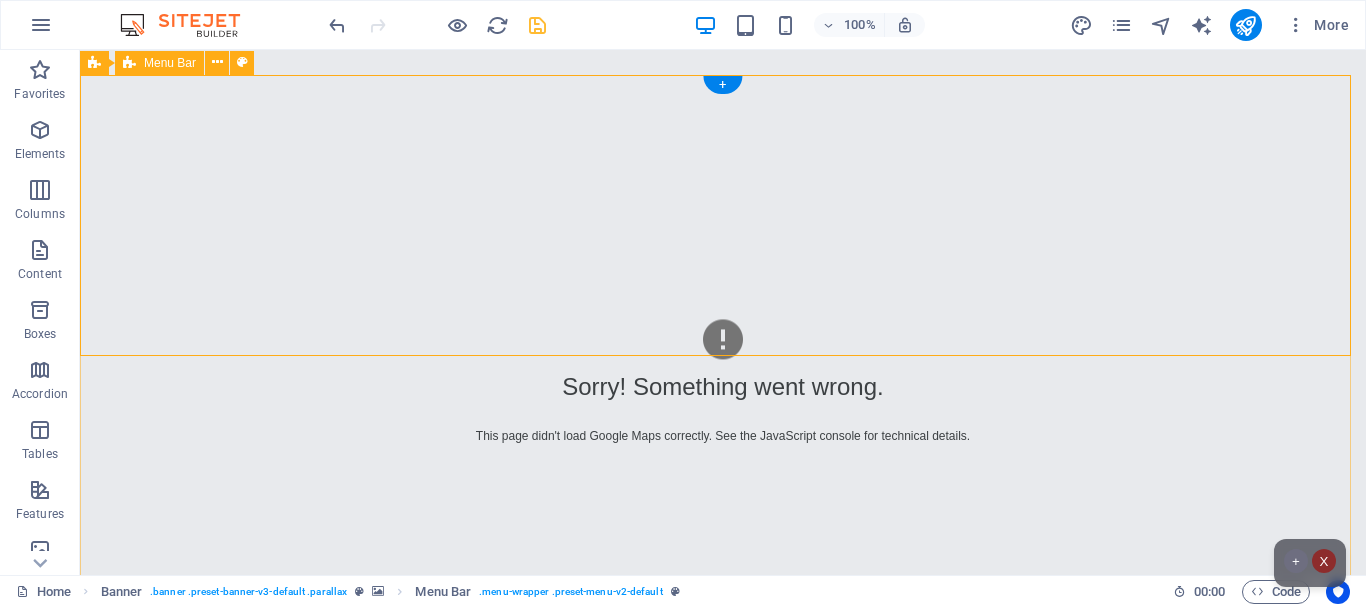 click on "Home About us Services Projects Team Contact" at bounding box center [723, 883] 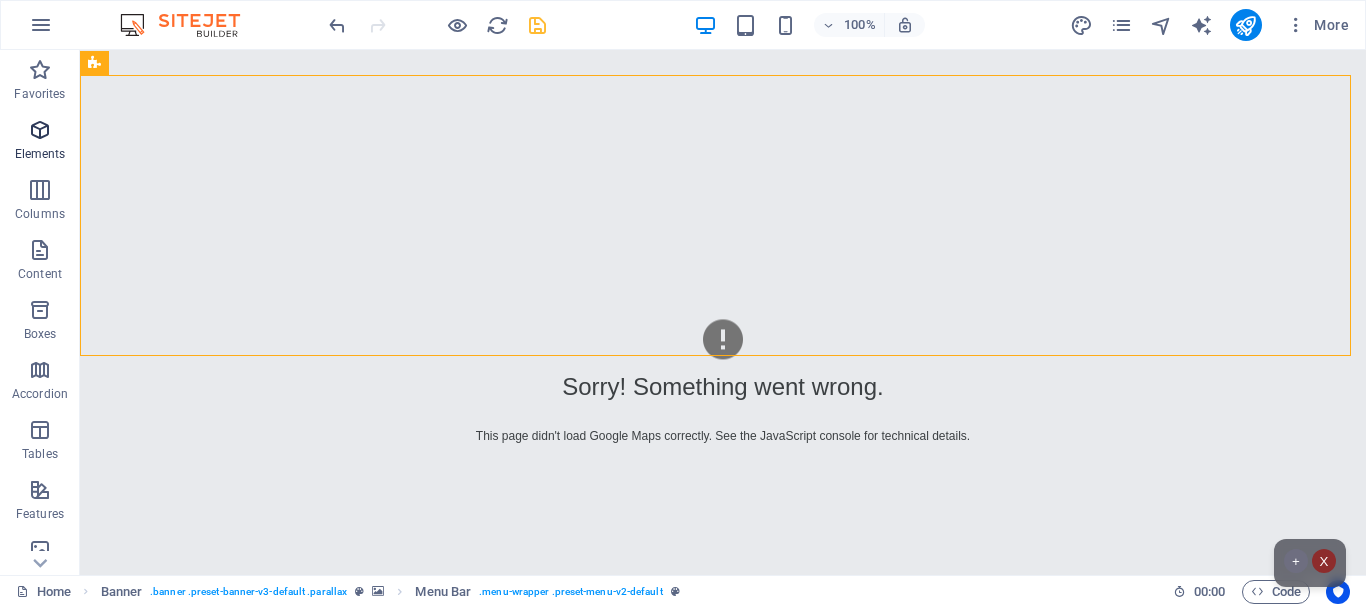 click at bounding box center [40, 130] 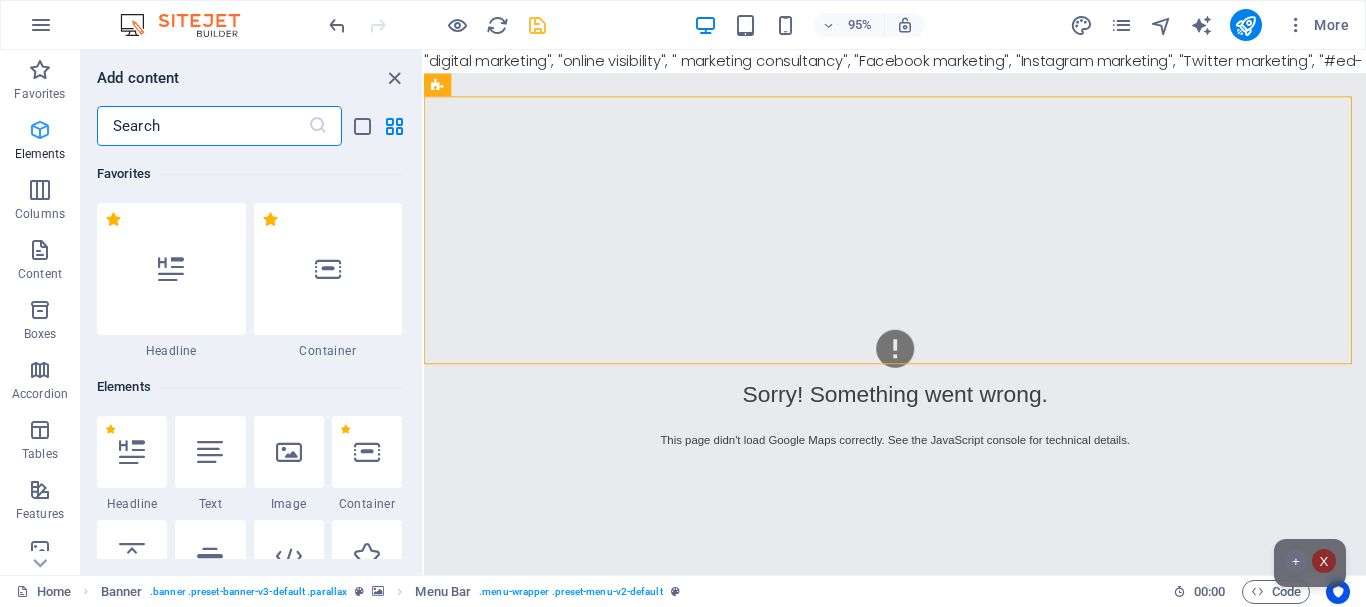 scroll, scrollTop: 213, scrollLeft: 0, axis: vertical 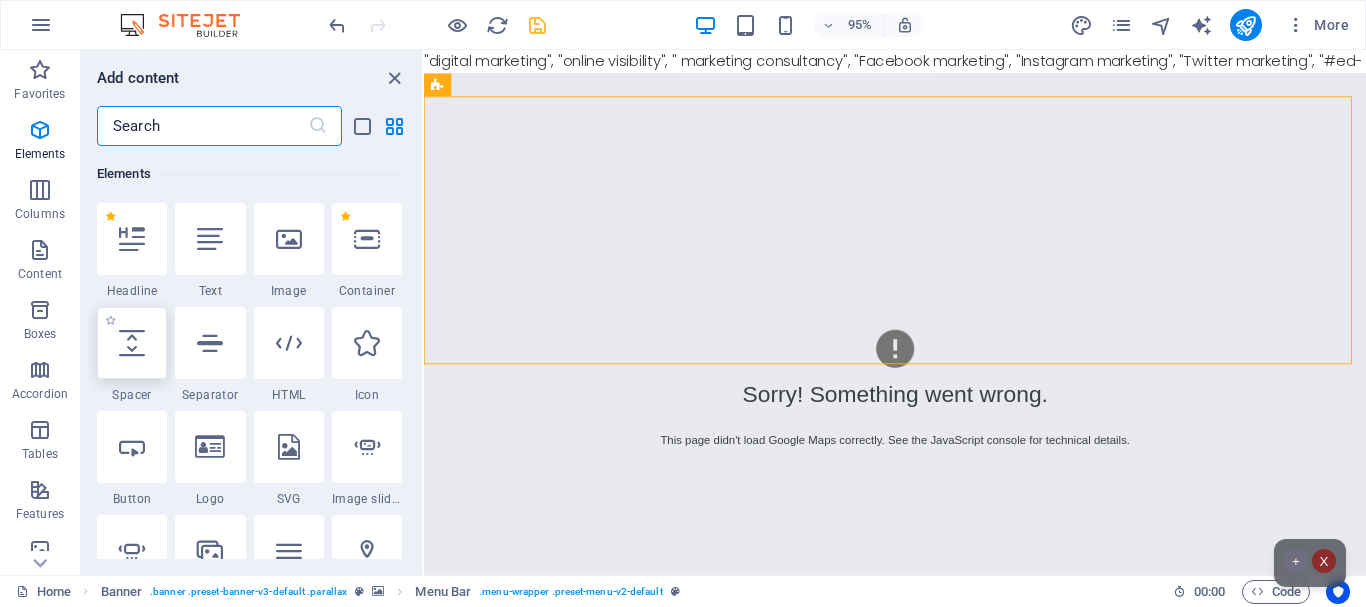 click at bounding box center (132, 343) 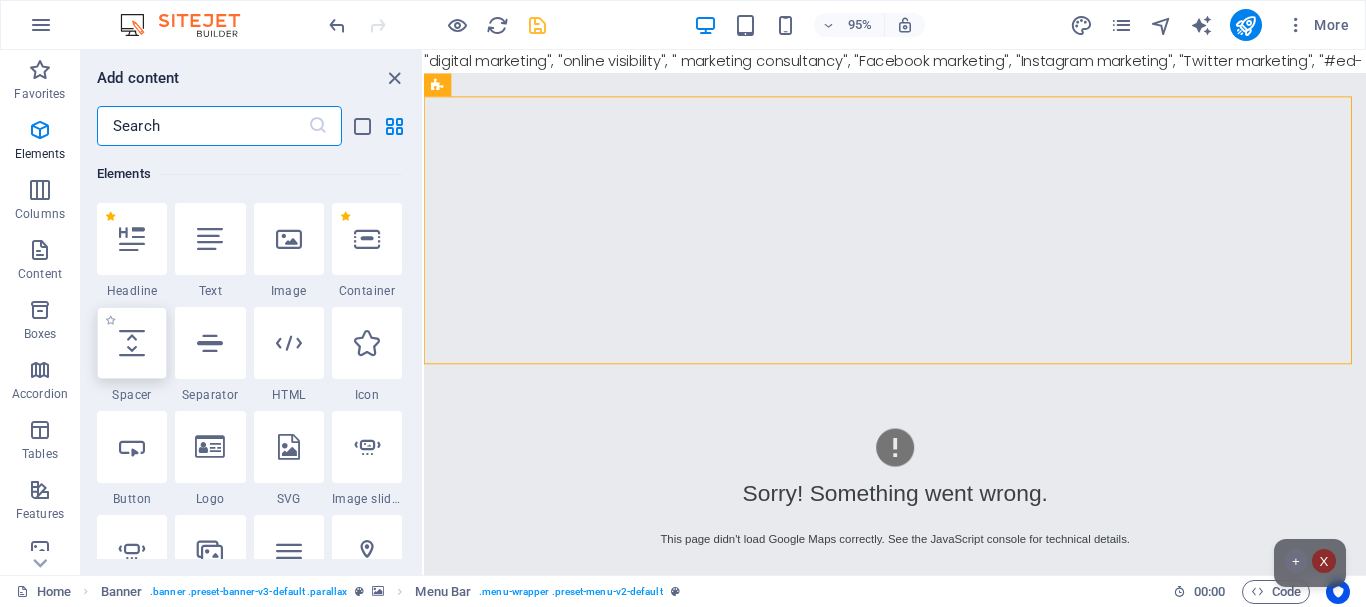select on "px" 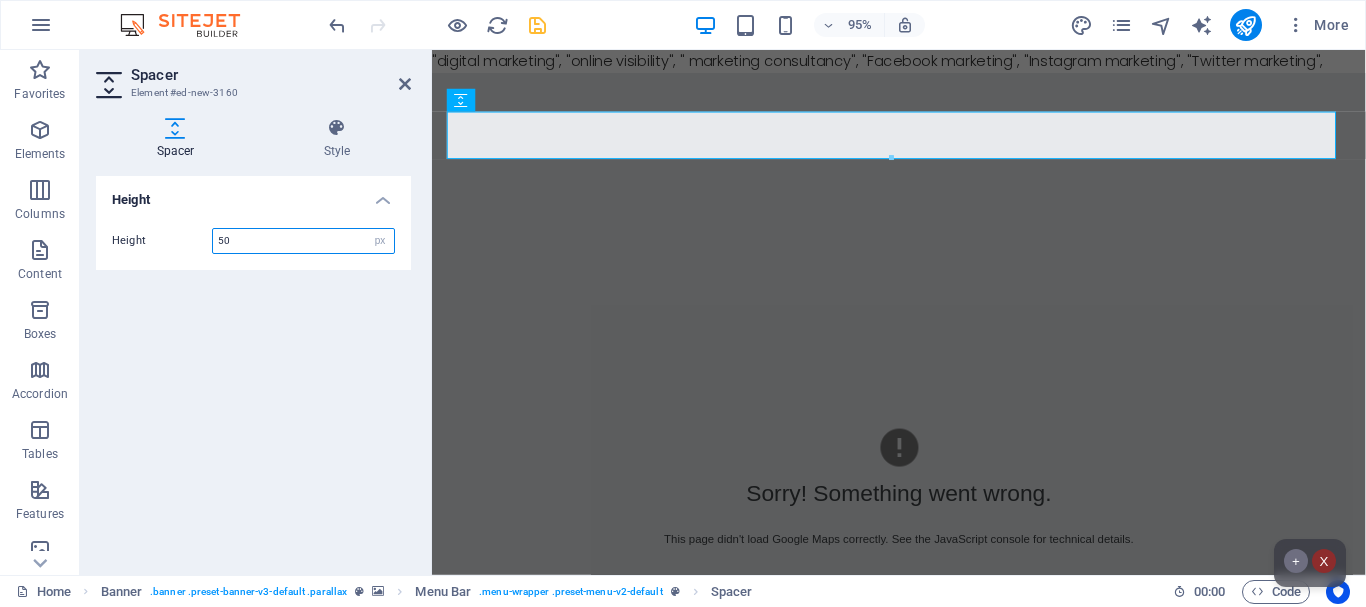 click on "50" at bounding box center (303, 241) 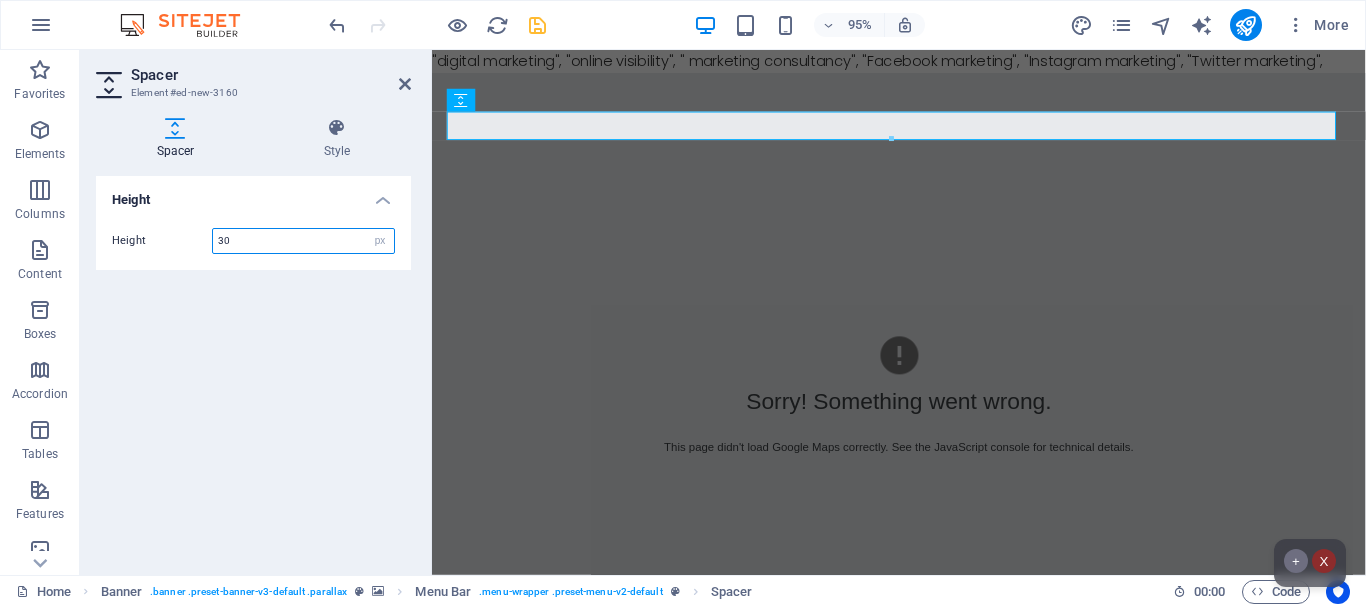 type on "30" 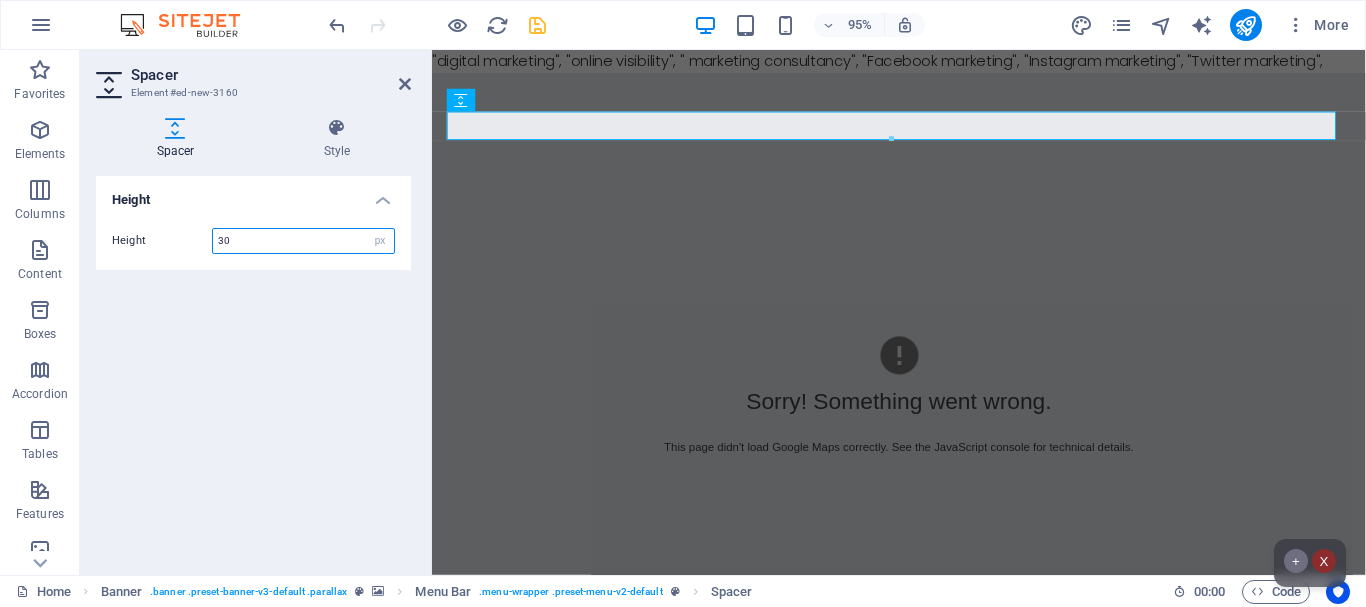 click on "30" at bounding box center [303, 241] 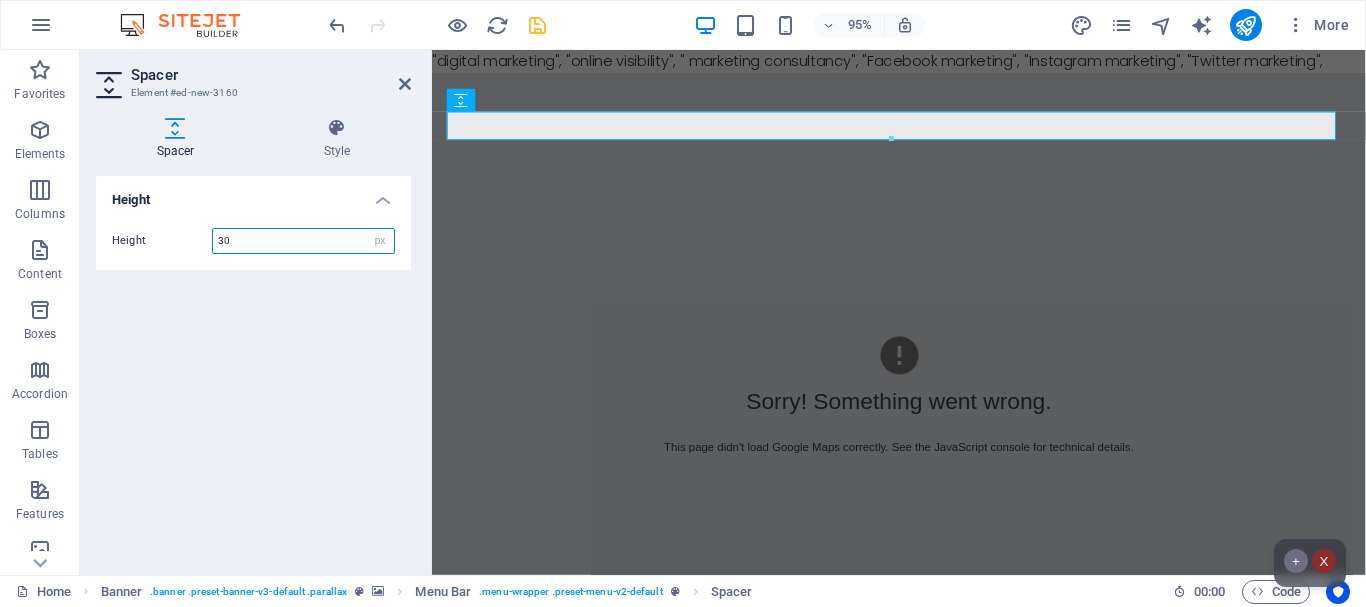 click on "30" at bounding box center [303, 241] 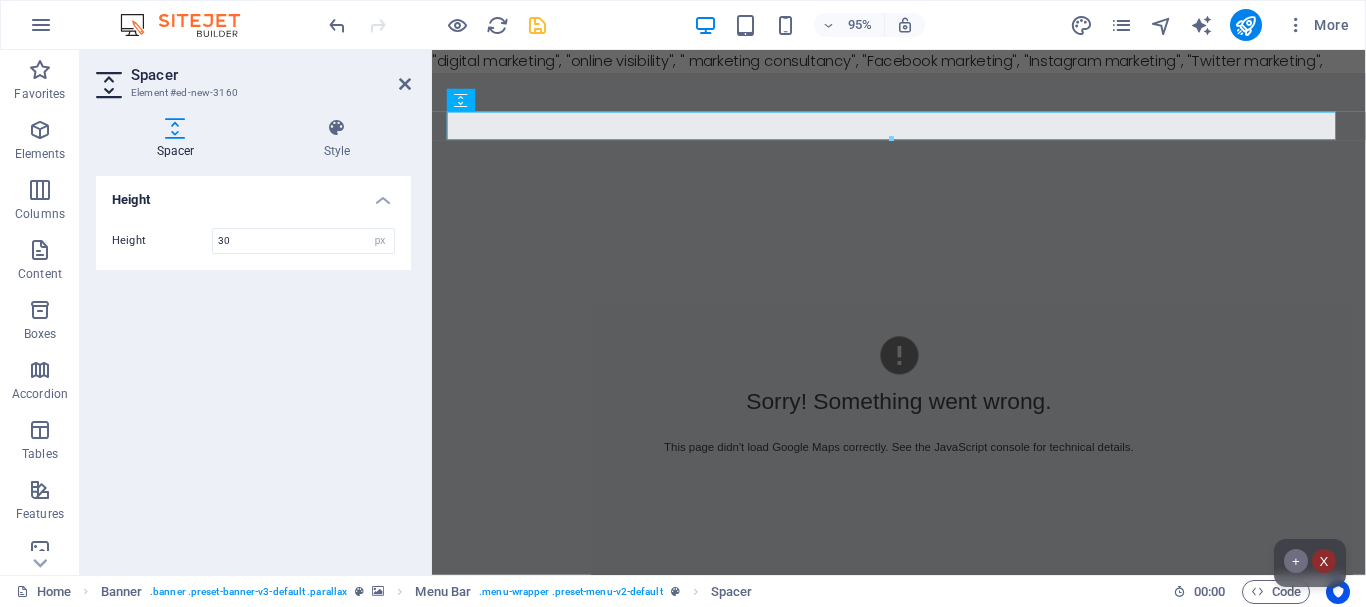 click on "Height" at bounding box center (253, 194) 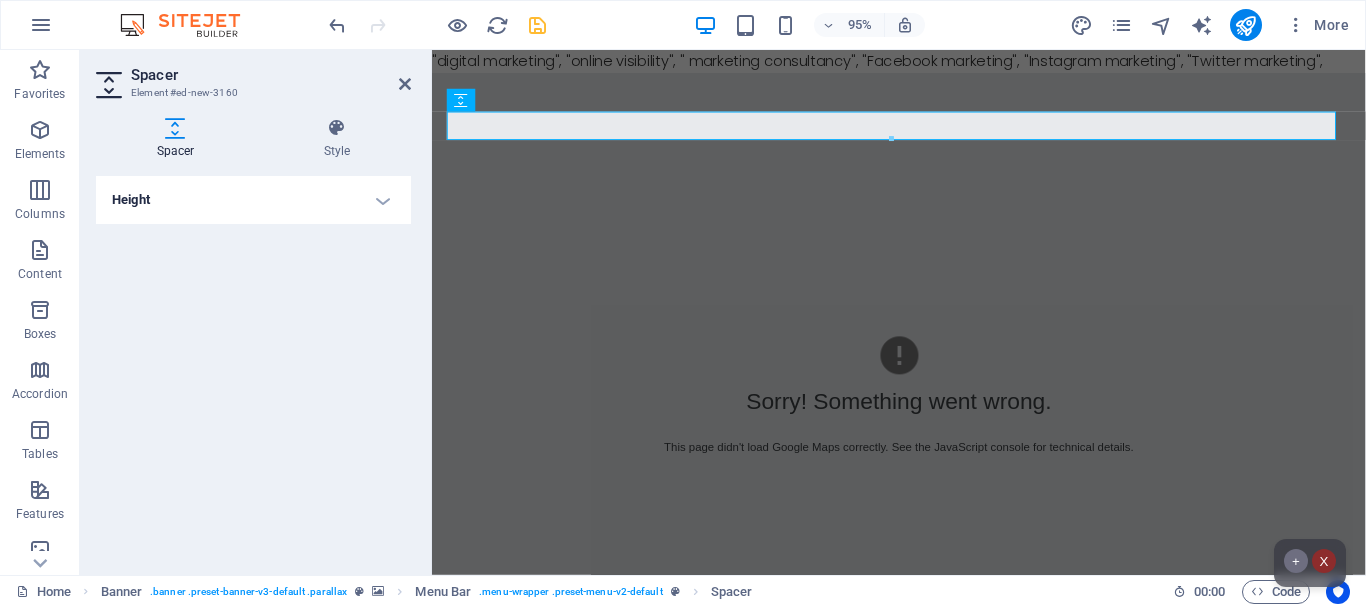 click on "Height" at bounding box center (253, 200) 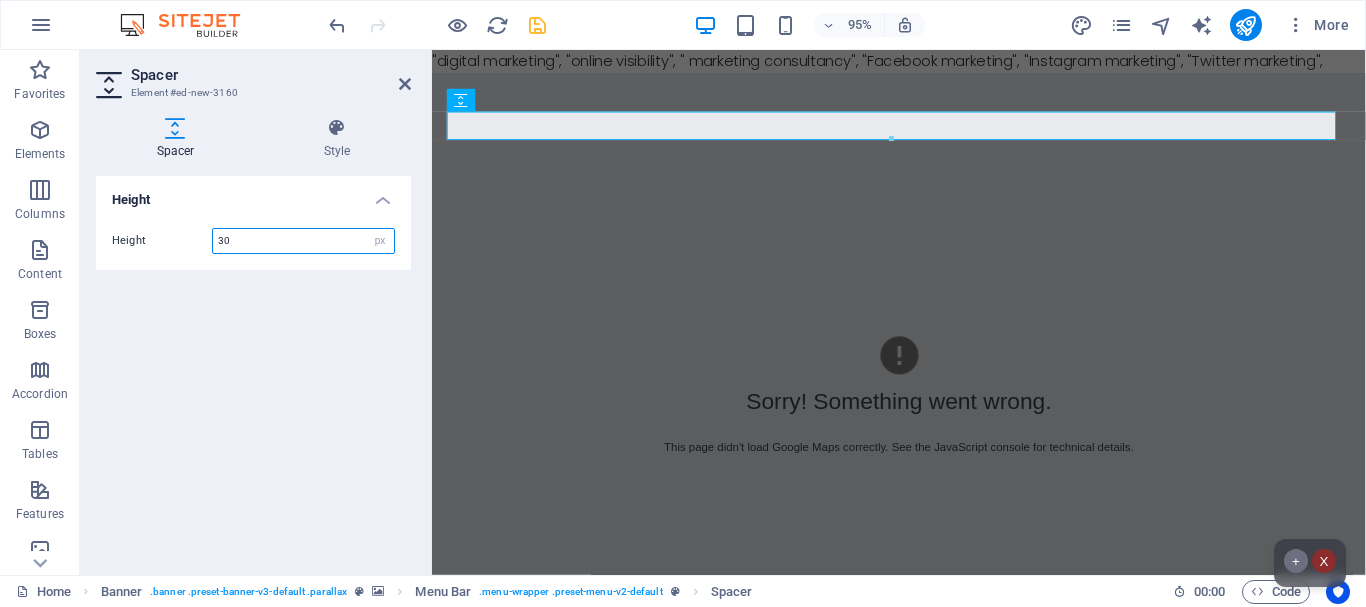 click on "30" at bounding box center [303, 241] 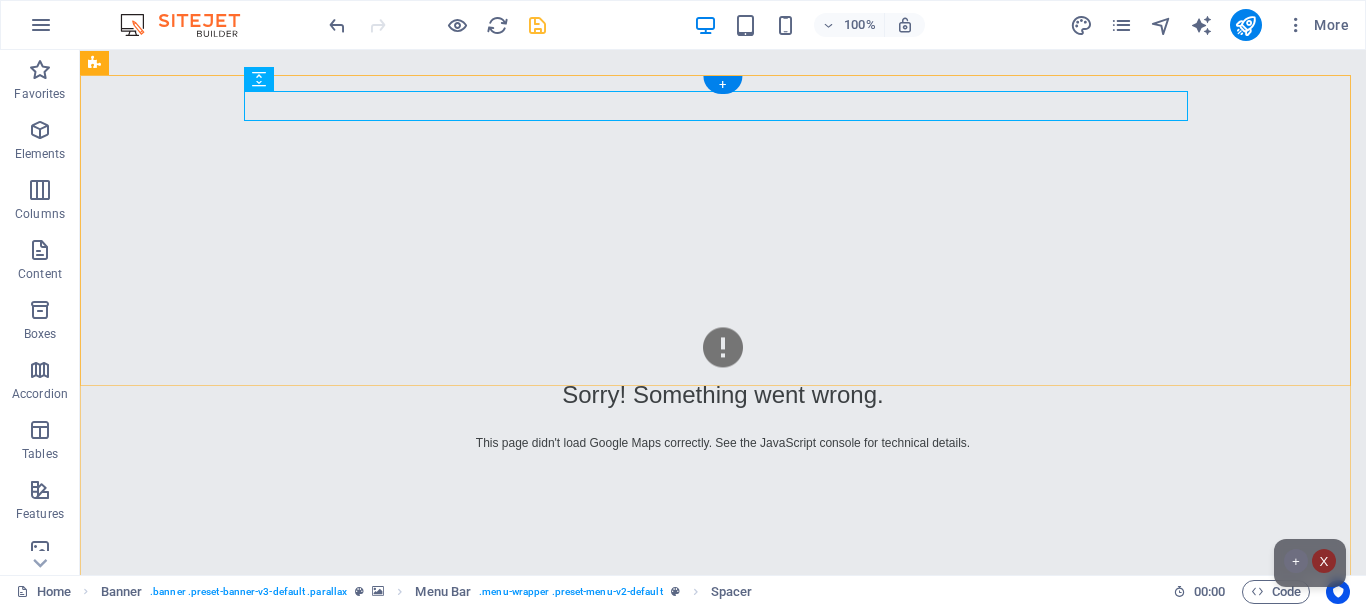 click on "Home About us Services Projects Team Contact" at bounding box center [723, 913] 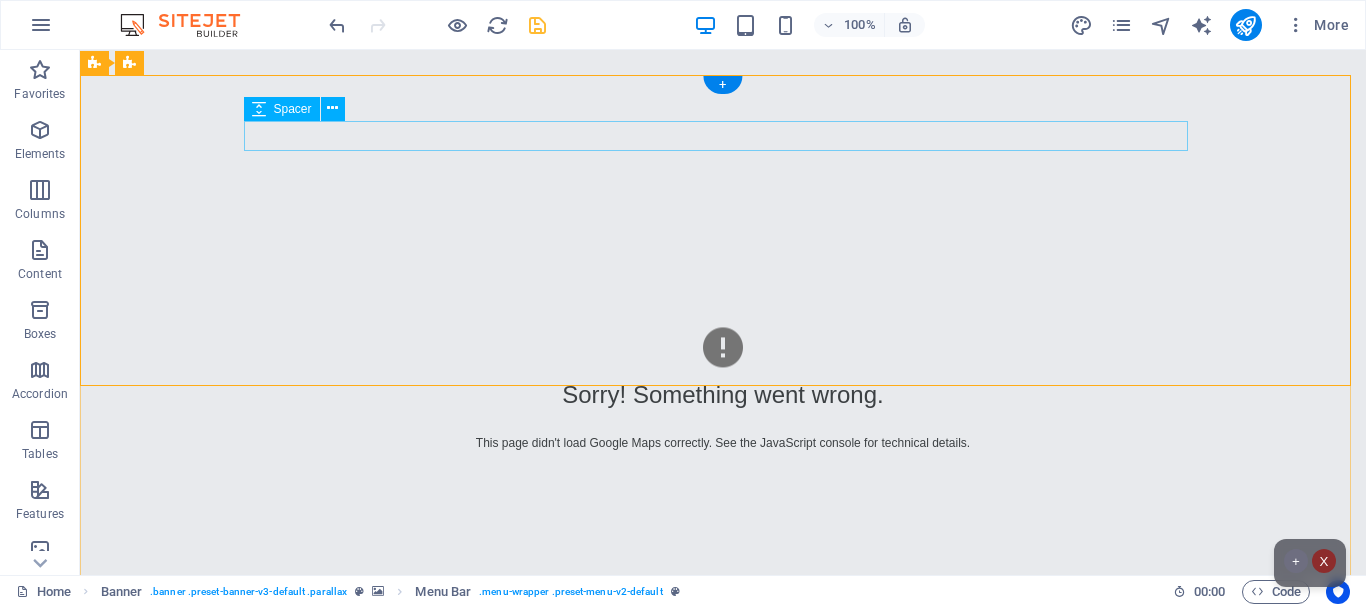 click at bounding box center (723, 818) 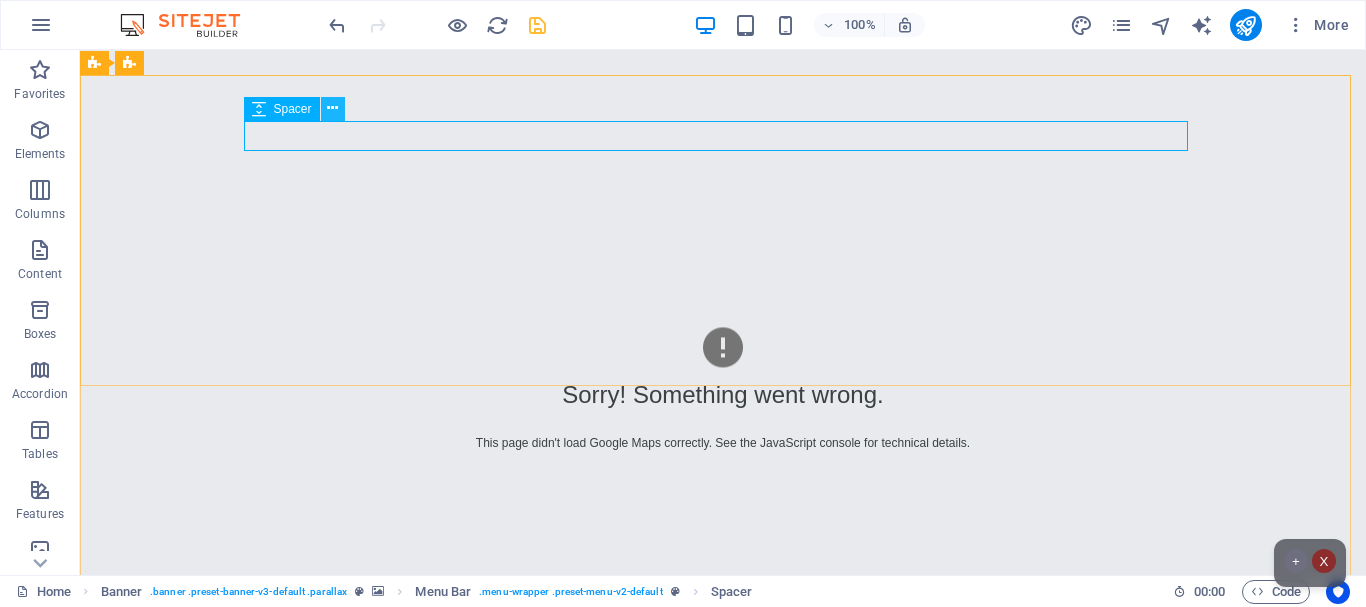 click at bounding box center (332, 108) 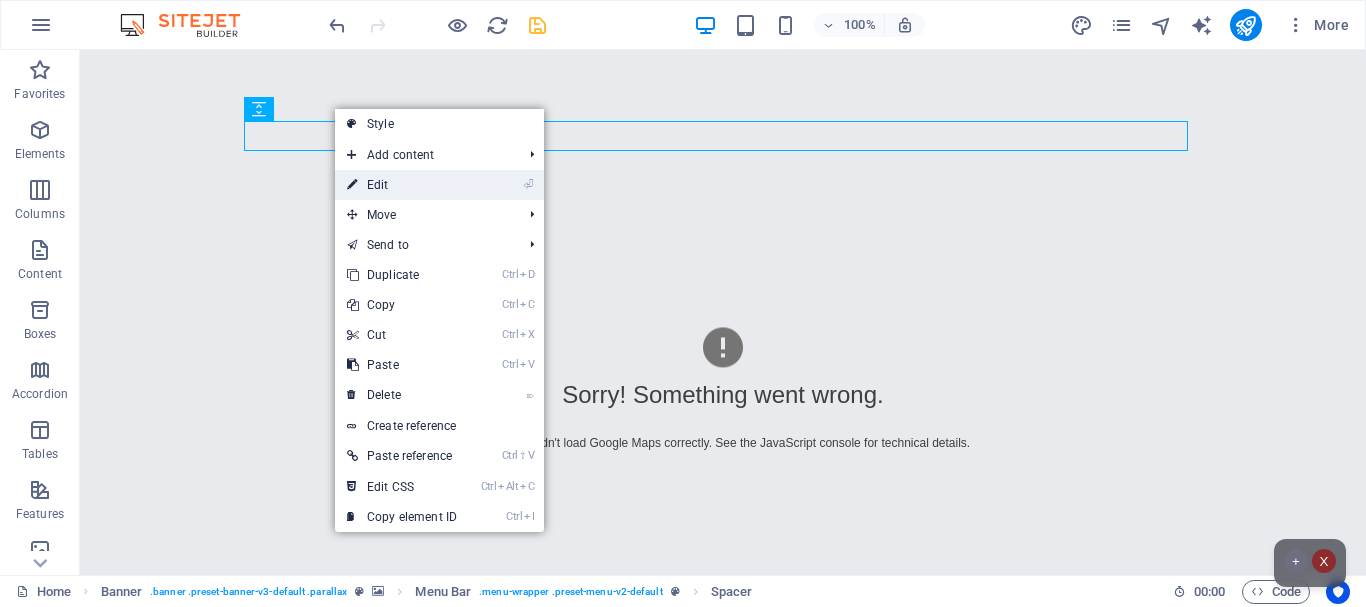 click on "⏎  Edit" at bounding box center (402, 185) 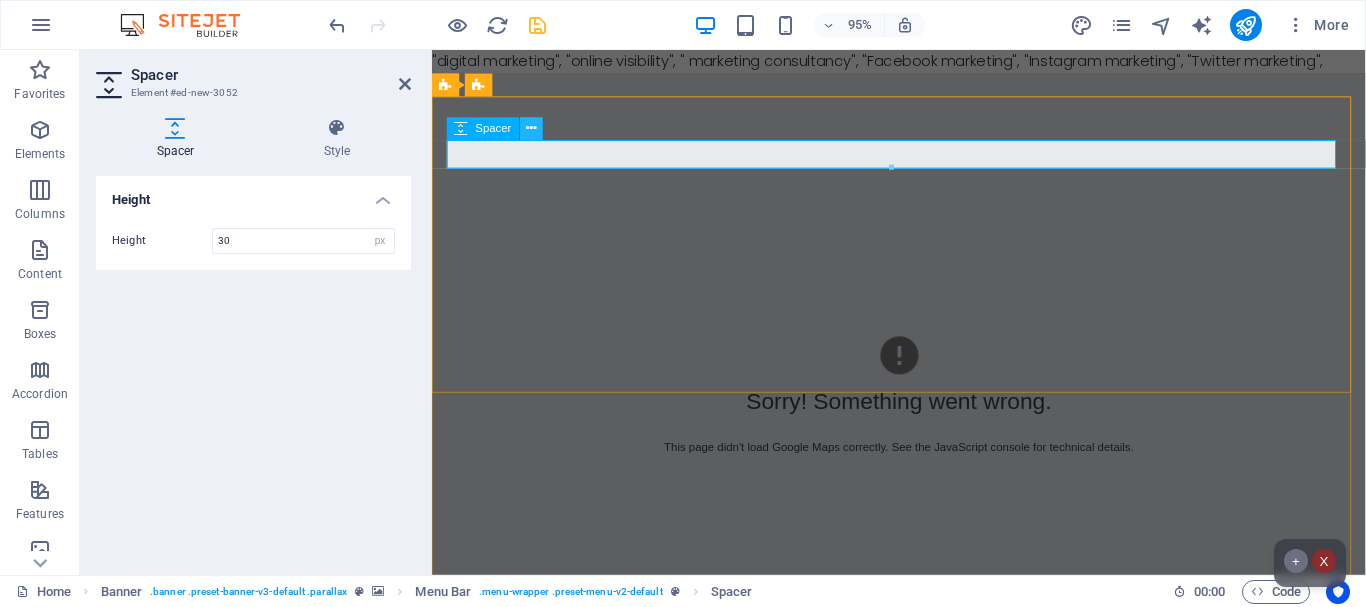 click at bounding box center [532, 129] 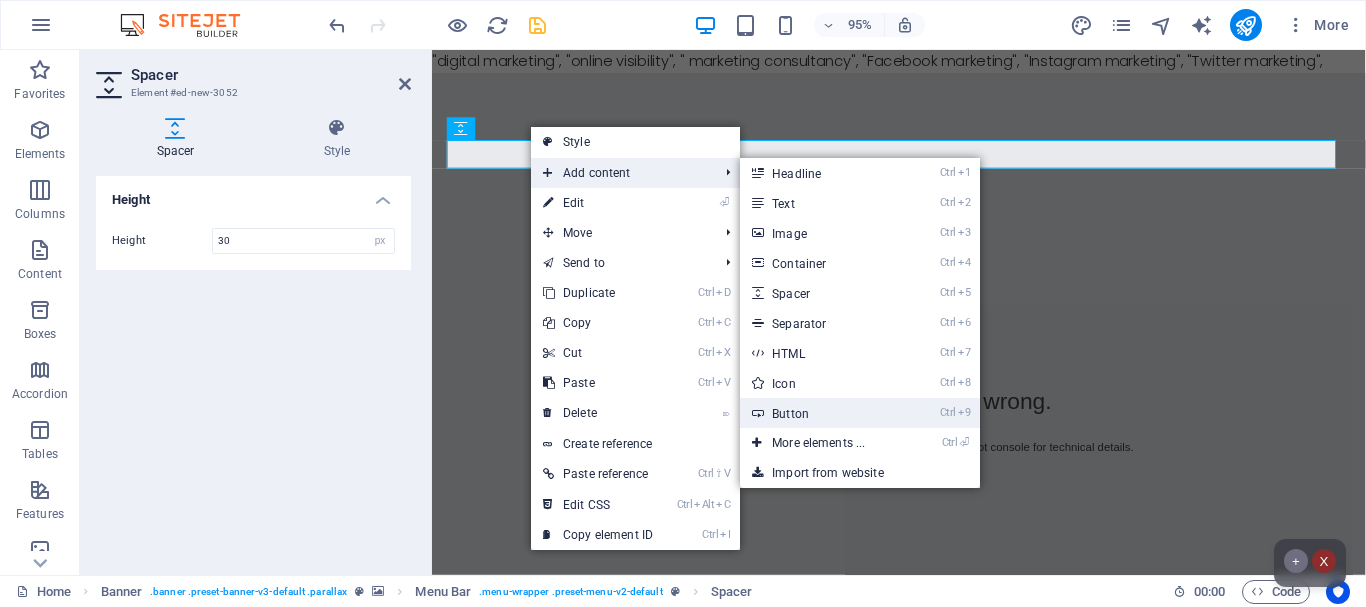 click on "Ctrl 9  Button" at bounding box center (822, 413) 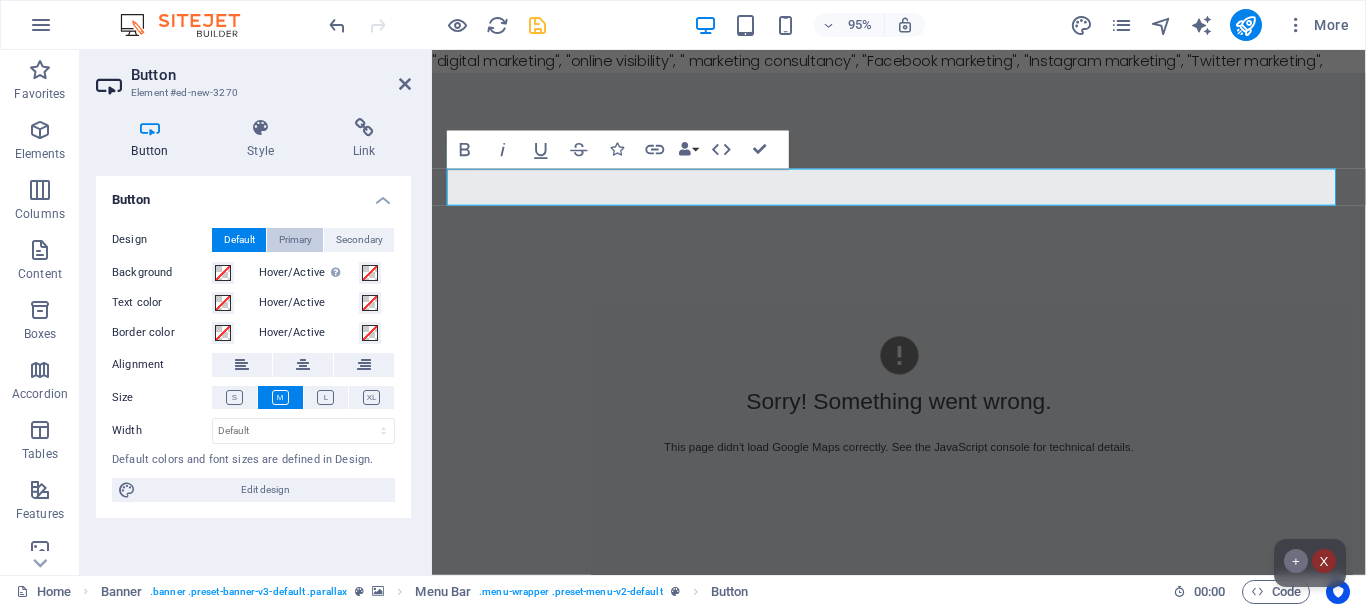 click on "Primary" at bounding box center (295, 240) 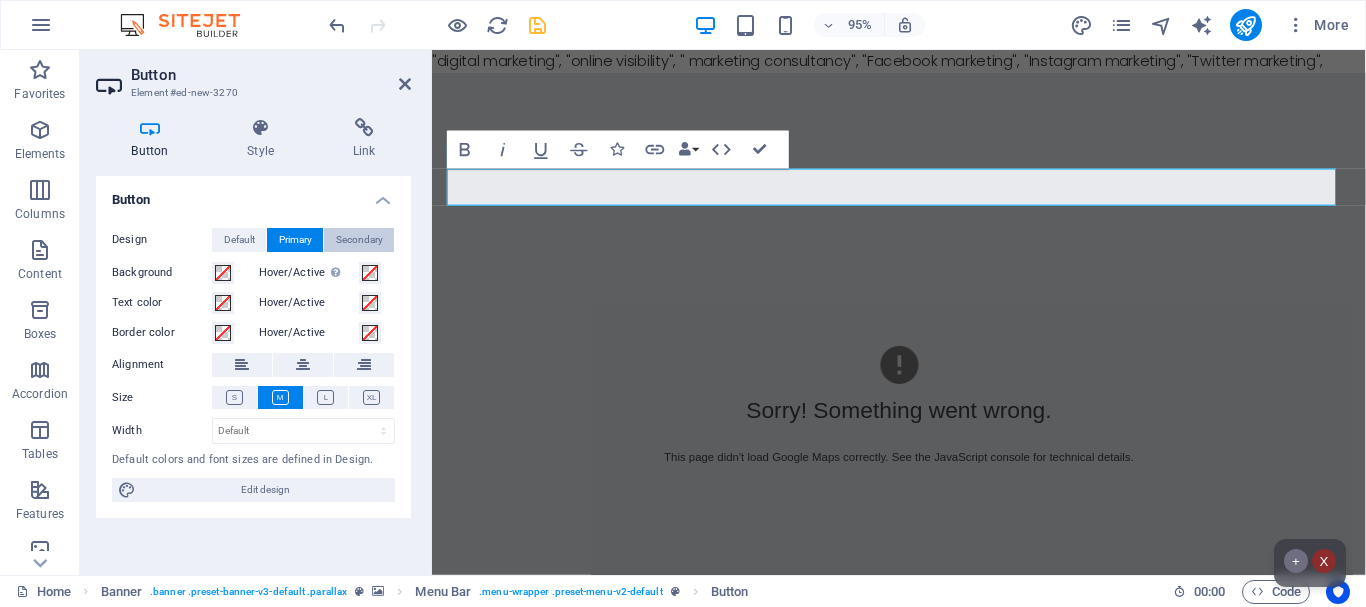 click on "Secondary" at bounding box center [359, 240] 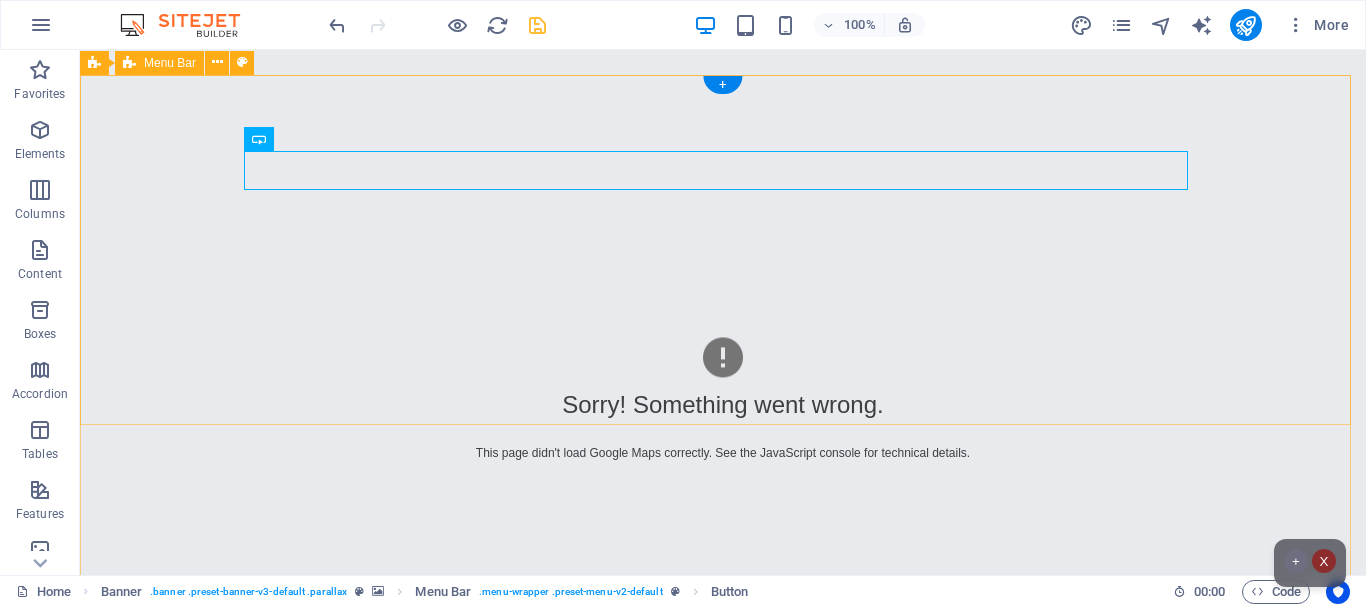 click on "Button label Home About us Services Projects Team Contact" at bounding box center [723, 952] 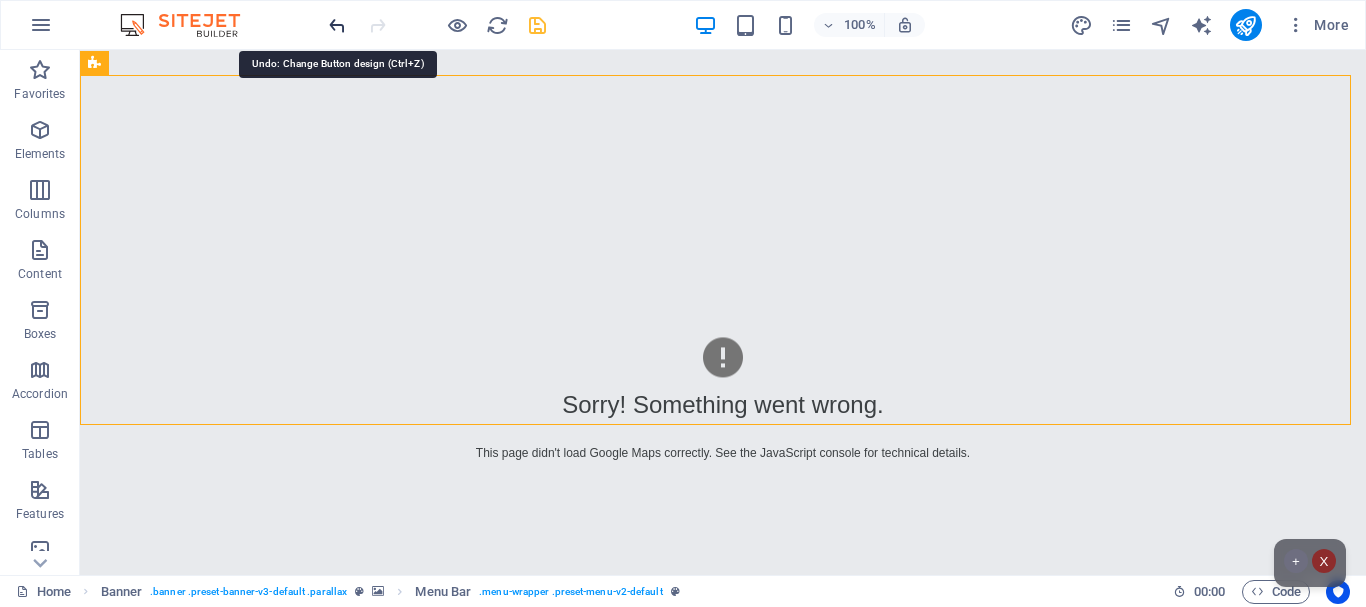 click at bounding box center [337, 25] 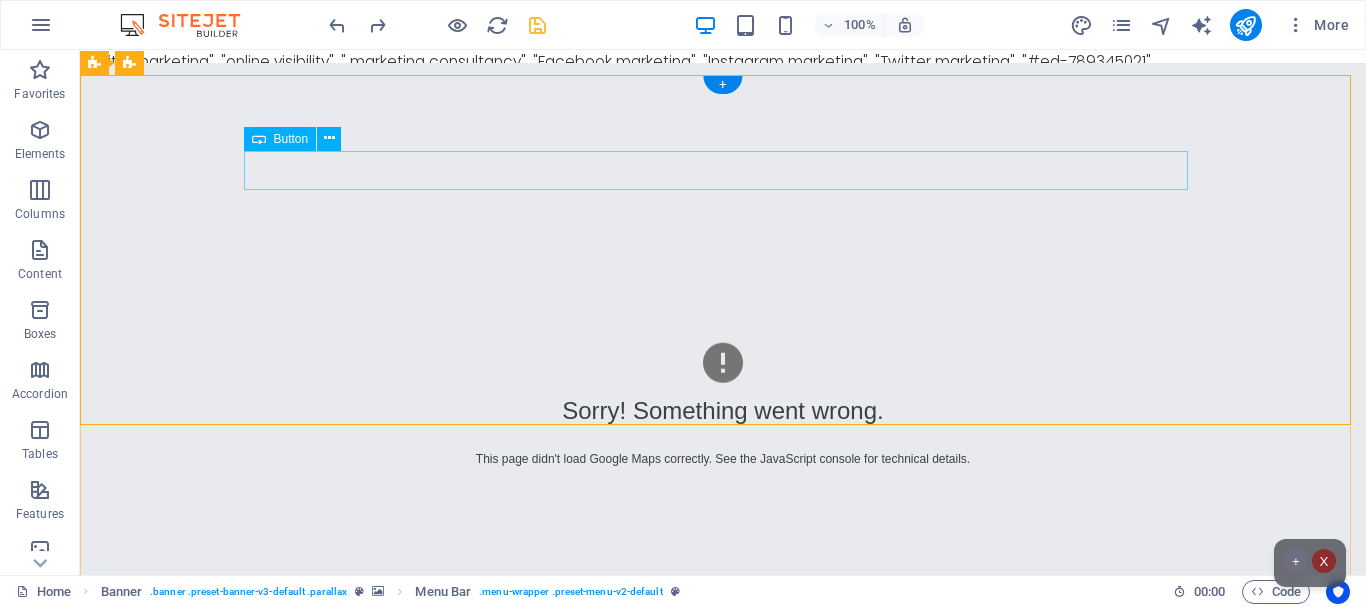 click on "Button label" at bounding box center [723, 858] 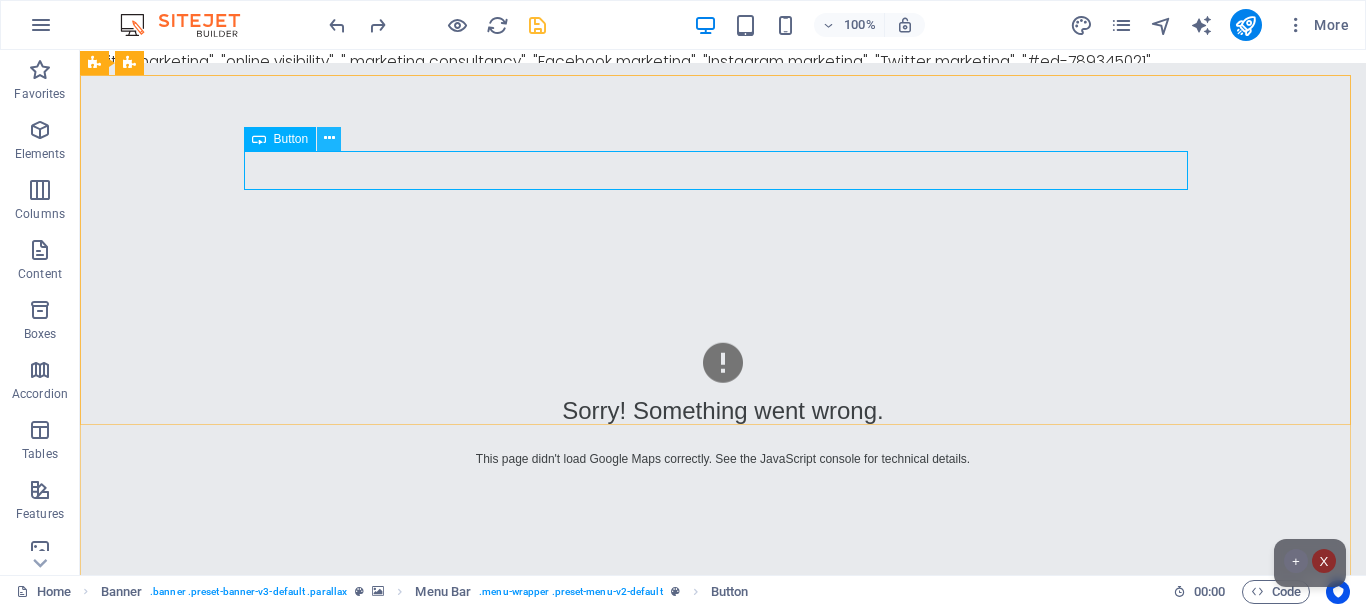 click at bounding box center (329, 138) 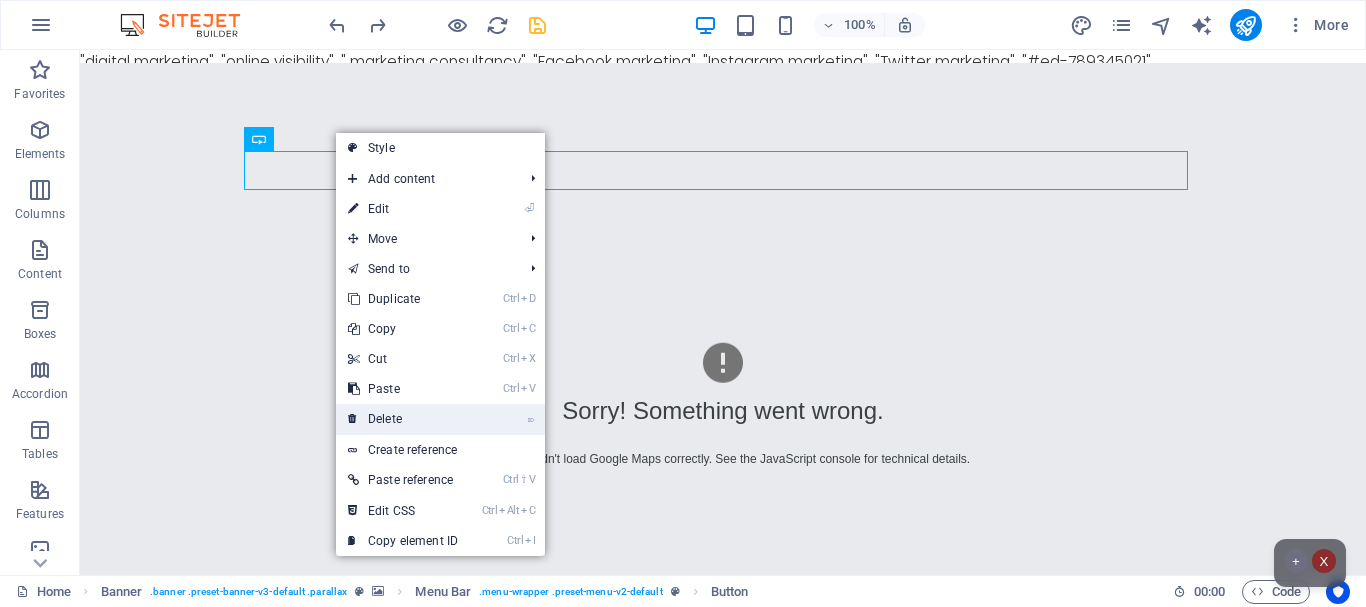 click on "⌦  Delete" at bounding box center [403, 419] 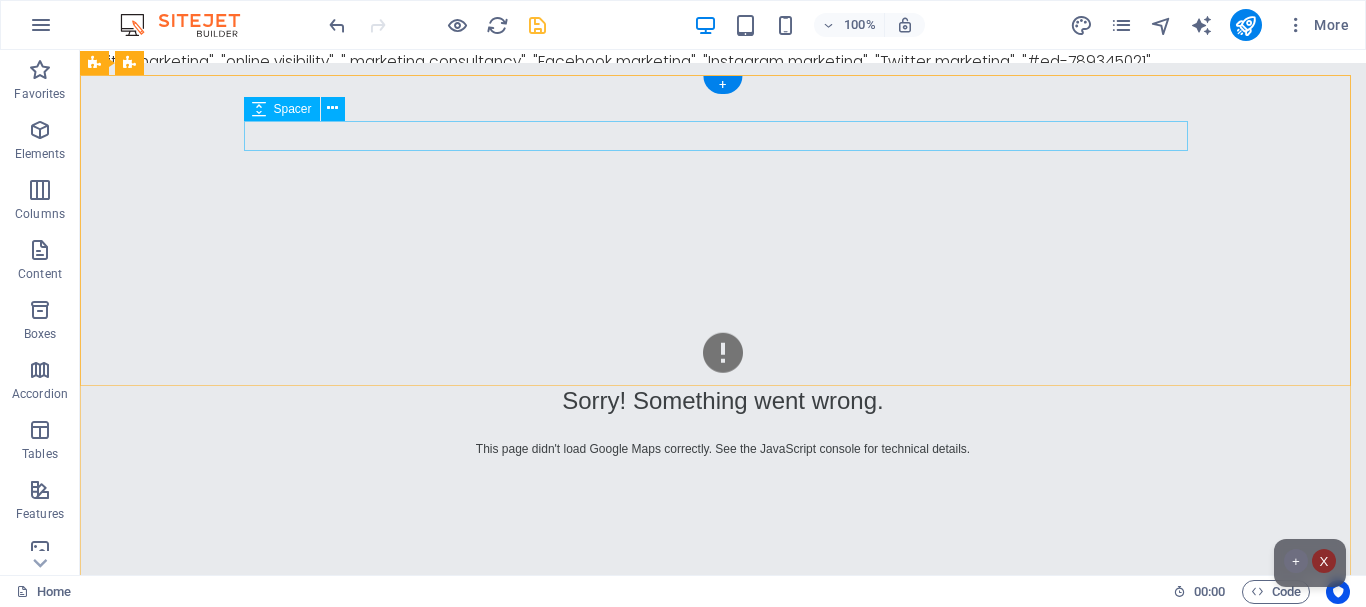 click at bounding box center (723, 804) 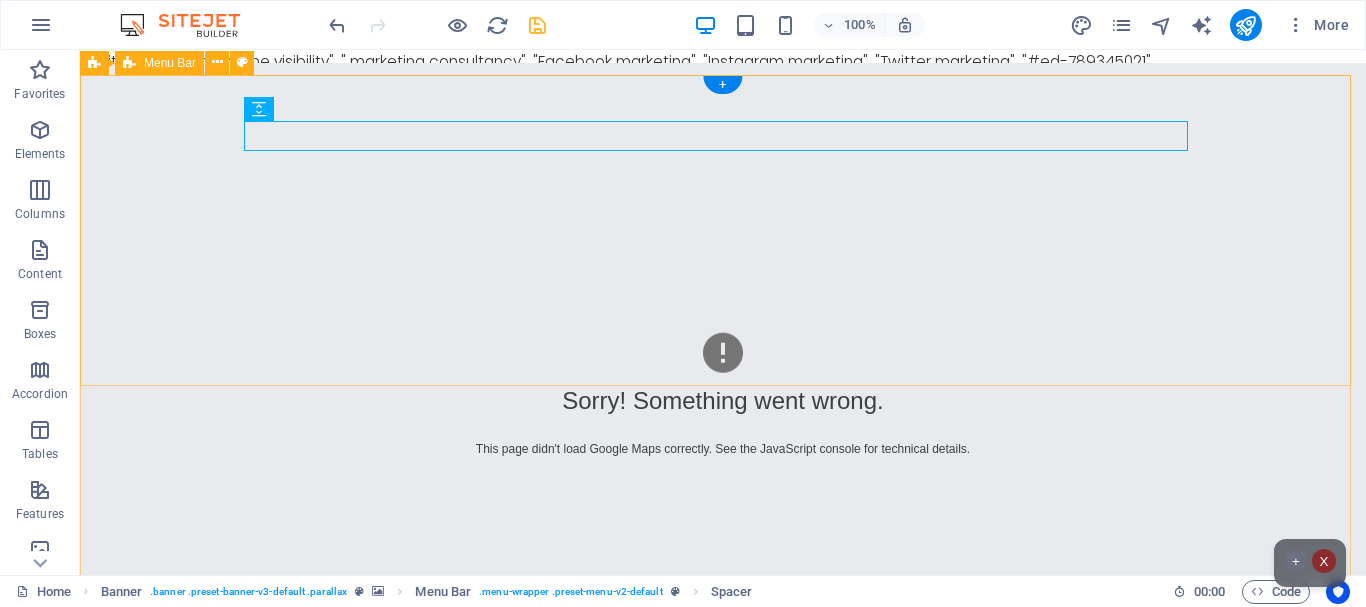 click on "Home About us Services Projects Team Contact" at bounding box center [723, 899] 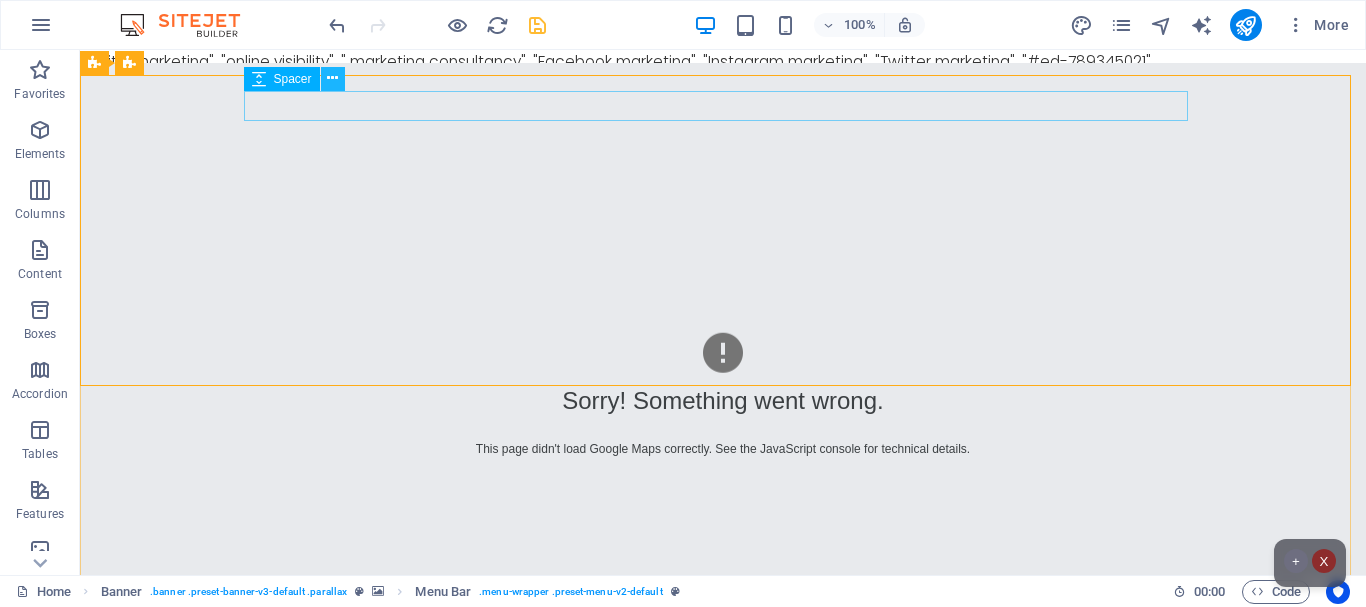 click at bounding box center [332, 78] 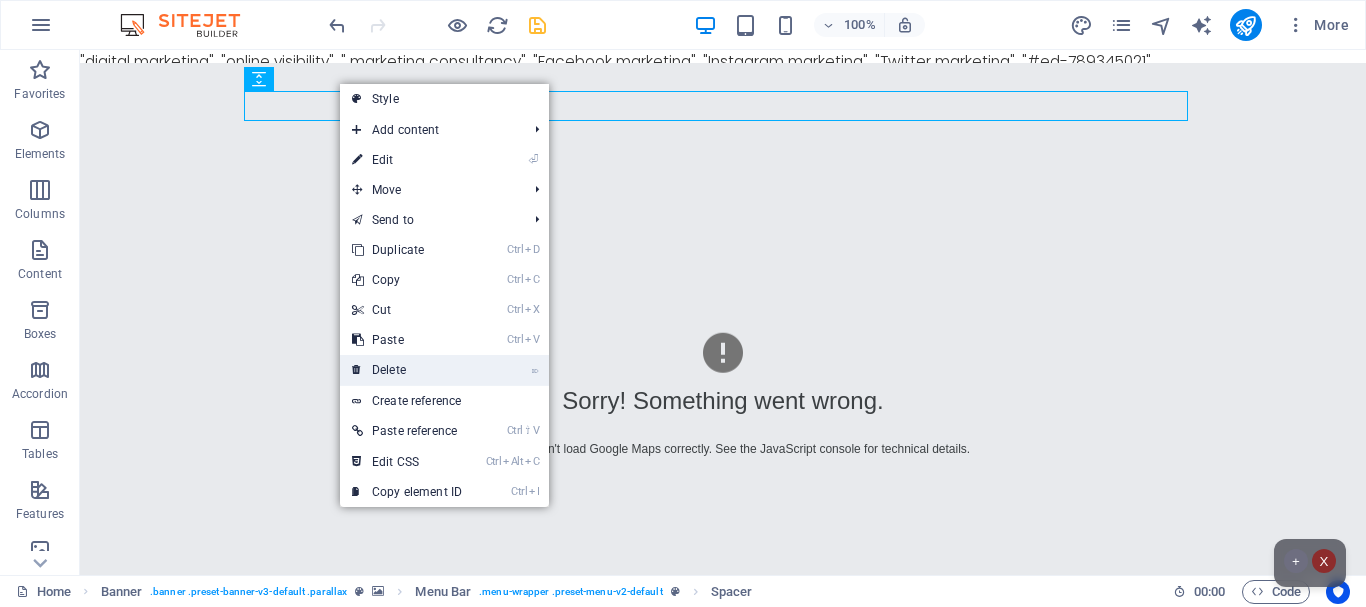 click on "⌦  Delete" at bounding box center [407, 370] 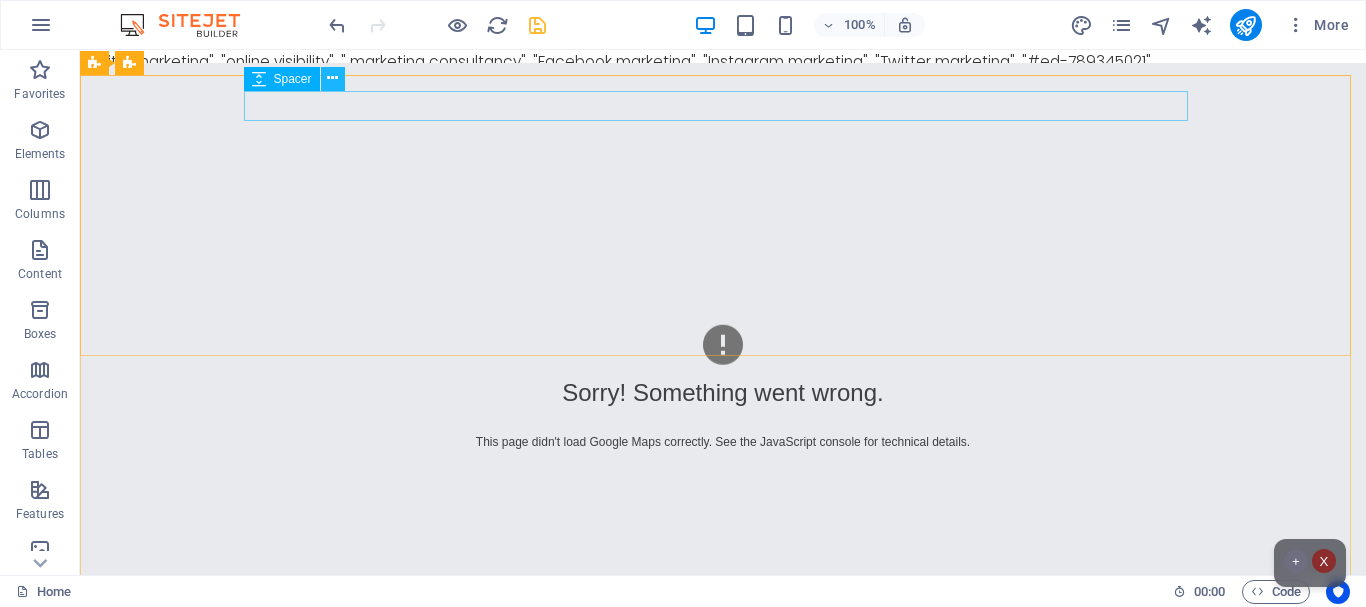 click at bounding box center [332, 78] 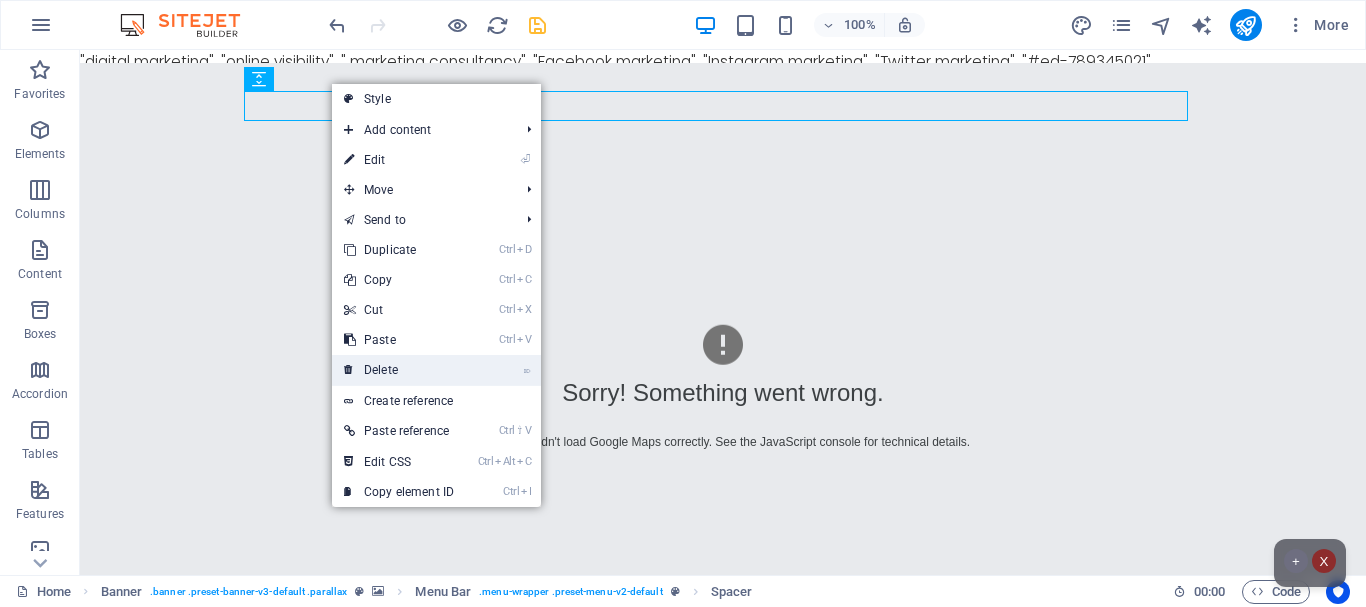click on "⌦  Delete" at bounding box center [399, 370] 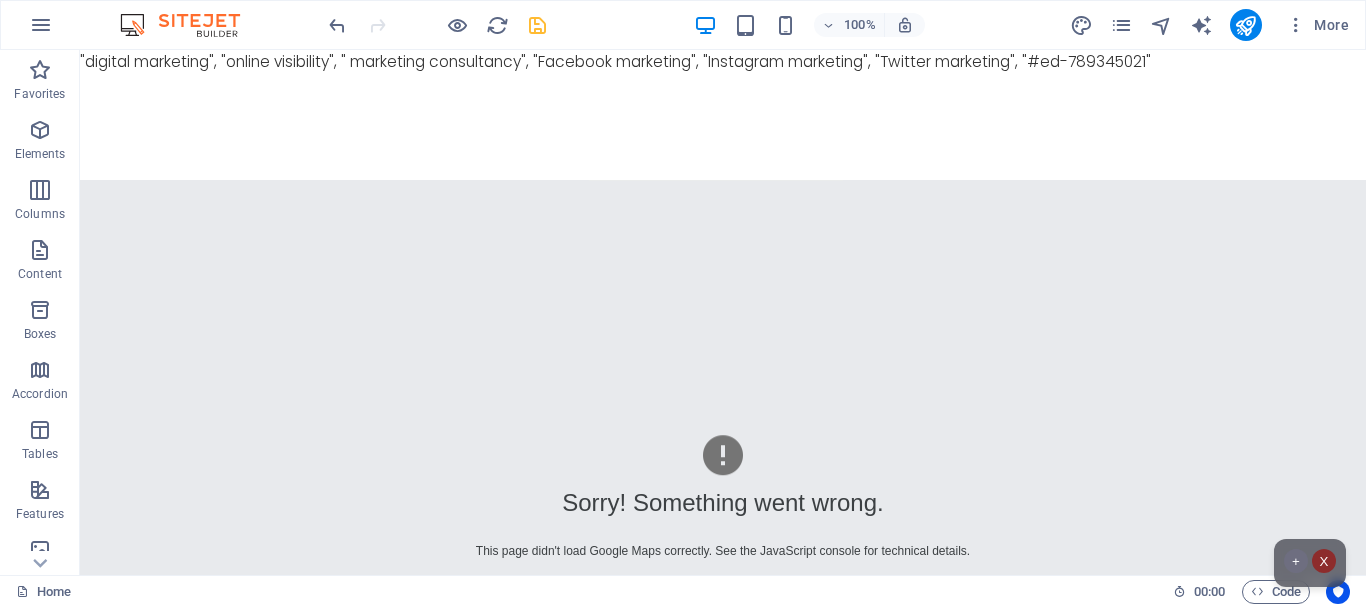 scroll, scrollTop: 240, scrollLeft: 0, axis: vertical 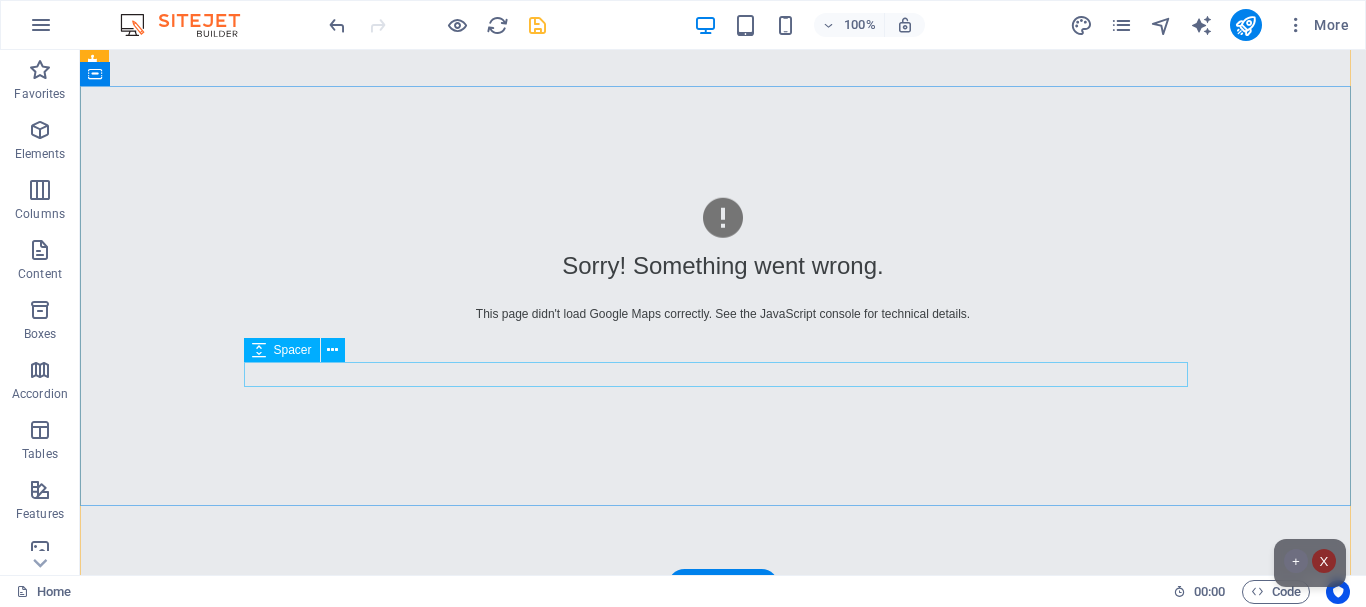 click at bounding box center [723, 1012] 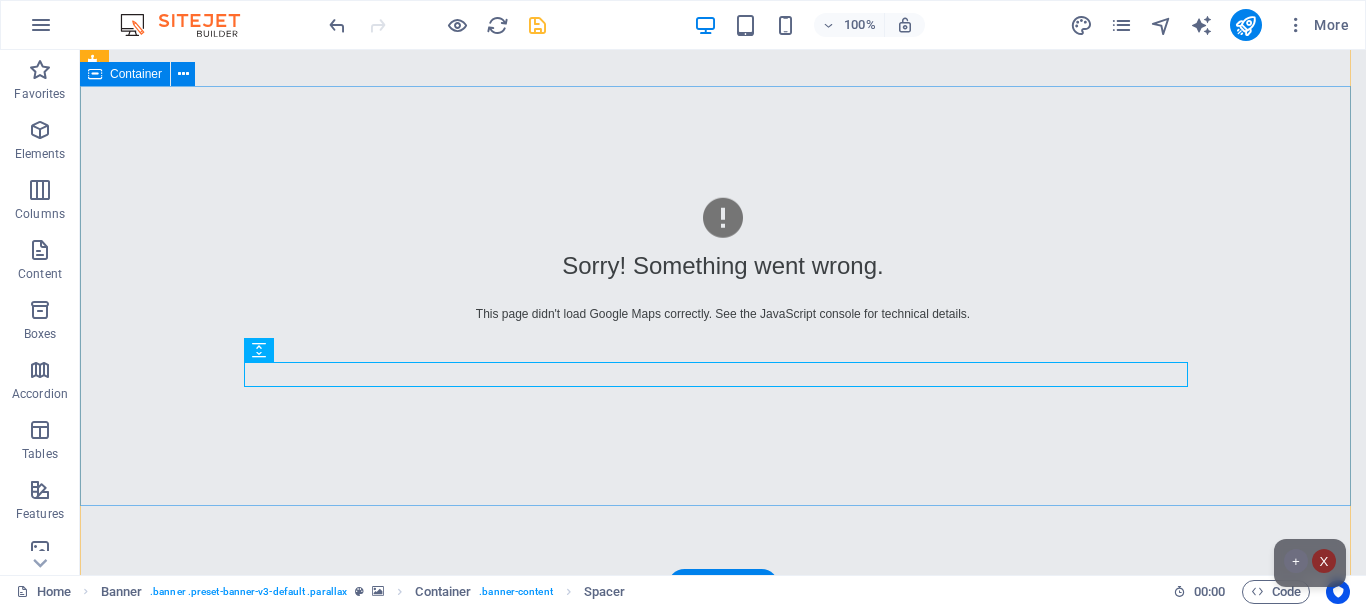 click on "O nline Marketing S OCIAL MEDIA MARKETING R EVIEW & STATISTICS Learn more" at bounding box center (723, 934) 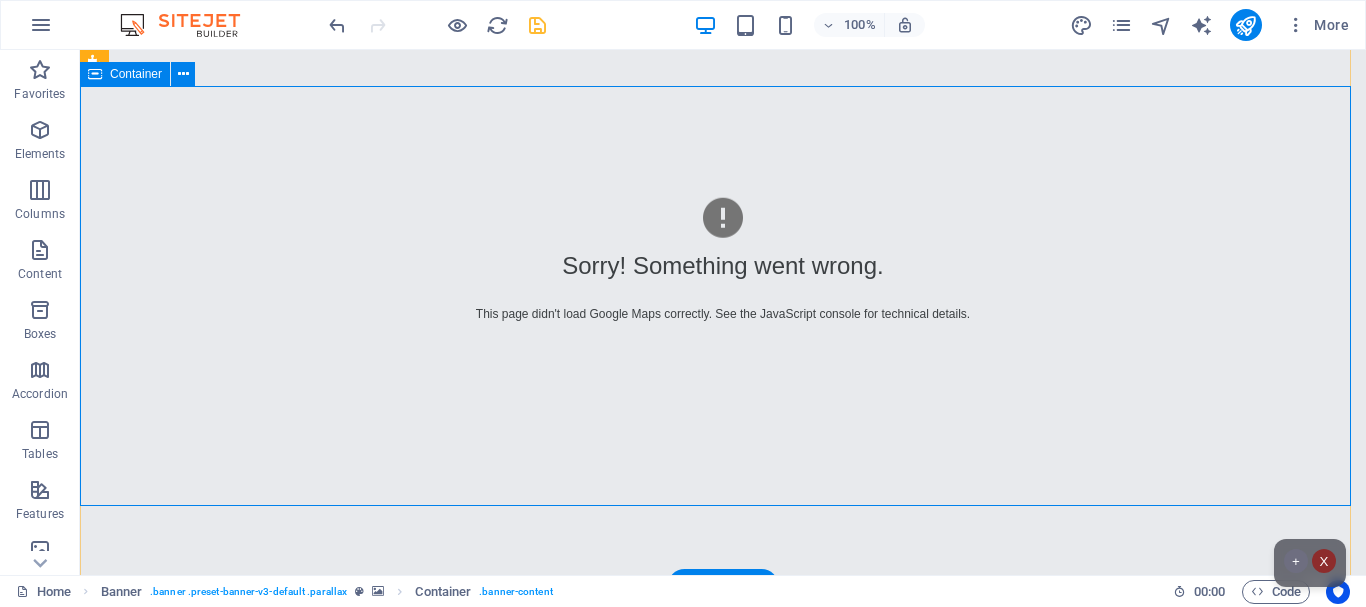 click on "O nline Marketing S OCIAL MEDIA MARKETING R EVIEW & STATISTICS Learn more" at bounding box center (723, 934) 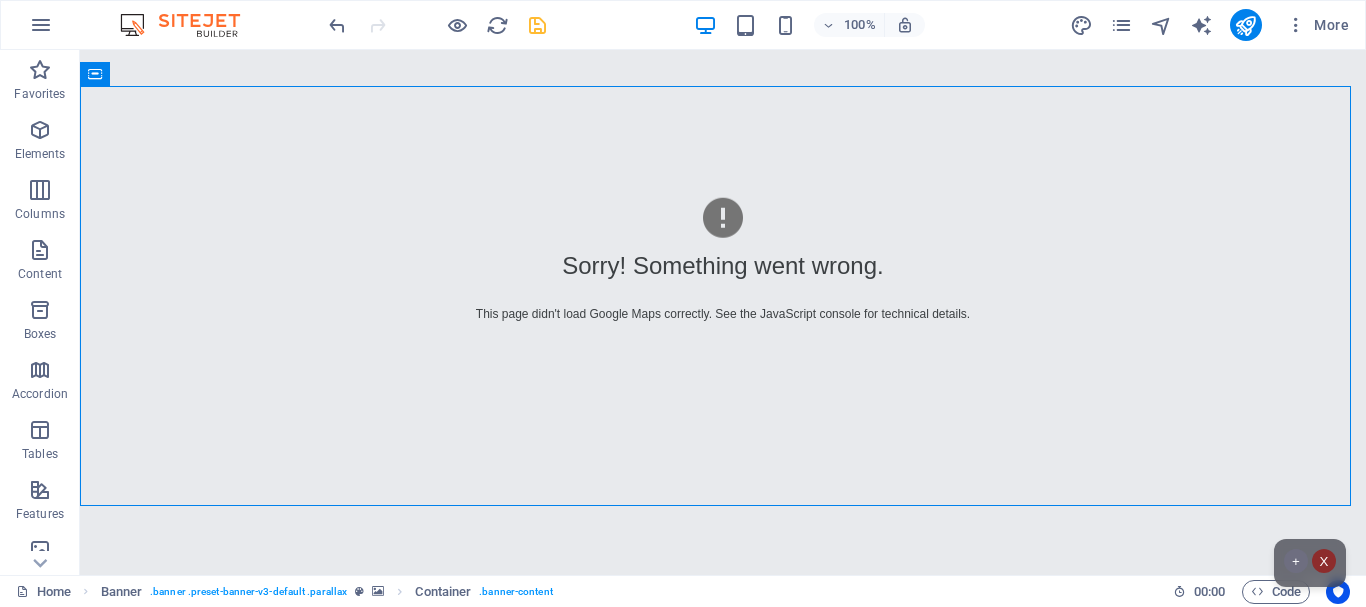 click on "Favorites Elements Columns Content Boxes Accordion Tables Features Images Slider Header Footer Forms Marketing Collections" at bounding box center [40, 312] 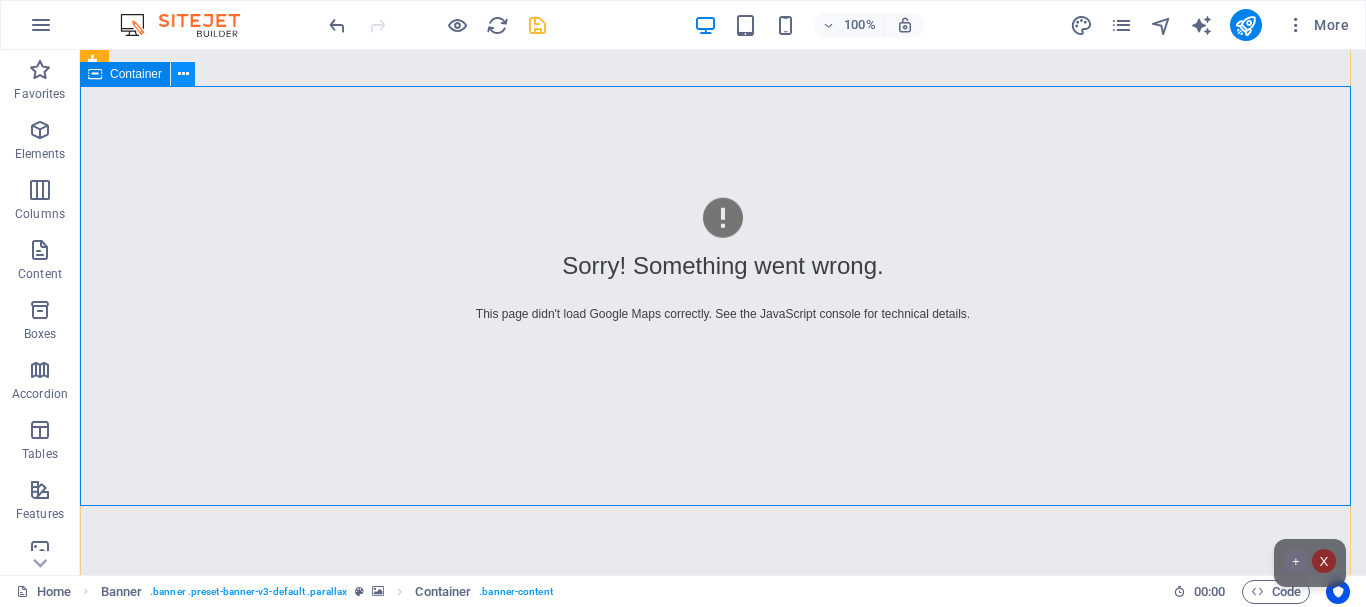 click at bounding box center (183, 74) 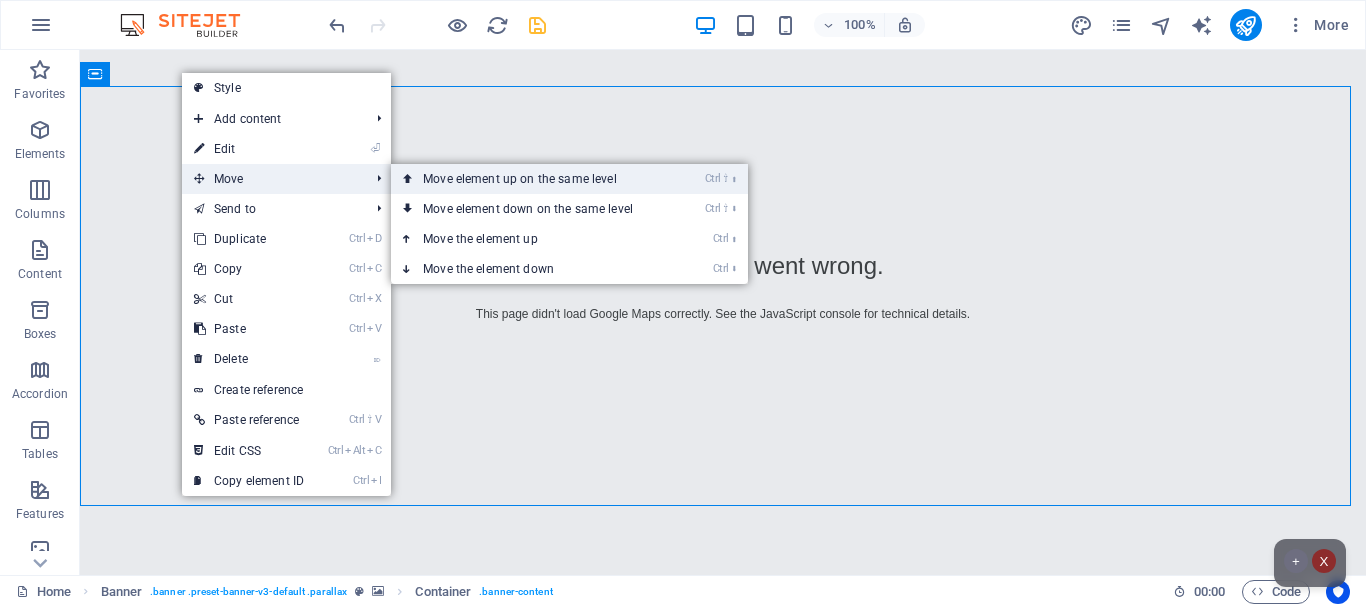click on "Ctrl ⇧ ⬆  Move element up on the same level" at bounding box center [532, 179] 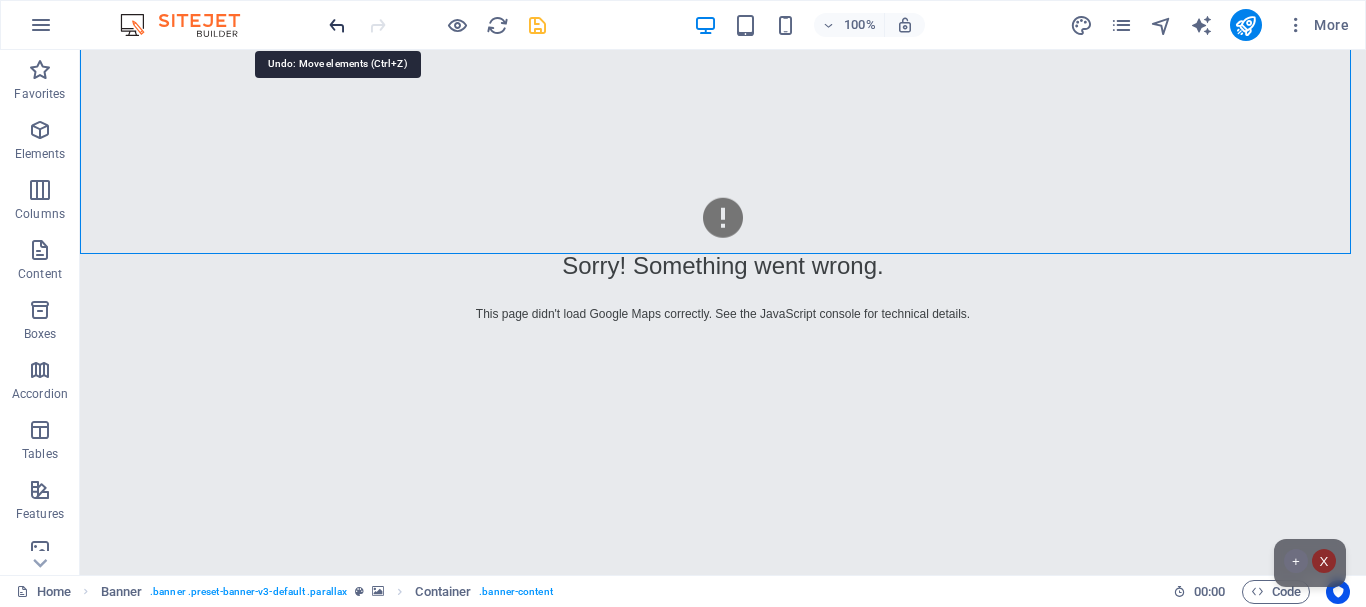 click at bounding box center (337, 25) 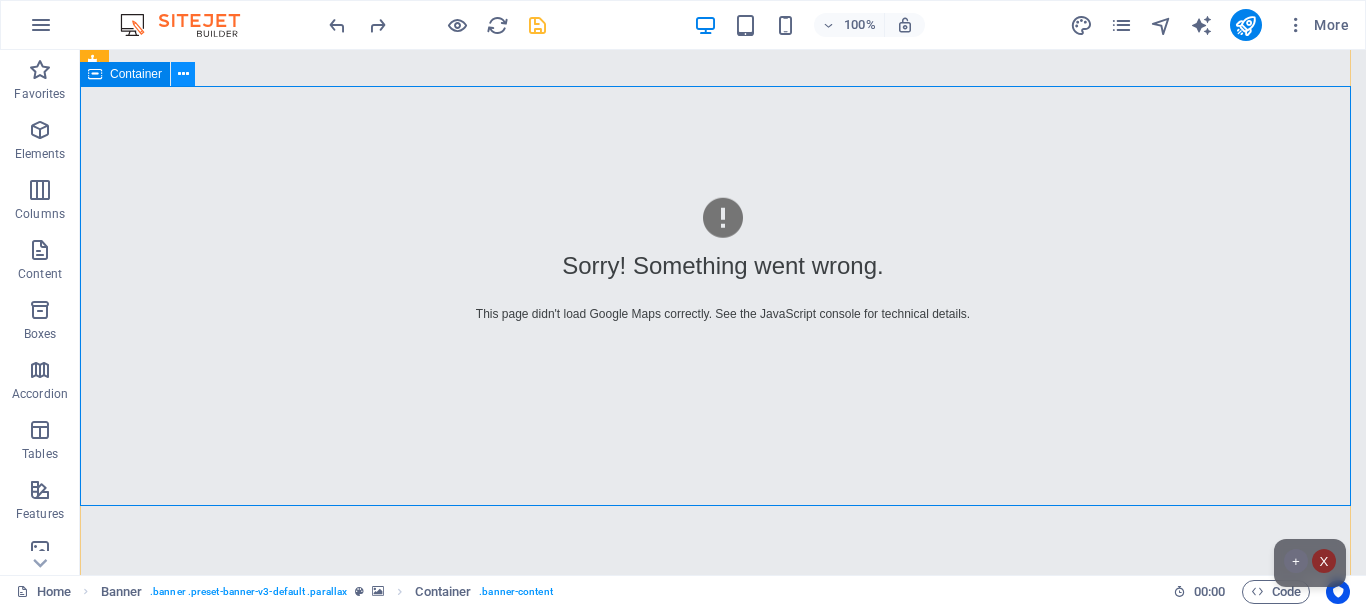 click at bounding box center [183, 74] 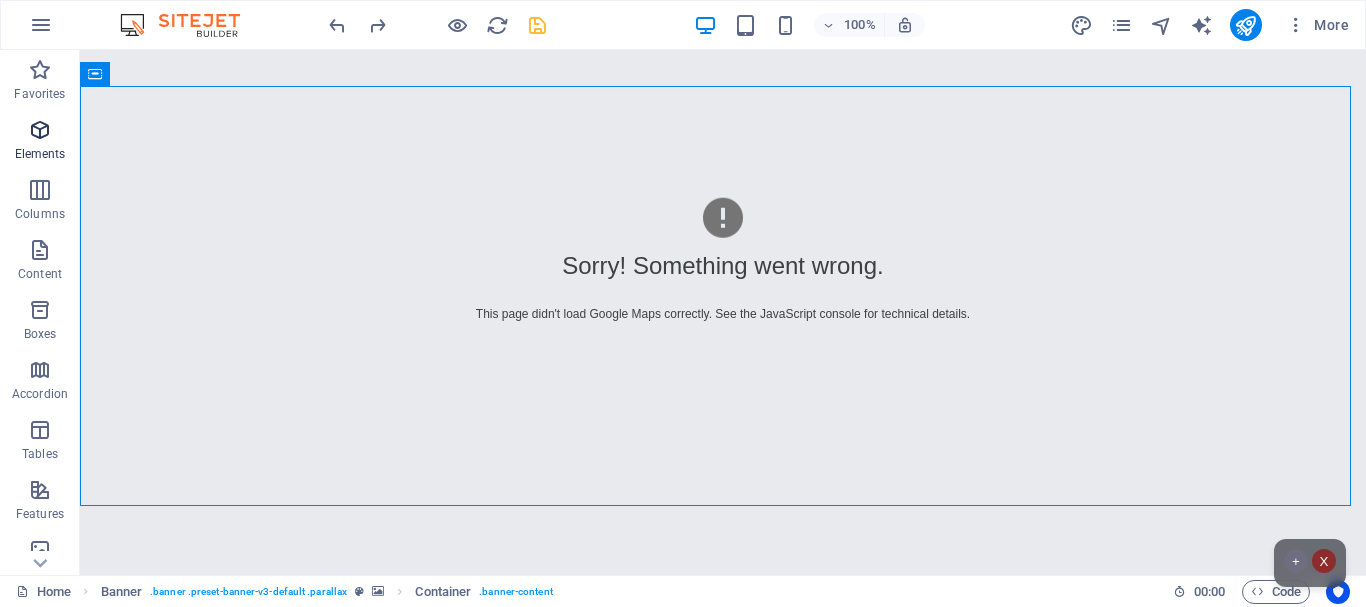 click at bounding box center [40, 130] 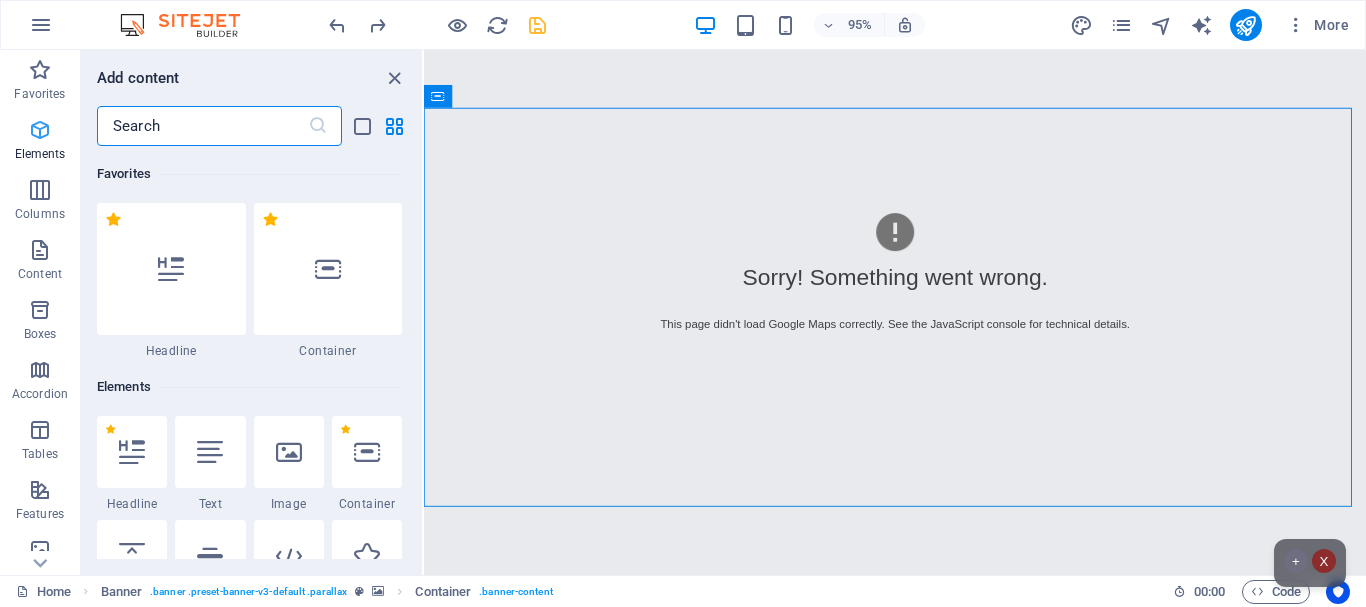scroll, scrollTop: 213, scrollLeft: 0, axis: vertical 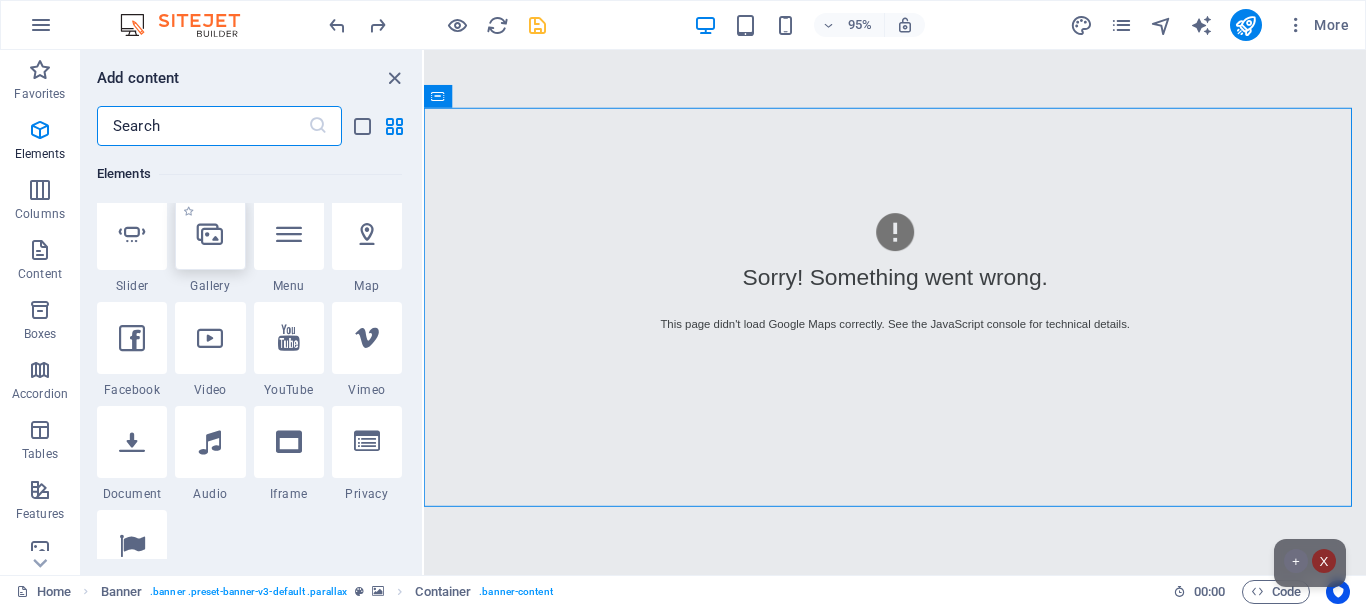 click at bounding box center (210, 234) 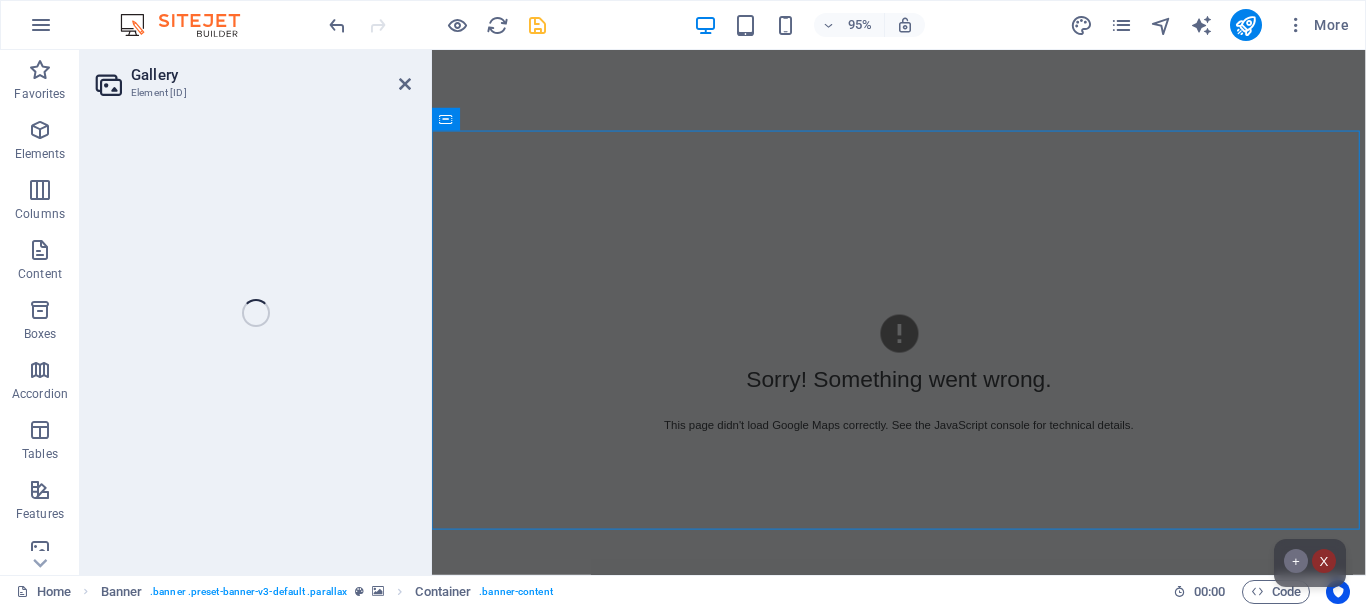 select on "4" 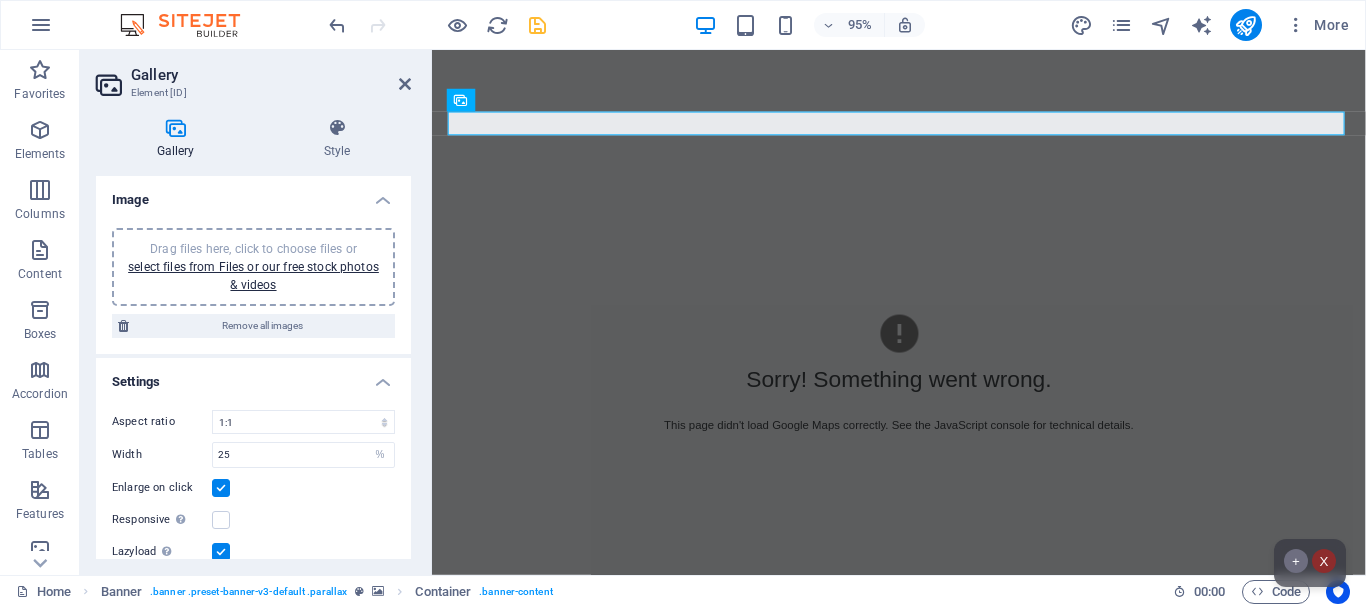 scroll, scrollTop: 0, scrollLeft: 0, axis: both 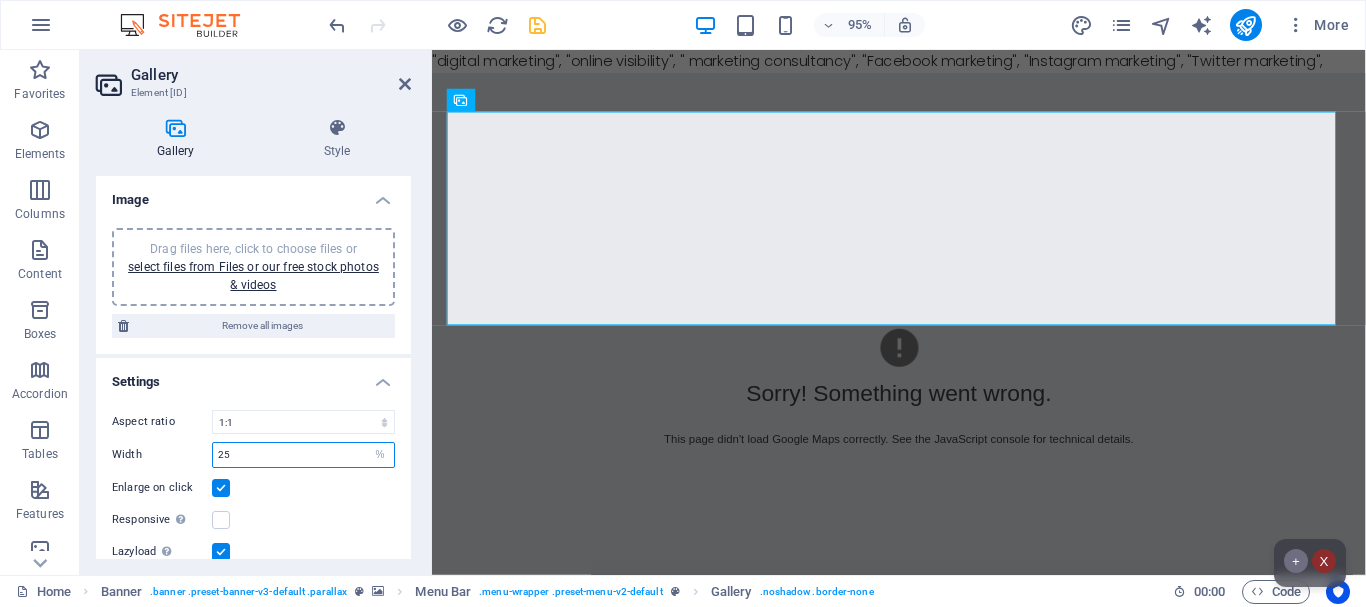 click on "25" at bounding box center (303, 455) 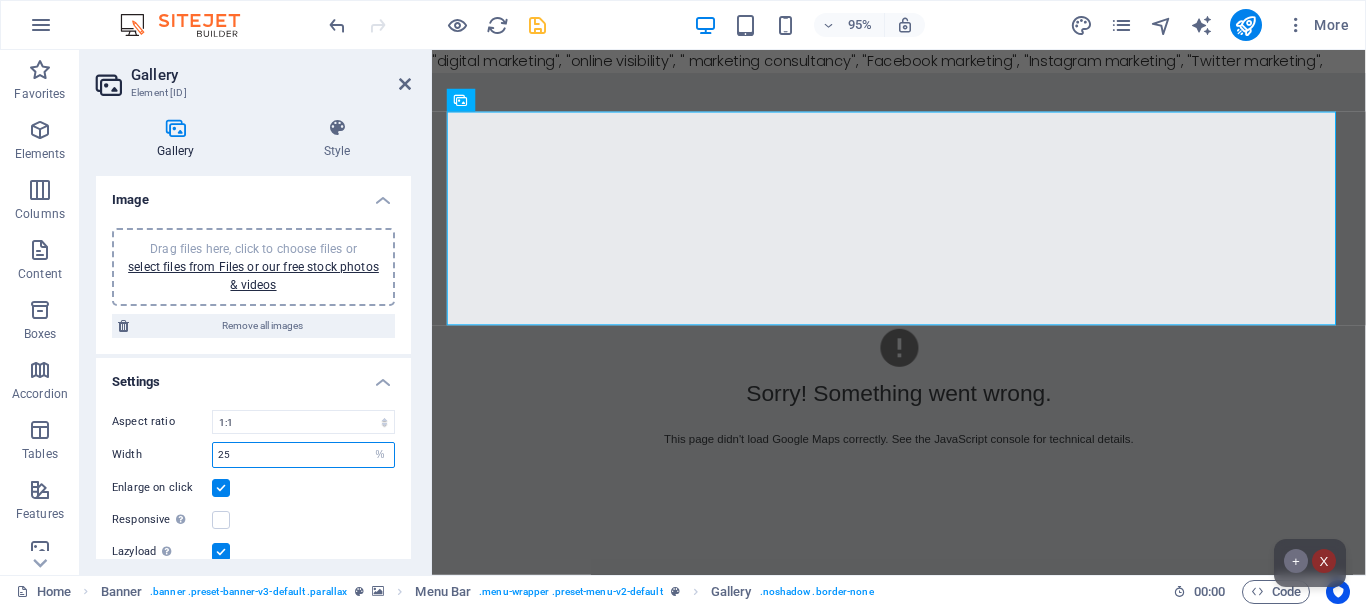 type on "2" 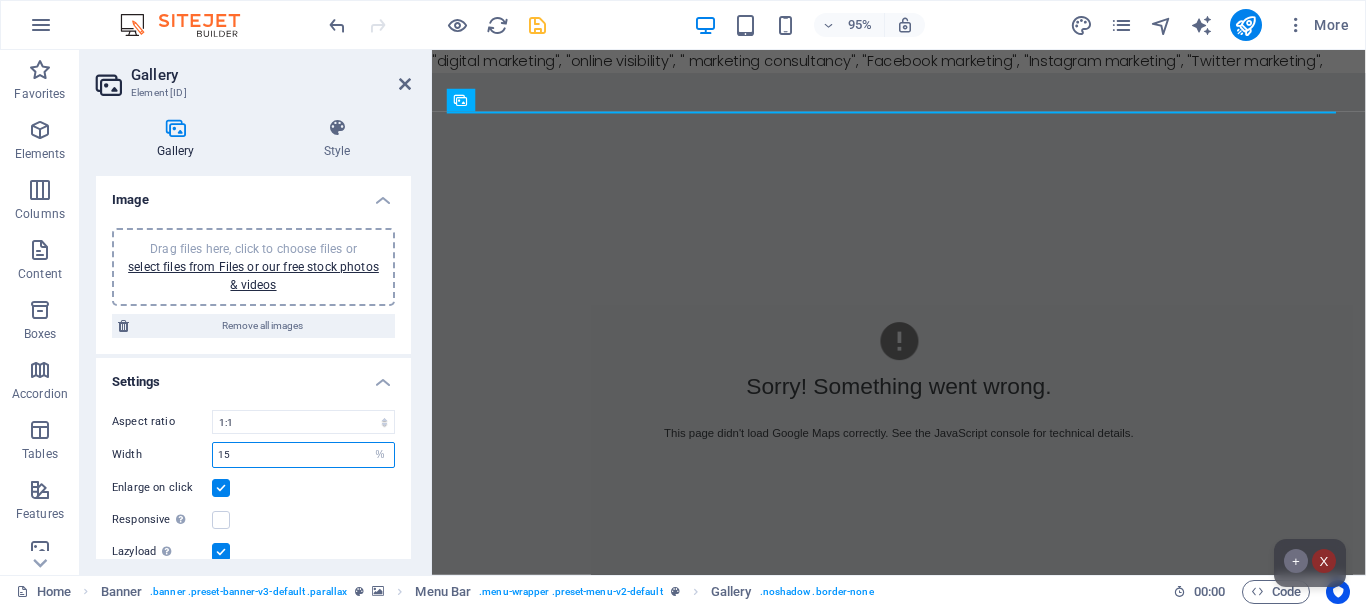 type on "1" 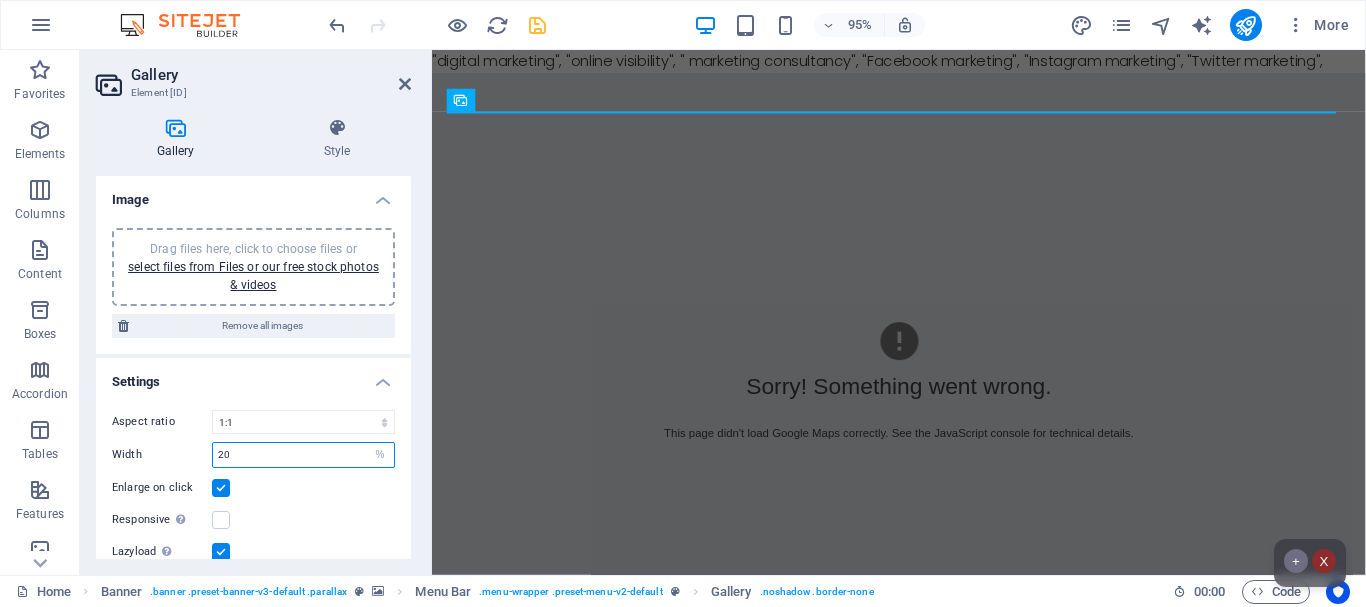type on "20" 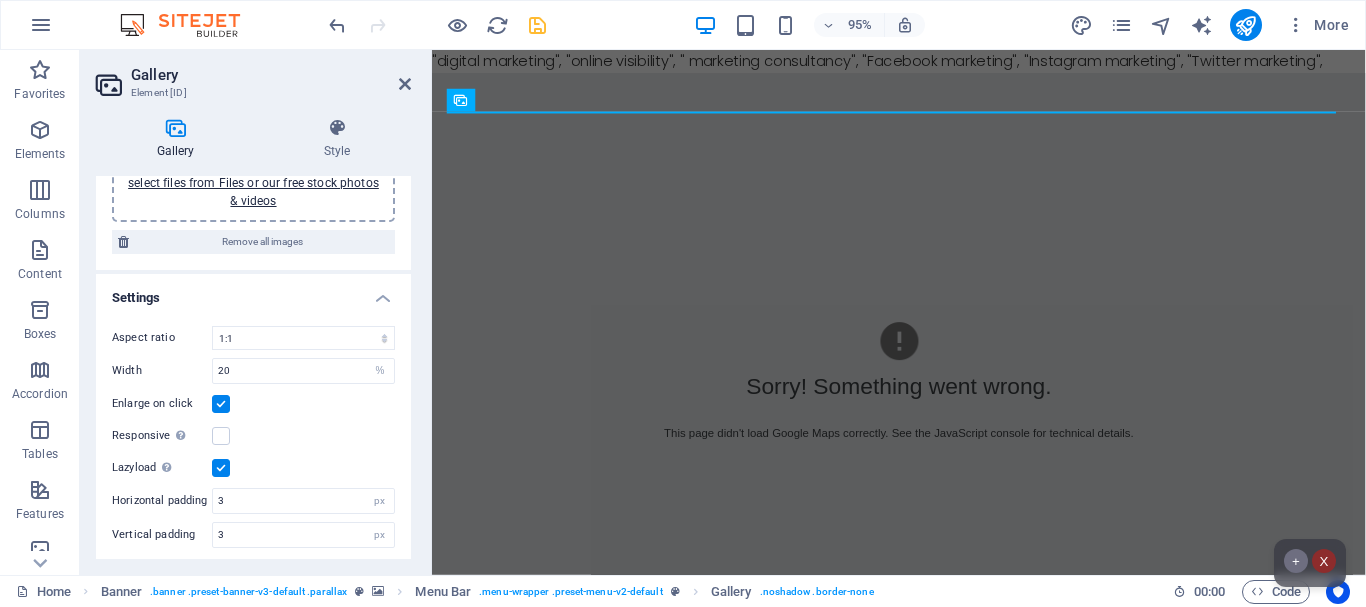 scroll, scrollTop: 89, scrollLeft: 0, axis: vertical 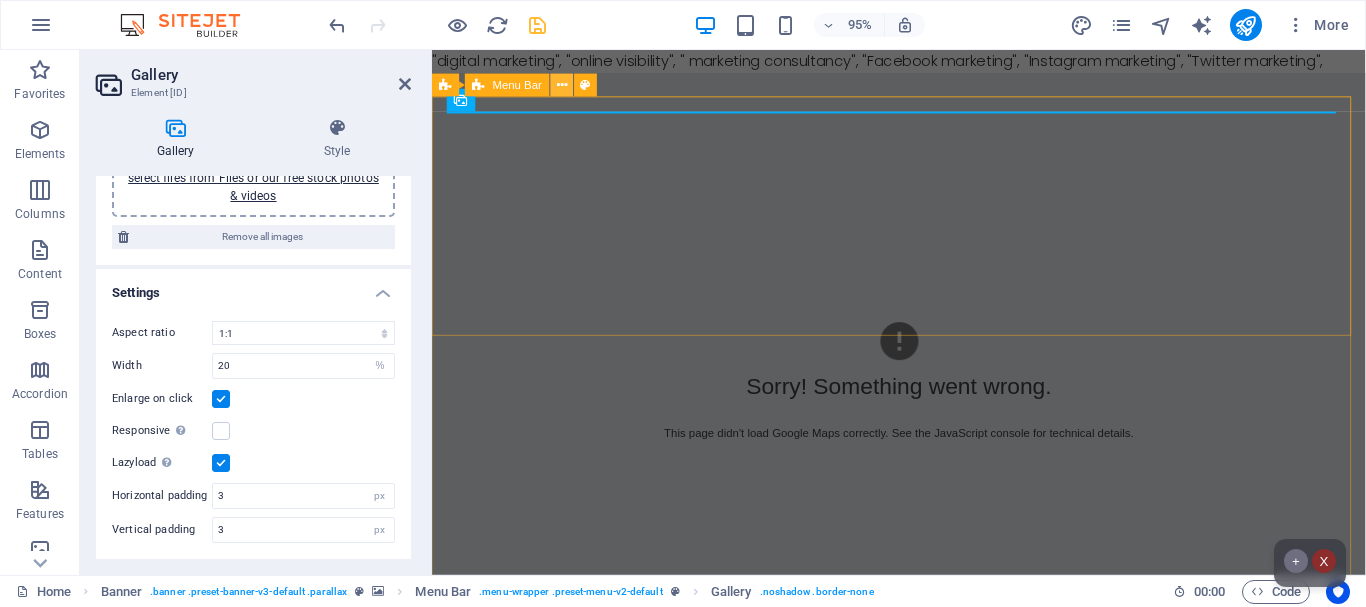 click at bounding box center [562, 85] 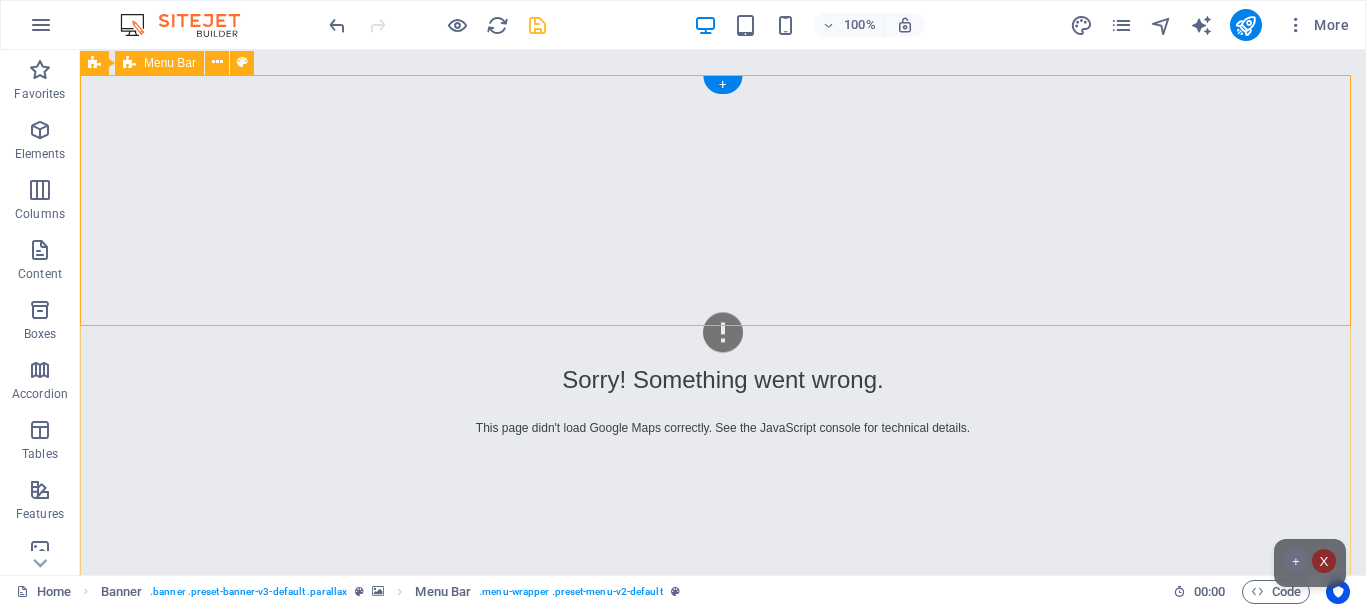 click on "Home About us Services Projects Team Contact" at bounding box center (723, 850) 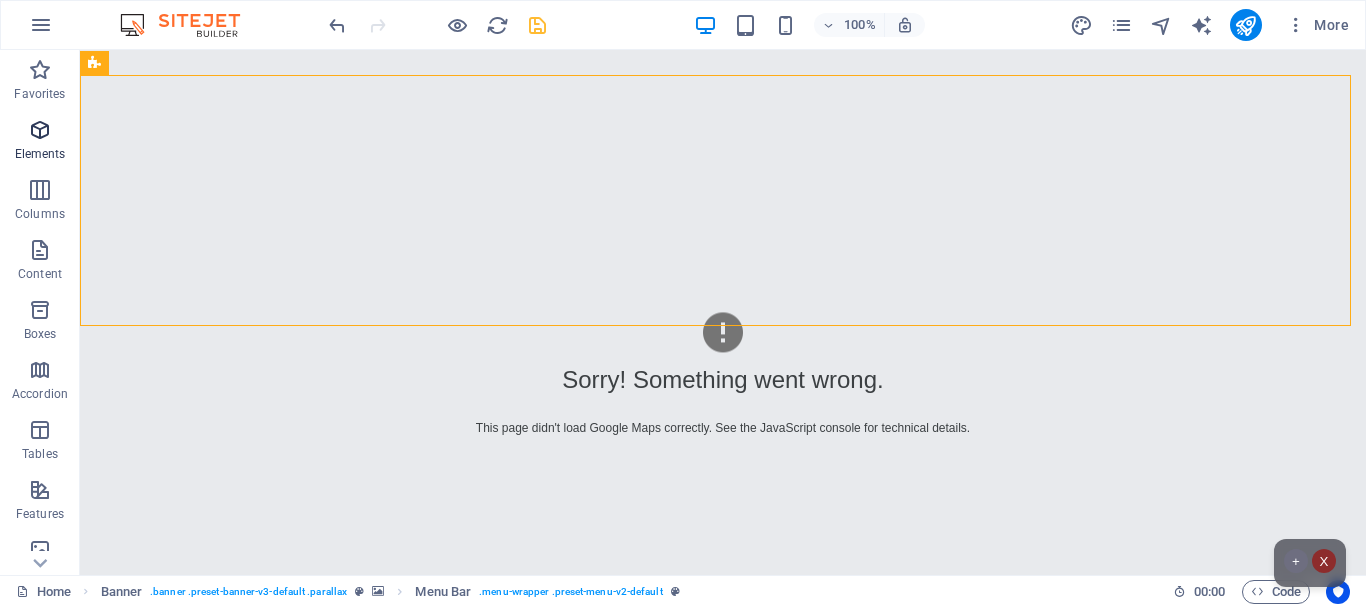 click at bounding box center [40, 130] 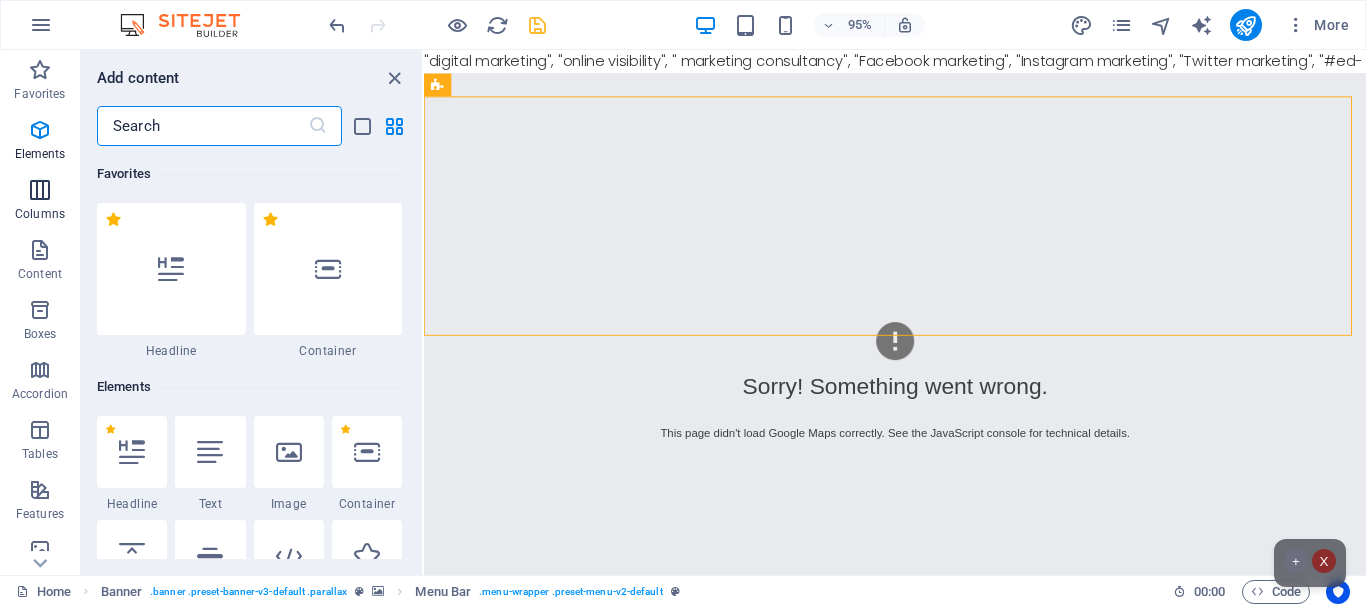 scroll, scrollTop: 213, scrollLeft: 0, axis: vertical 